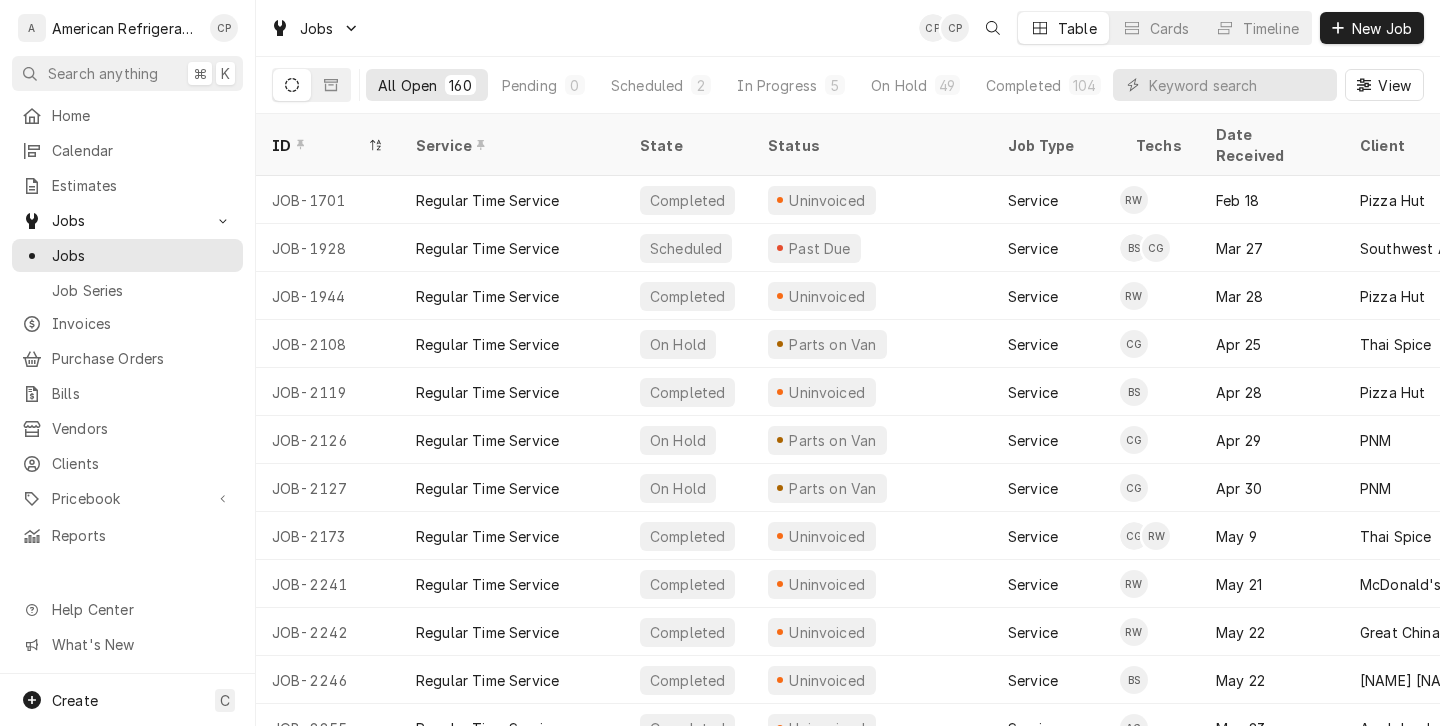 scroll, scrollTop: 0, scrollLeft: 0, axis: both 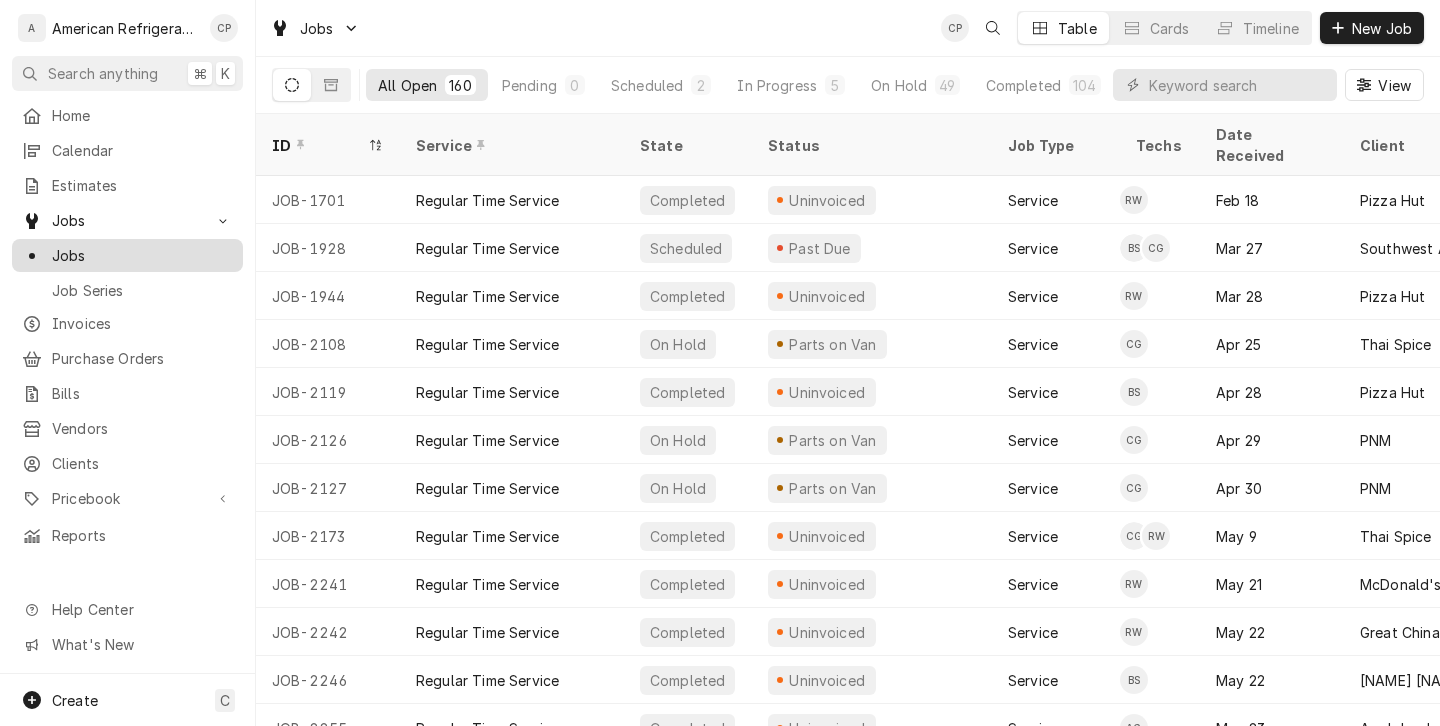 click on "Jobs" at bounding box center [142, 255] 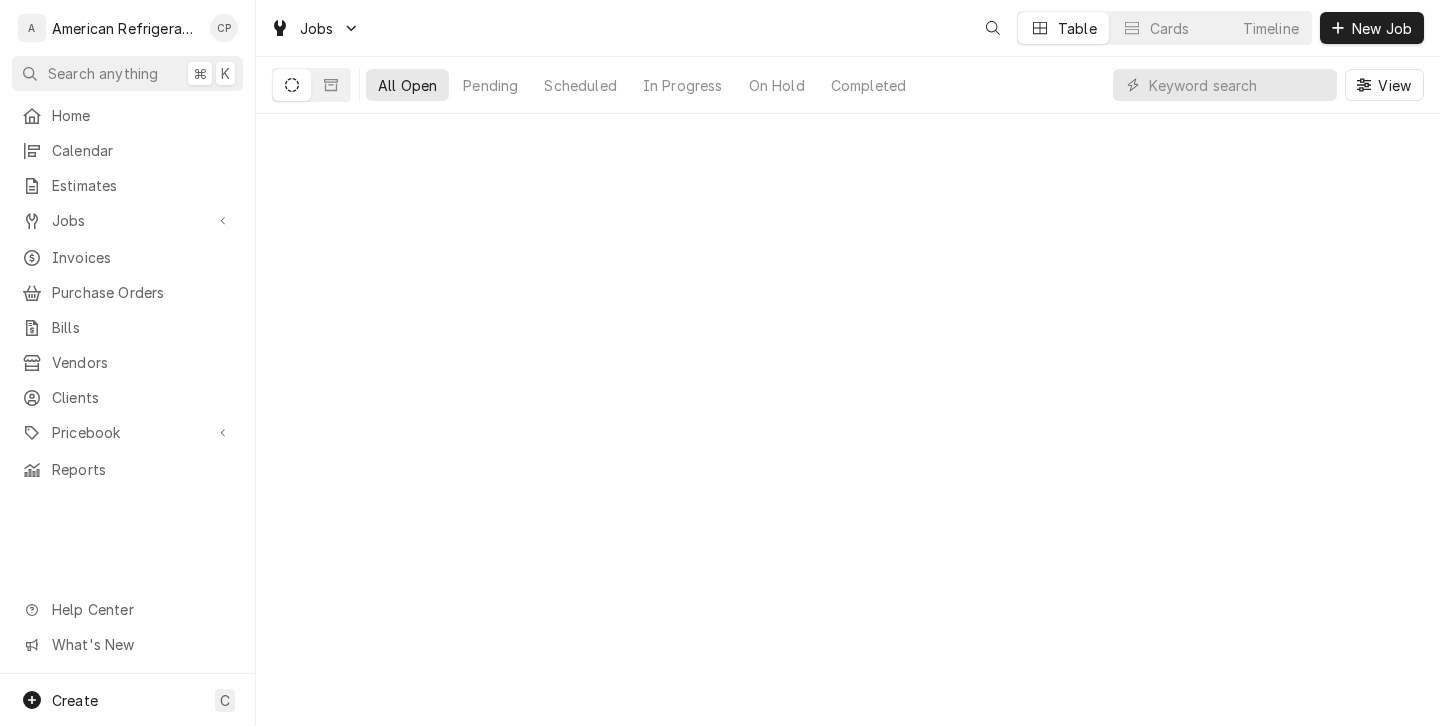 scroll, scrollTop: 0, scrollLeft: 0, axis: both 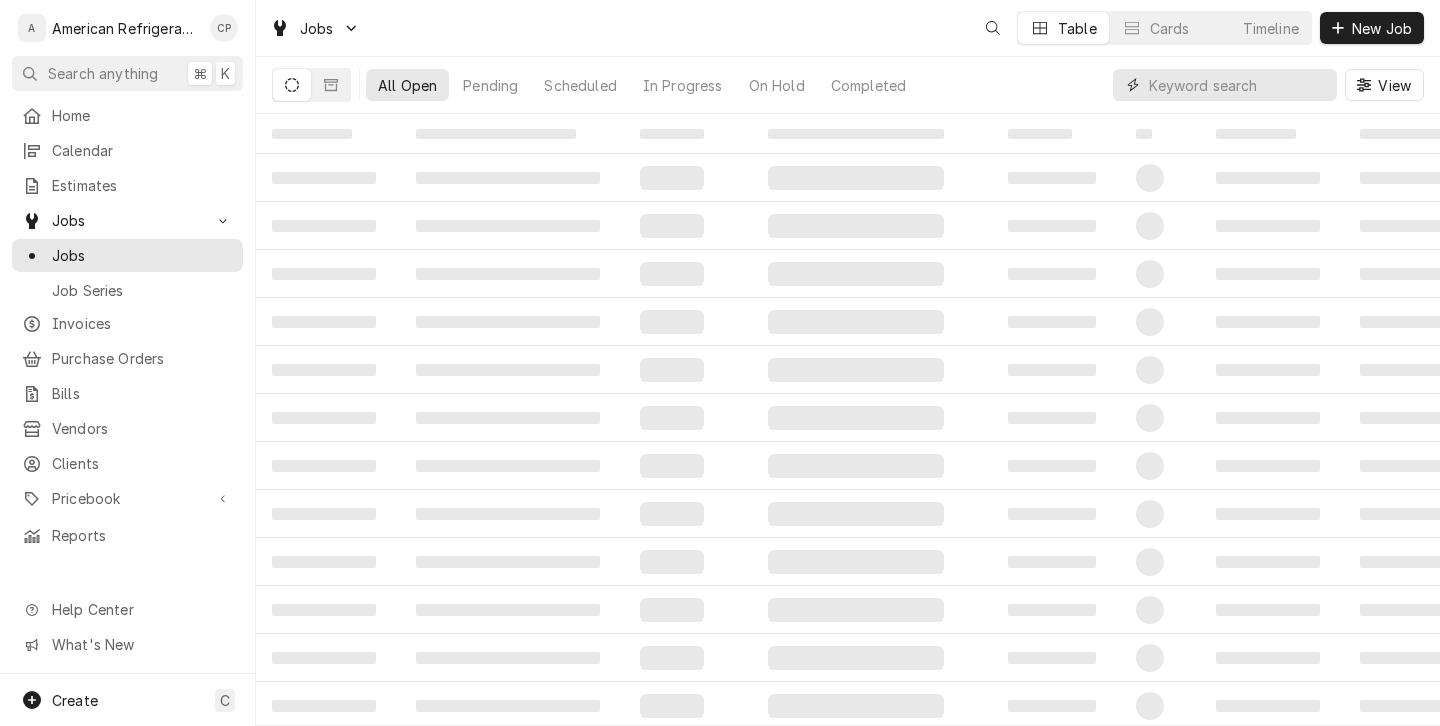 click at bounding box center (1238, 85) 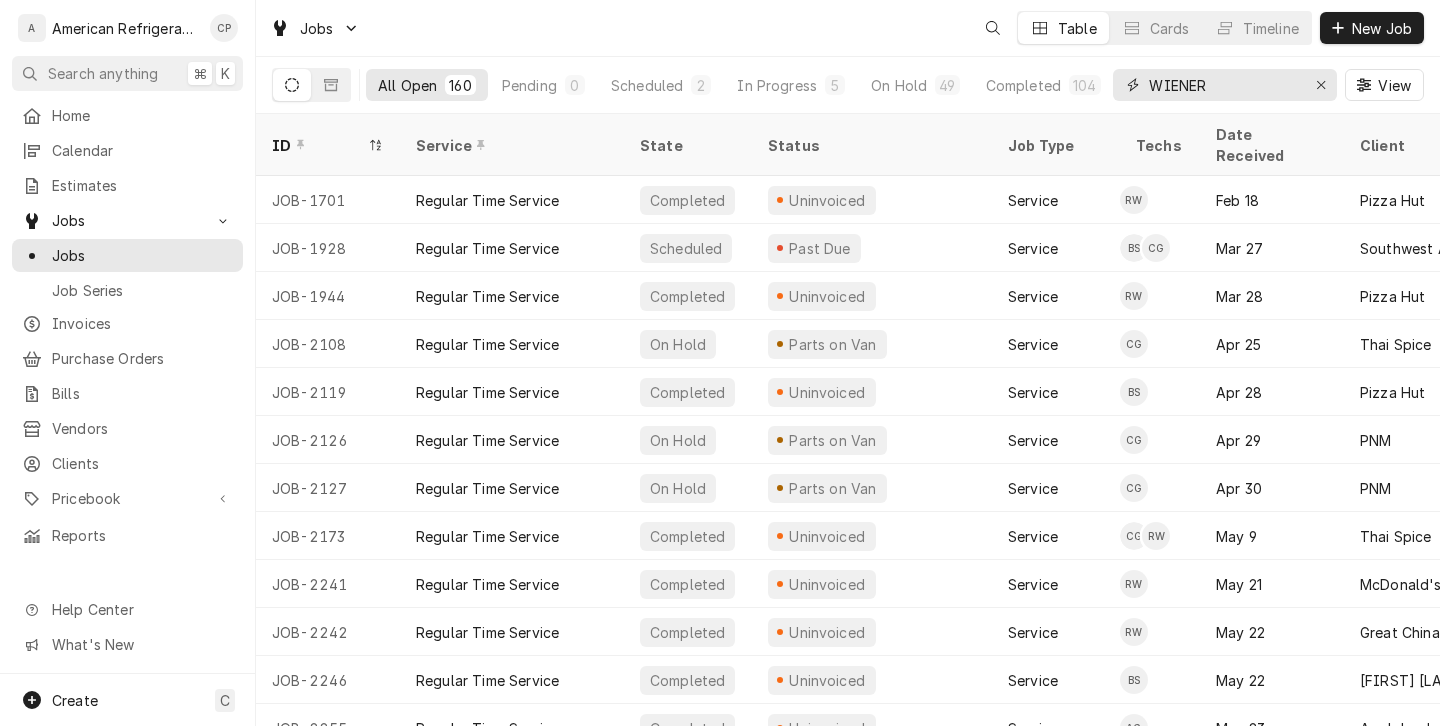 type on "WIENER" 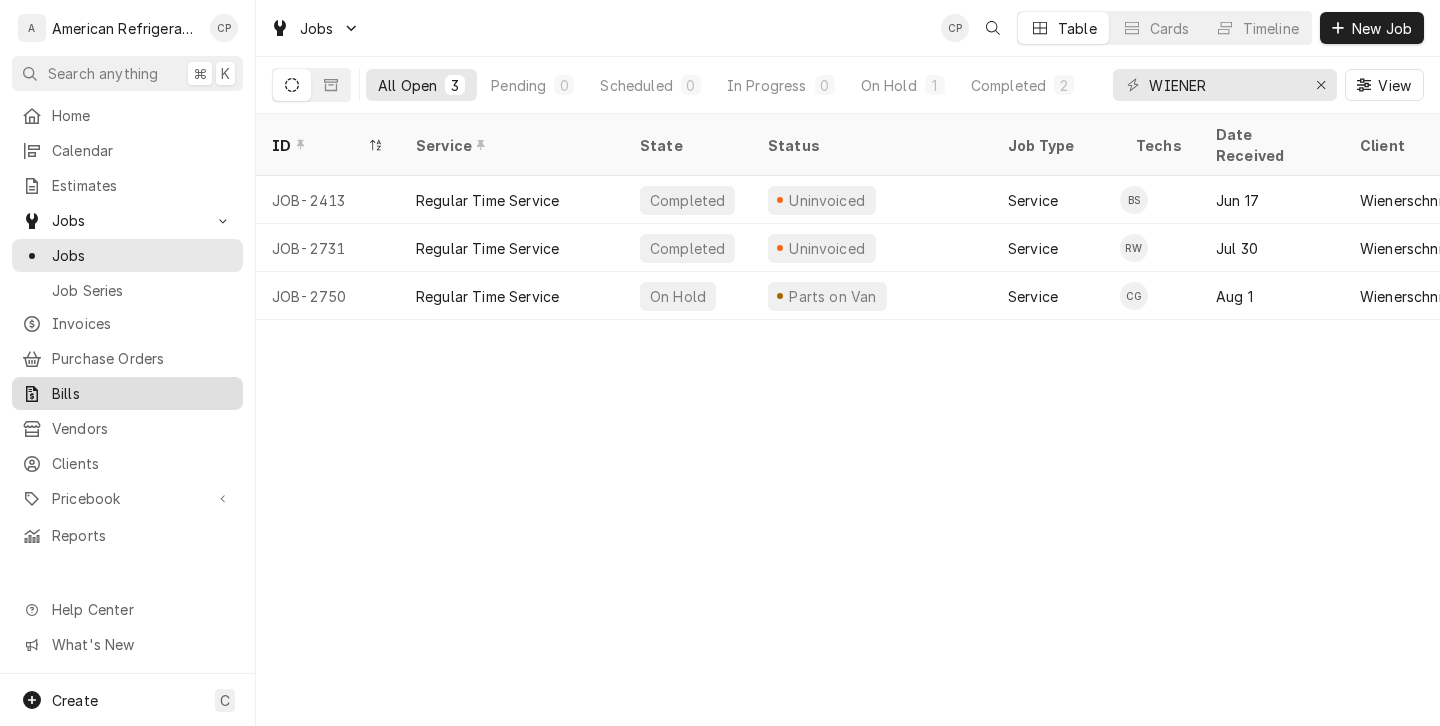 click on "Bills" at bounding box center [142, 393] 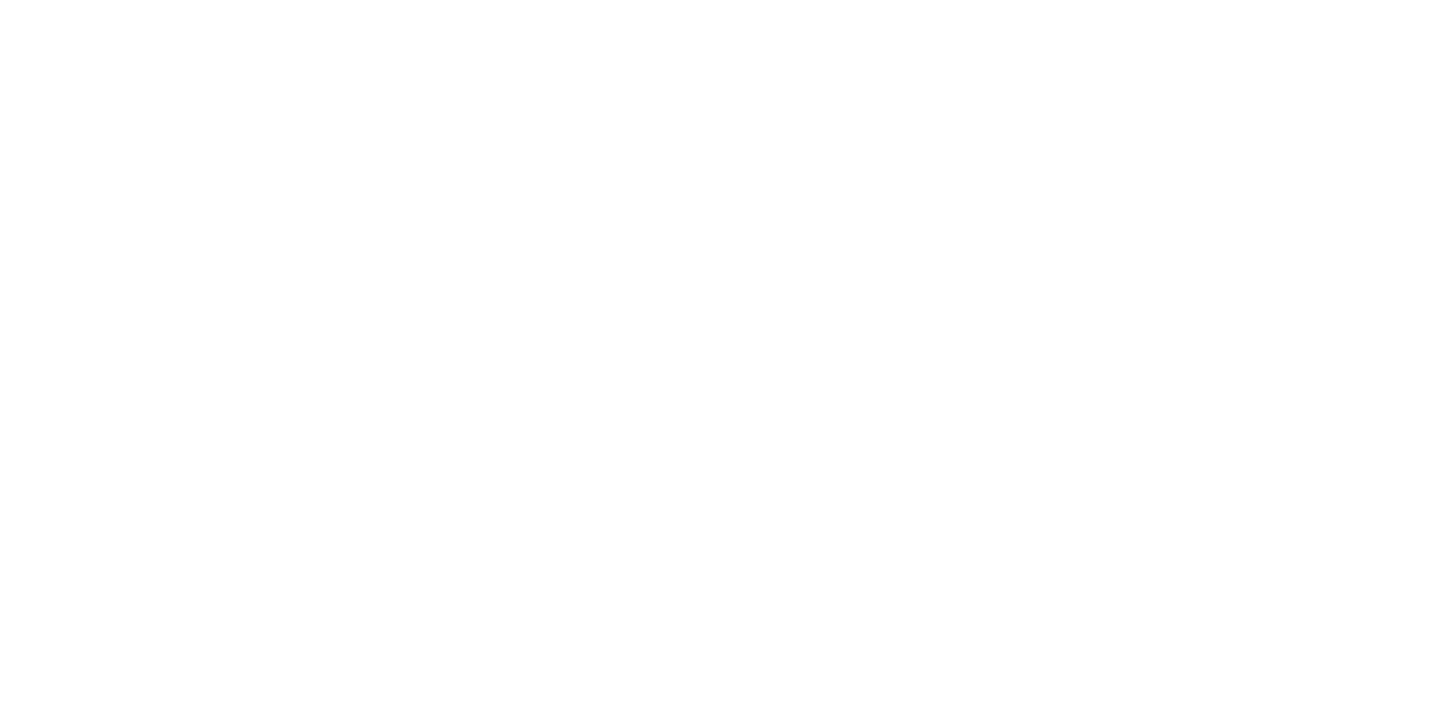 scroll, scrollTop: 0, scrollLeft: 0, axis: both 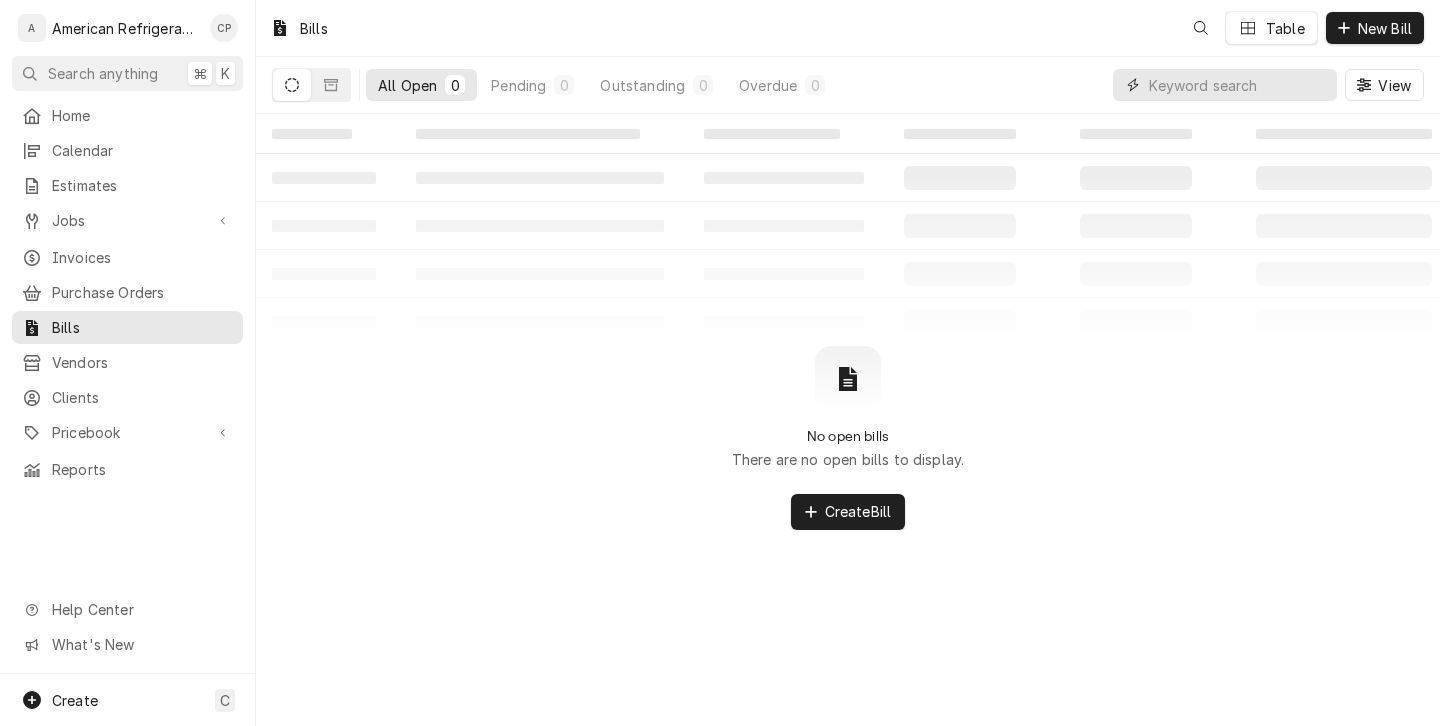 click at bounding box center (1238, 85) 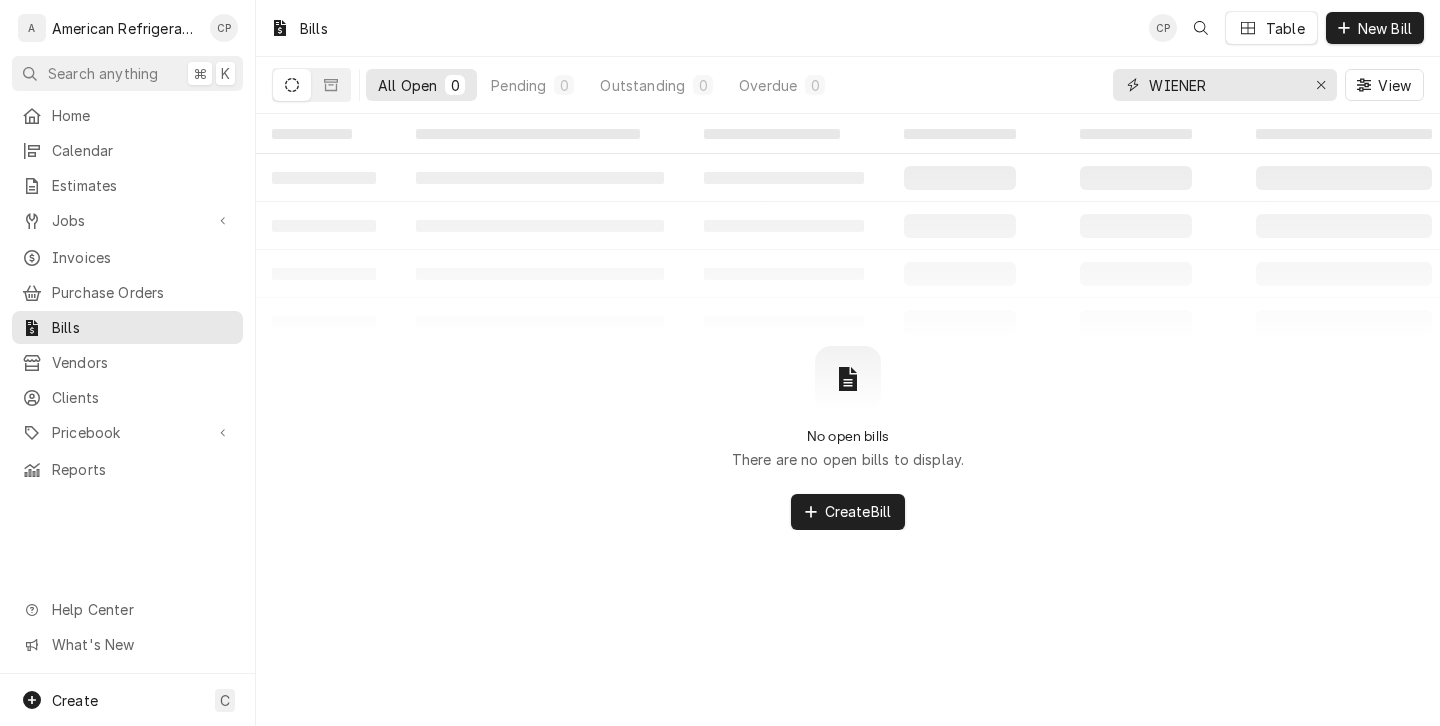 type on "WIENER" 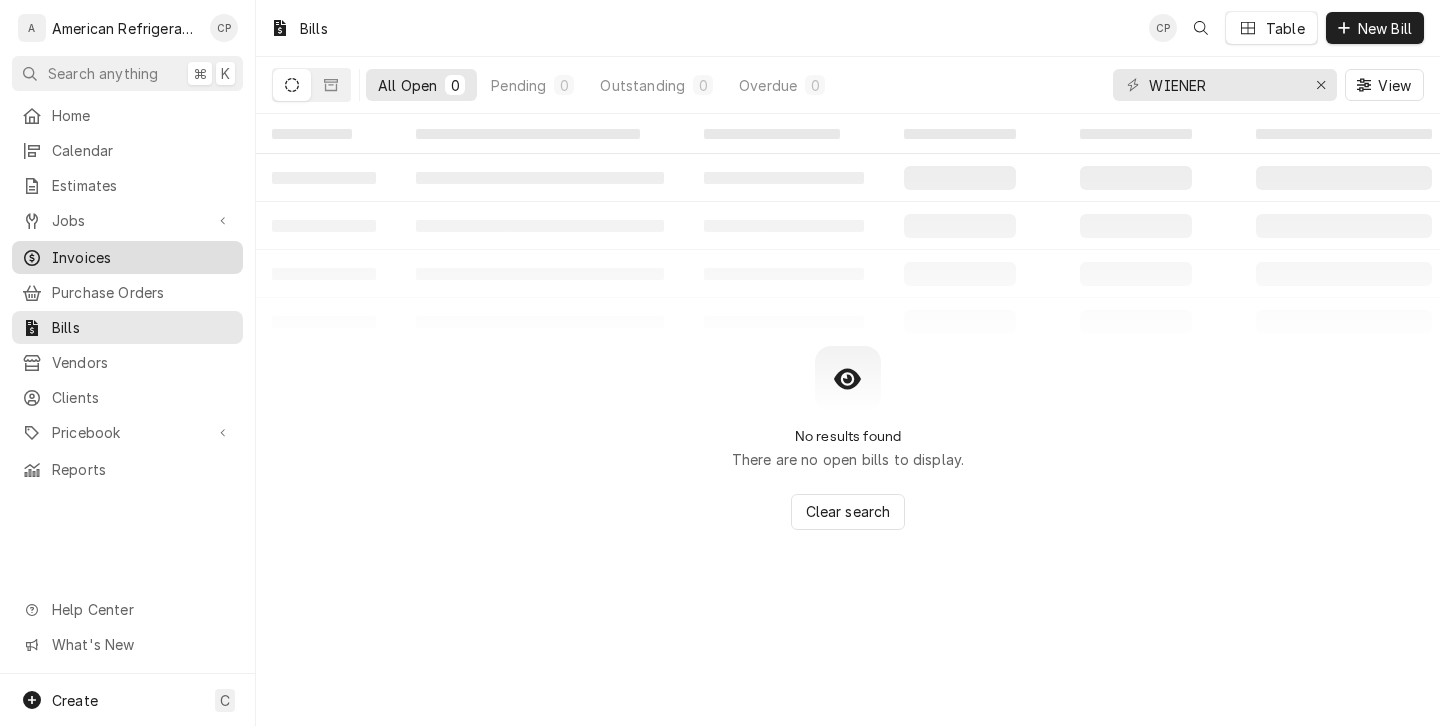 click on "Invoices" at bounding box center (142, 257) 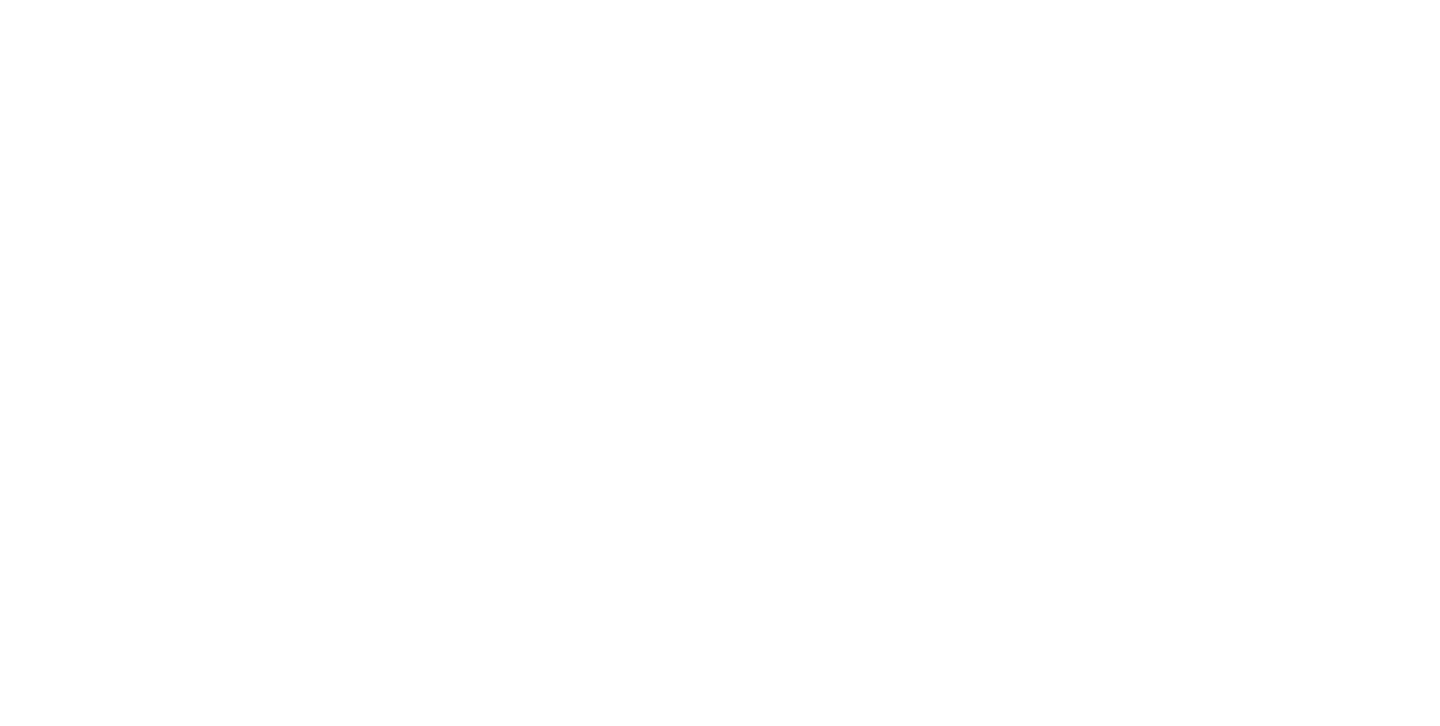 scroll, scrollTop: 0, scrollLeft: 0, axis: both 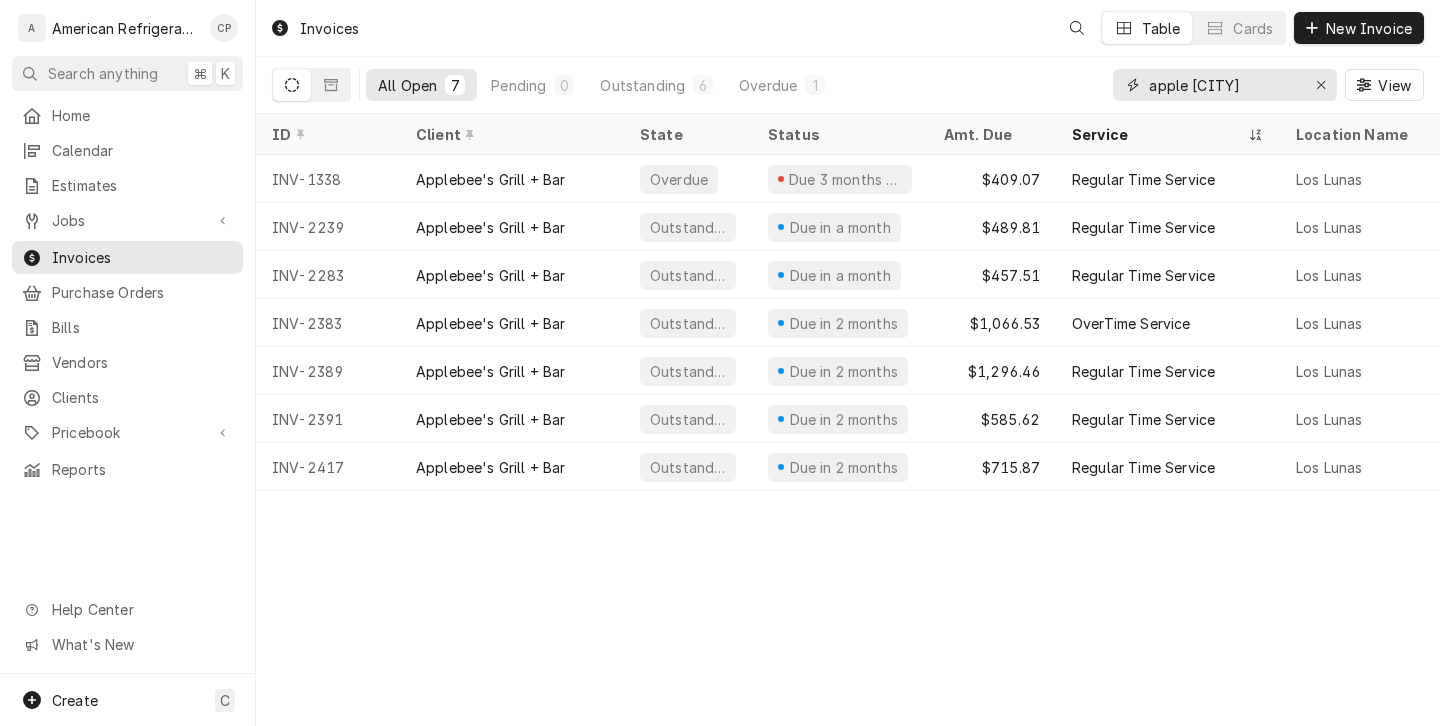click on "apple [CITY]" at bounding box center [1224, 85] 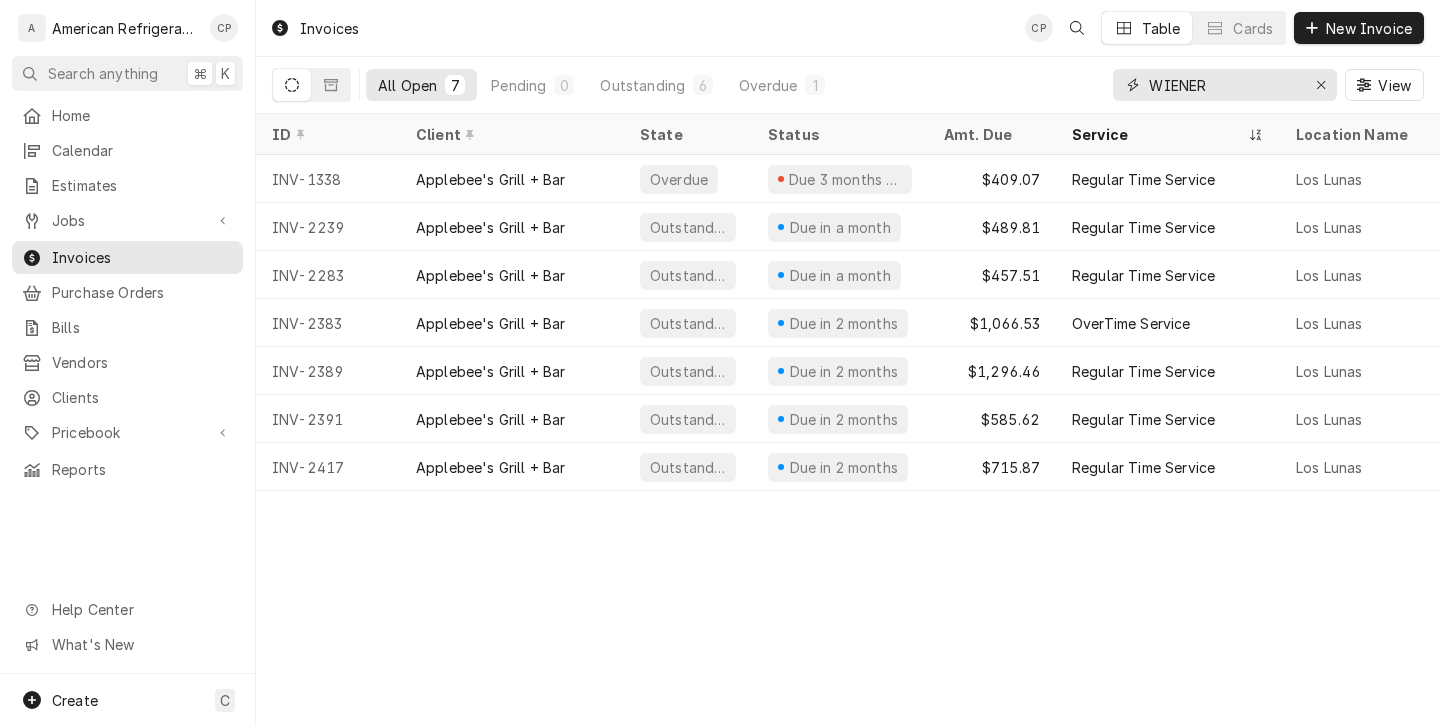 type on "WIENER" 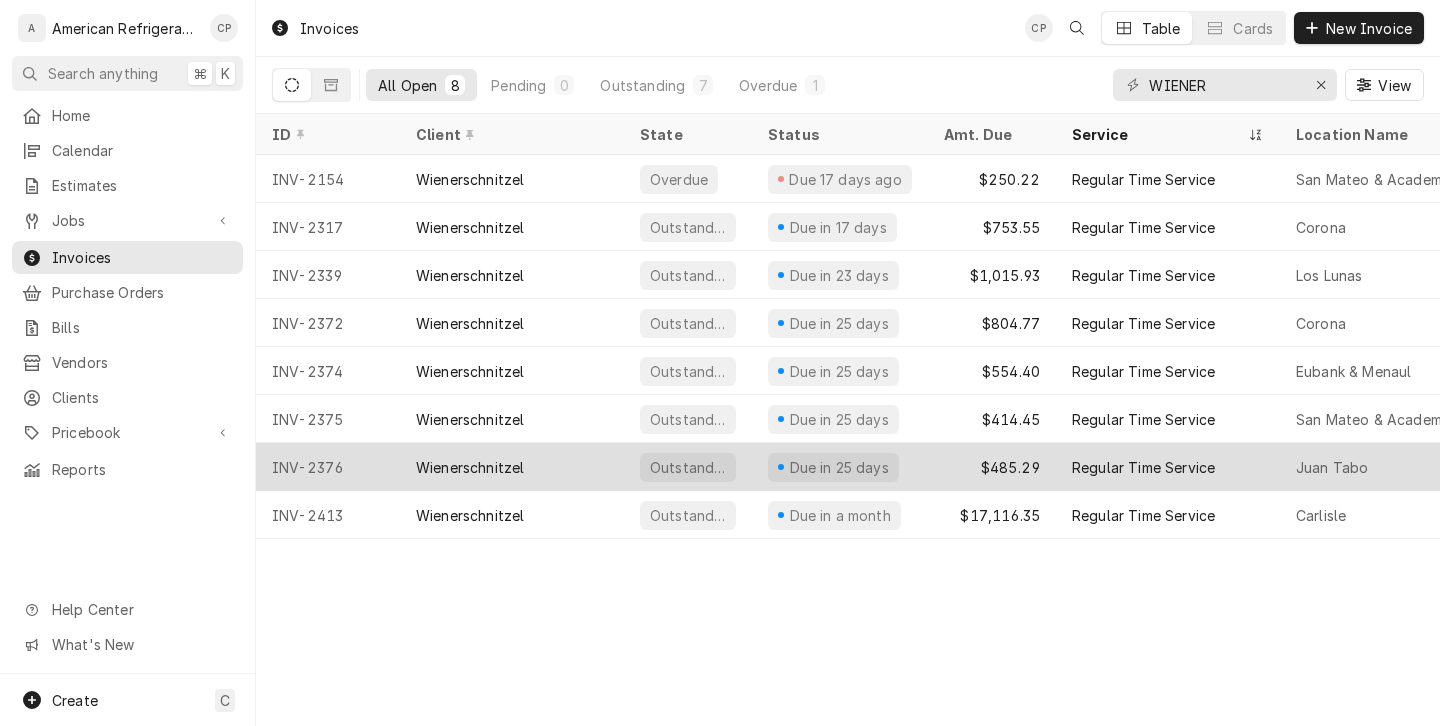 click on "Wienerschnitzel" at bounding box center (512, 467) 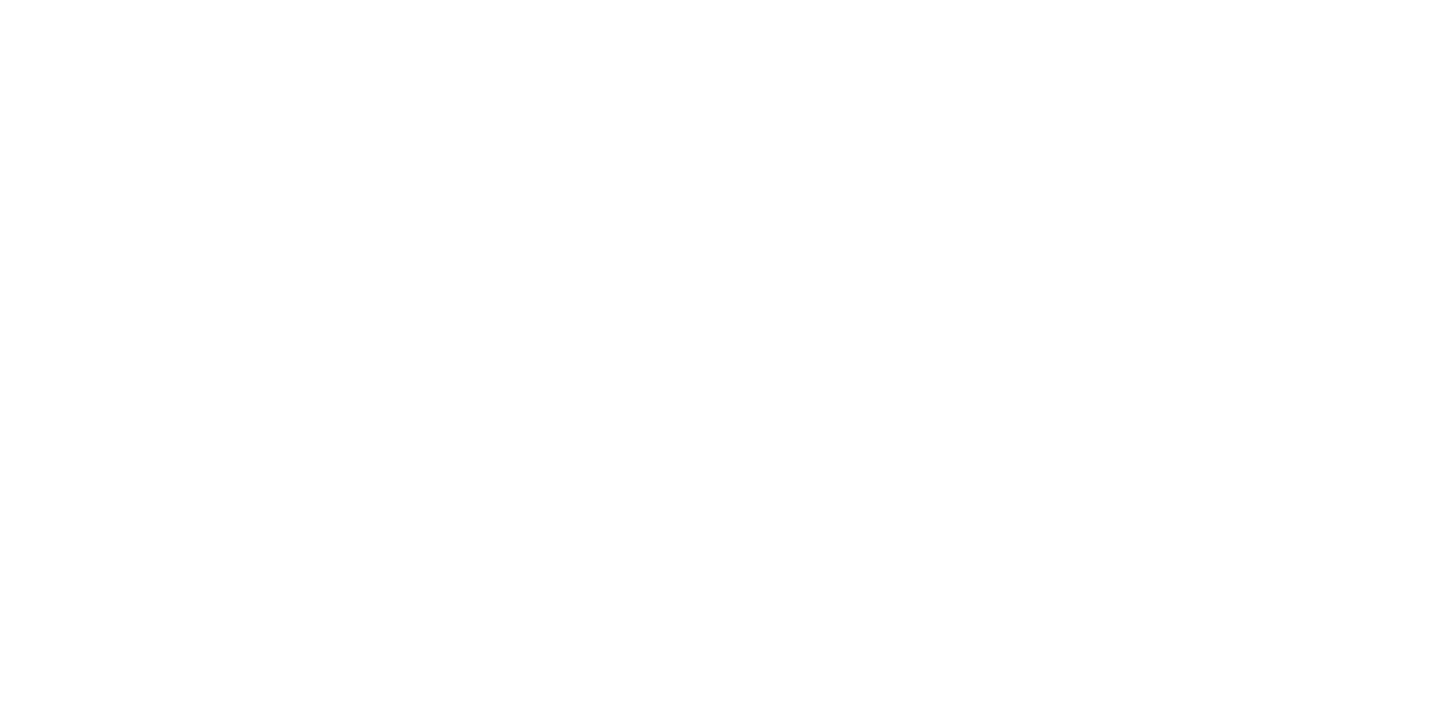 scroll, scrollTop: 0, scrollLeft: 0, axis: both 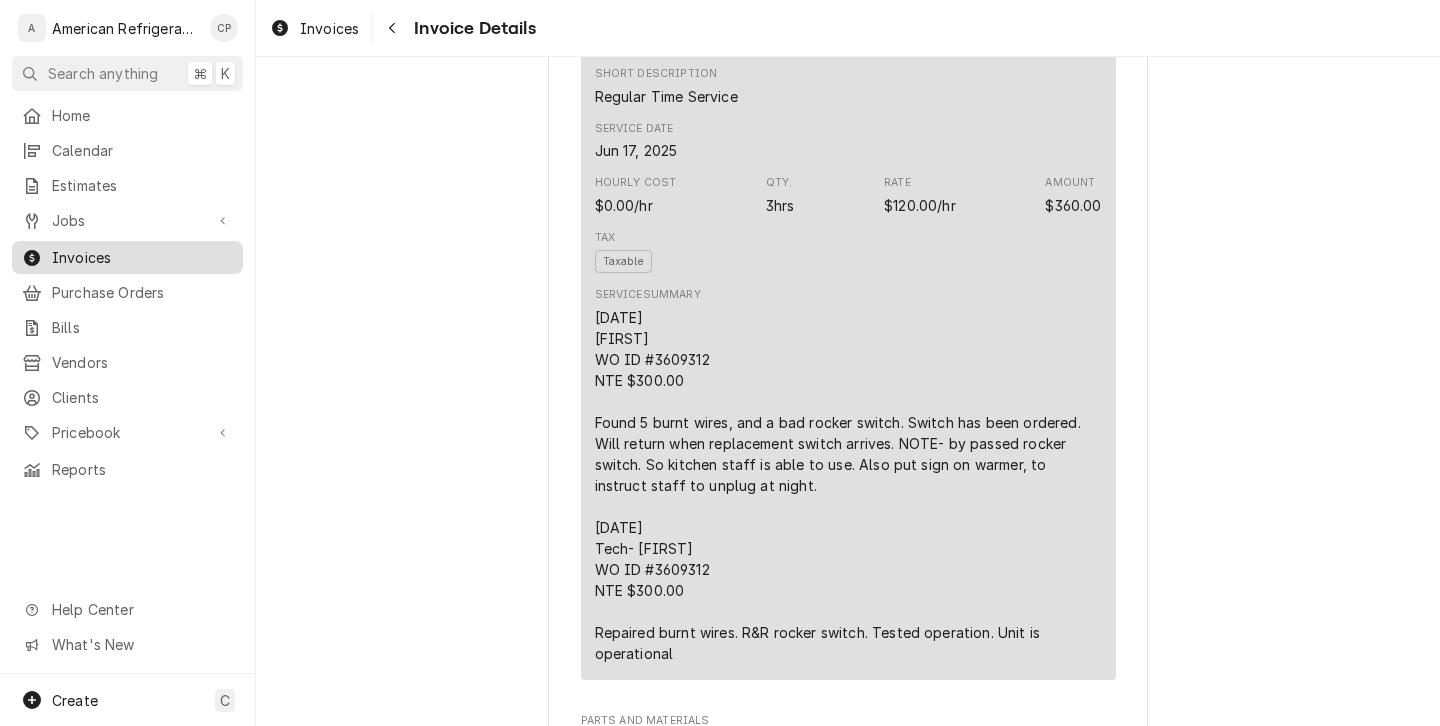 click on "Invoices" at bounding box center (142, 257) 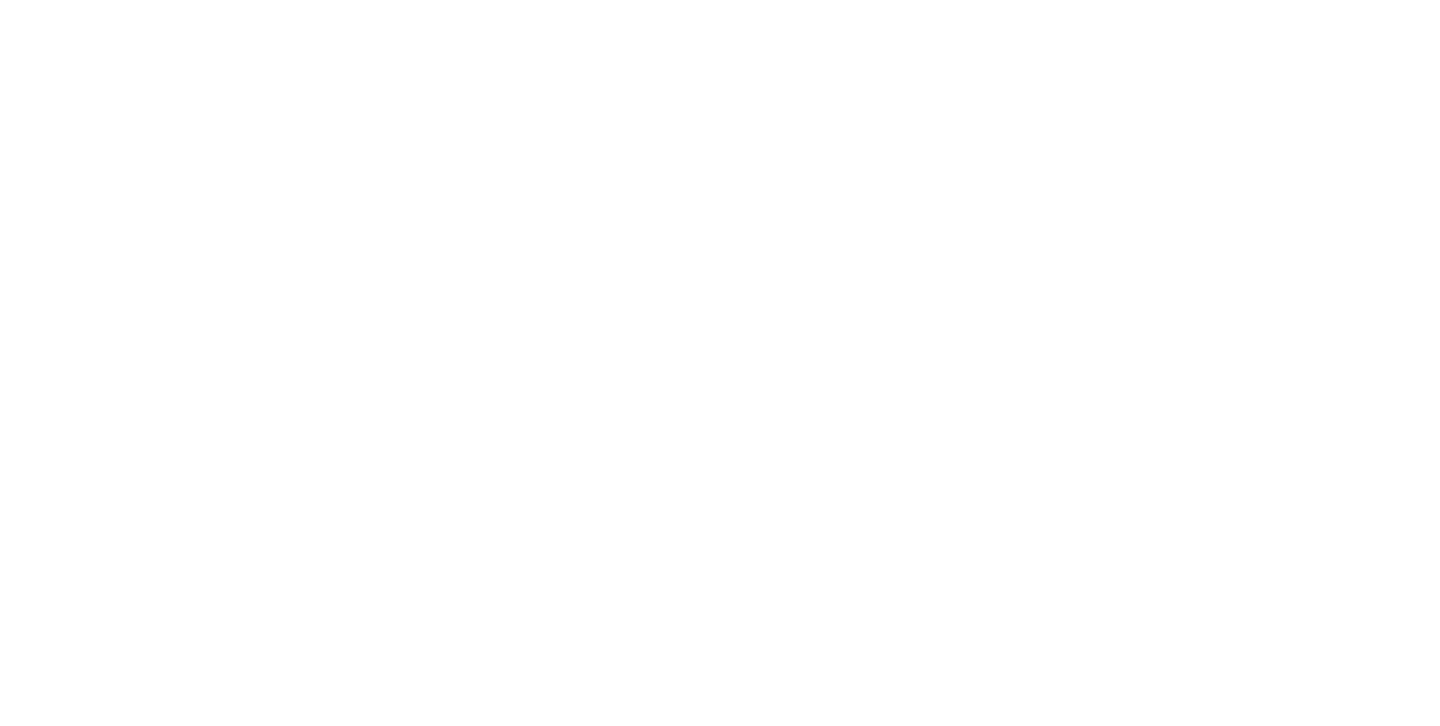 scroll, scrollTop: 0, scrollLeft: 0, axis: both 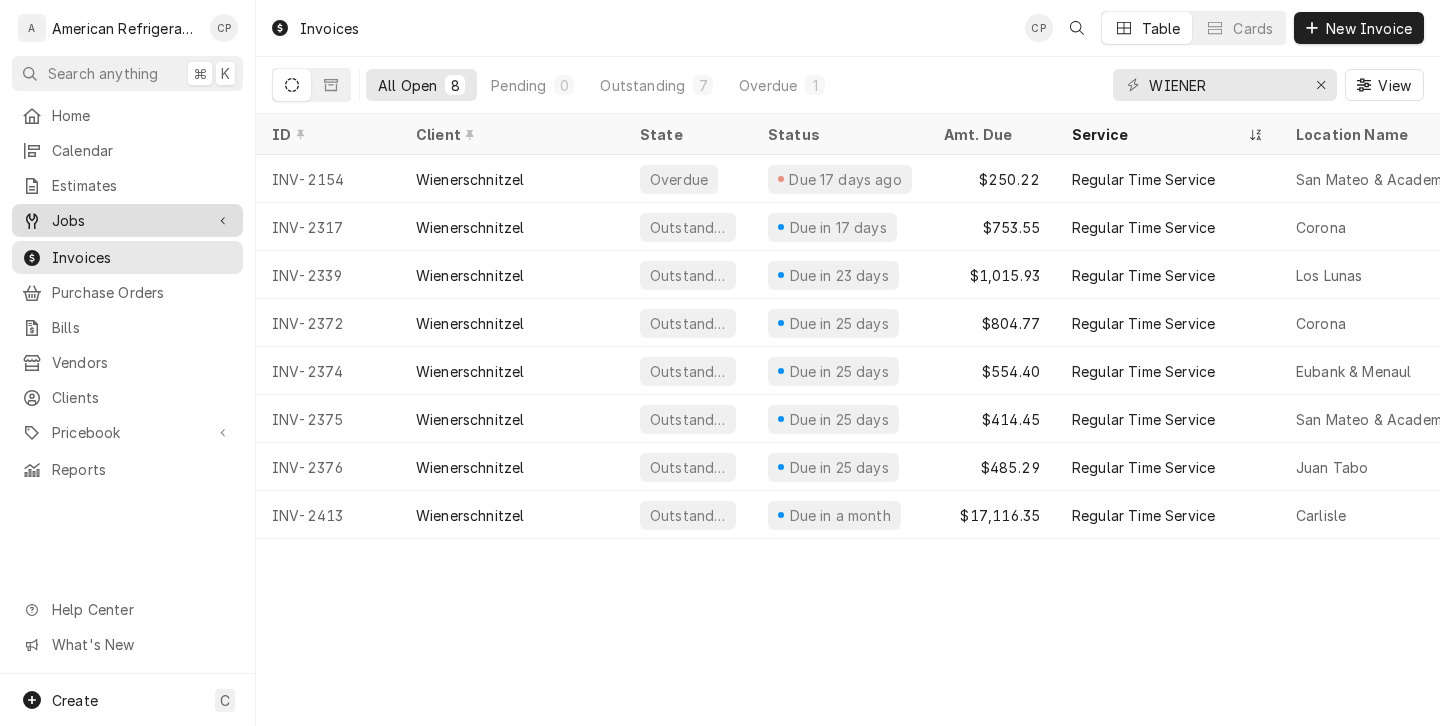 click on "Jobs" at bounding box center [127, 220] 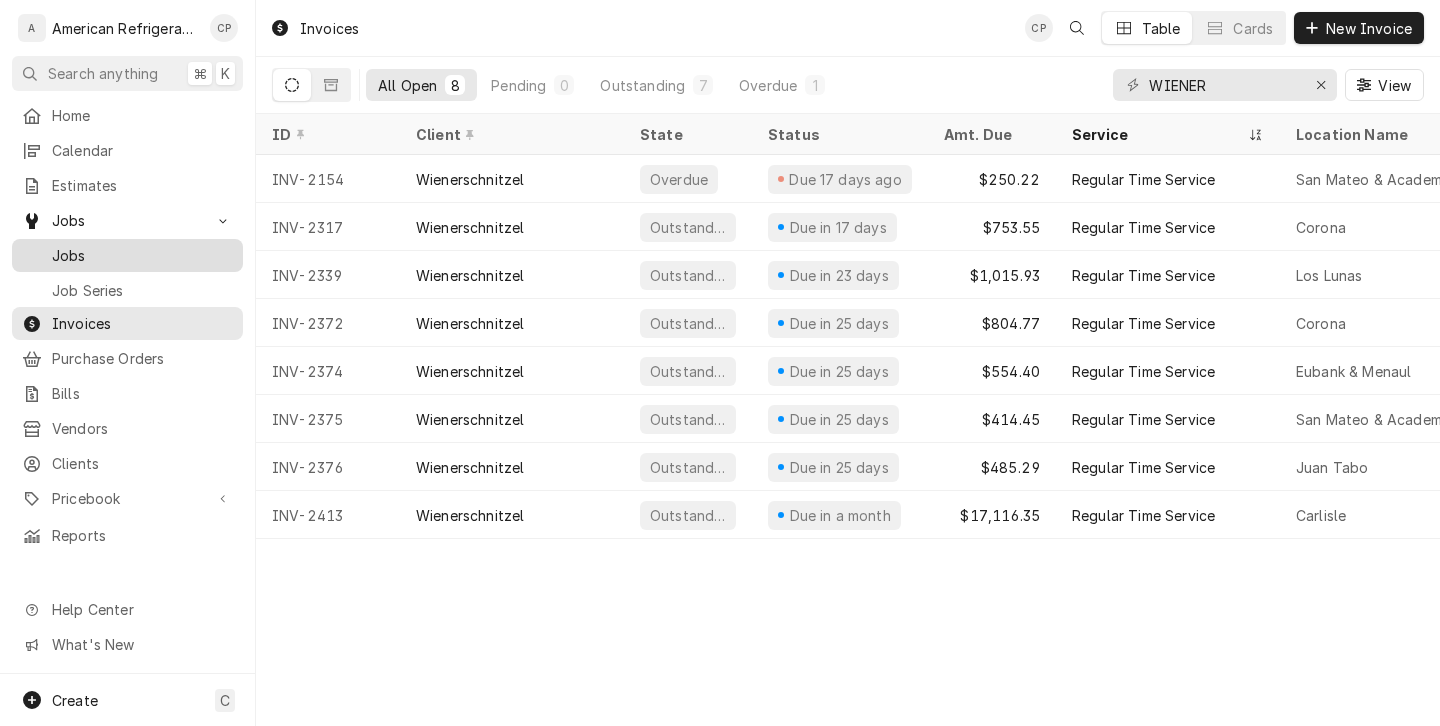 click on "Jobs" at bounding box center (142, 255) 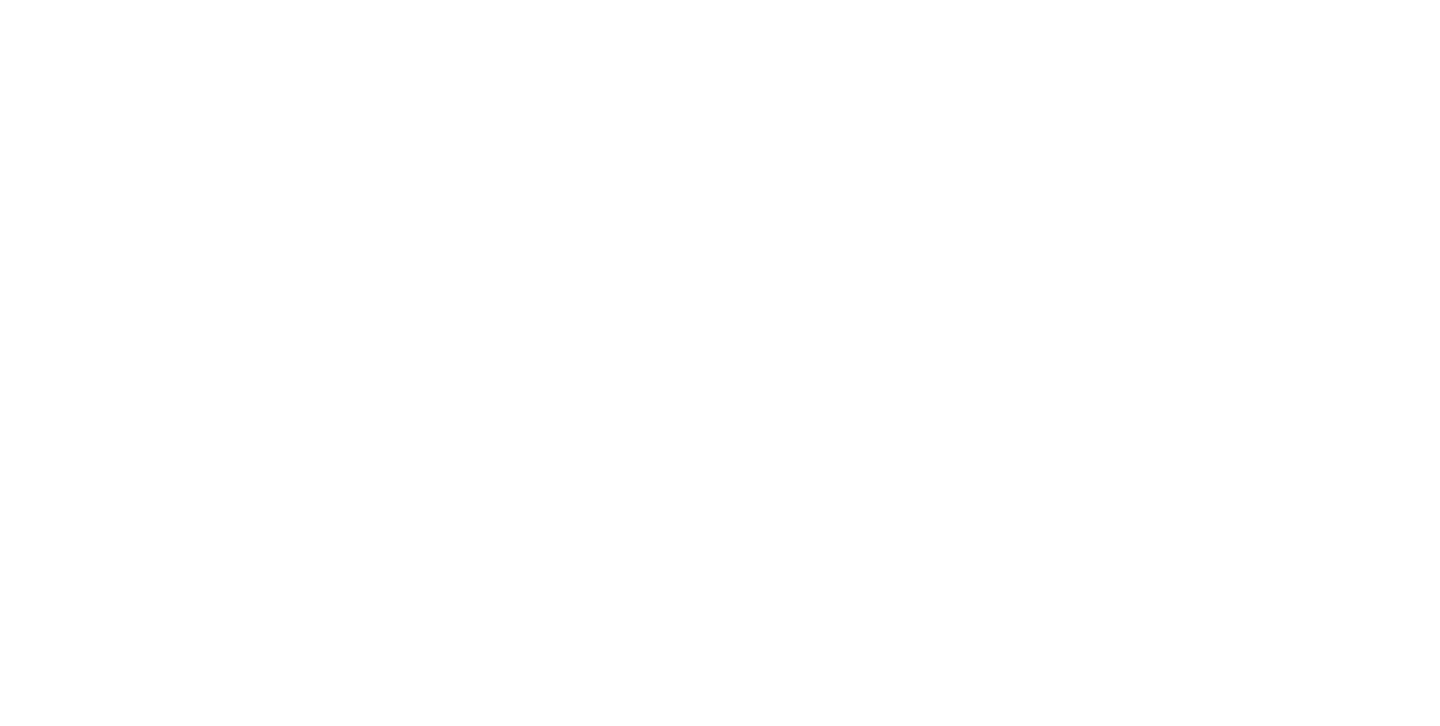 scroll, scrollTop: 0, scrollLeft: 0, axis: both 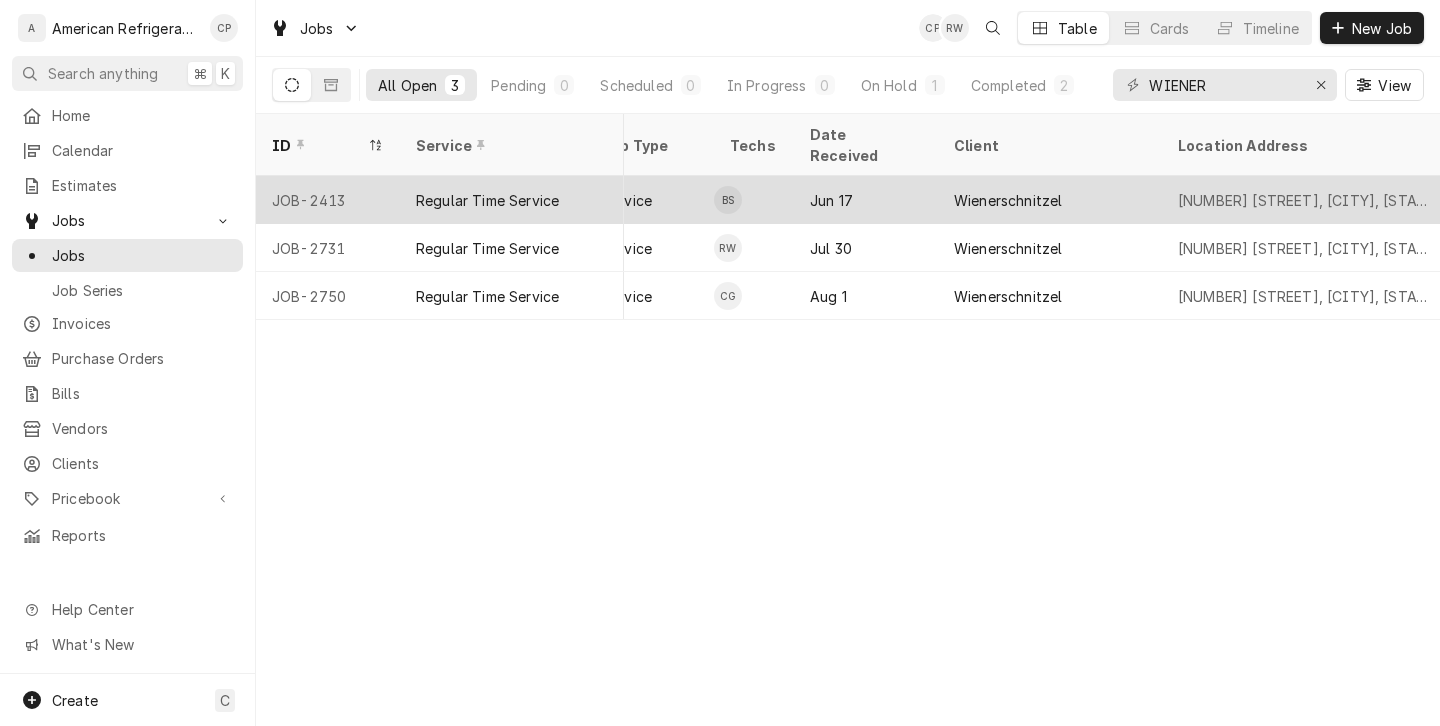 click on "Regular Time Service" at bounding box center (487, 200) 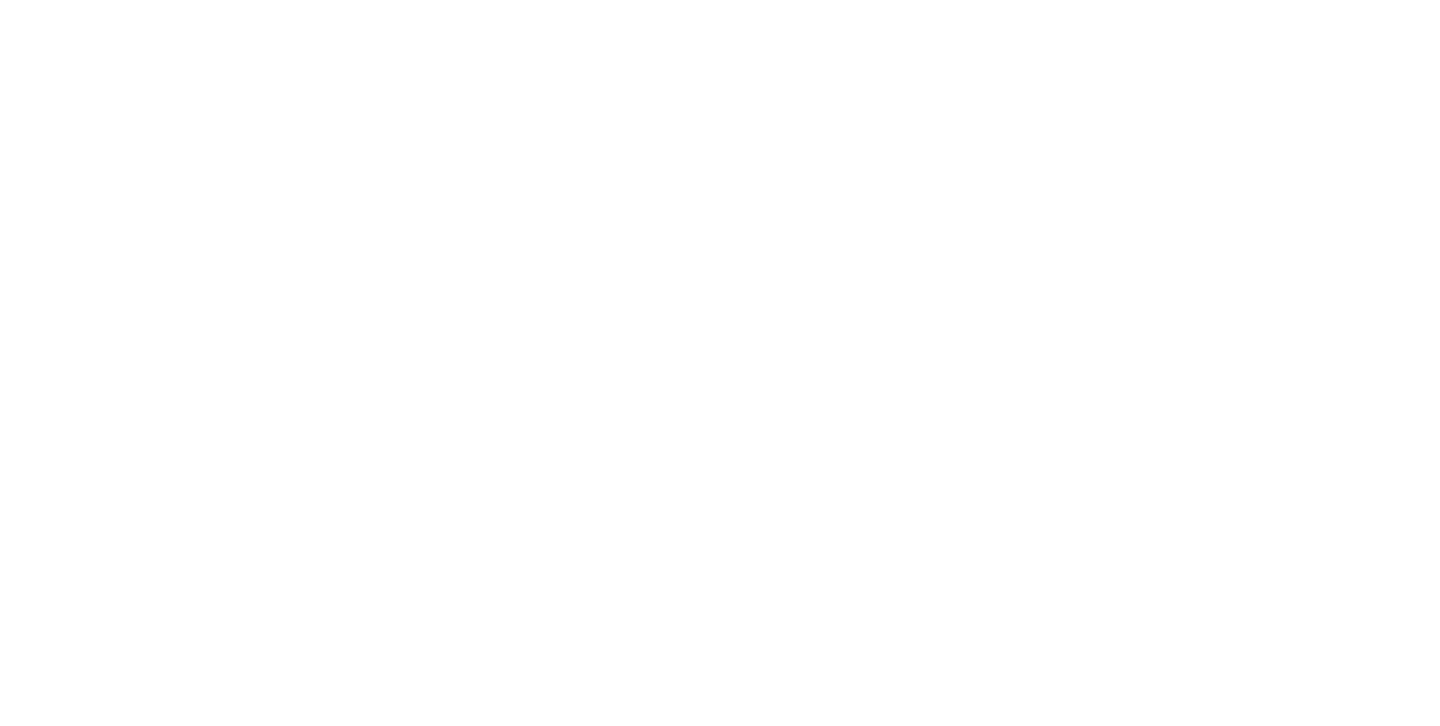 scroll, scrollTop: 0, scrollLeft: 0, axis: both 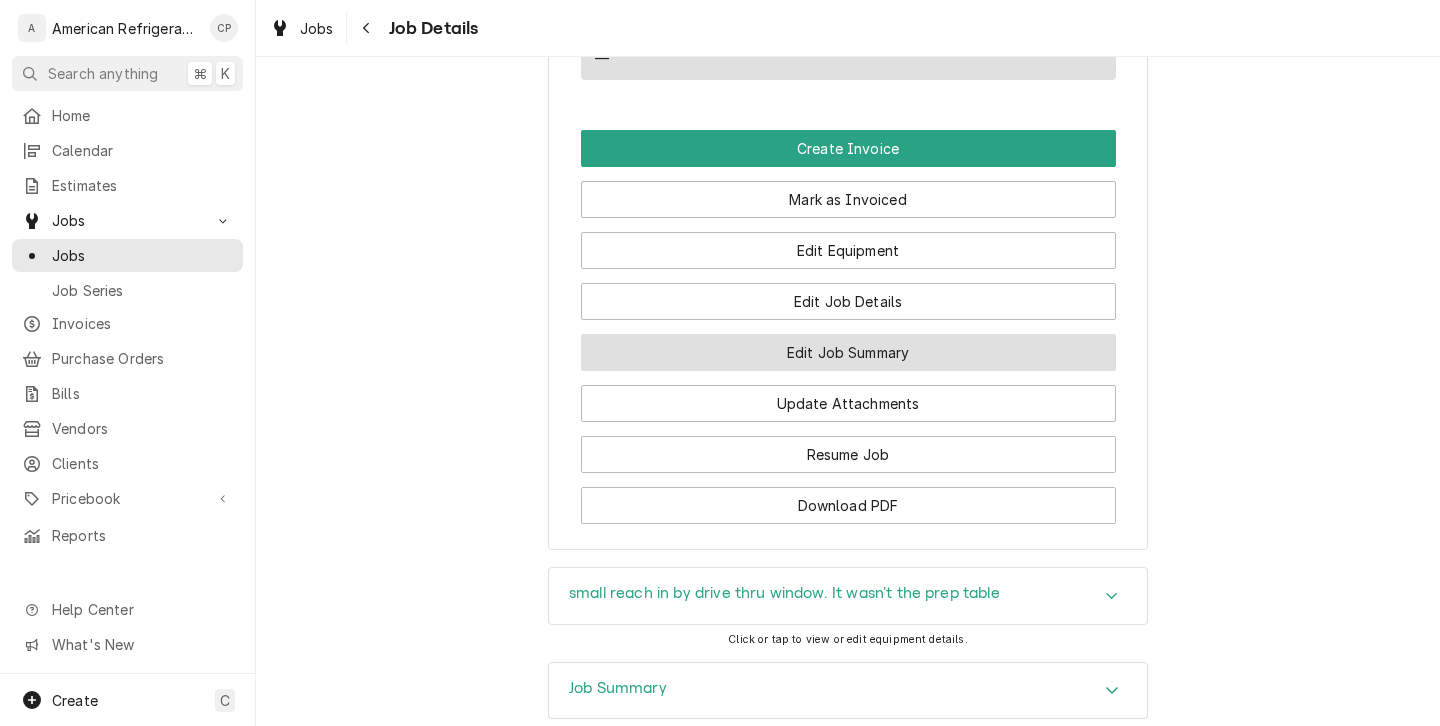 click on "Edit Job Summary" at bounding box center [848, 352] 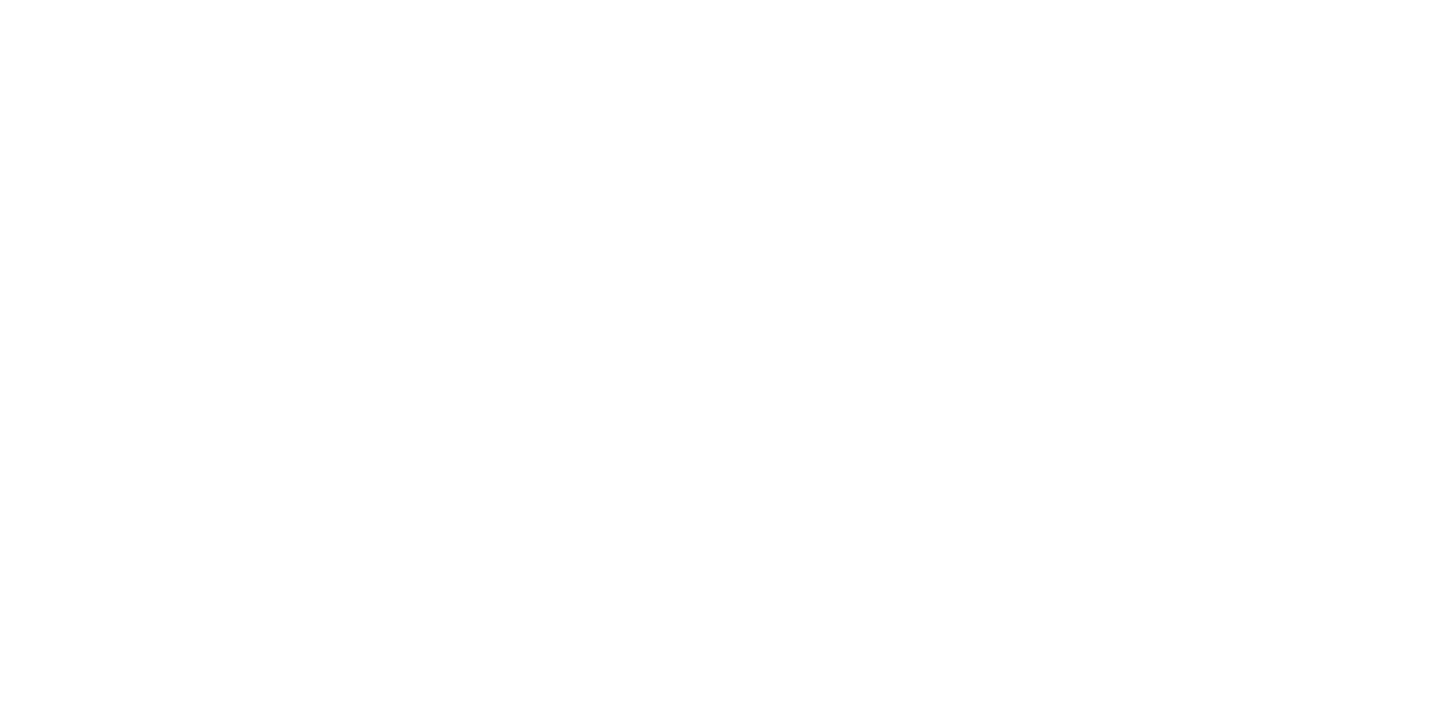 scroll, scrollTop: 0, scrollLeft: 0, axis: both 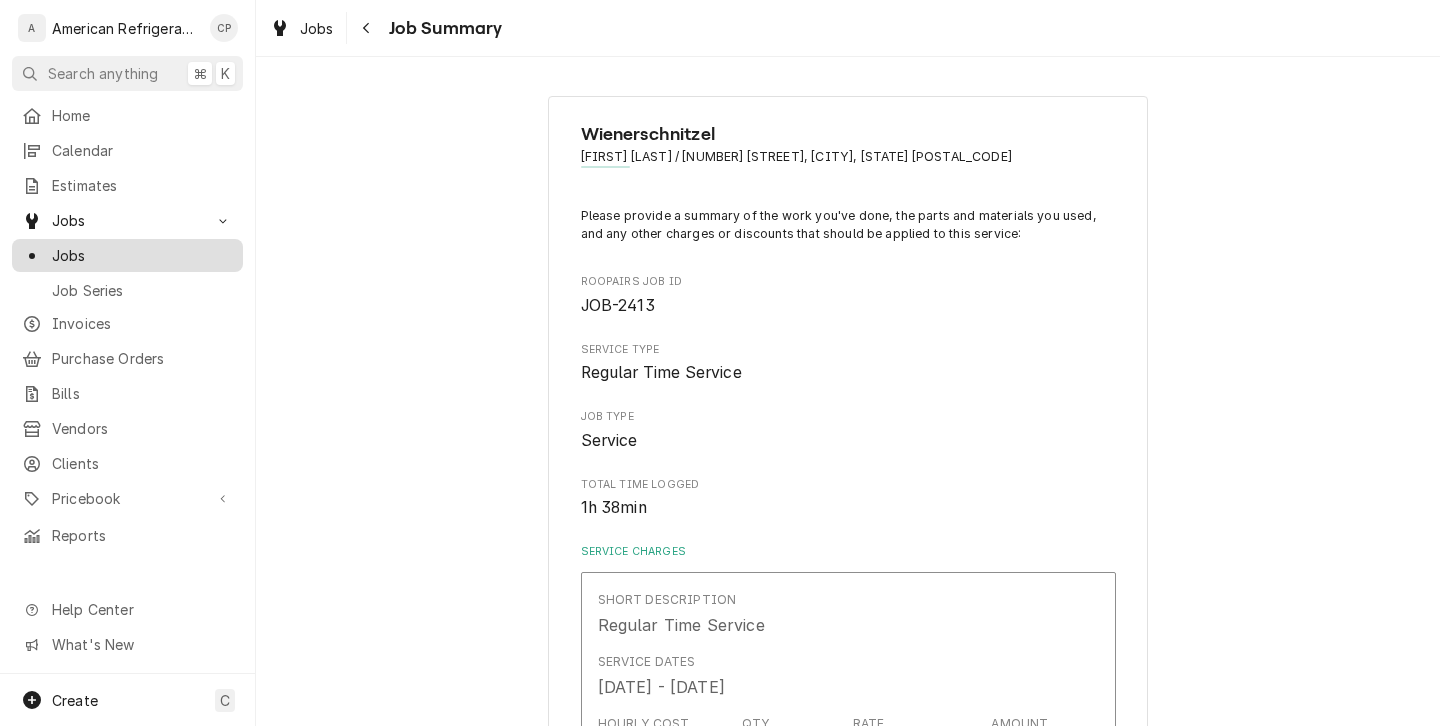 click on "Jobs" at bounding box center [142, 255] 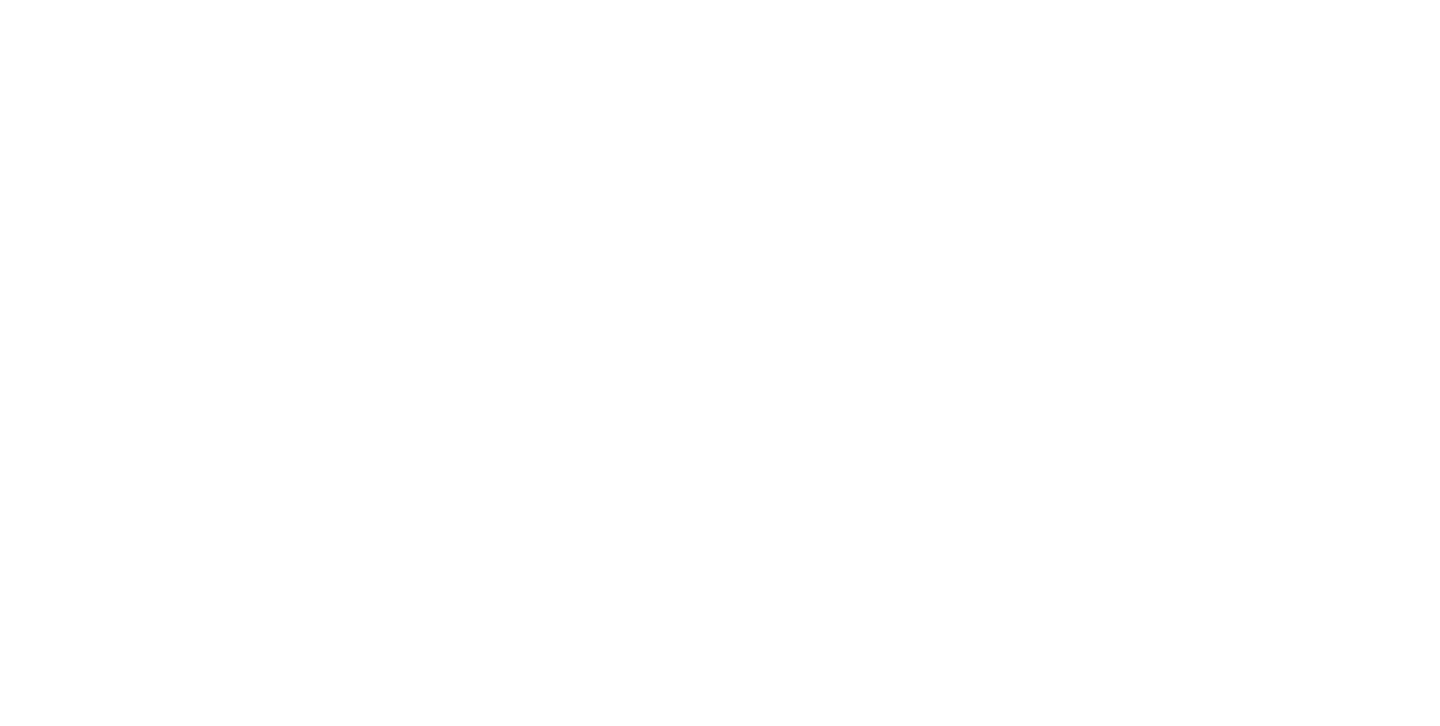 scroll, scrollTop: 0, scrollLeft: 0, axis: both 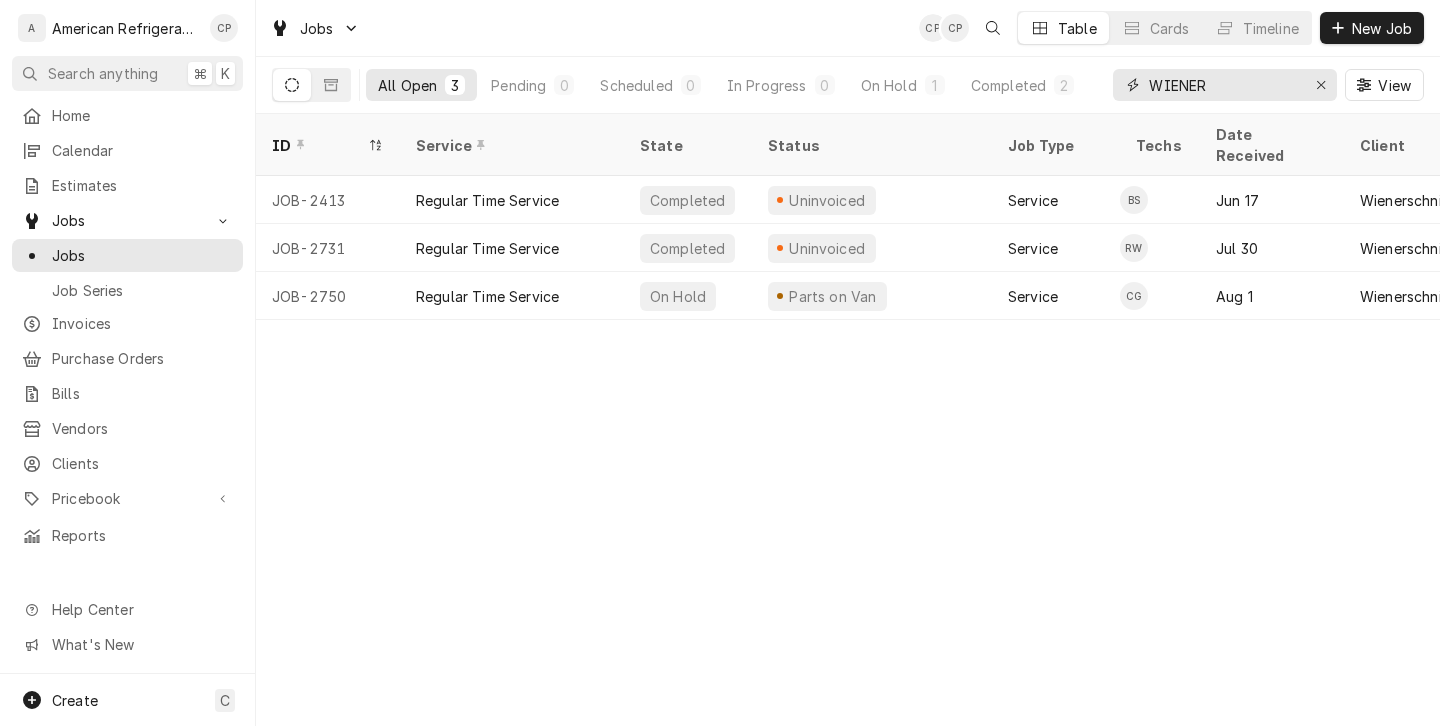 click on "WIENER" at bounding box center [1224, 85] 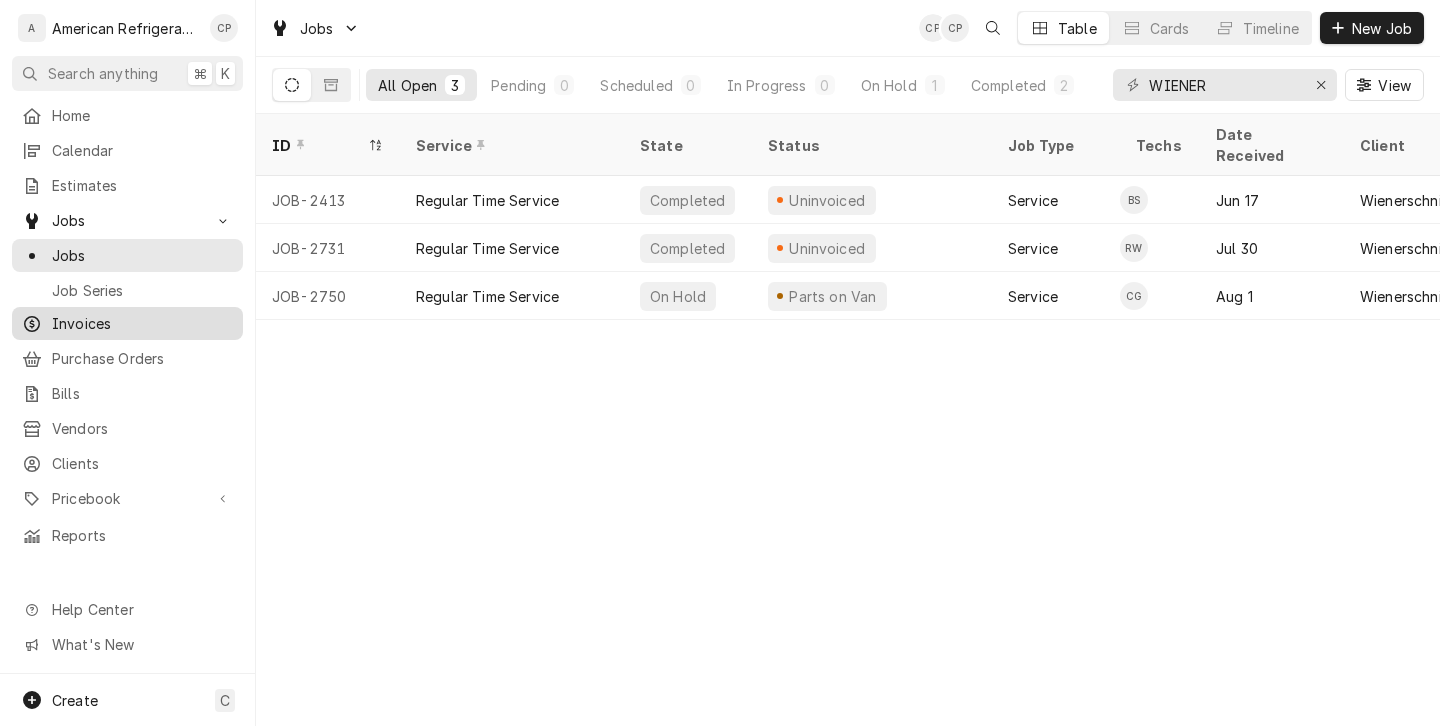 click on "Invoices" at bounding box center (127, 323) 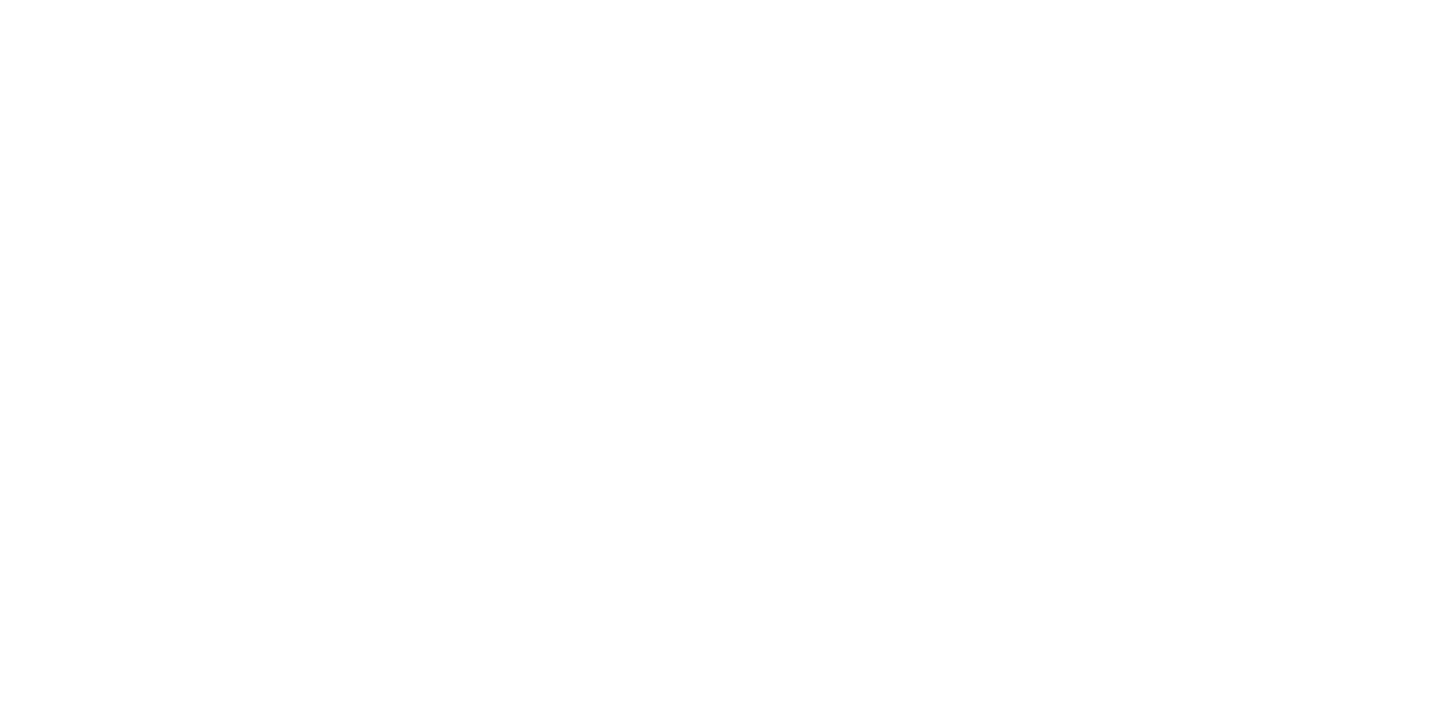 scroll, scrollTop: 0, scrollLeft: 0, axis: both 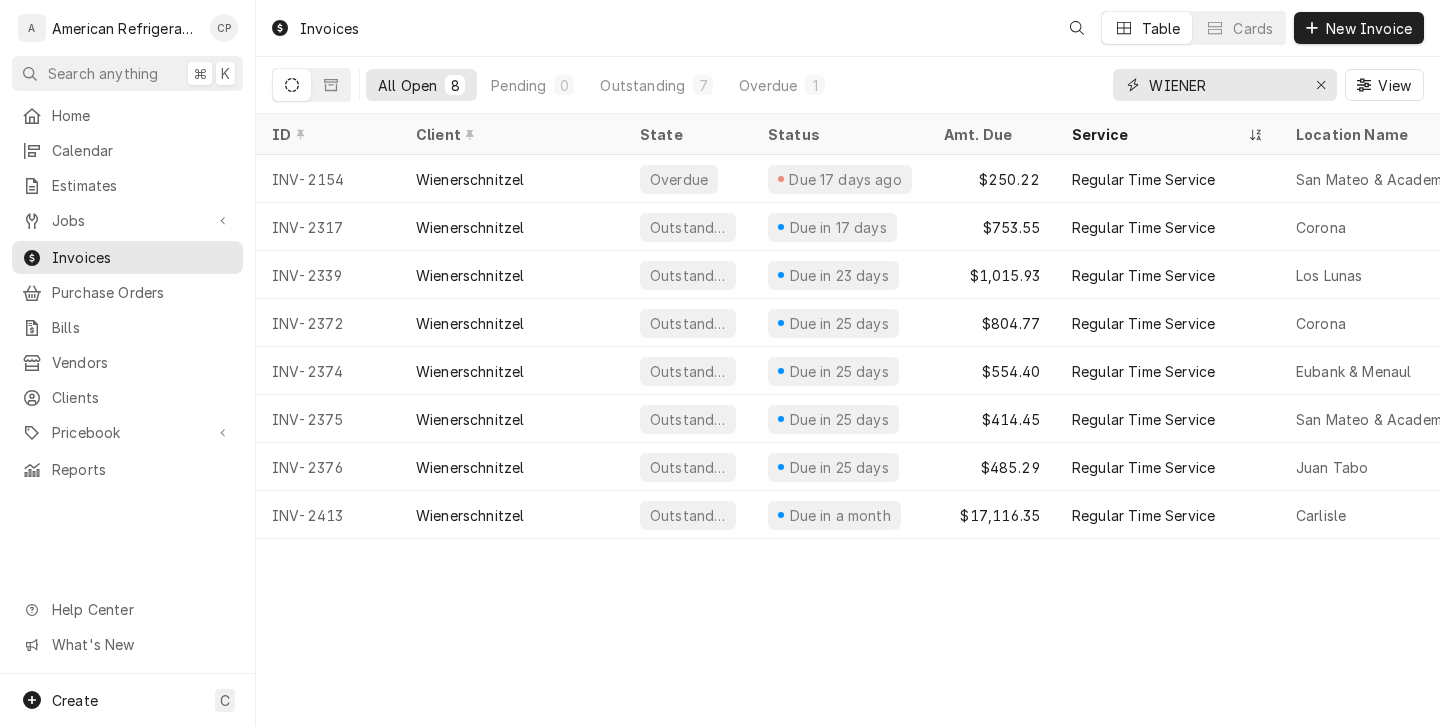 click on "WIENER" at bounding box center [1224, 85] 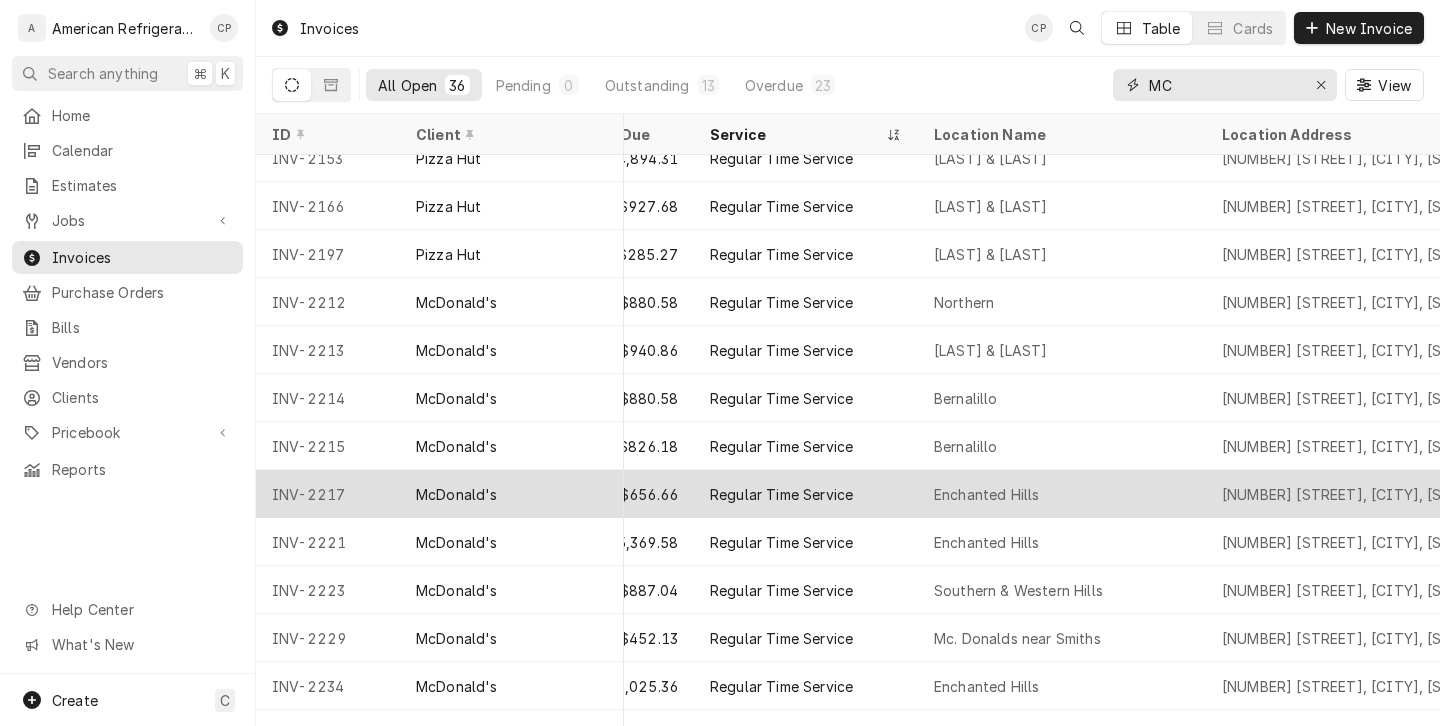 scroll, scrollTop: 549, scrollLeft: 375, axis: both 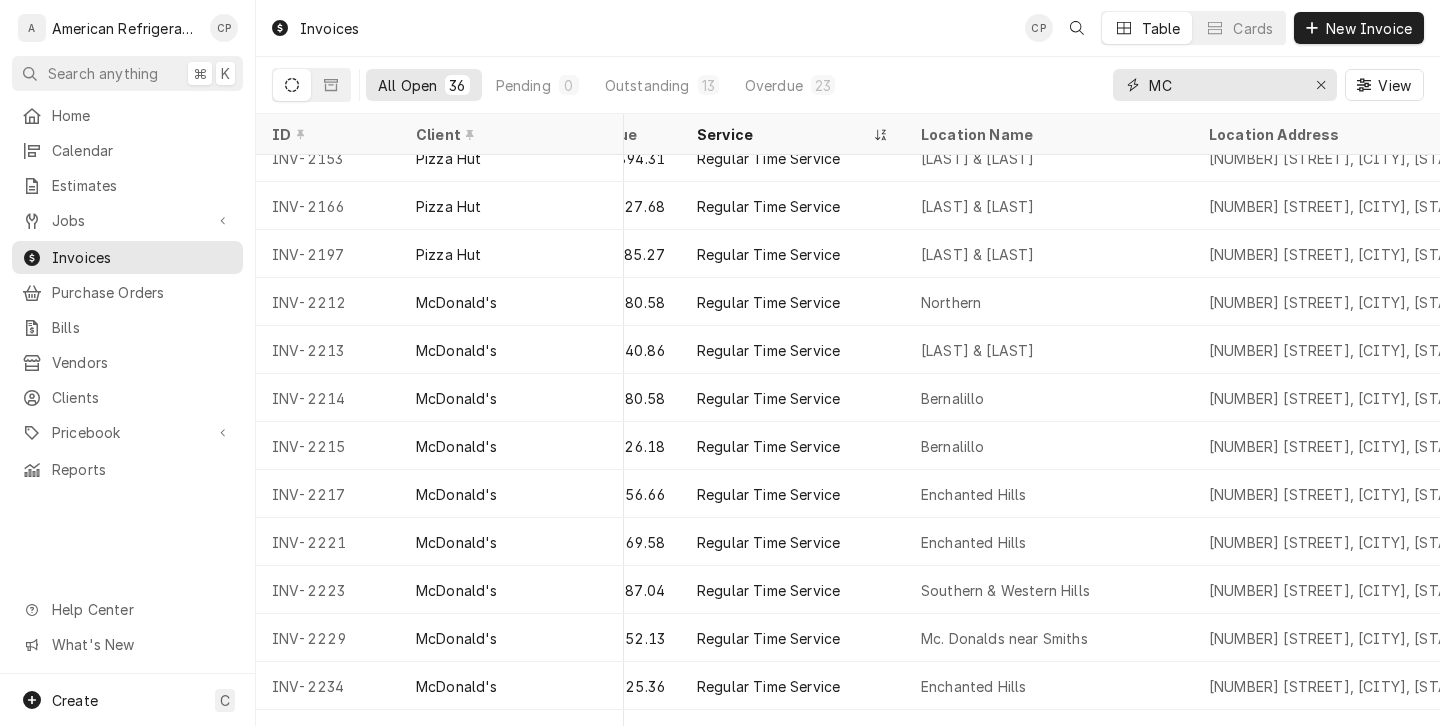 click on "MC" at bounding box center (1224, 85) 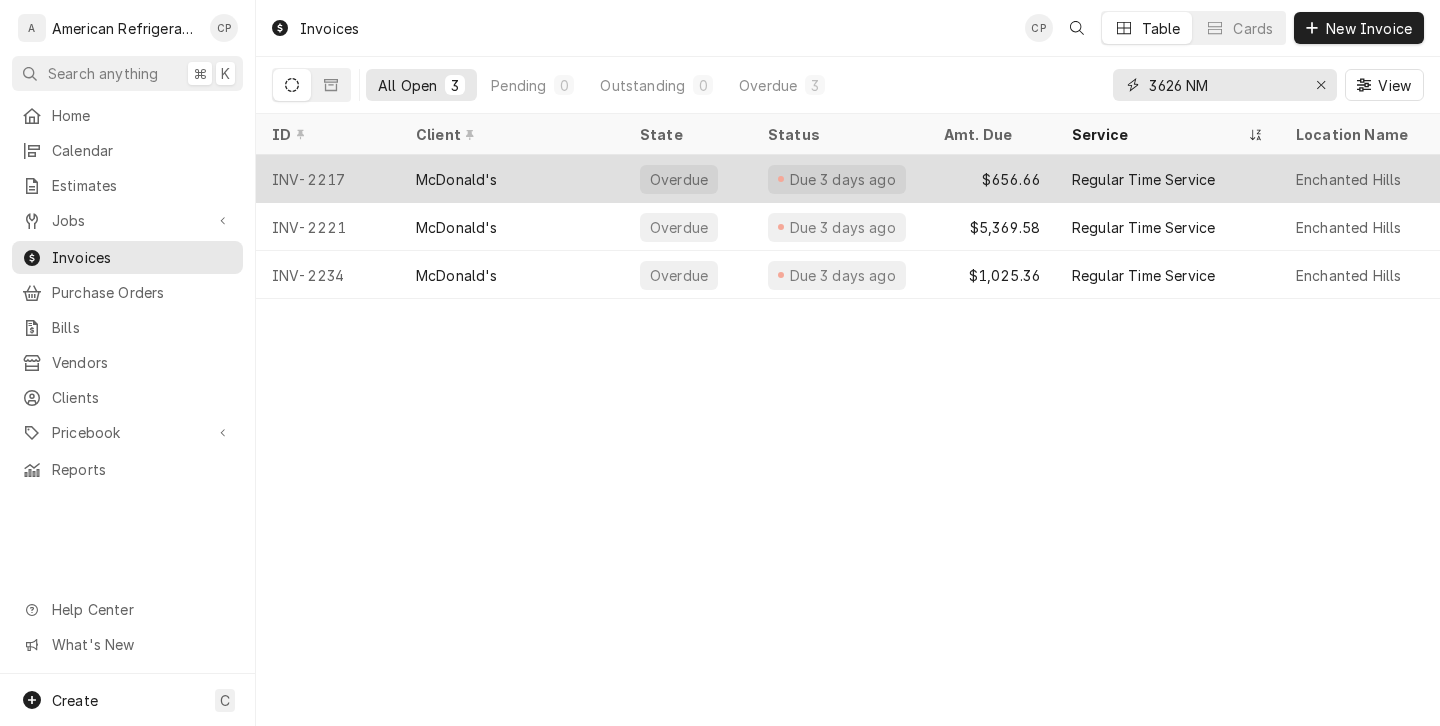 type on "3626 NM" 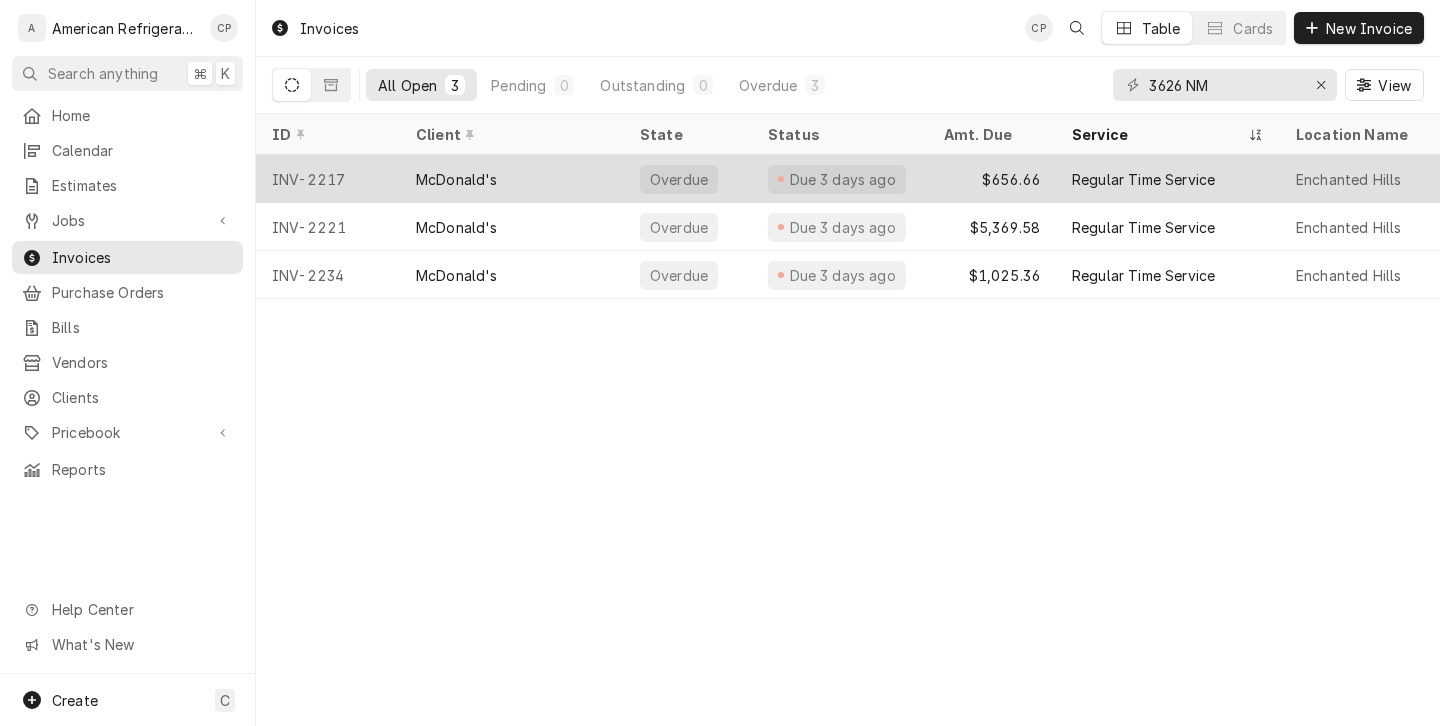 click on "McDonald's" at bounding box center (512, 179) 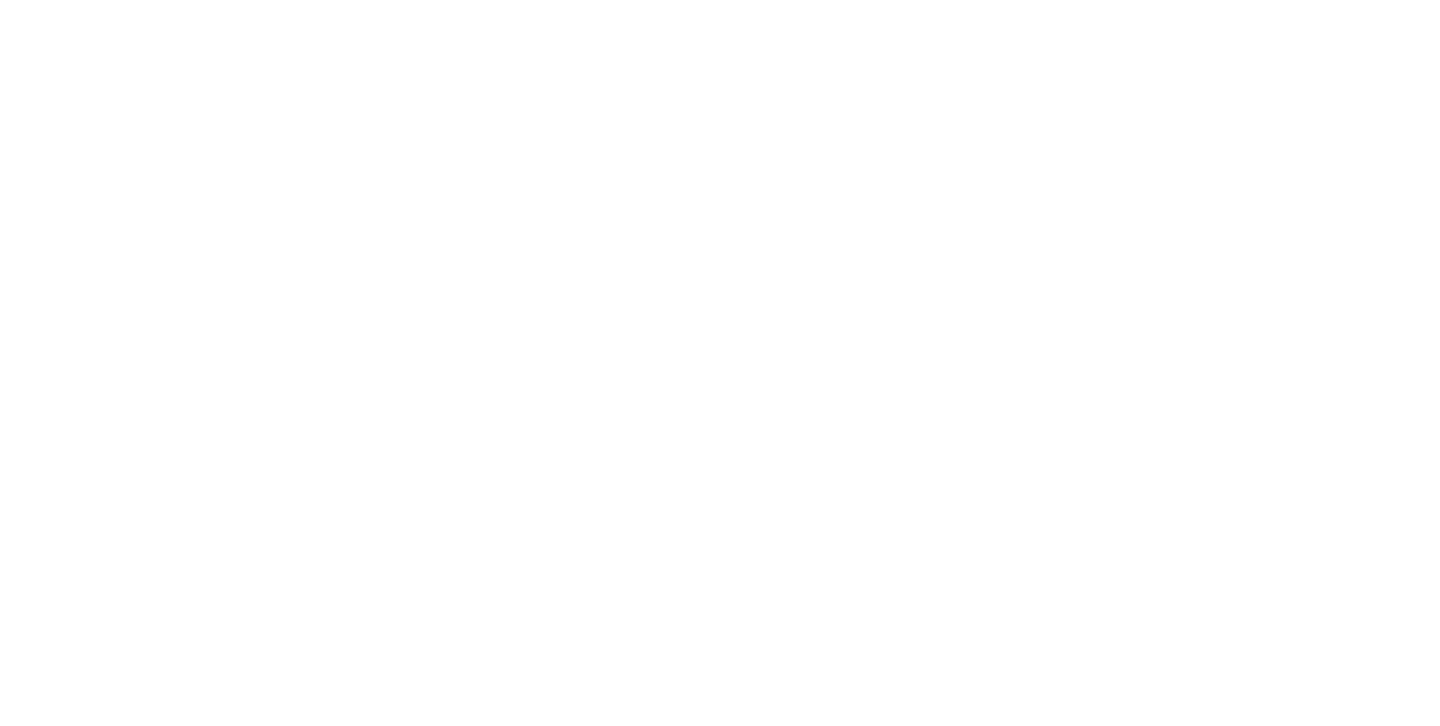 scroll, scrollTop: 0, scrollLeft: 0, axis: both 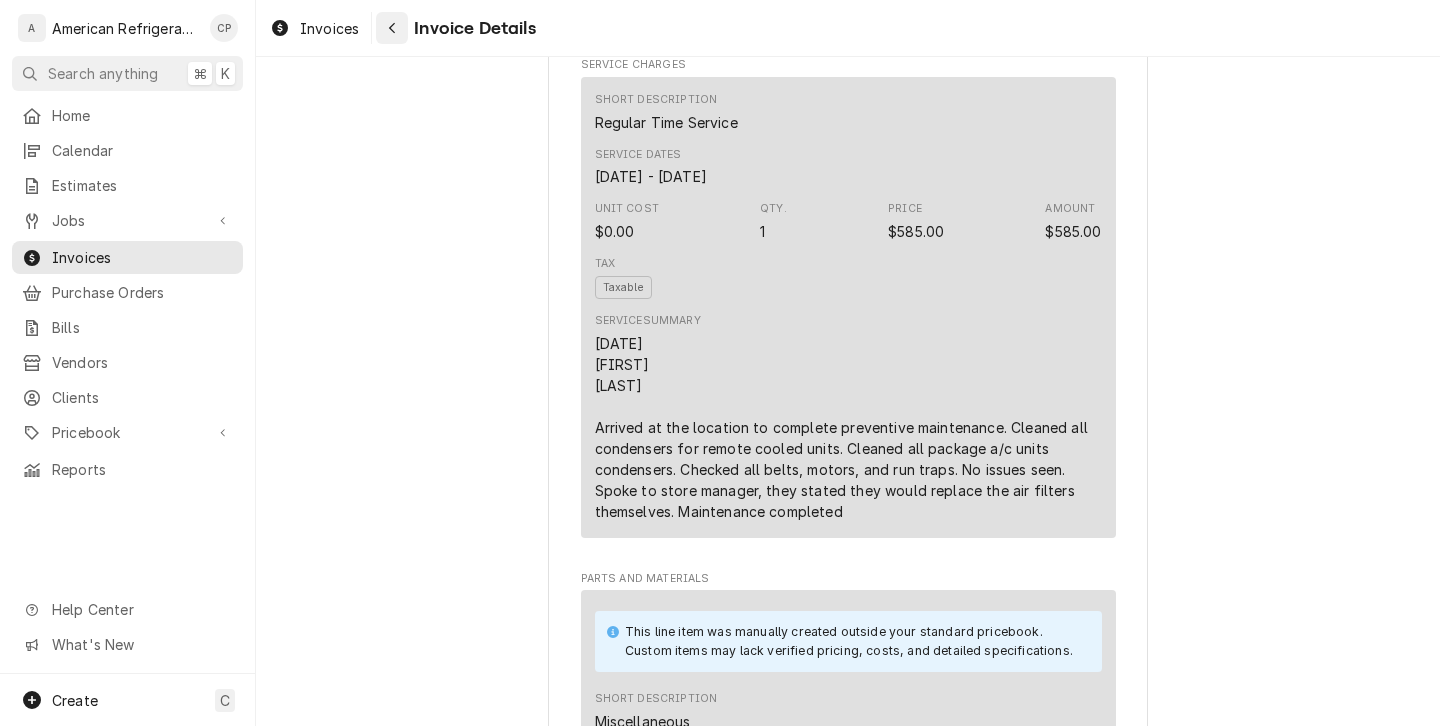 click at bounding box center (392, 28) 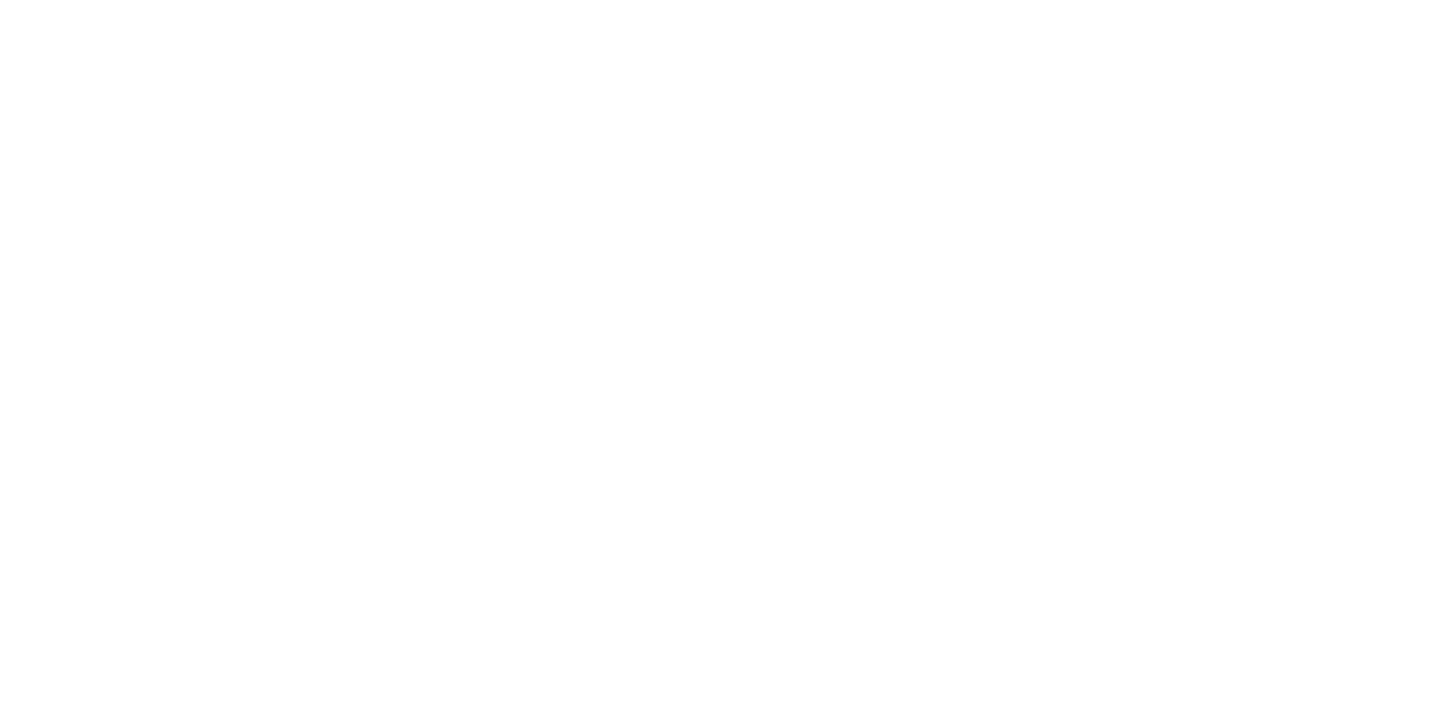 scroll, scrollTop: 0, scrollLeft: 0, axis: both 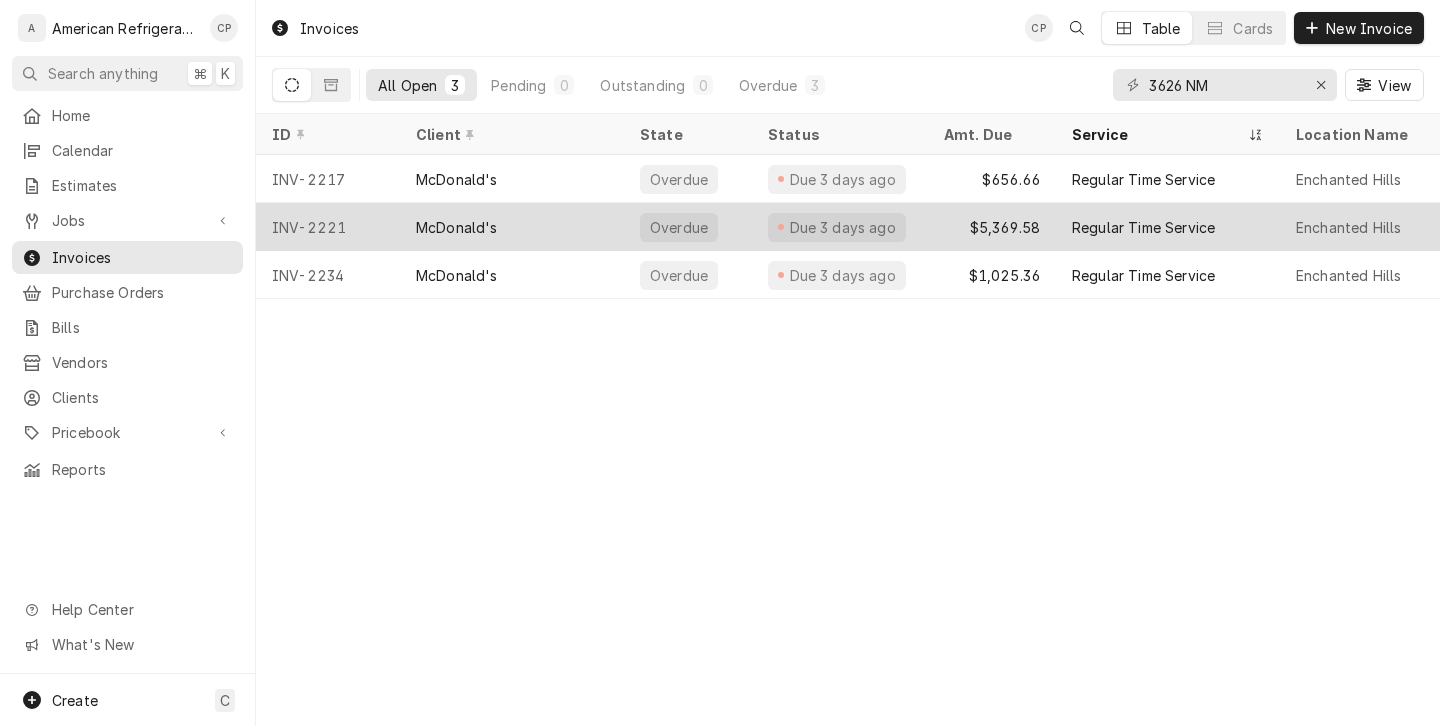 click on "McDonald's" at bounding box center [512, 227] 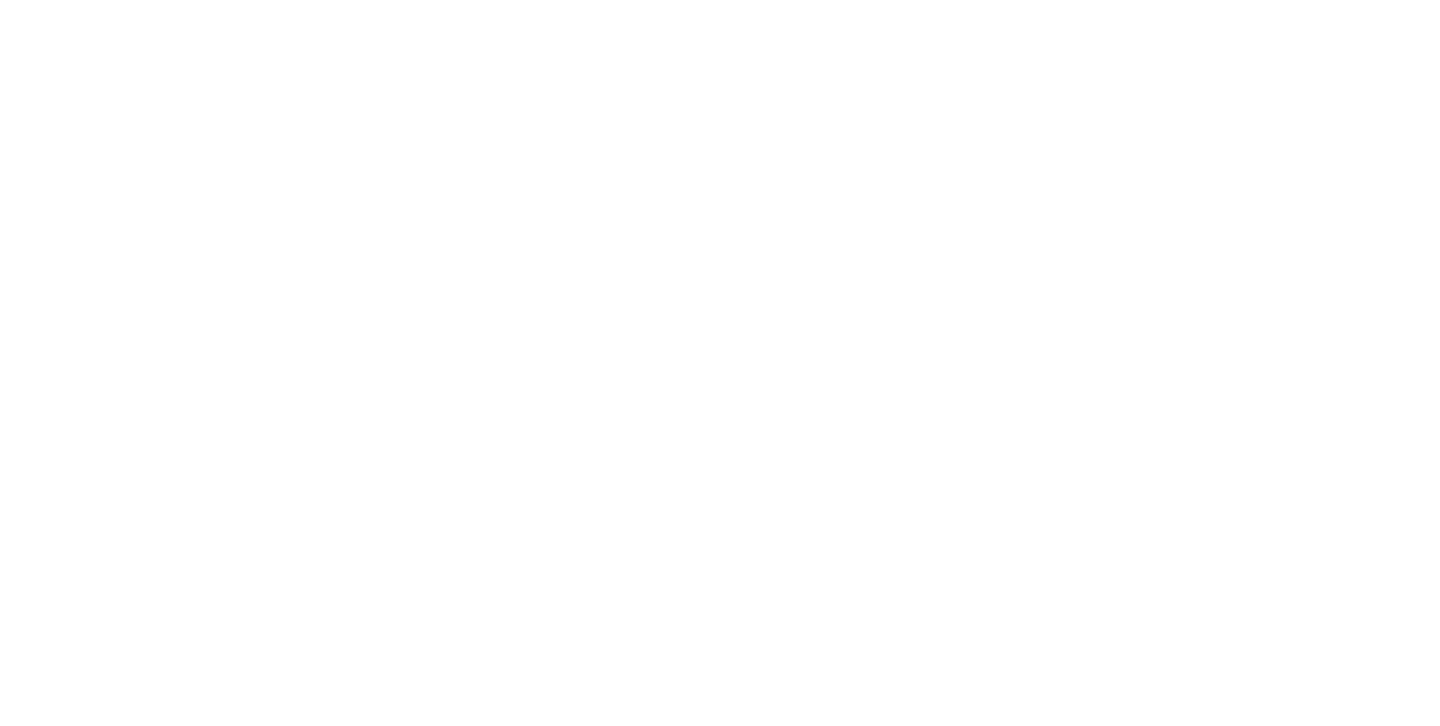 scroll, scrollTop: 0, scrollLeft: 0, axis: both 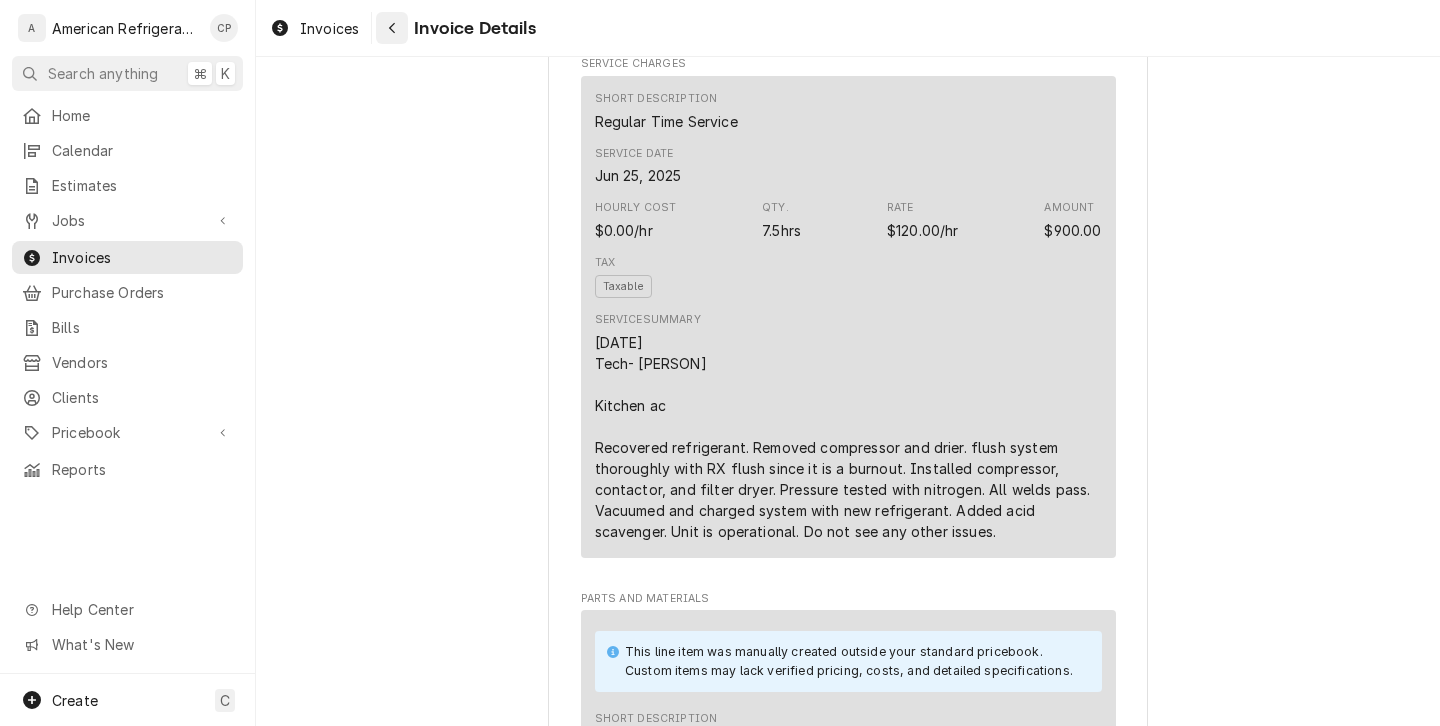 click at bounding box center [392, 28] 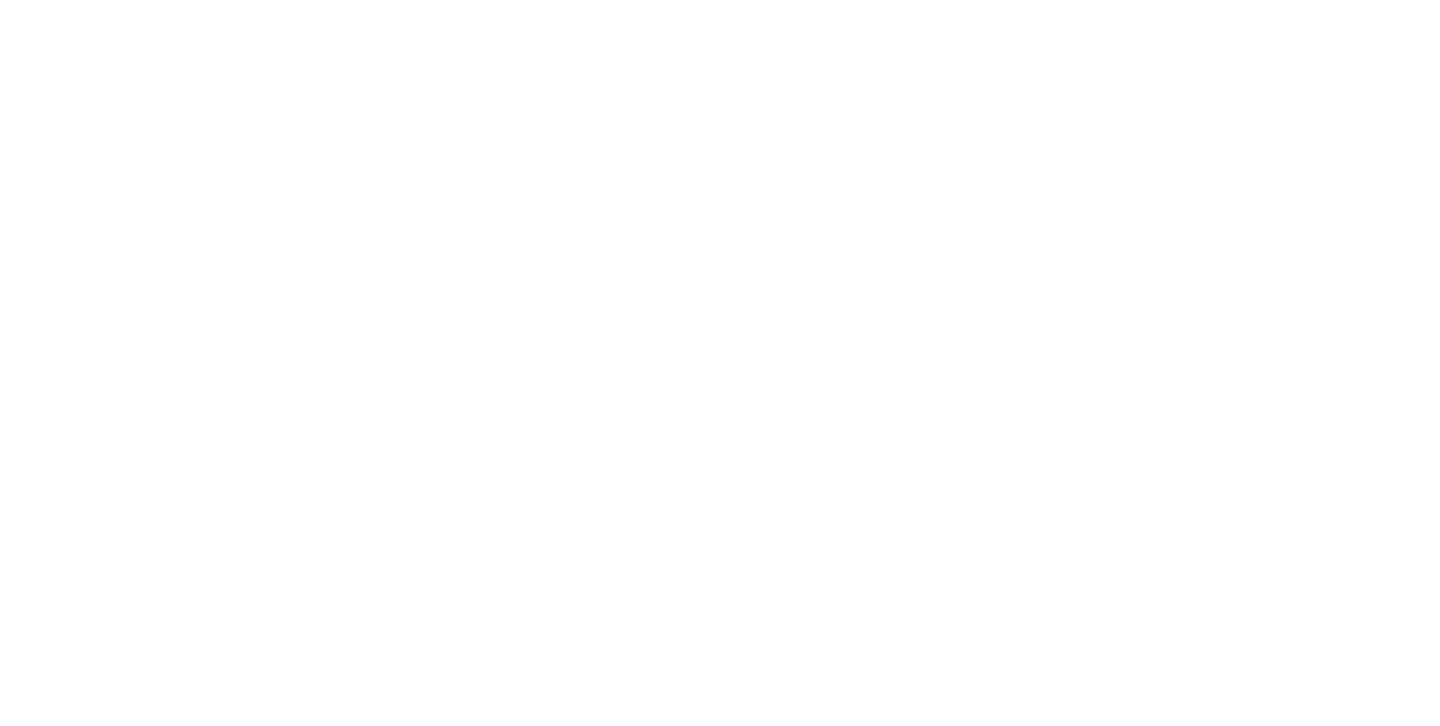 scroll, scrollTop: 0, scrollLeft: 0, axis: both 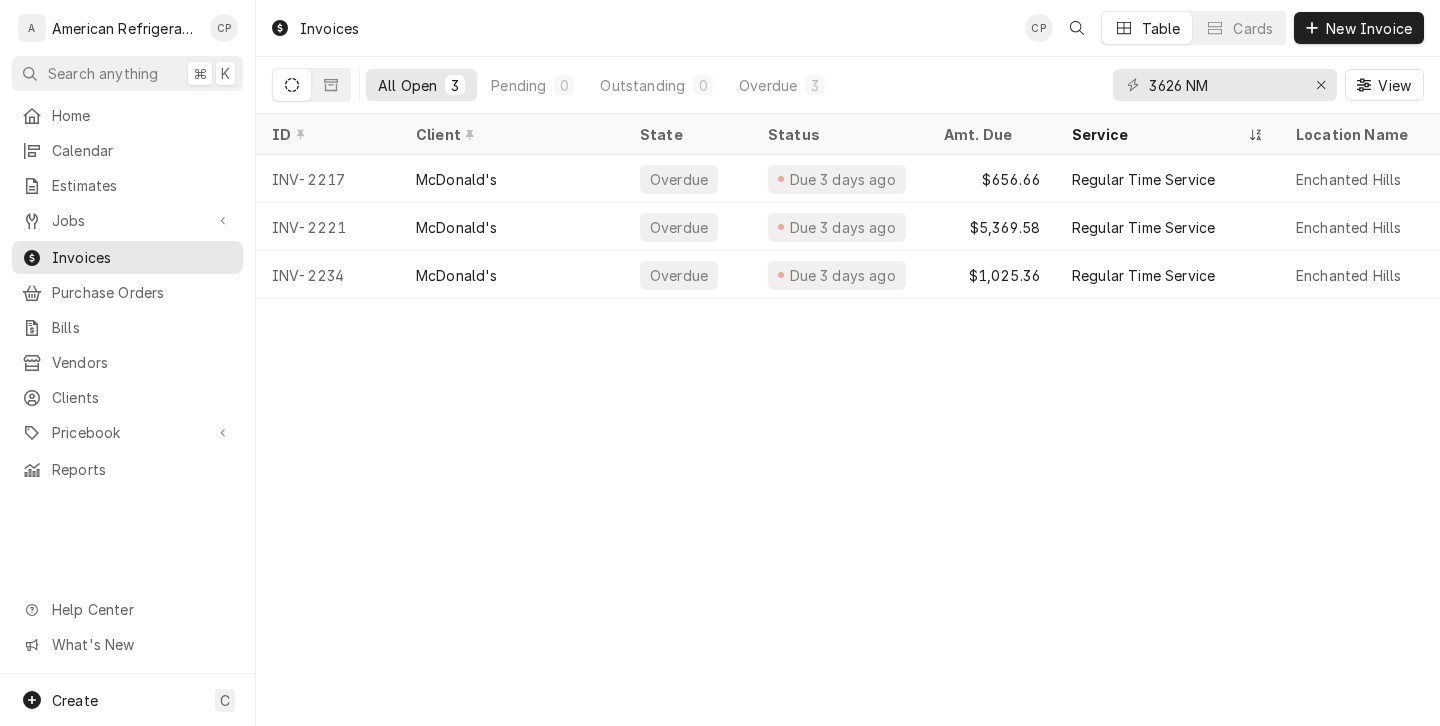 click on "McDonald's" at bounding box center (512, 275) 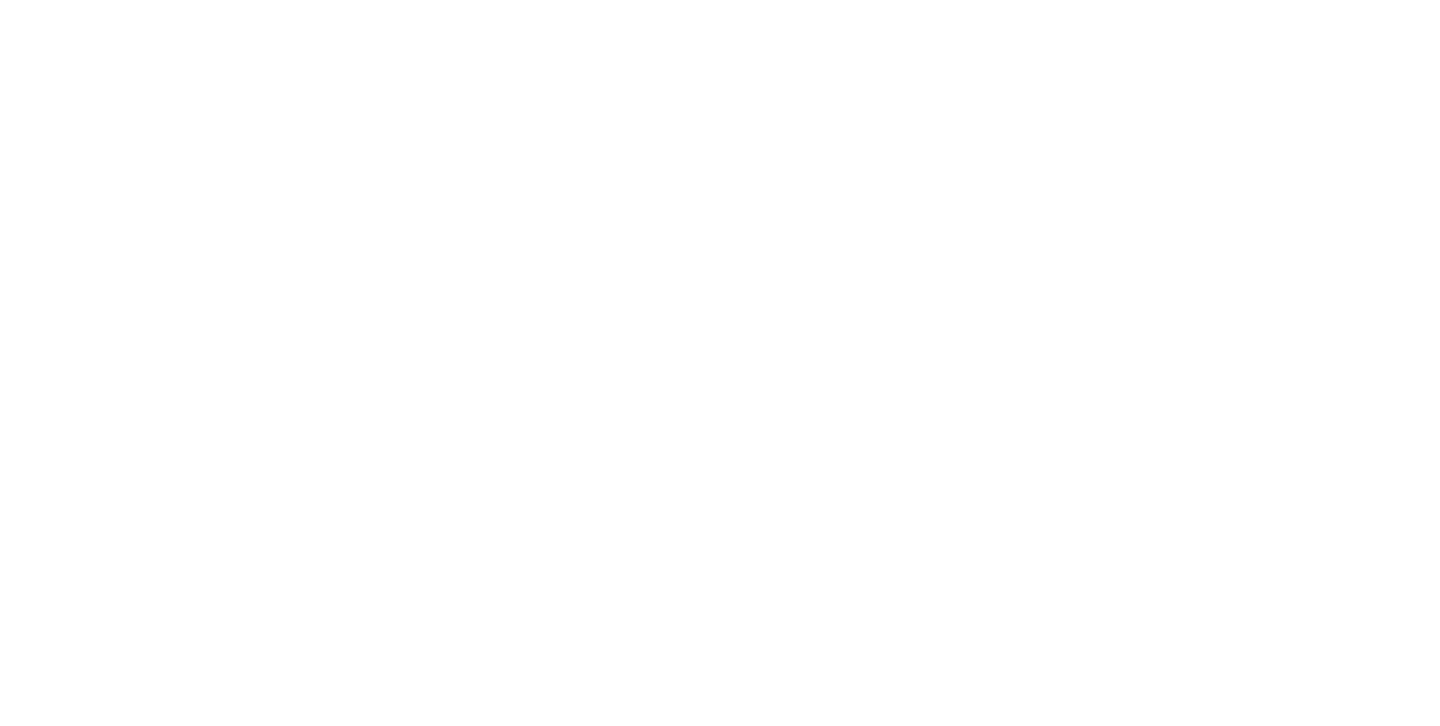 scroll, scrollTop: 0, scrollLeft: 0, axis: both 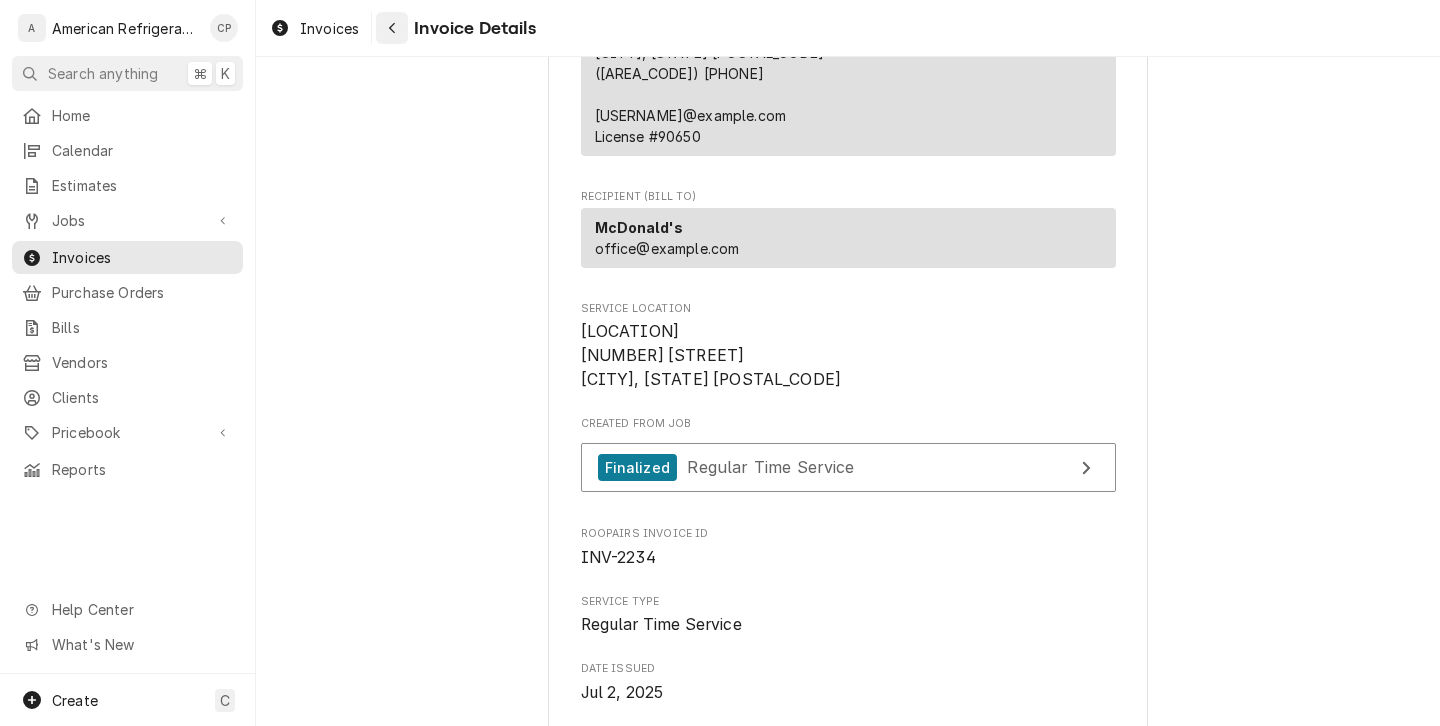 click at bounding box center (392, 28) 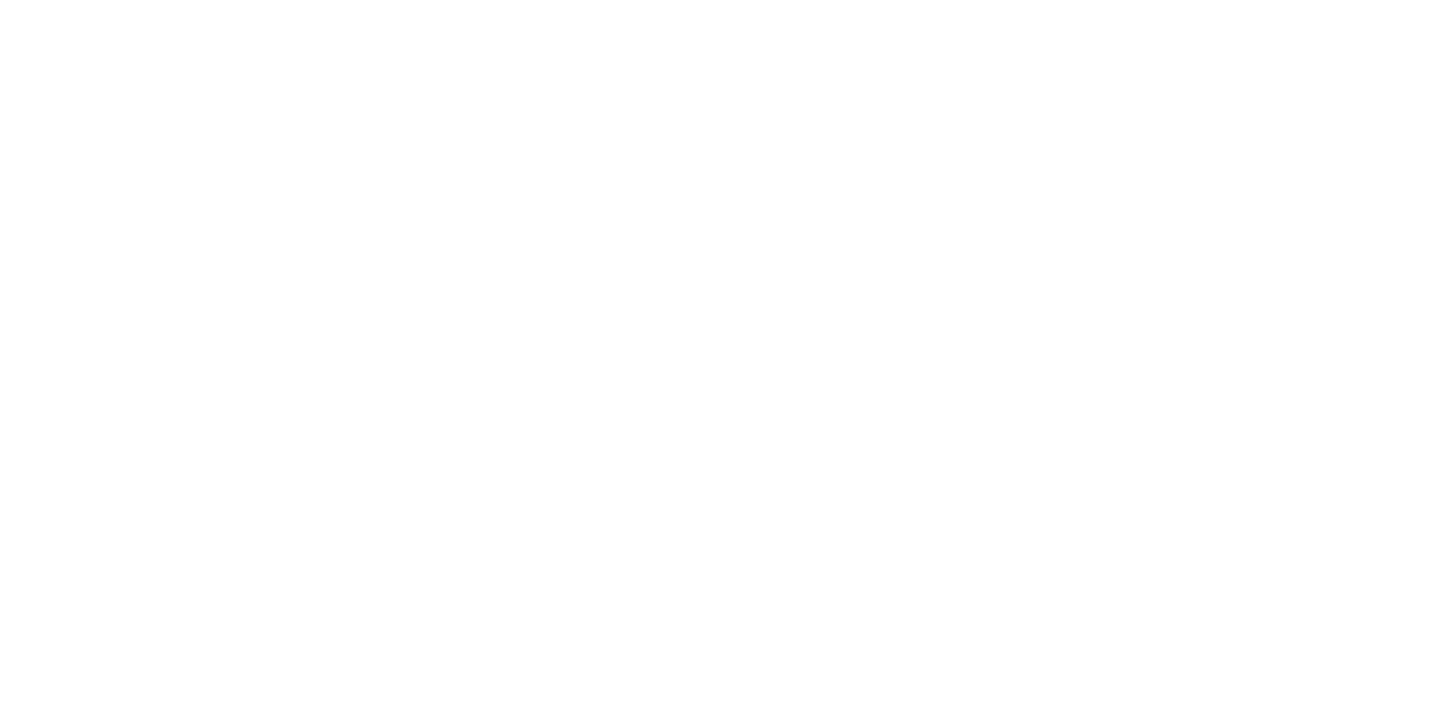 scroll, scrollTop: 0, scrollLeft: 0, axis: both 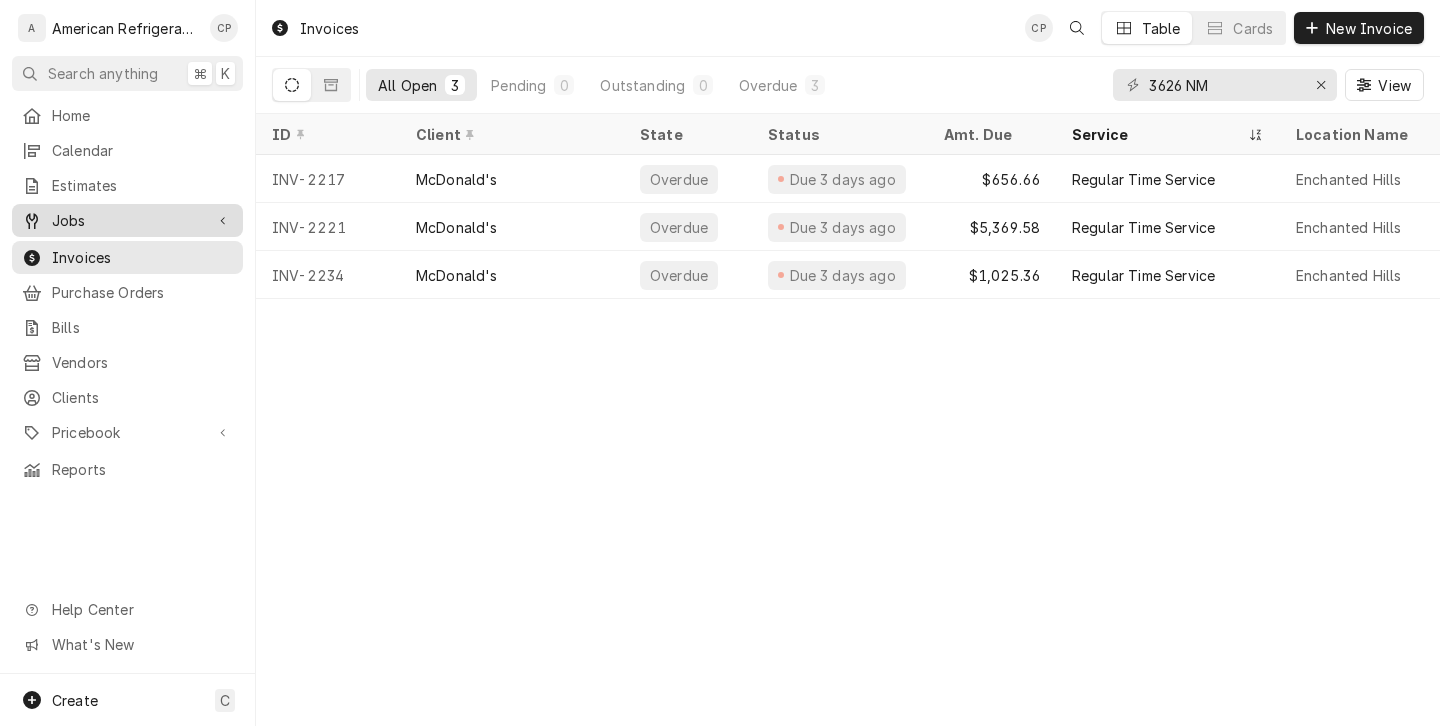 click on "Jobs" at bounding box center (127, 220) 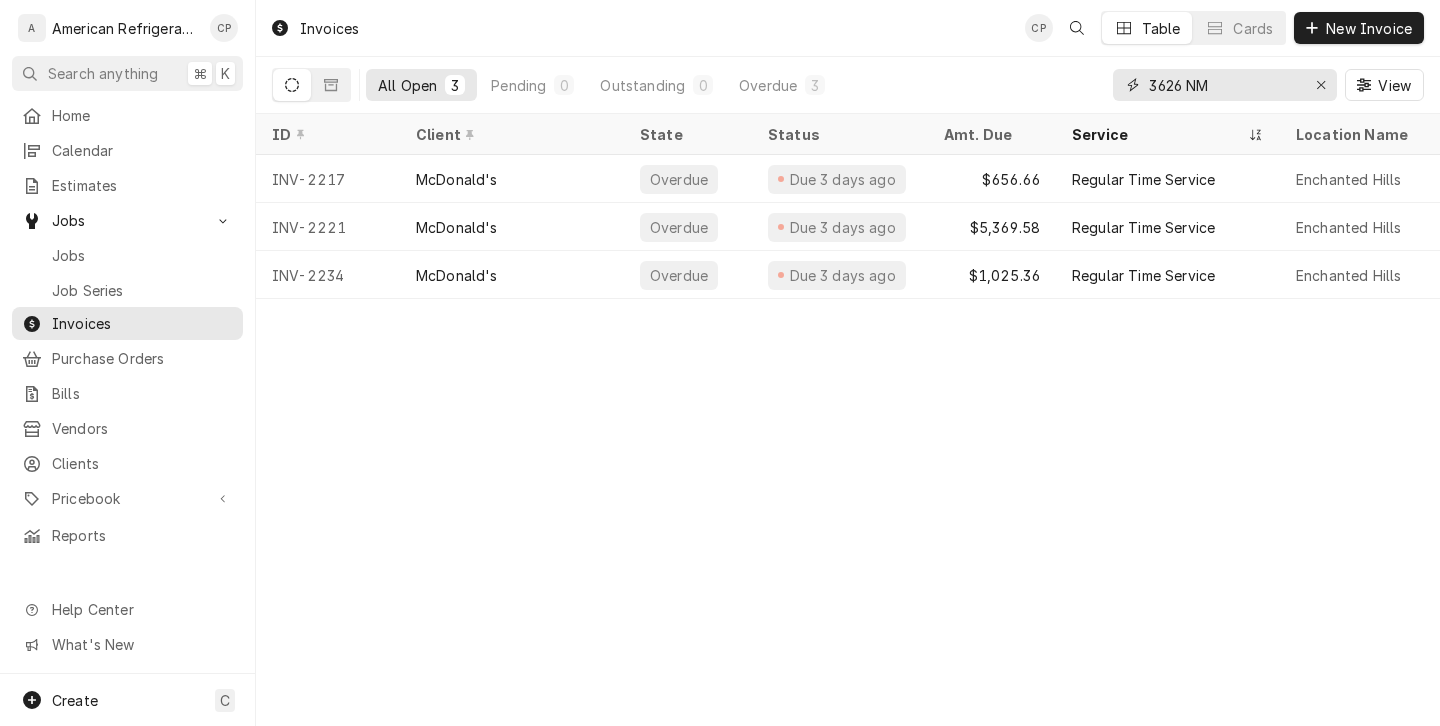 click on "3626 NM" at bounding box center (1224, 85) 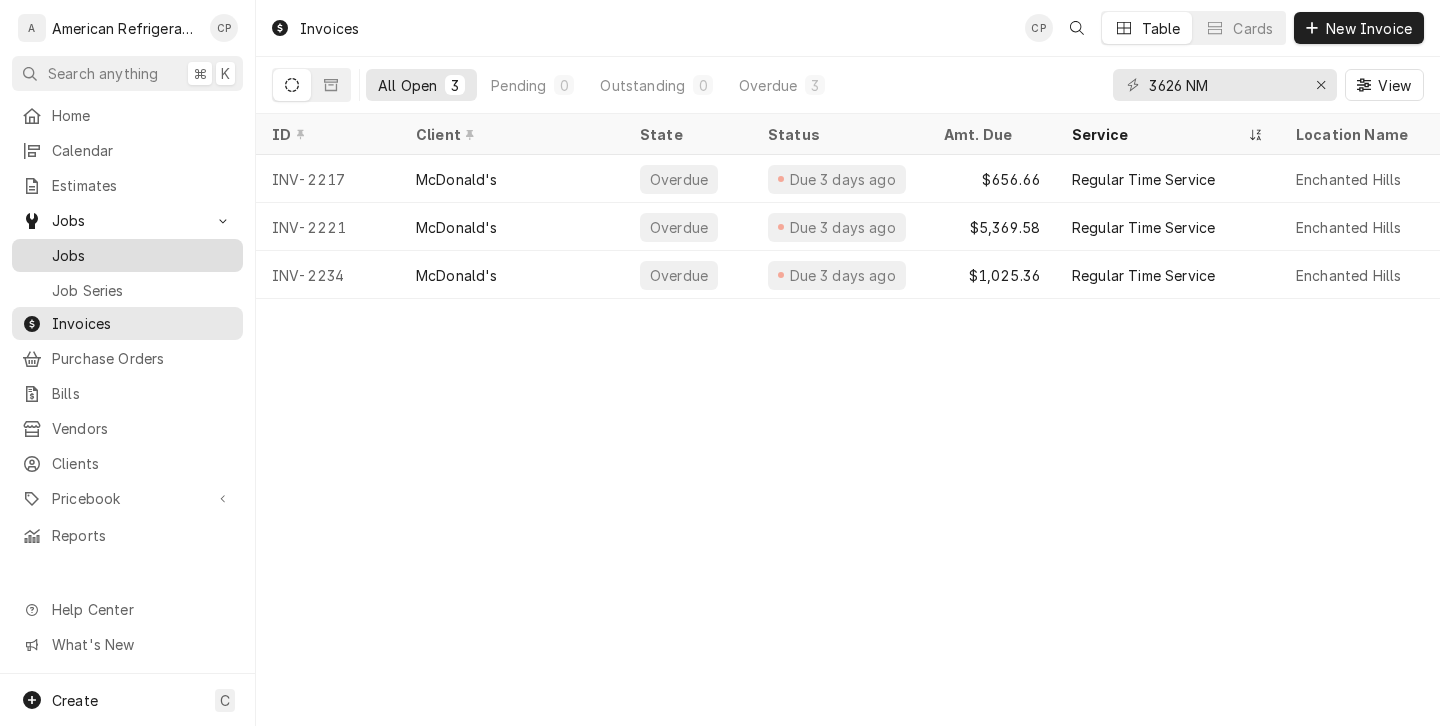 click on "Jobs" at bounding box center [127, 255] 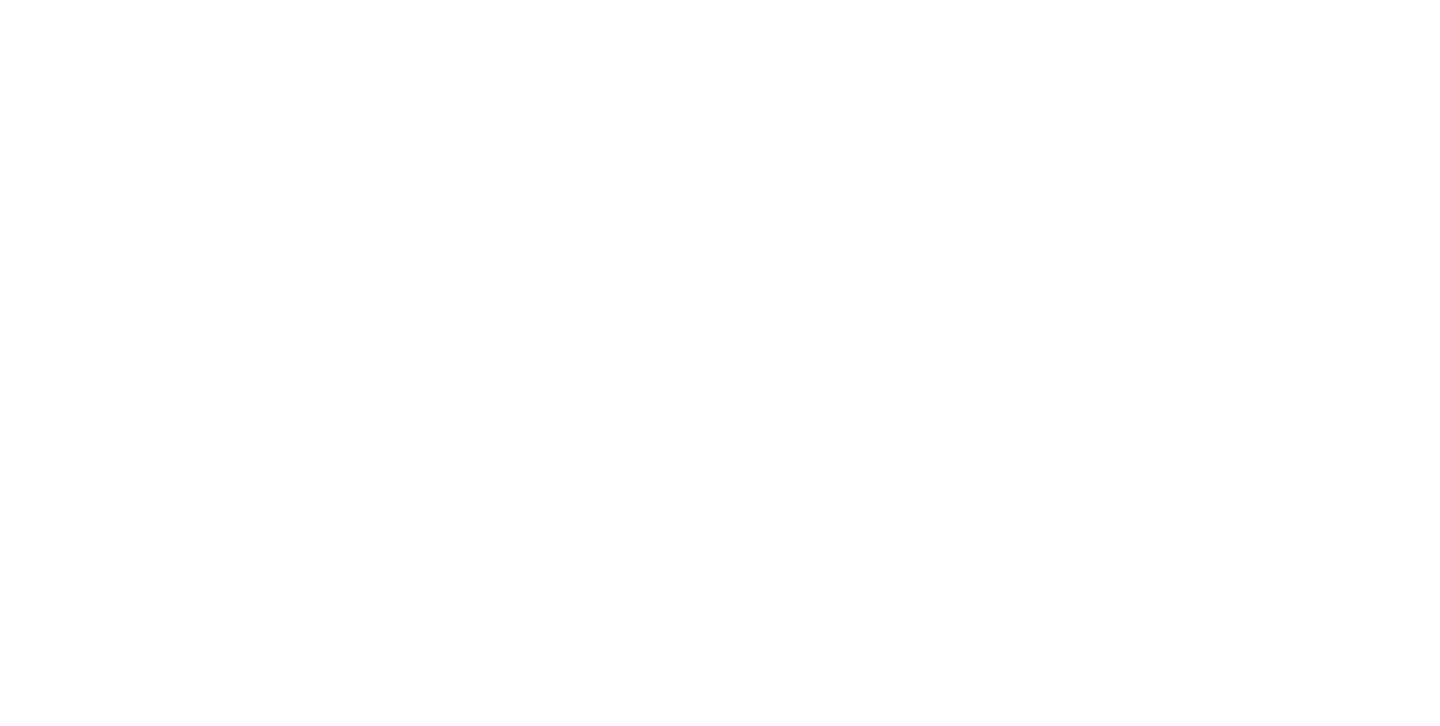 scroll, scrollTop: 0, scrollLeft: 0, axis: both 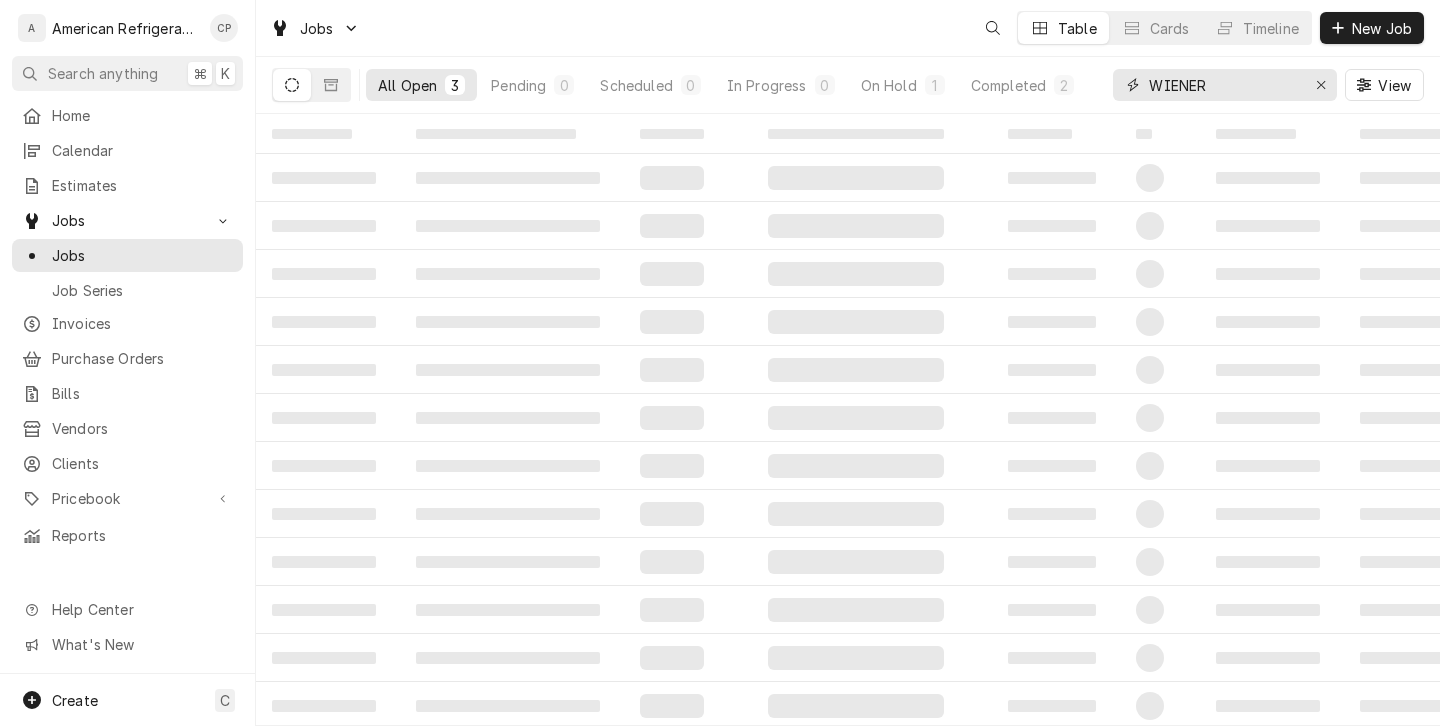 click on "WIENER" at bounding box center (1224, 85) 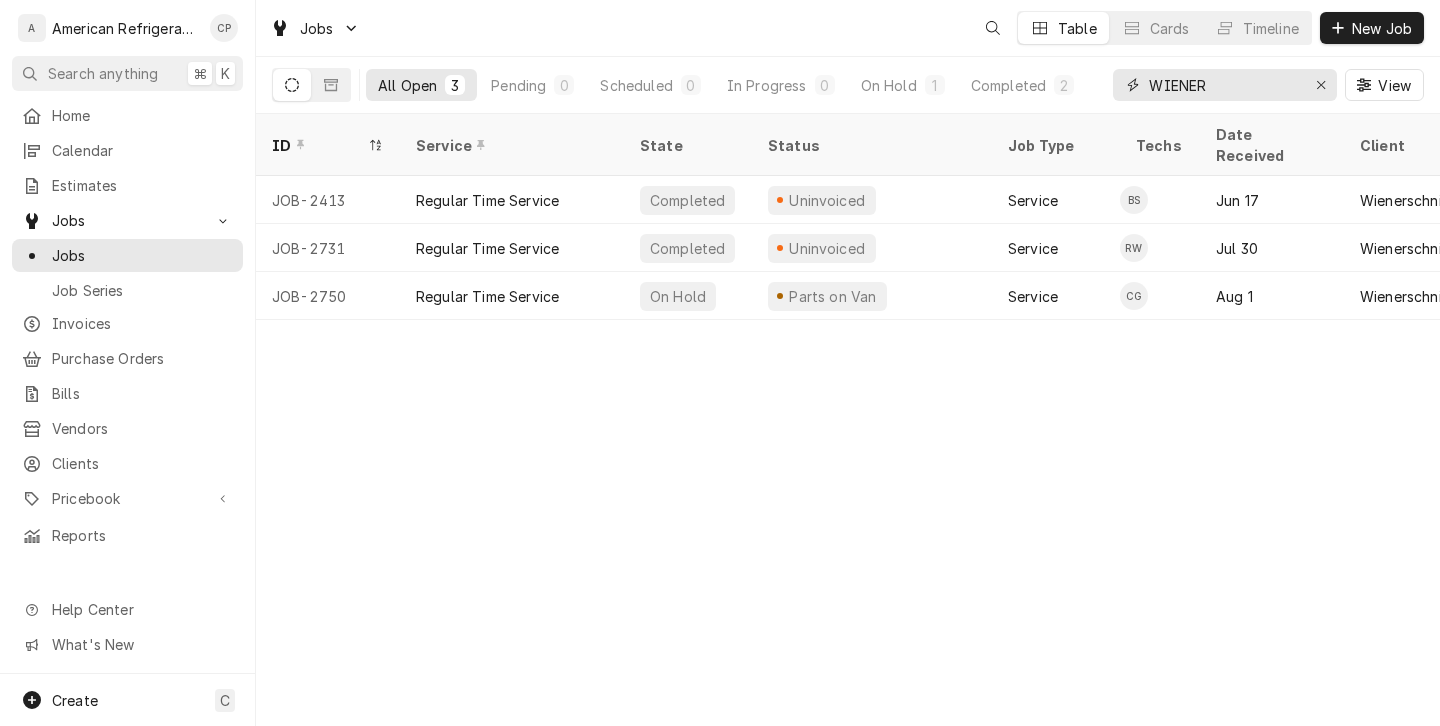 click on "WIENER" at bounding box center (1224, 85) 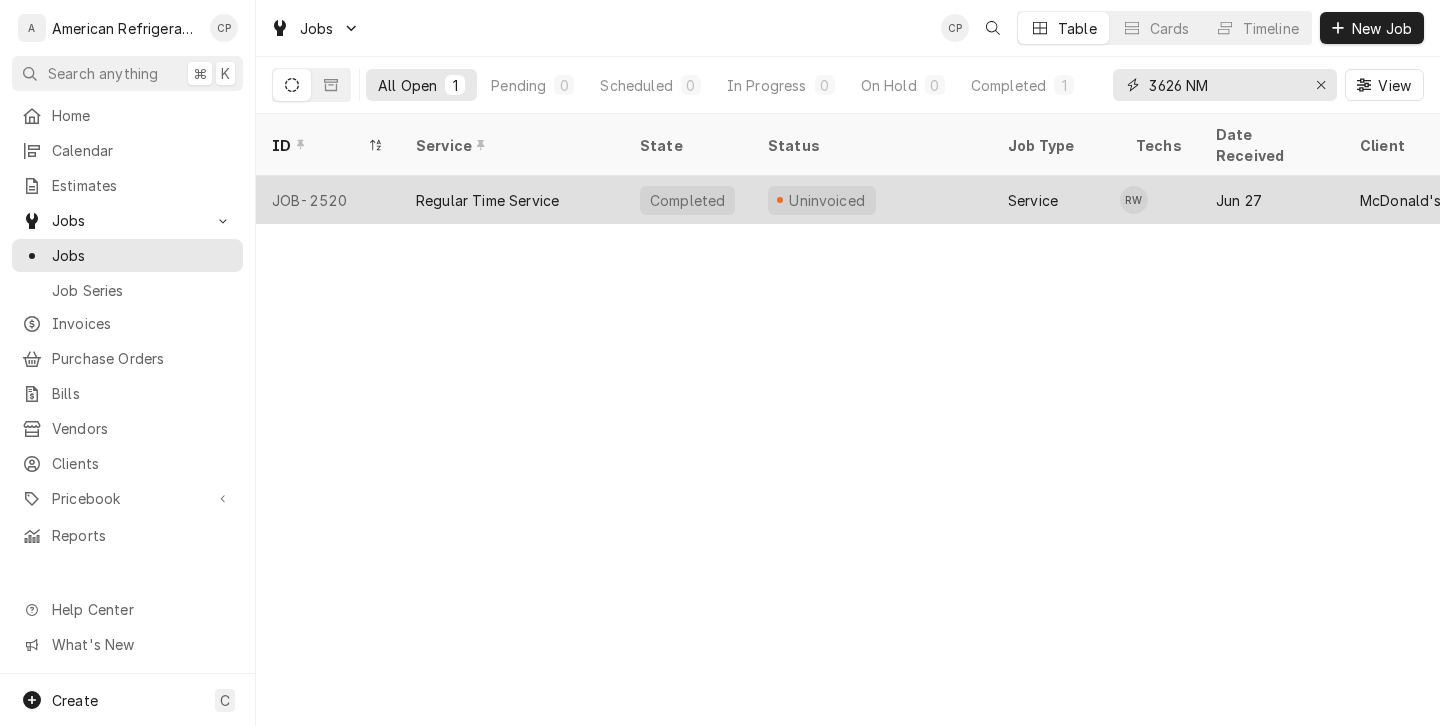 type on "3626 NM" 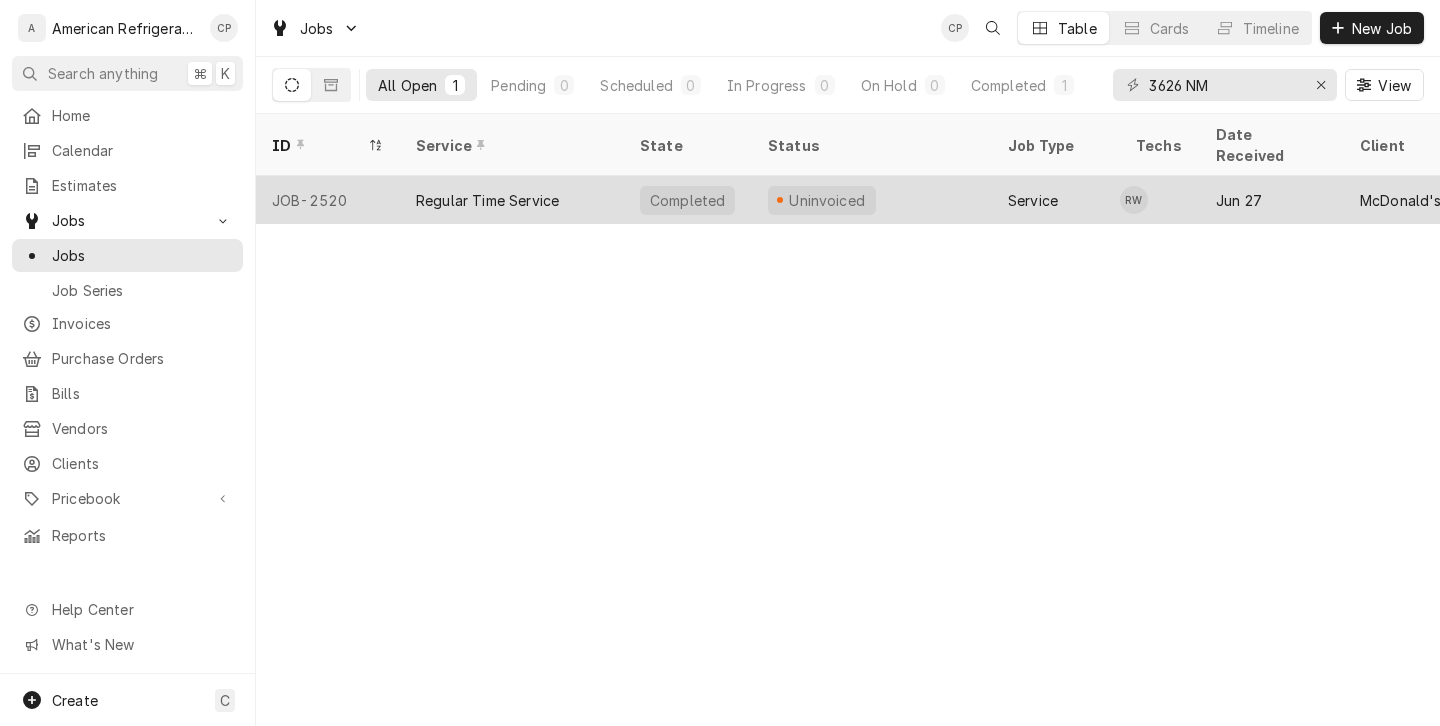 click on "Regular Time Service" at bounding box center [487, 200] 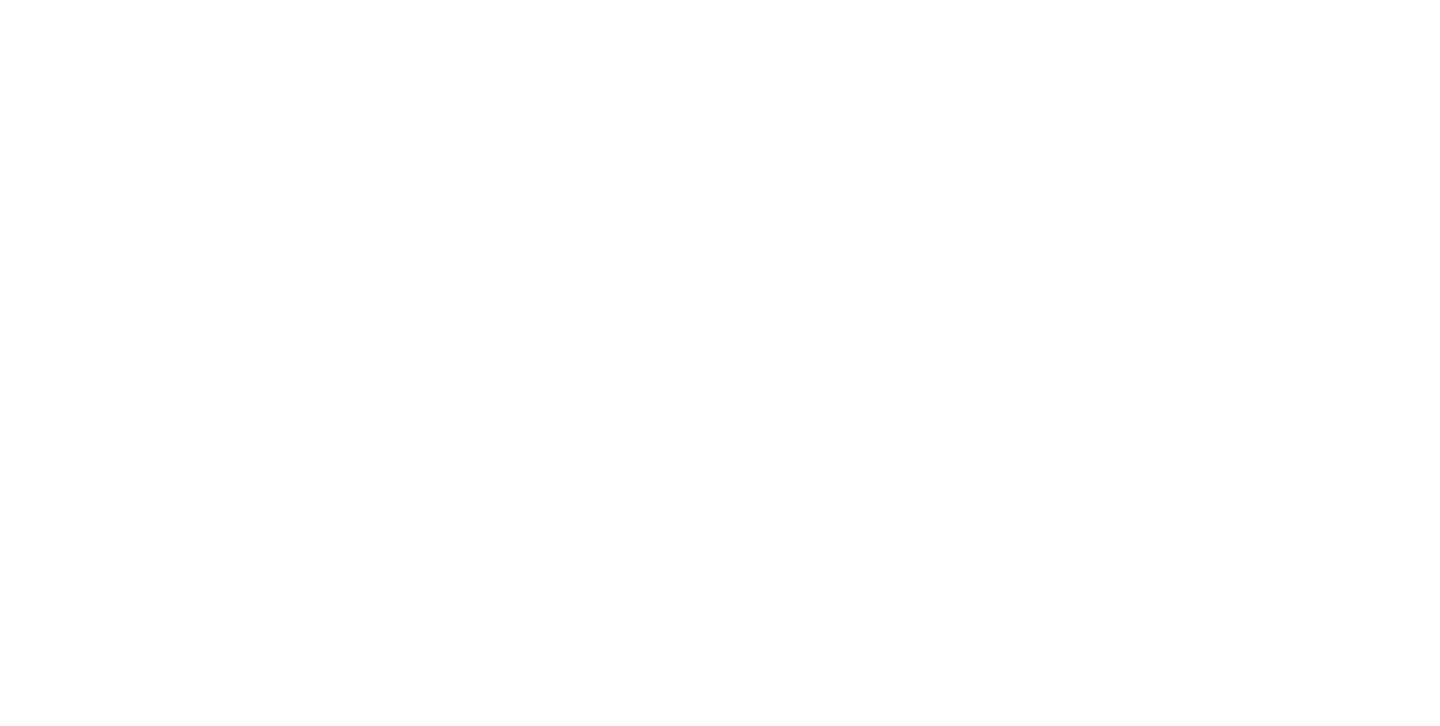 scroll, scrollTop: 0, scrollLeft: 0, axis: both 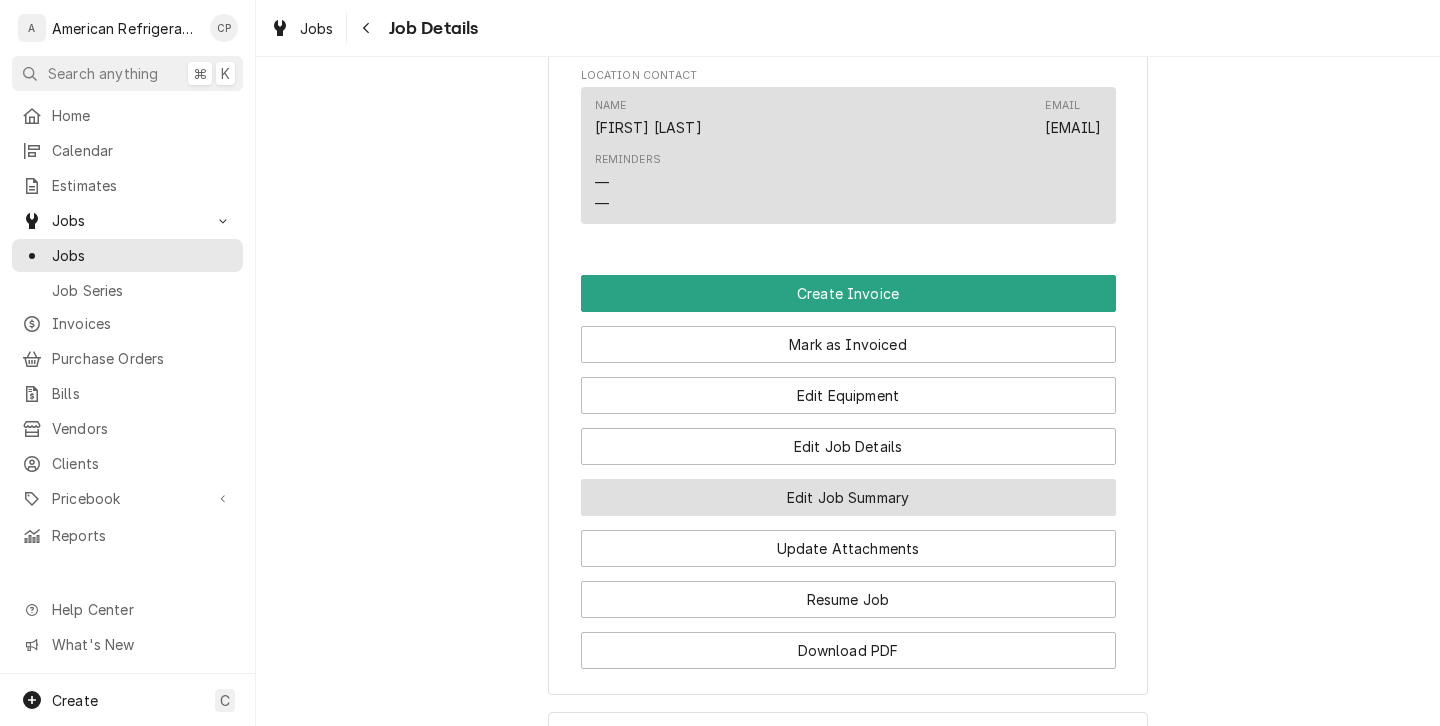 click on "Edit Job Summary" at bounding box center (848, 497) 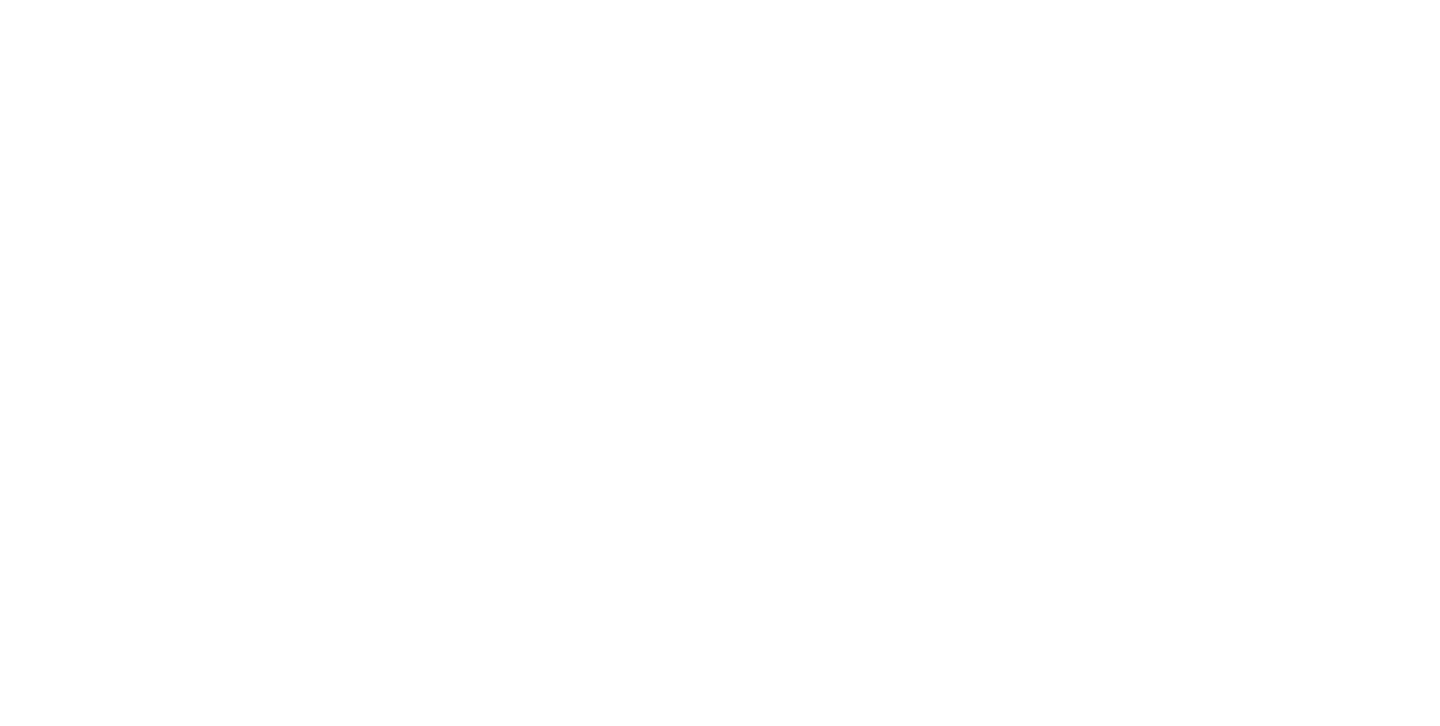 scroll, scrollTop: 0, scrollLeft: 0, axis: both 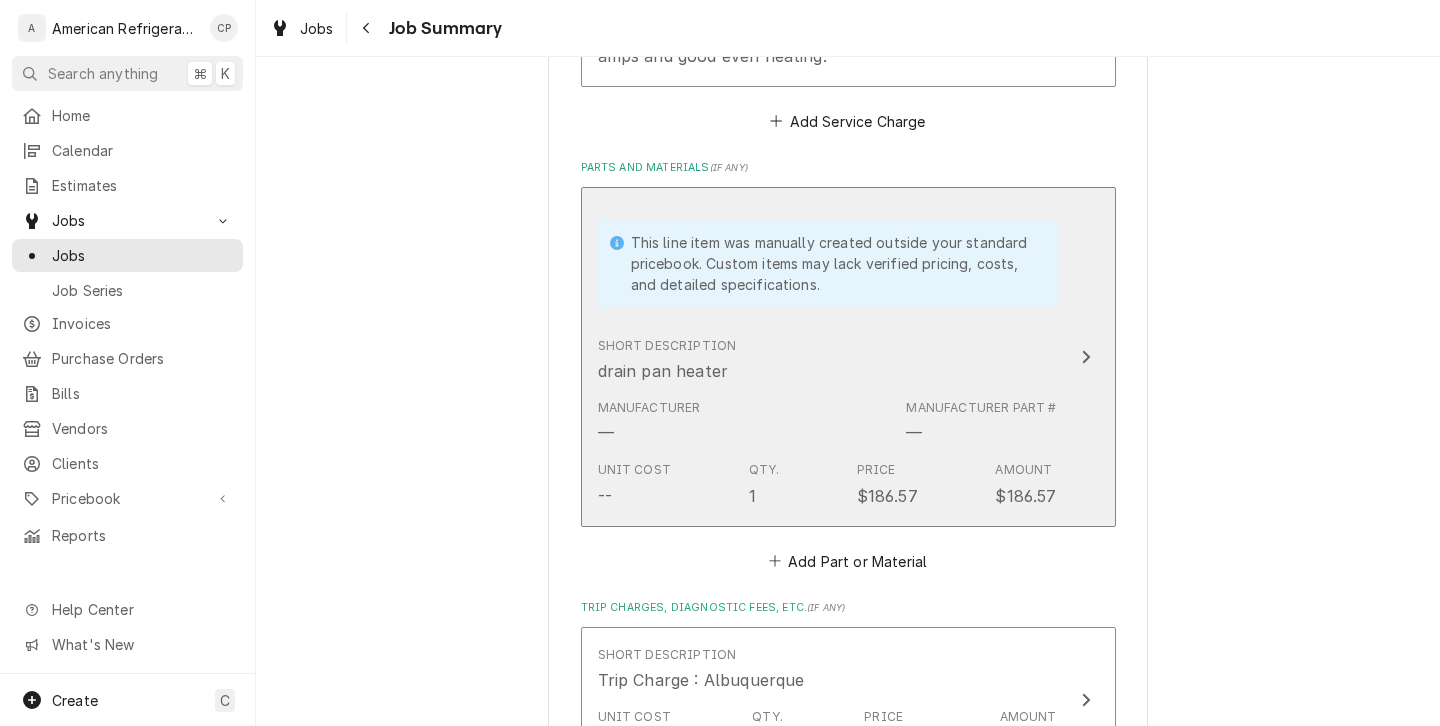 click on "Short Description drain pan heater" at bounding box center (667, 360) 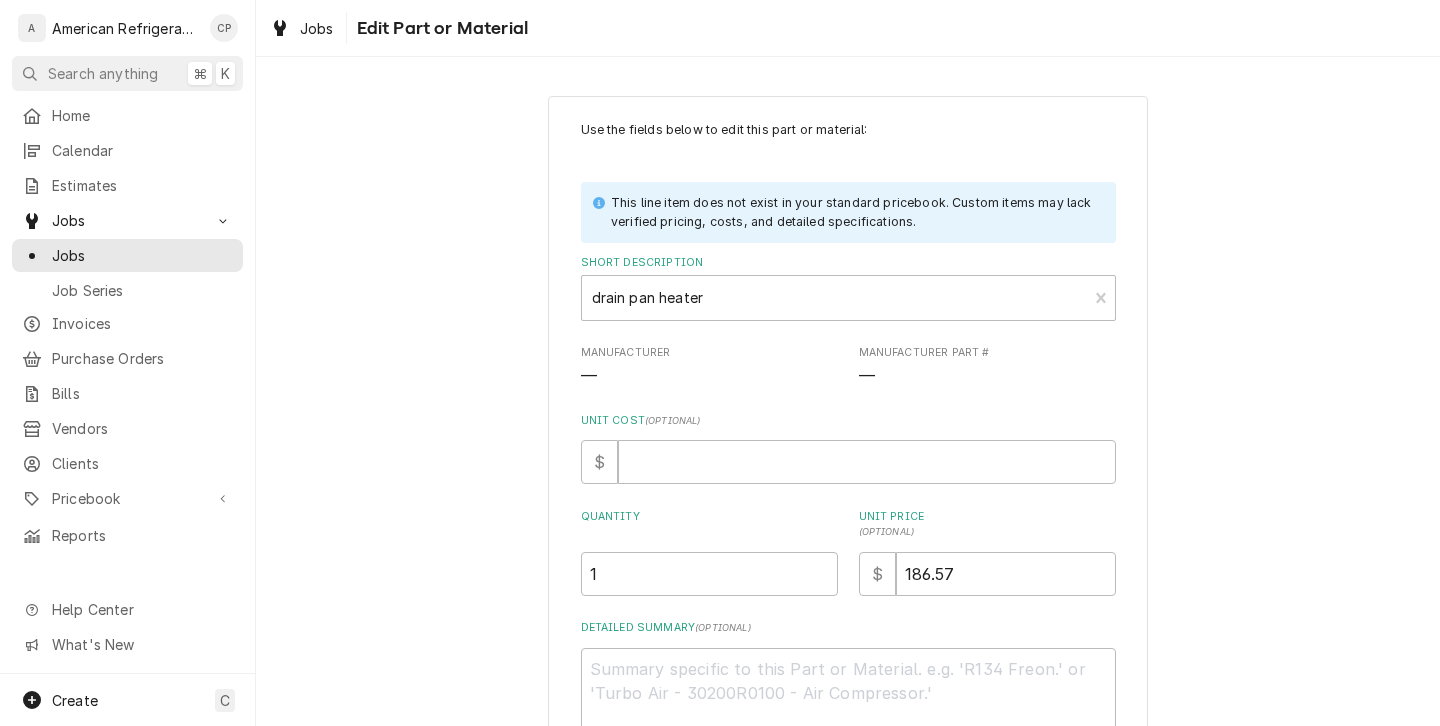 scroll, scrollTop: 188, scrollLeft: 0, axis: vertical 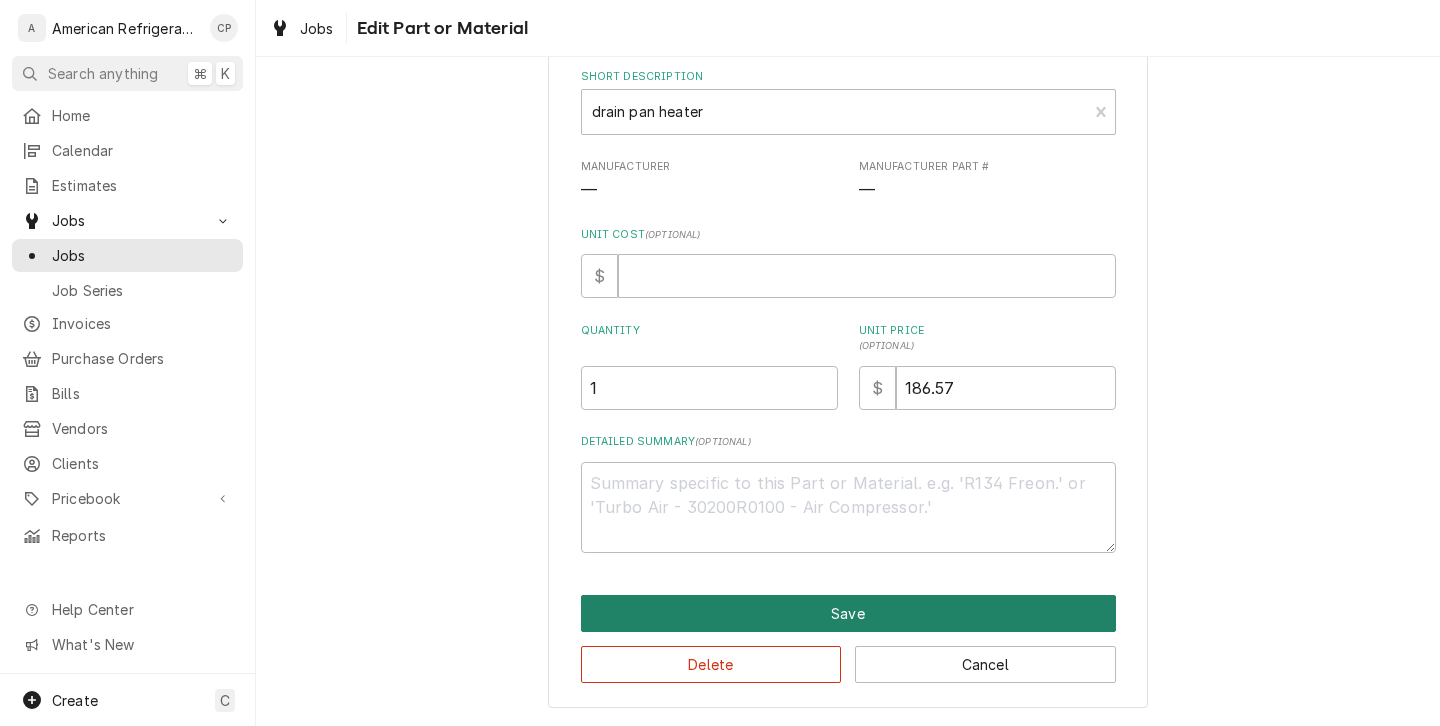click on "Save" at bounding box center [848, 613] 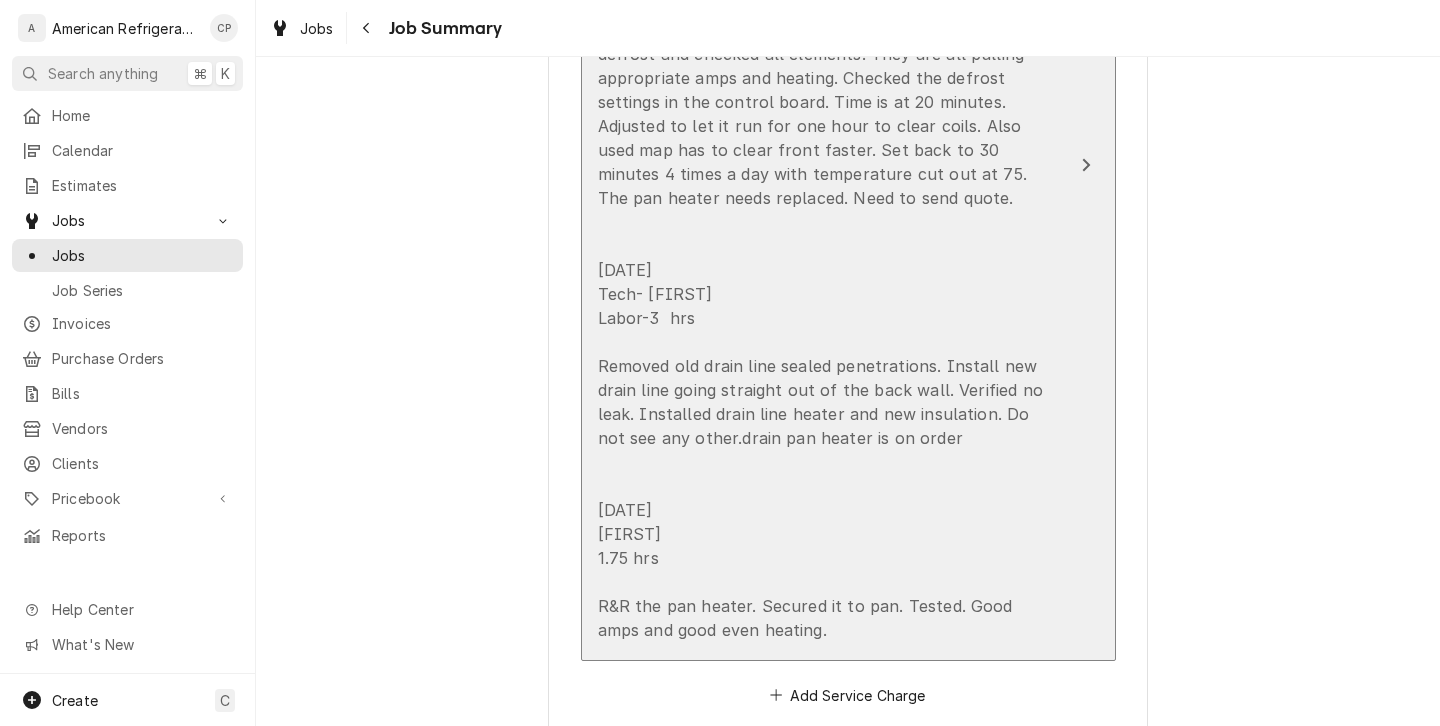 scroll, scrollTop: 916, scrollLeft: 0, axis: vertical 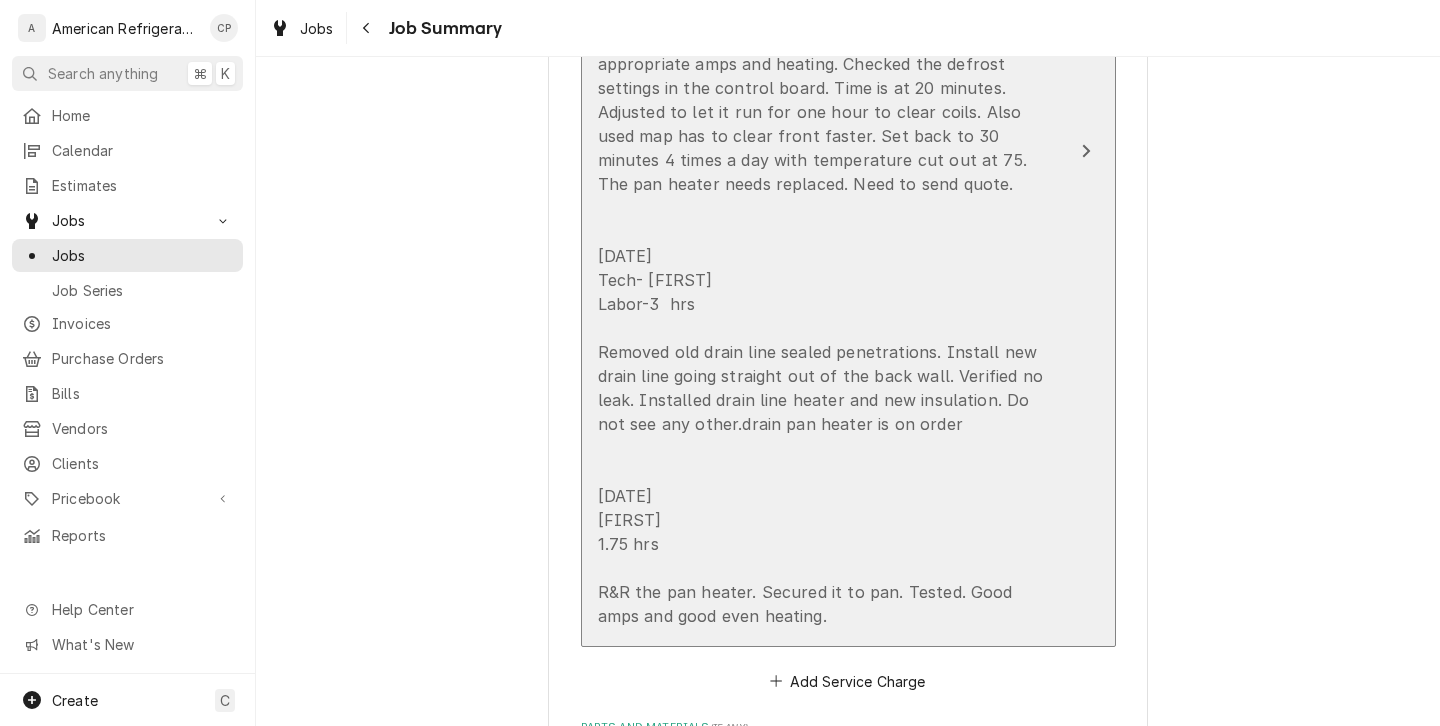 click on "6/27
Richard
3 hrs
Evaporator has alot of ice in front and back. Put into defrost and checked all elements. They are all pulling appropriate amps and heating. Checked the defrost settings in the control board. Time is at 20 minutes. Adjusted to let it run for one hour to clear coils. Also used map has to clear front faster. Set back to 30 minutes 4 times a day with temperature cut out at 75.
The pan heater needs replaced. Need to send quote.
7/2/25
Tech- Brandon
Labor-3  hrs
Removed old drain line sealed penetrations. Install new drain line going straight out of the back wall. Verified no leak. Installed drain line heater and new insulation. Do not see any other.drain pan heater is on order
7/18
Richard
1.75 hrs
R&R the pan heater. Secured it to pan. Tested. Good amps and good even heating." at bounding box center [827, 256] 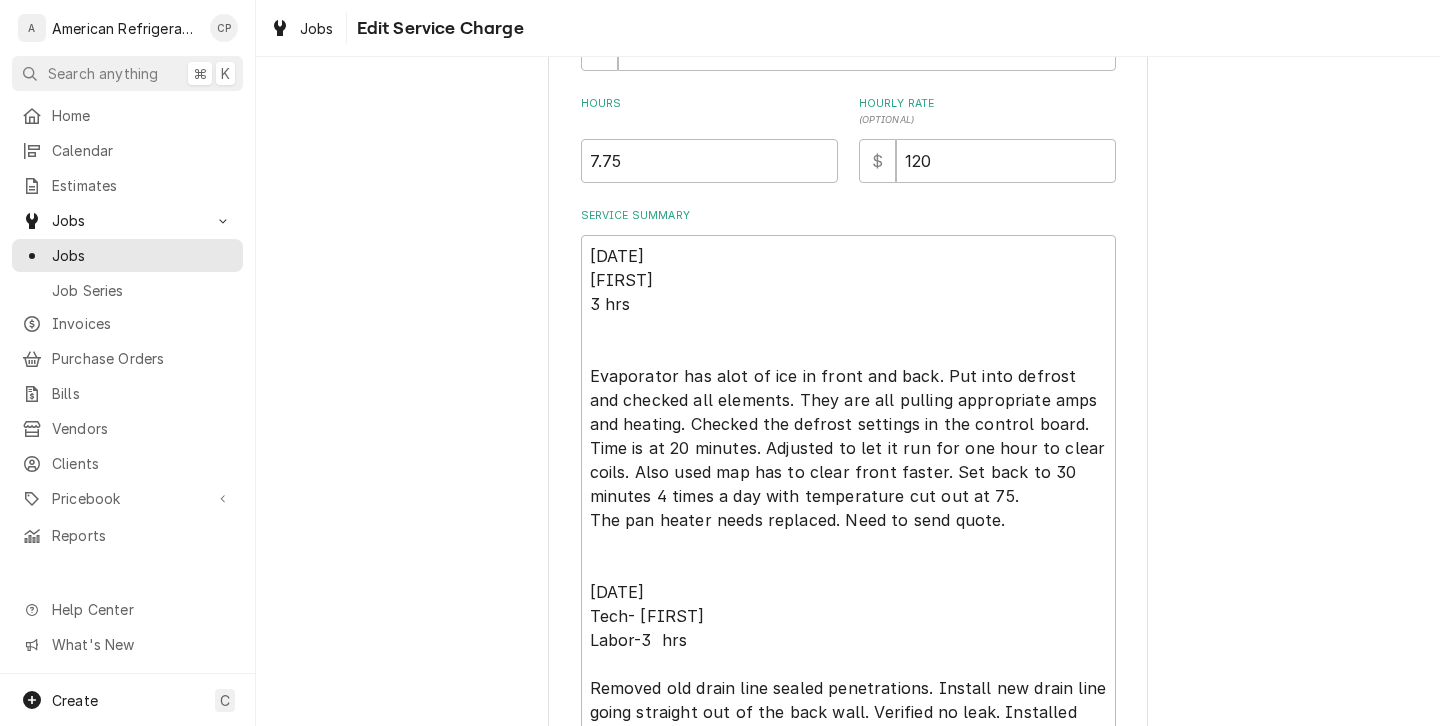 scroll, scrollTop: 736, scrollLeft: 0, axis: vertical 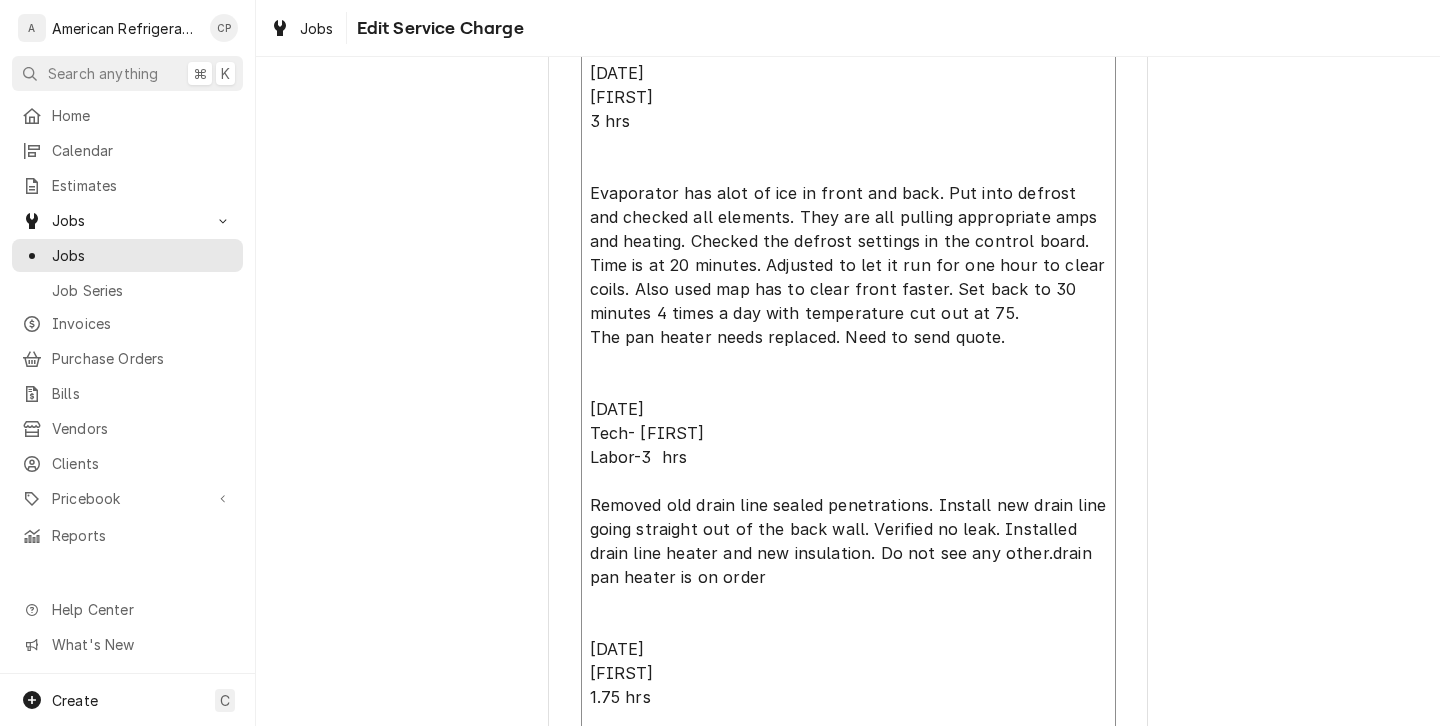 drag, startPoint x: 587, startPoint y: 403, endPoint x: 747, endPoint y: 584, distance: 241.58022 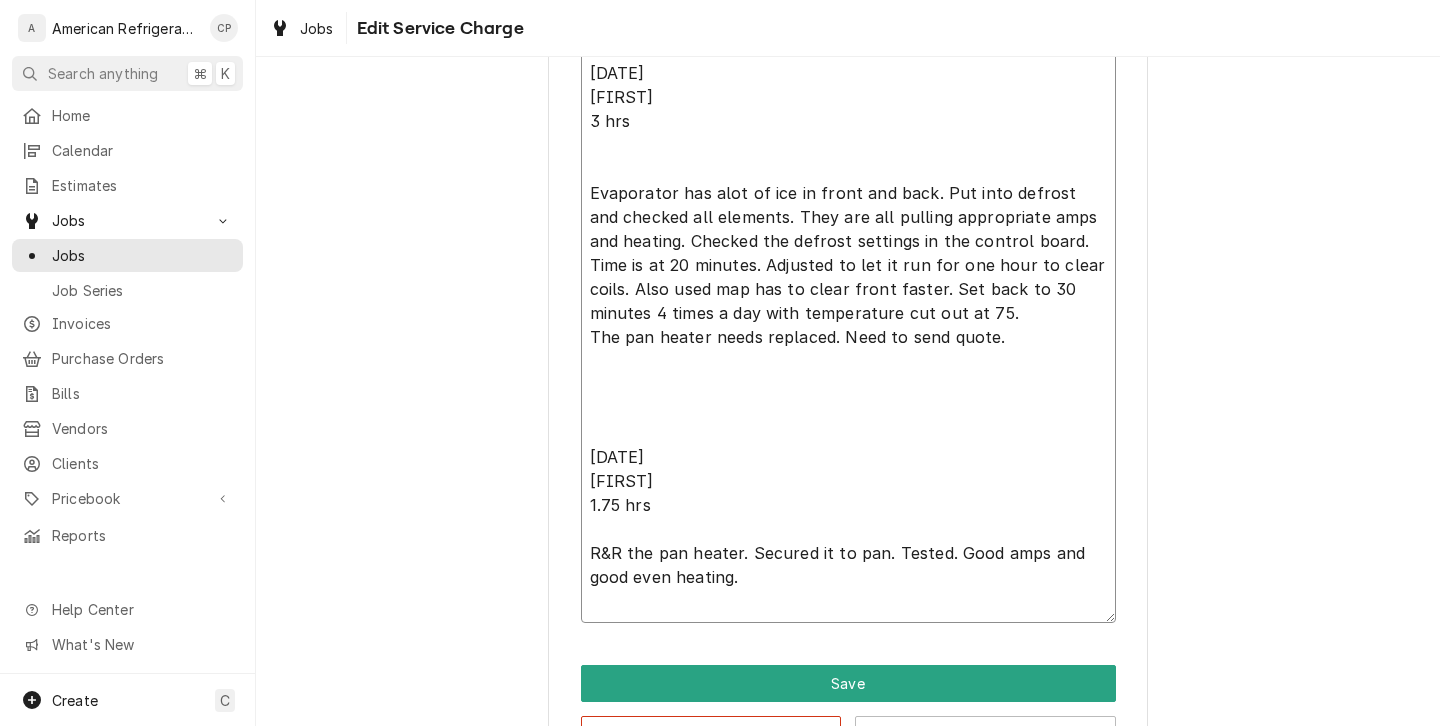 type on "x" 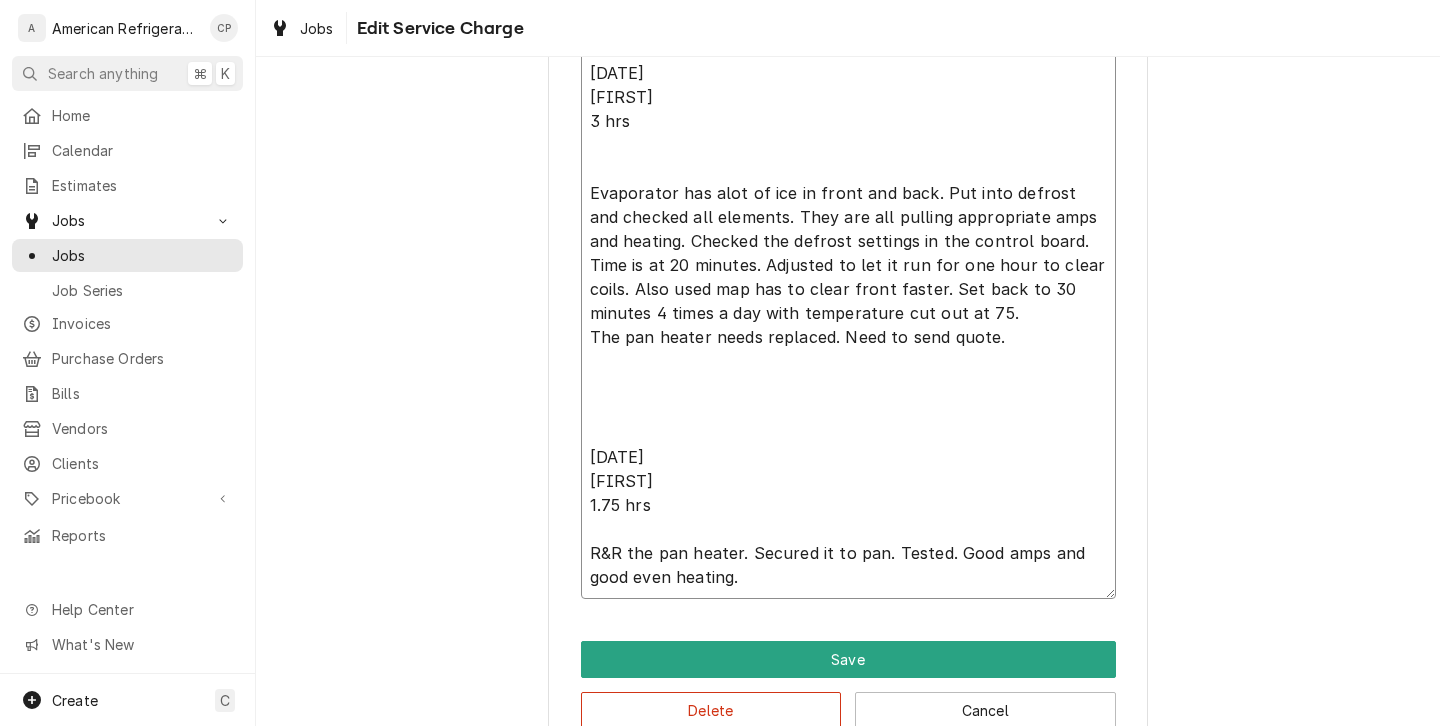 type on "x" 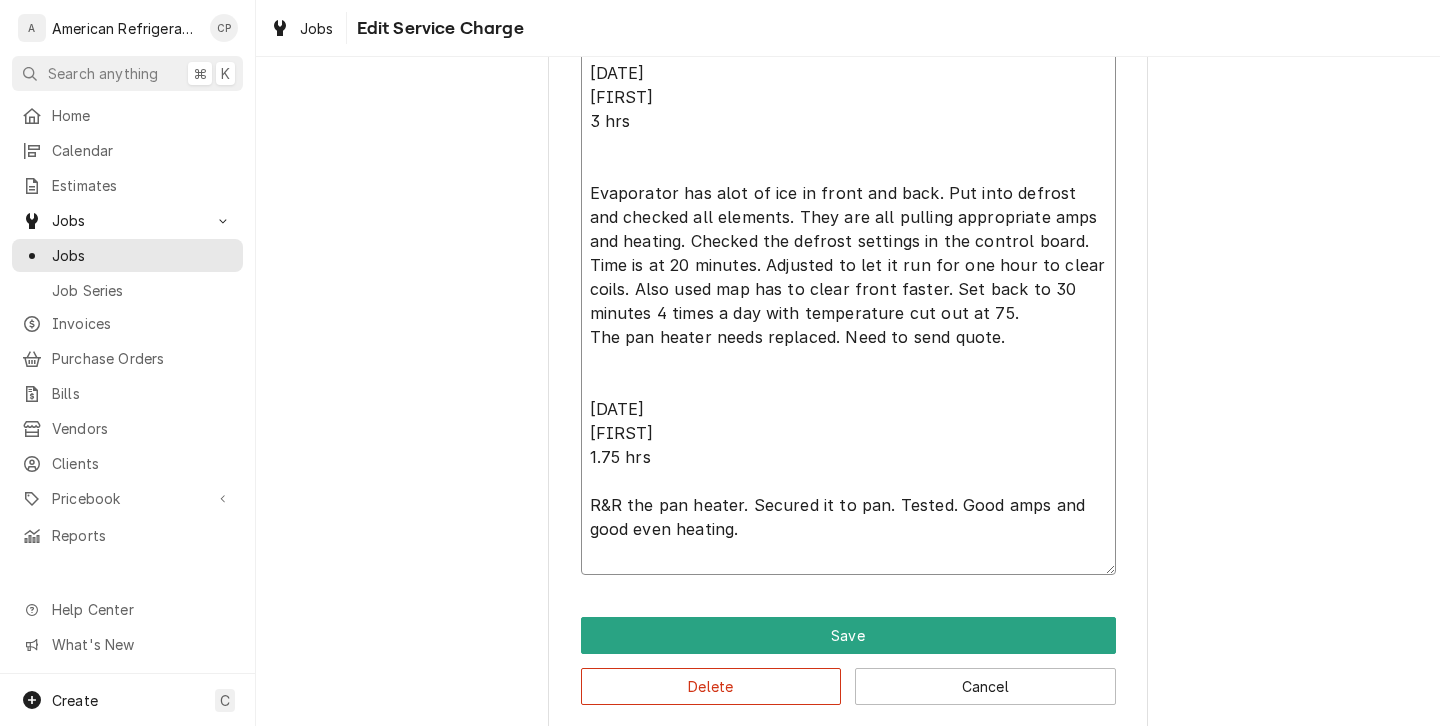type on "x" 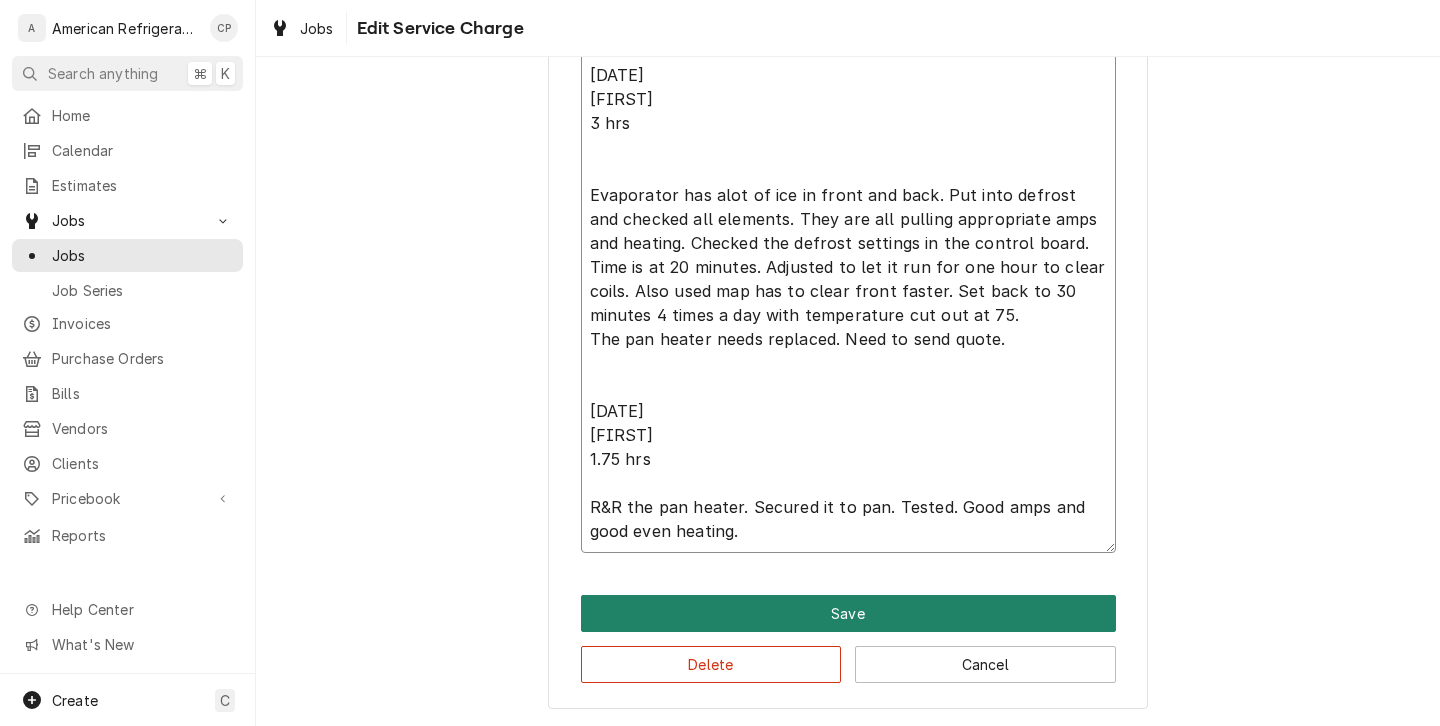 type on "6/27
Richard
3 hrs
Evaporator has alot of ice in front and back. Put into defrost and checked all elements. They are all pulling appropriate amps and heating. Checked the defrost settings in the control board. Time is at 20 minutes. Adjusted to let it run for one hour to clear coils. Also used map has to clear front faster. Set back to 30 minutes 4 times a day with temperature cut out at 75.
The pan heater needs replaced. Need to send quote.
7/18
Richard
1.75 hrs
R&R the pan heater. Secured it to pan. Tested. Good amps and good even heating." 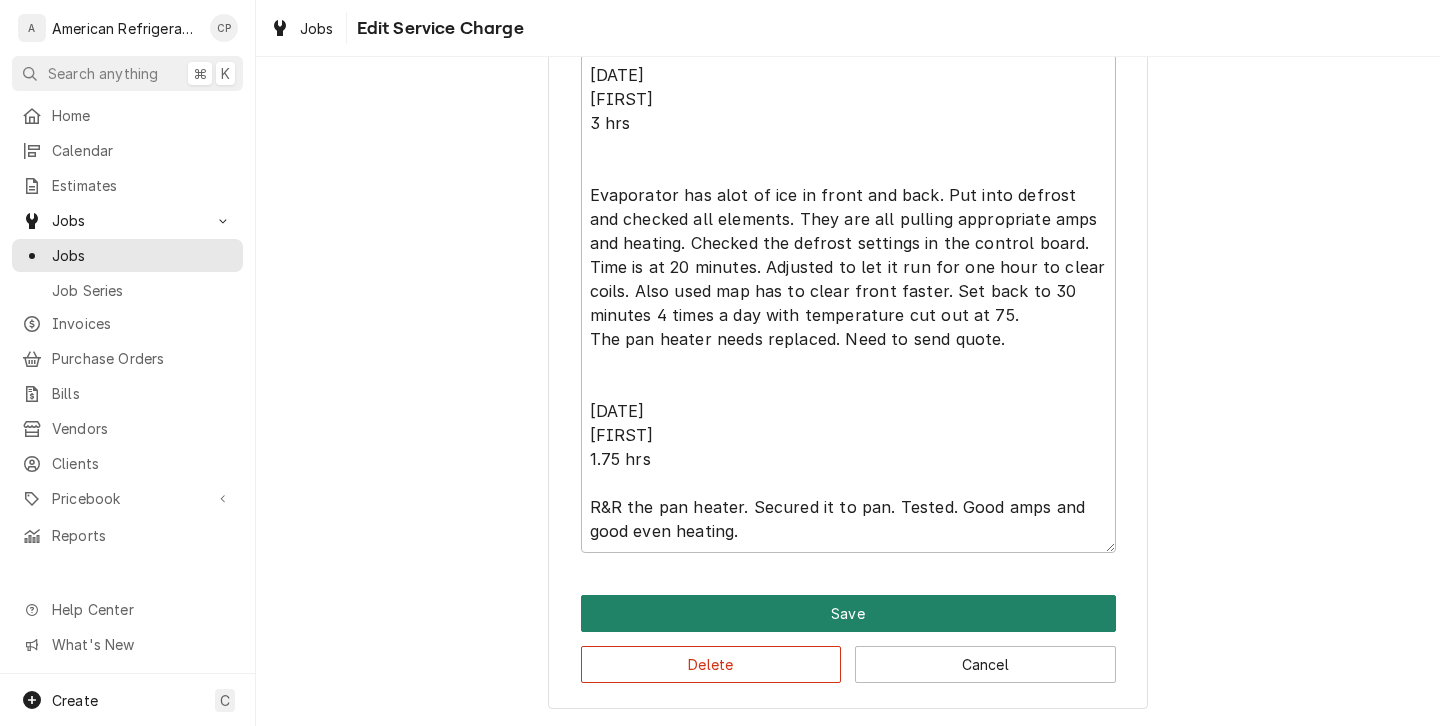click on "Save" at bounding box center (848, 613) 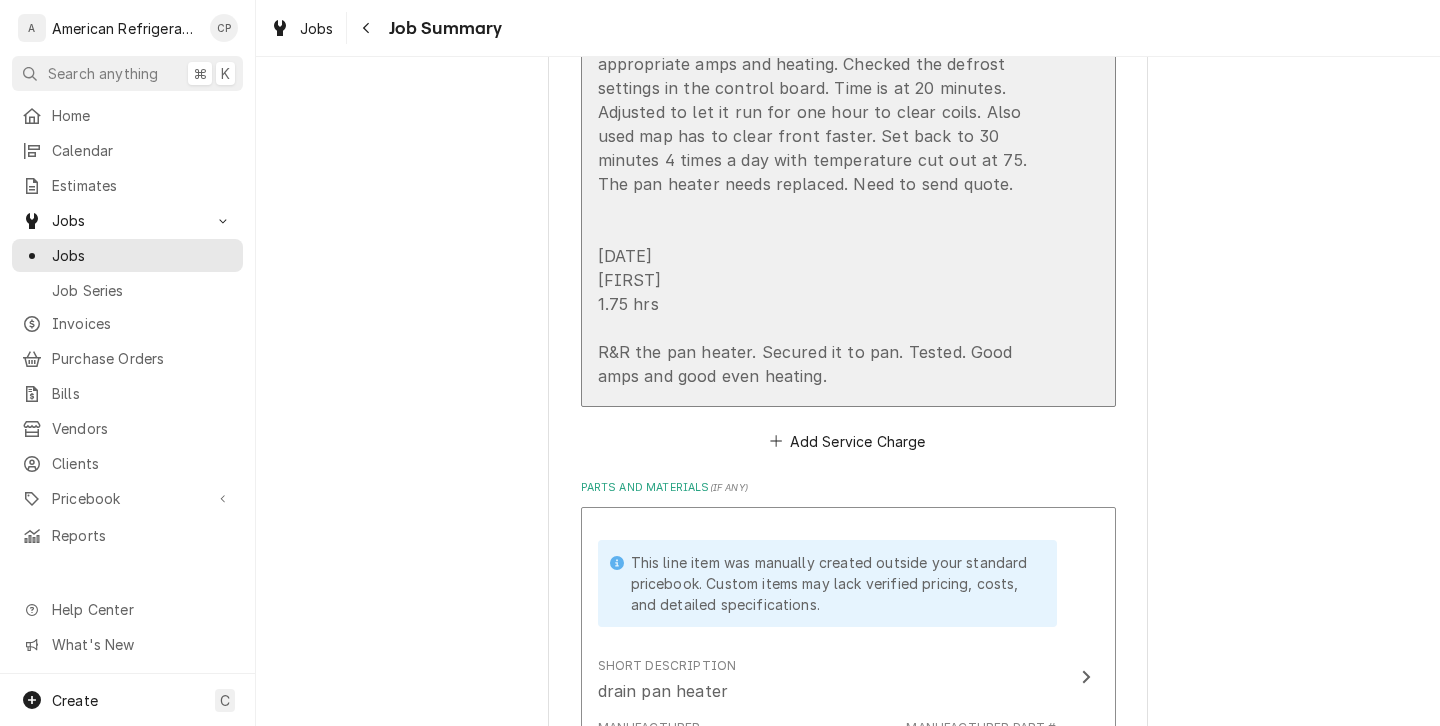 click on "6/27
Richard
3 hrs
Evaporator has alot of ice in front and back. Put into defrost and checked all elements. They are all pulling appropriate amps and heating. Checked the defrost settings in the control board. Time is at 20 minutes. Adjusted to let it run for one hour to clear coils. Also used map has to clear front faster. Set back to 30 minutes 4 times a day with temperature cut out at 75.
The pan heater needs replaced. Need to send quote.
7/18
Richard
1.75 hrs
R&R the pan heater. Secured it to pan. Tested. Good amps and good even heating." at bounding box center [827, 136] 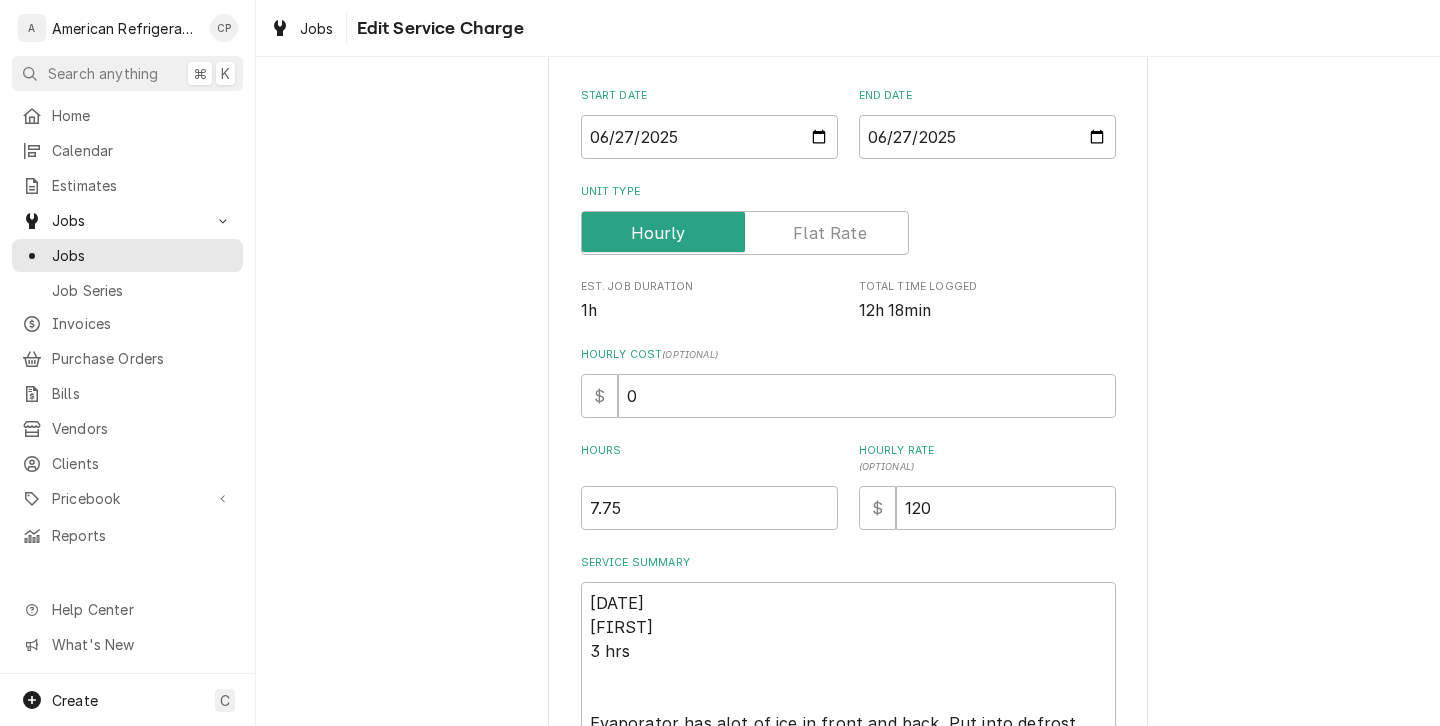 scroll, scrollTop: 324, scrollLeft: 0, axis: vertical 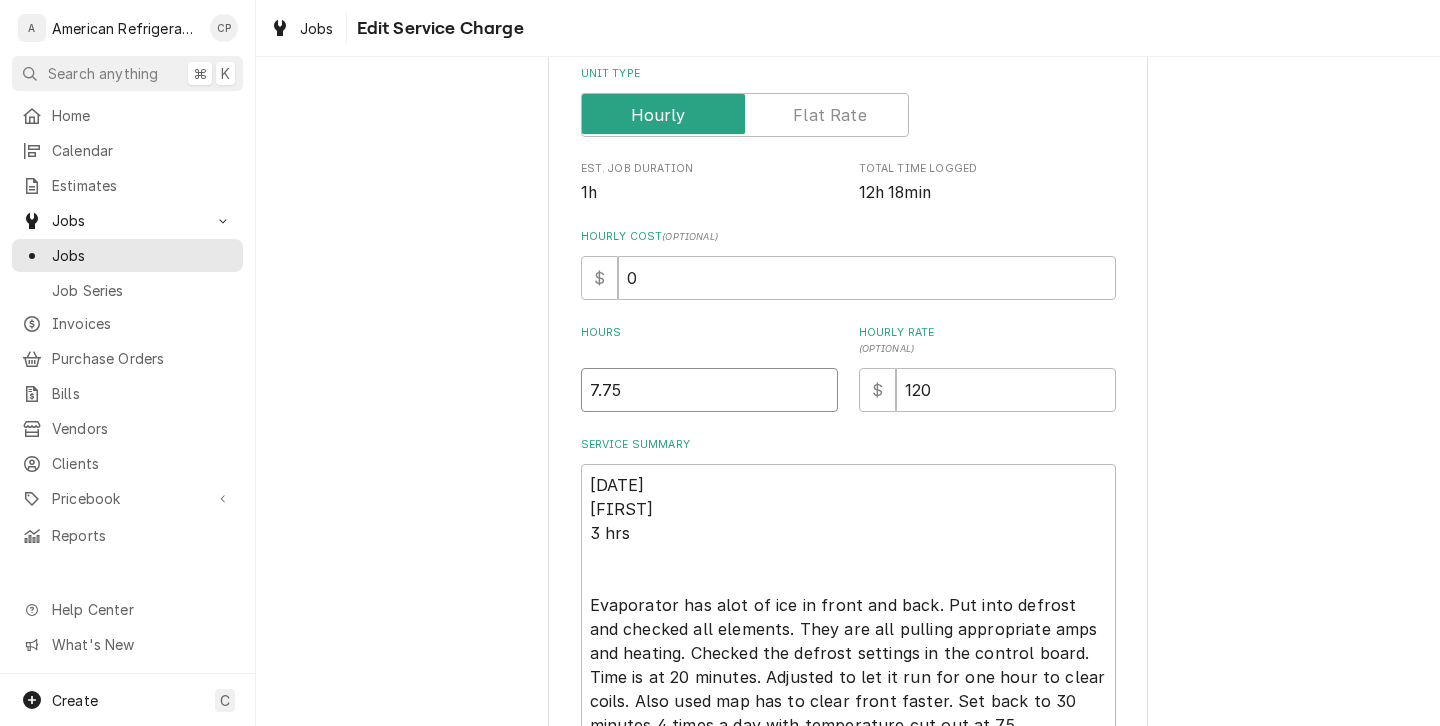 click on "7.75" at bounding box center [709, 390] 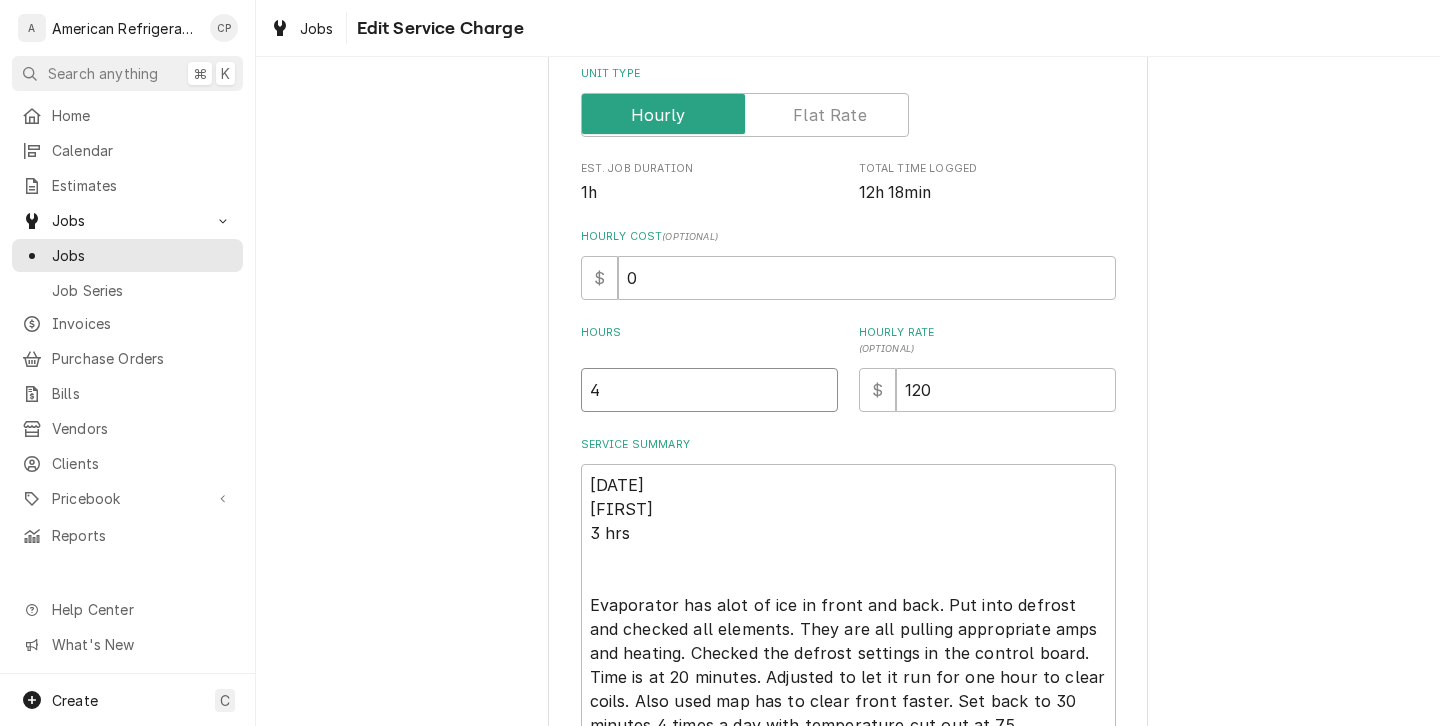 type on "x" 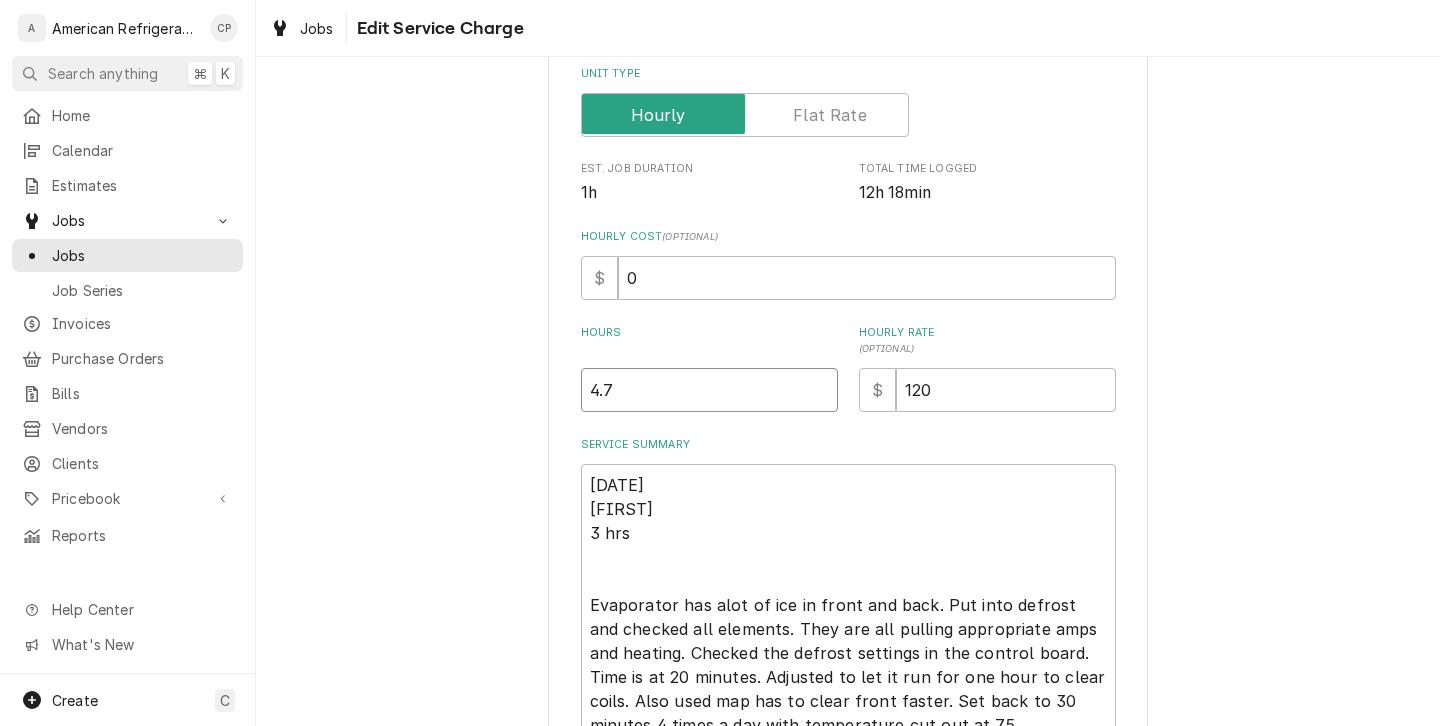 type on "x" 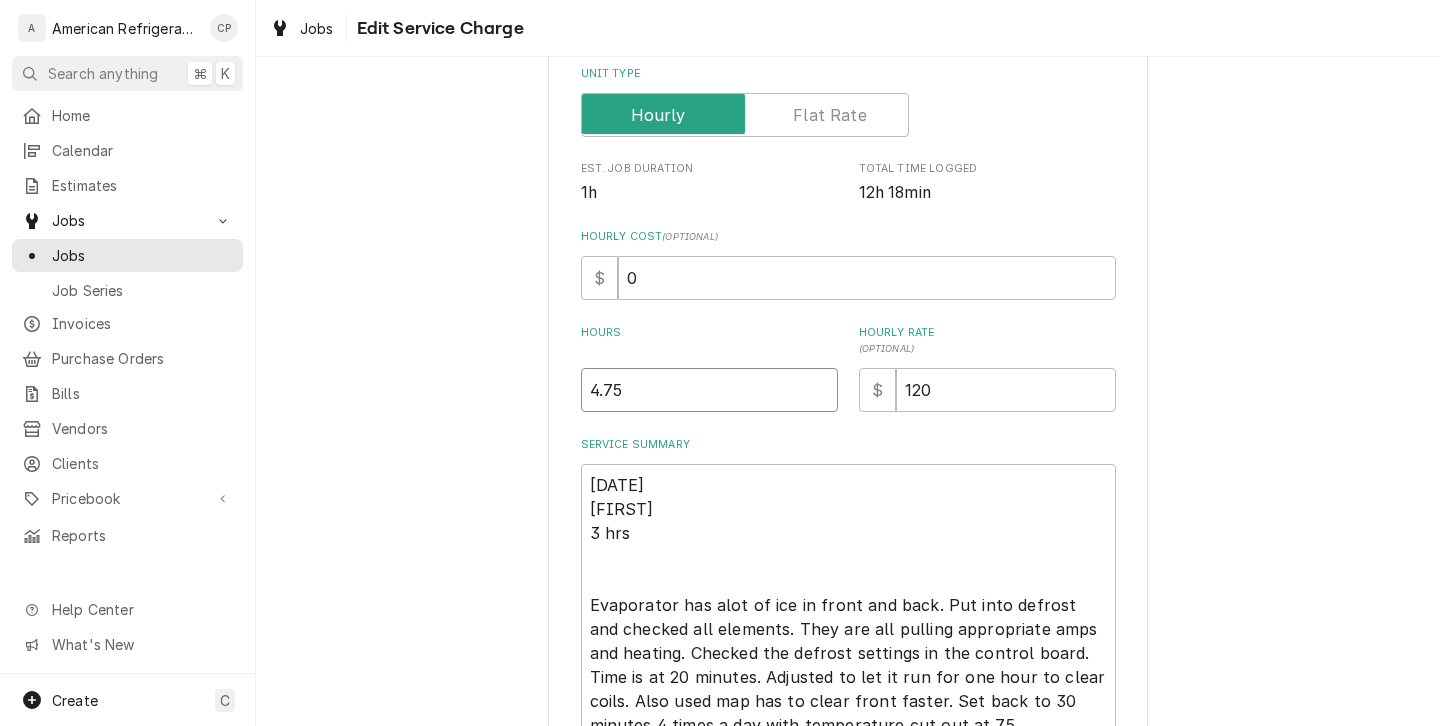 type on "4.75" 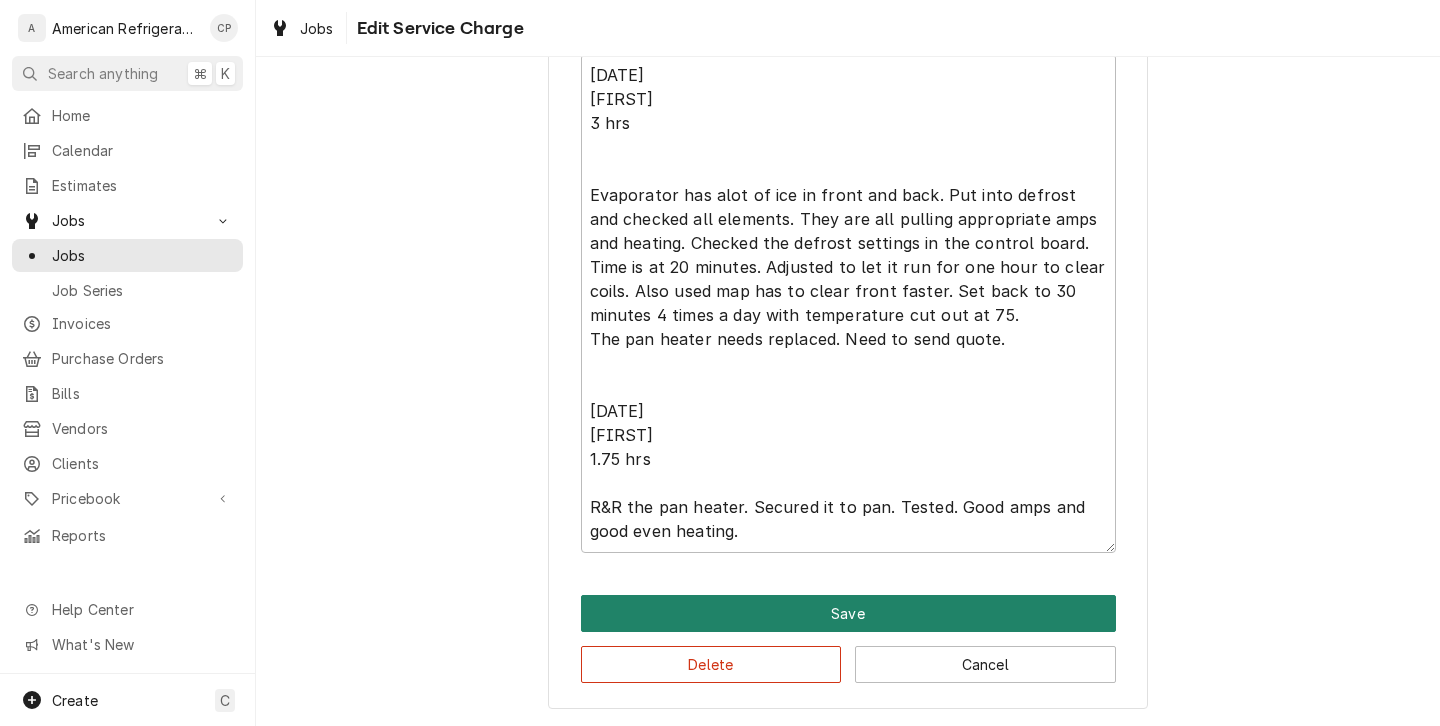 click on "Save" at bounding box center (848, 613) 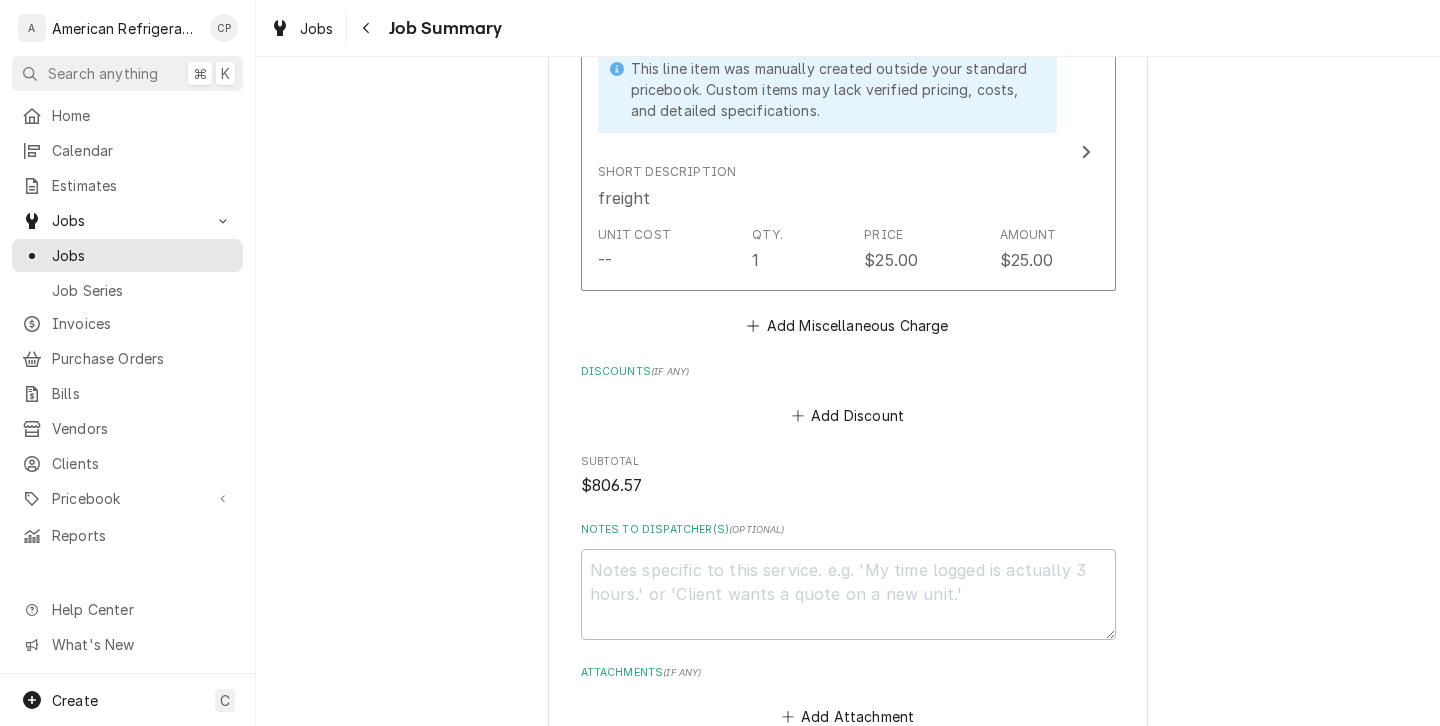 scroll, scrollTop: 2148, scrollLeft: 0, axis: vertical 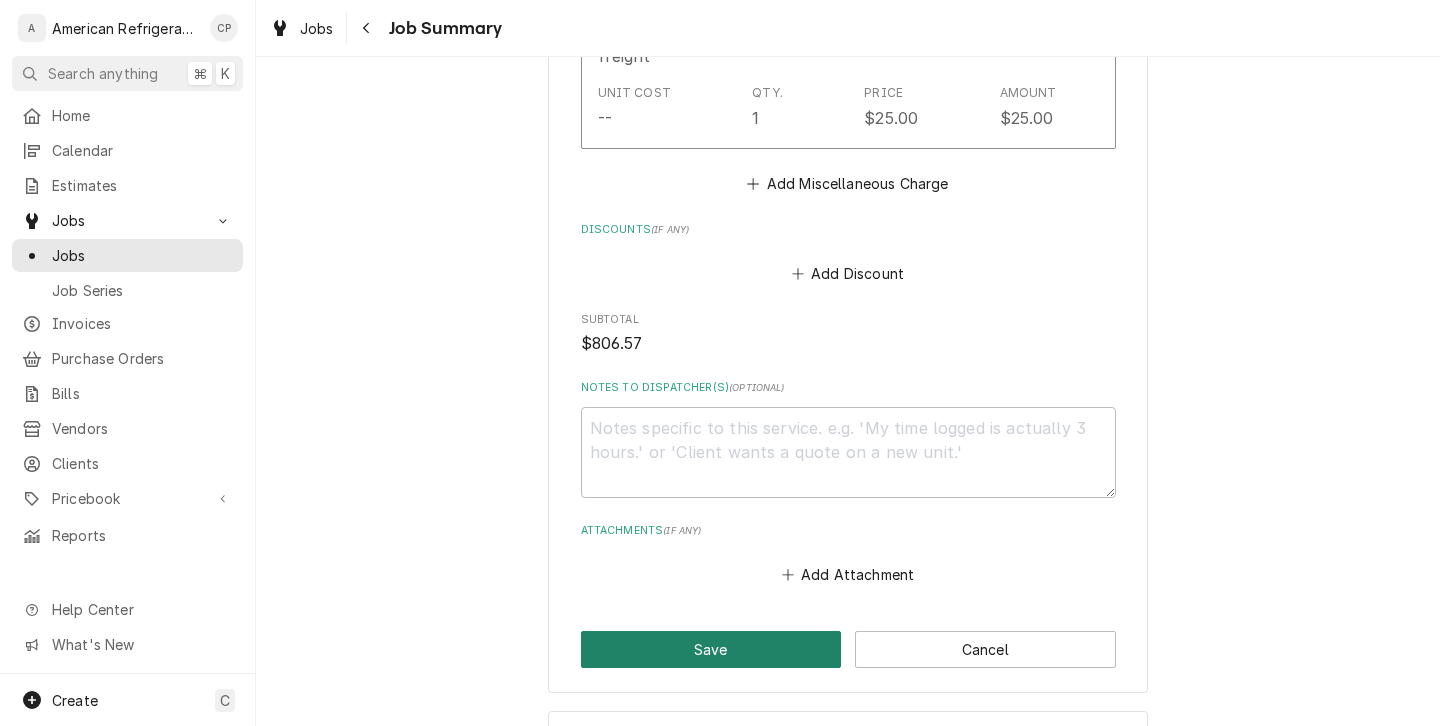 click on "Save" at bounding box center [711, 649] 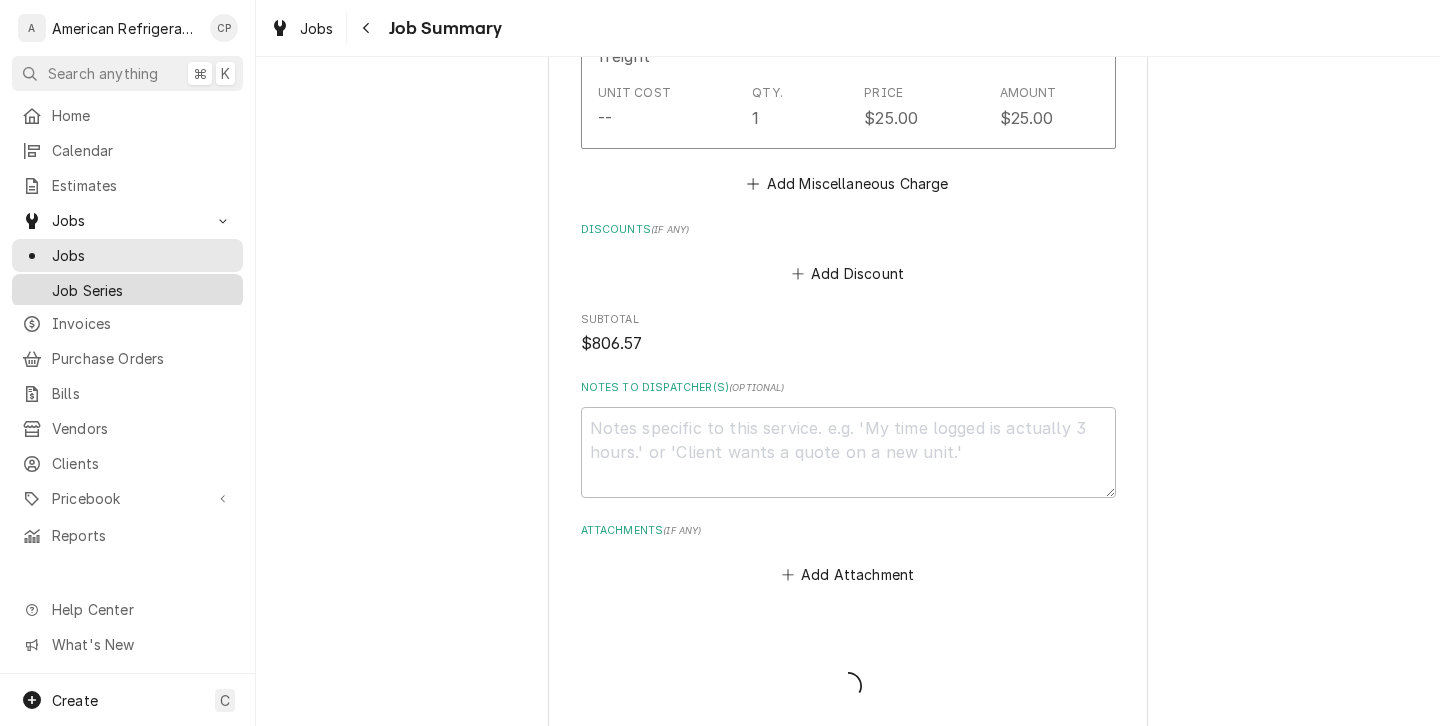 type on "x" 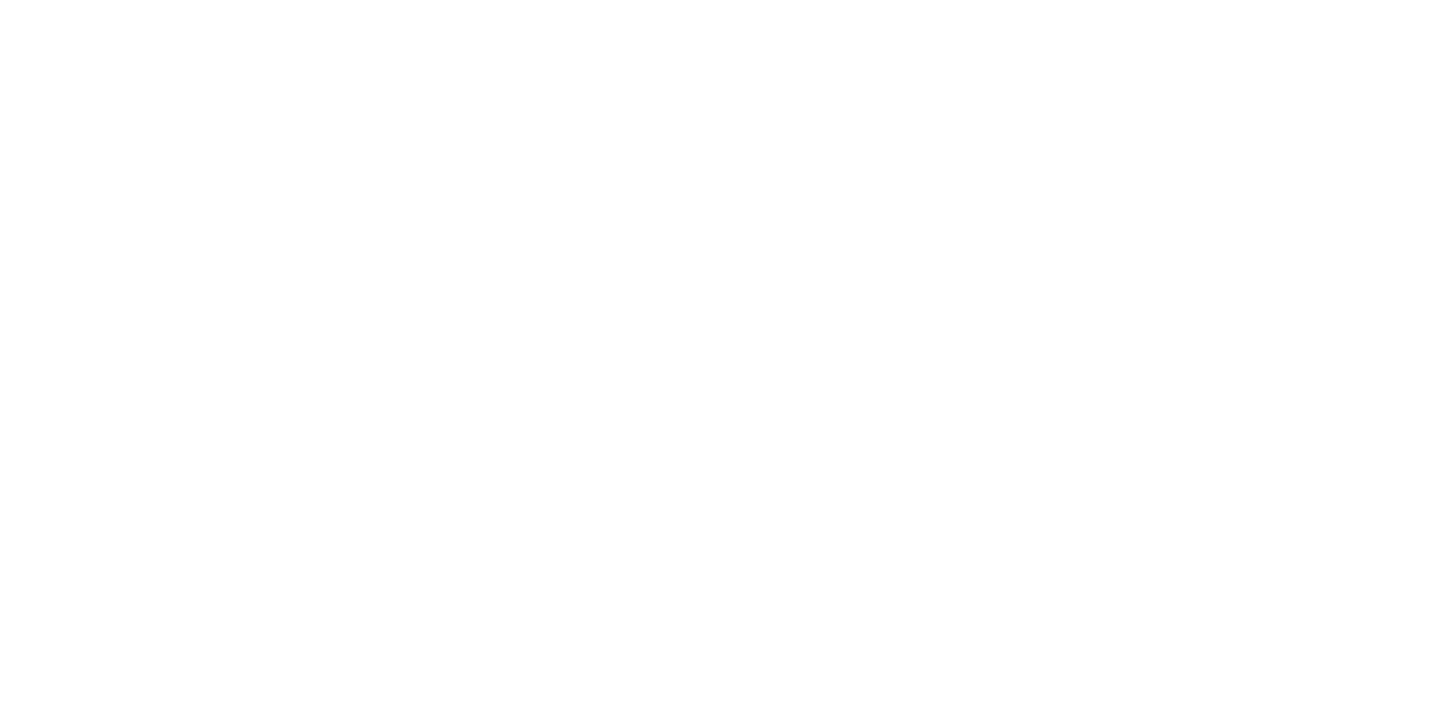 scroll, scrollTop: 0, scrollLeft: 0, axis: both 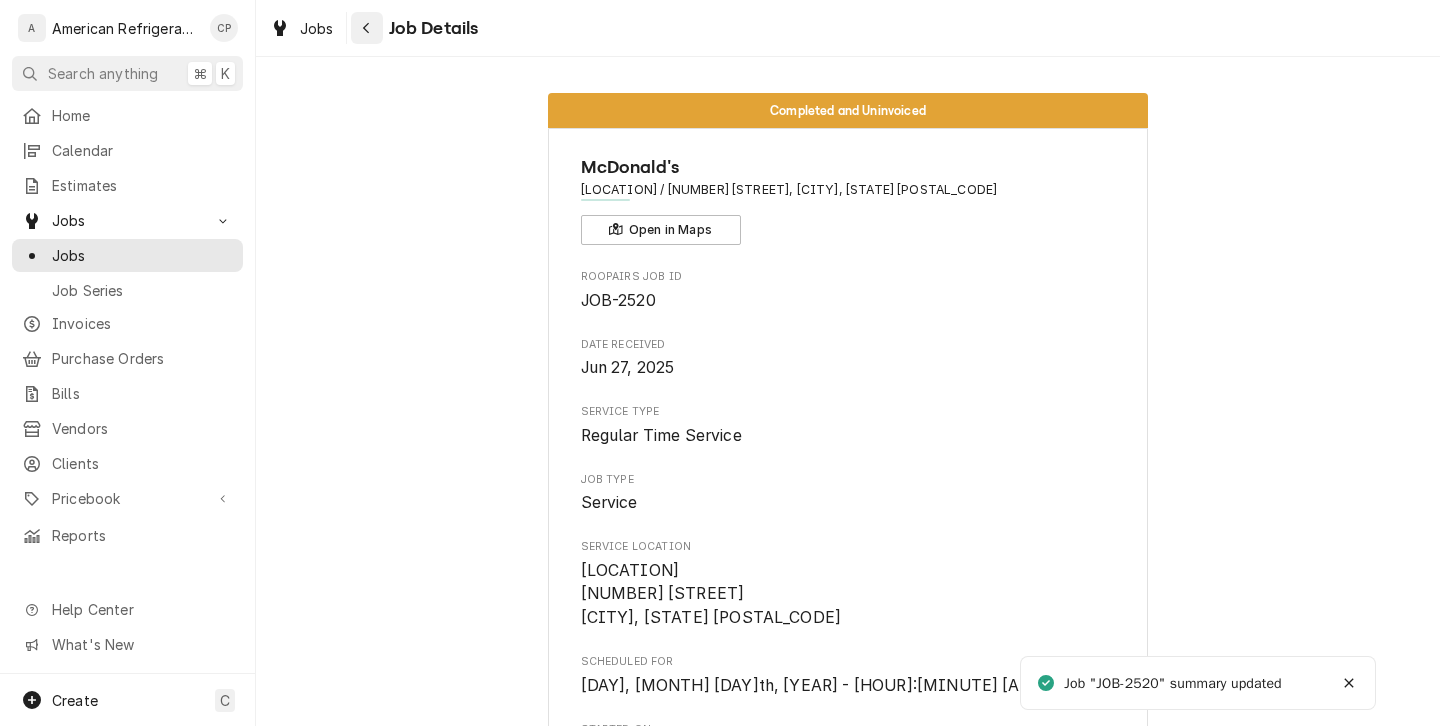 click at bounding box center (367, 28) 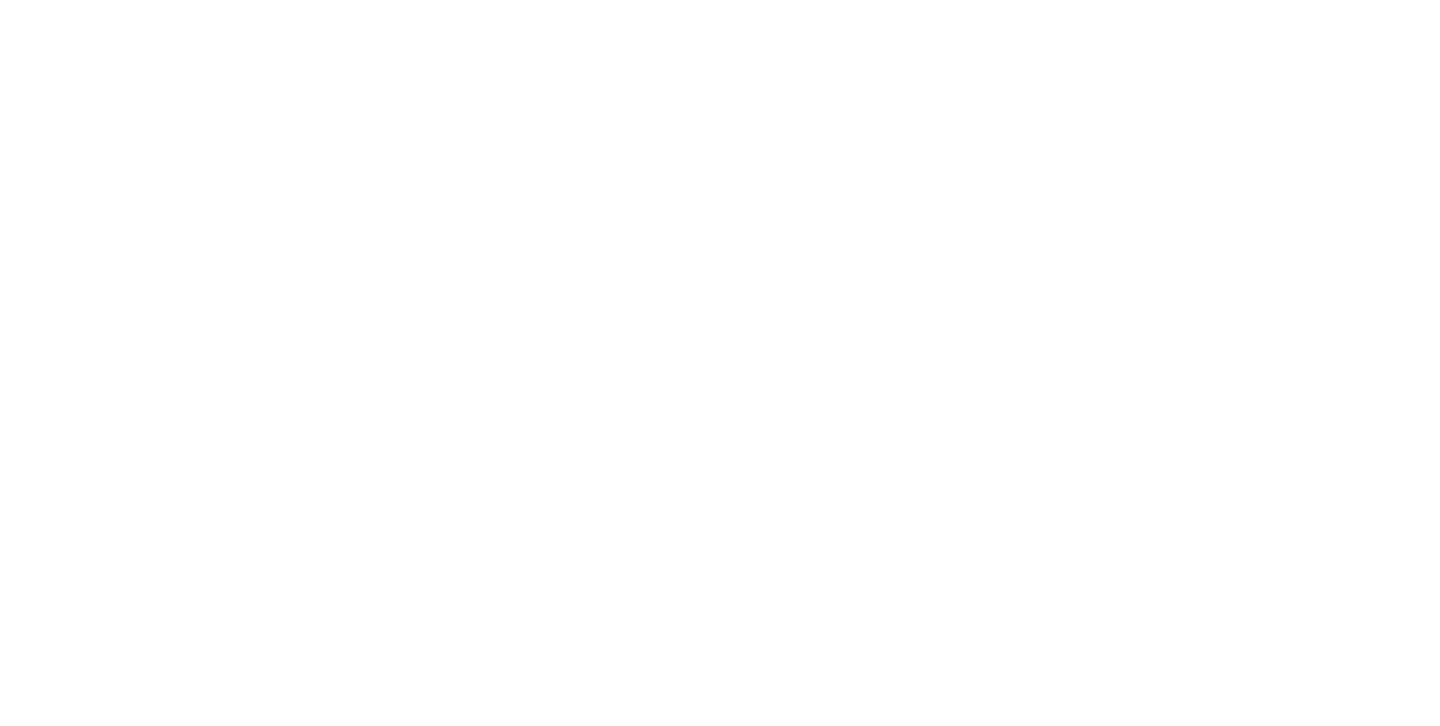 scroll, scrollTop: 0, scrollLeft: 0, axis: both 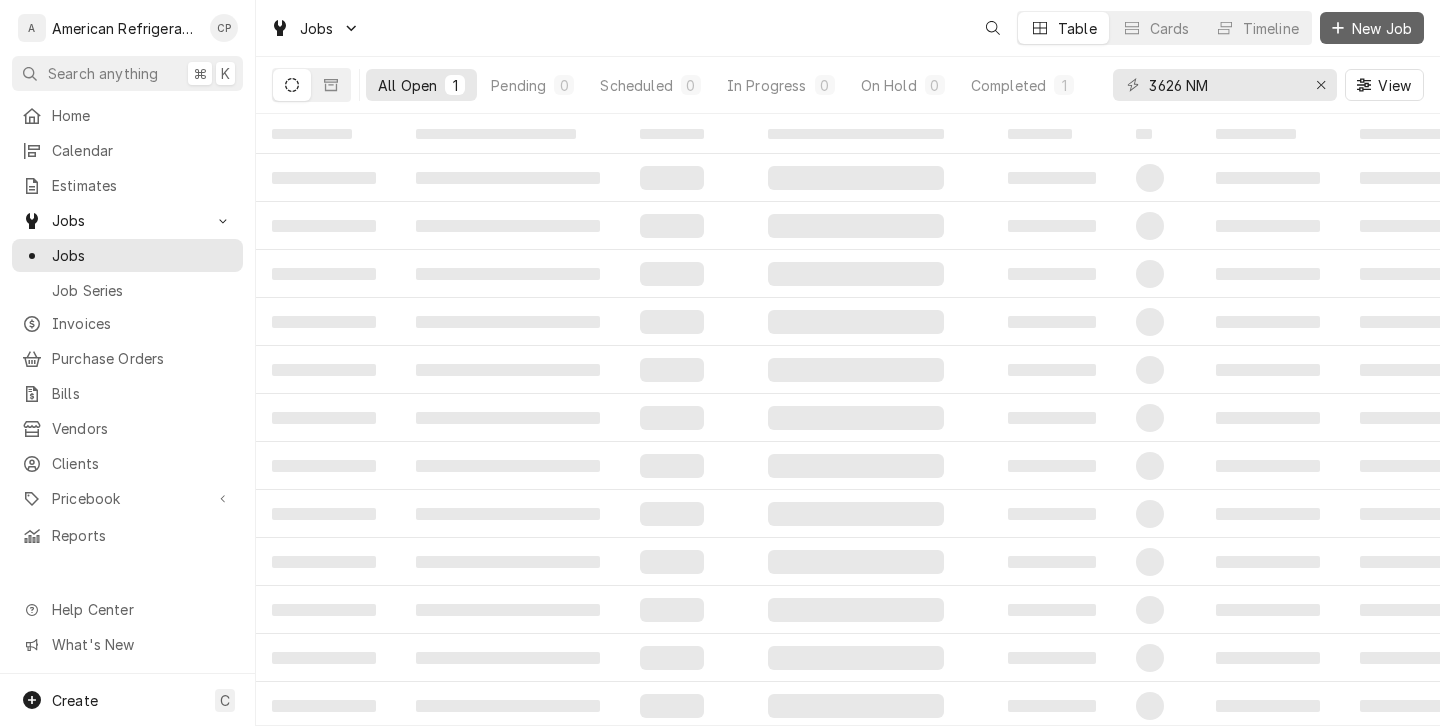 click on "New Job" at bounding box center (1382, 28) 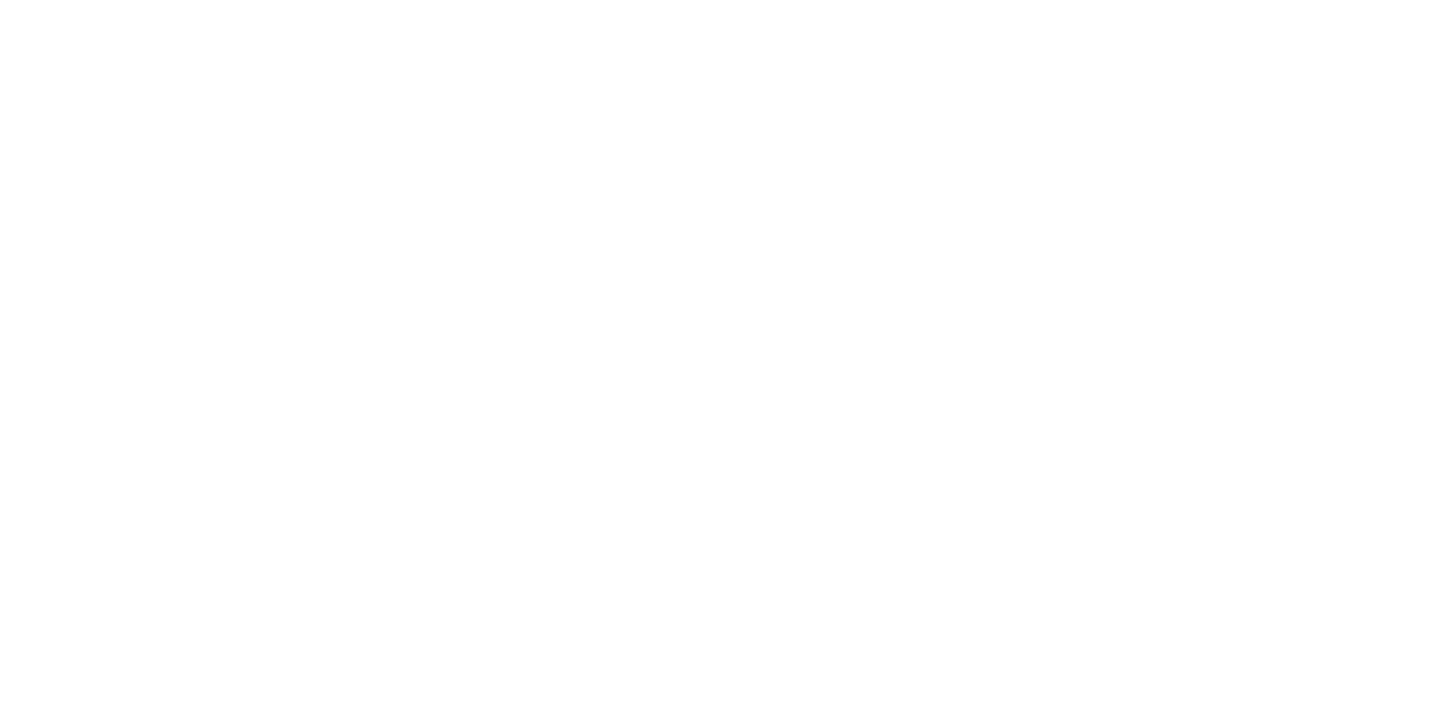 scroll, scrollTop: 0, scrollLeft: 0, axis: both 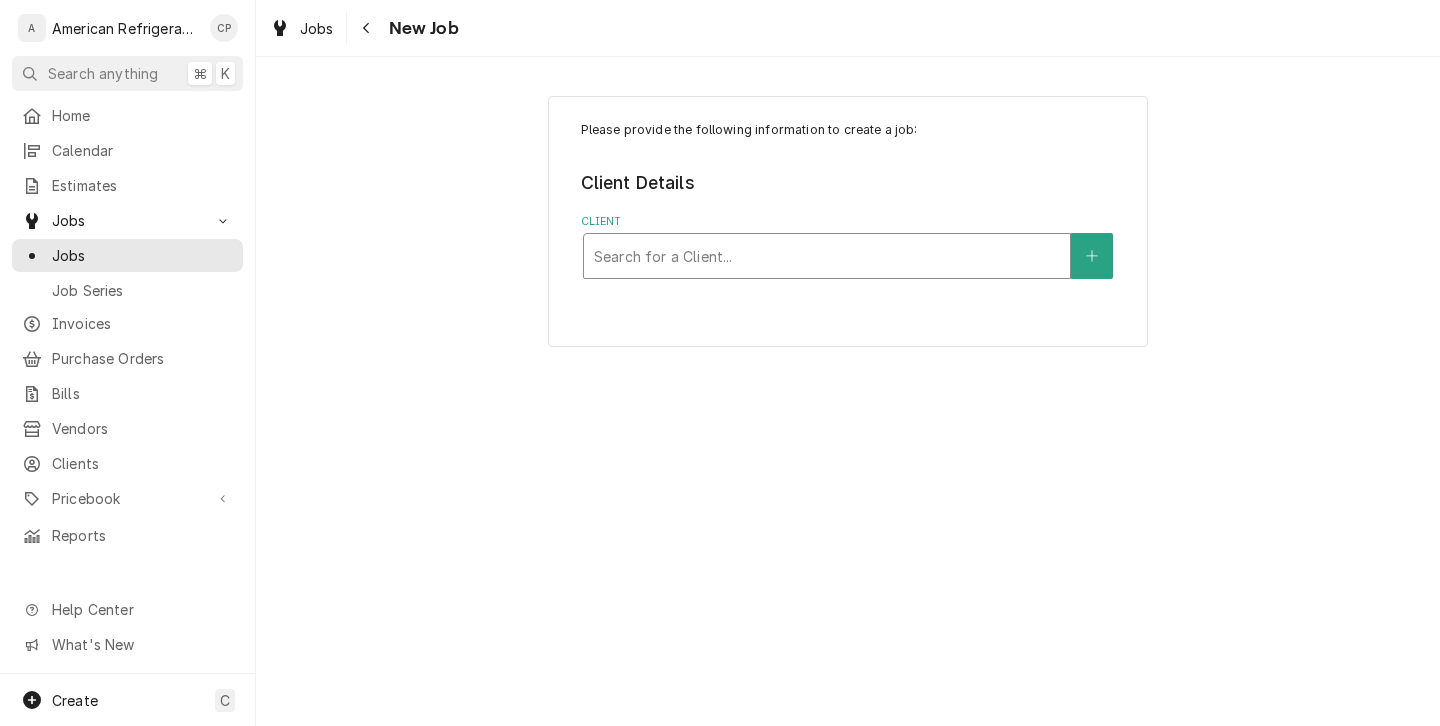 click at bounding box center [827, 256] 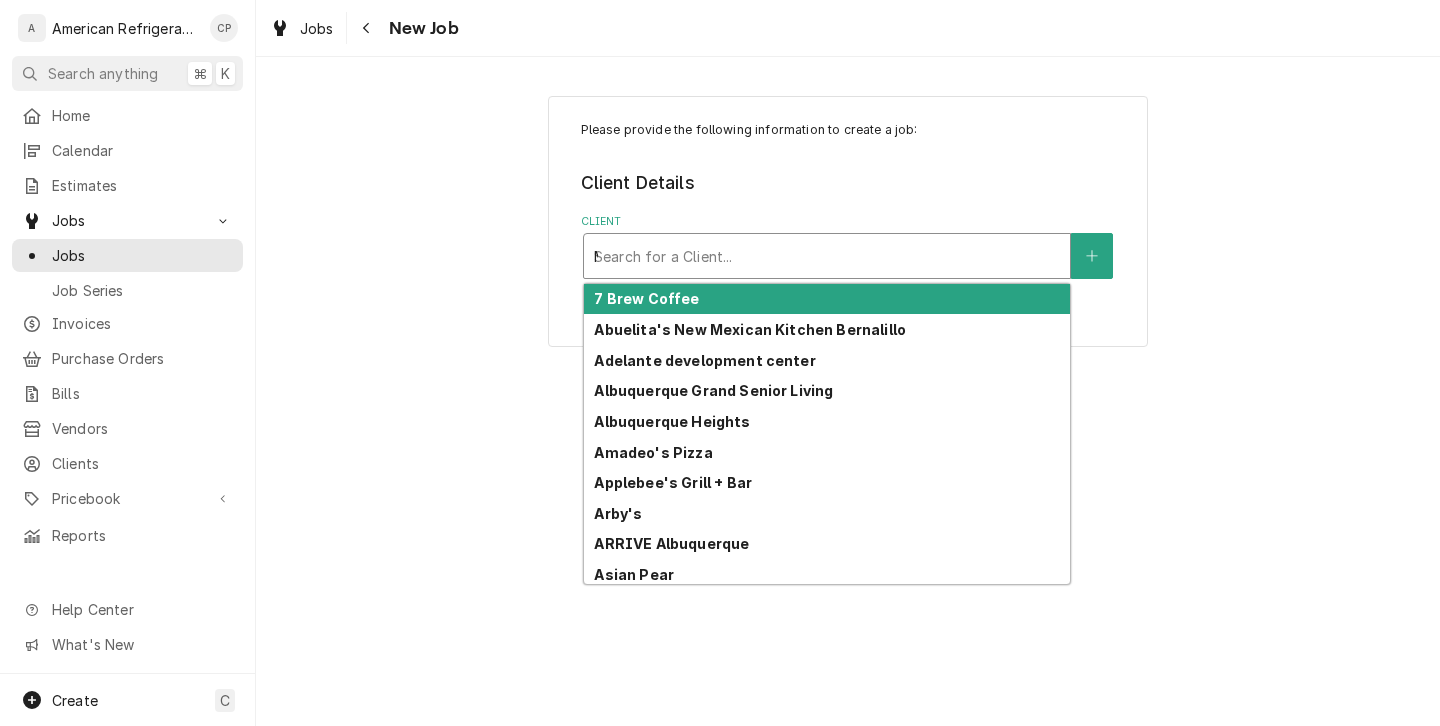 type on "MC" 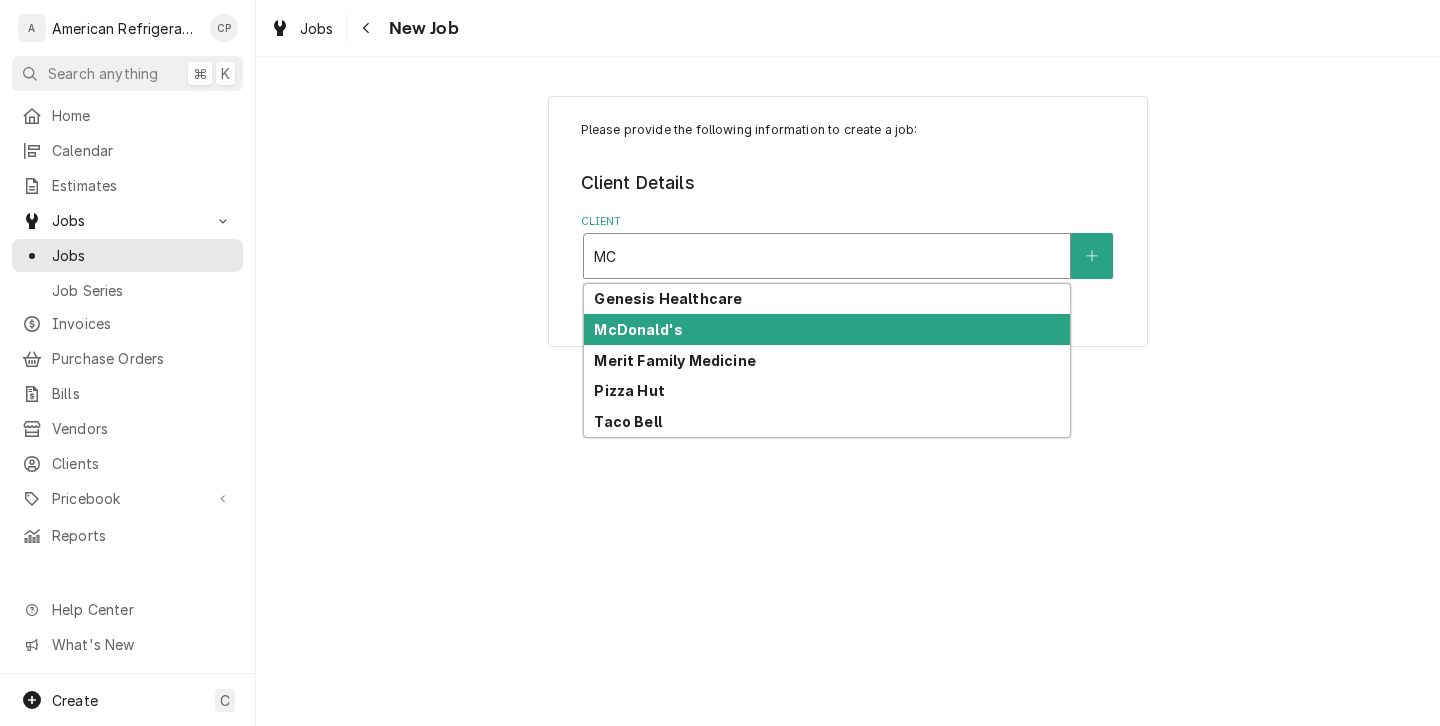 click on "McDonald's" at bounding box center [827, 329] 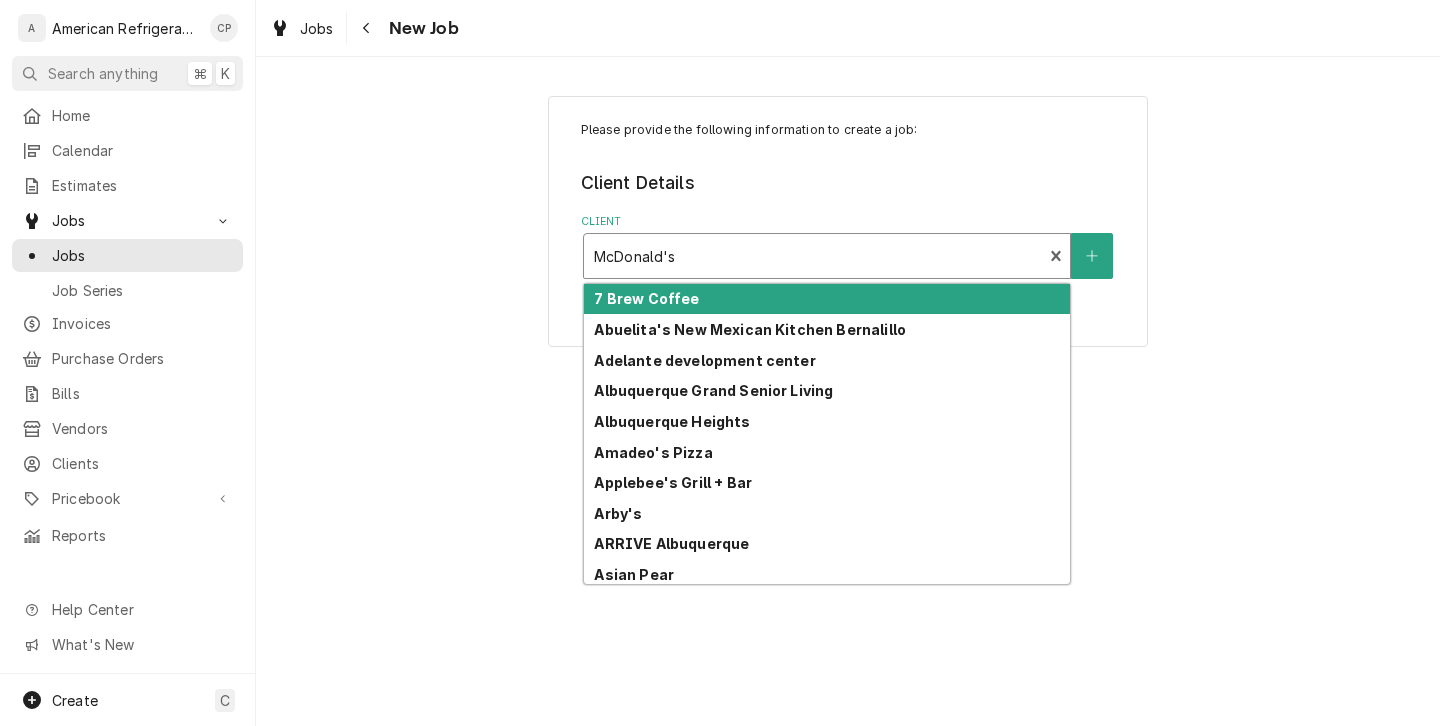 click at bounding box center [813, 256] 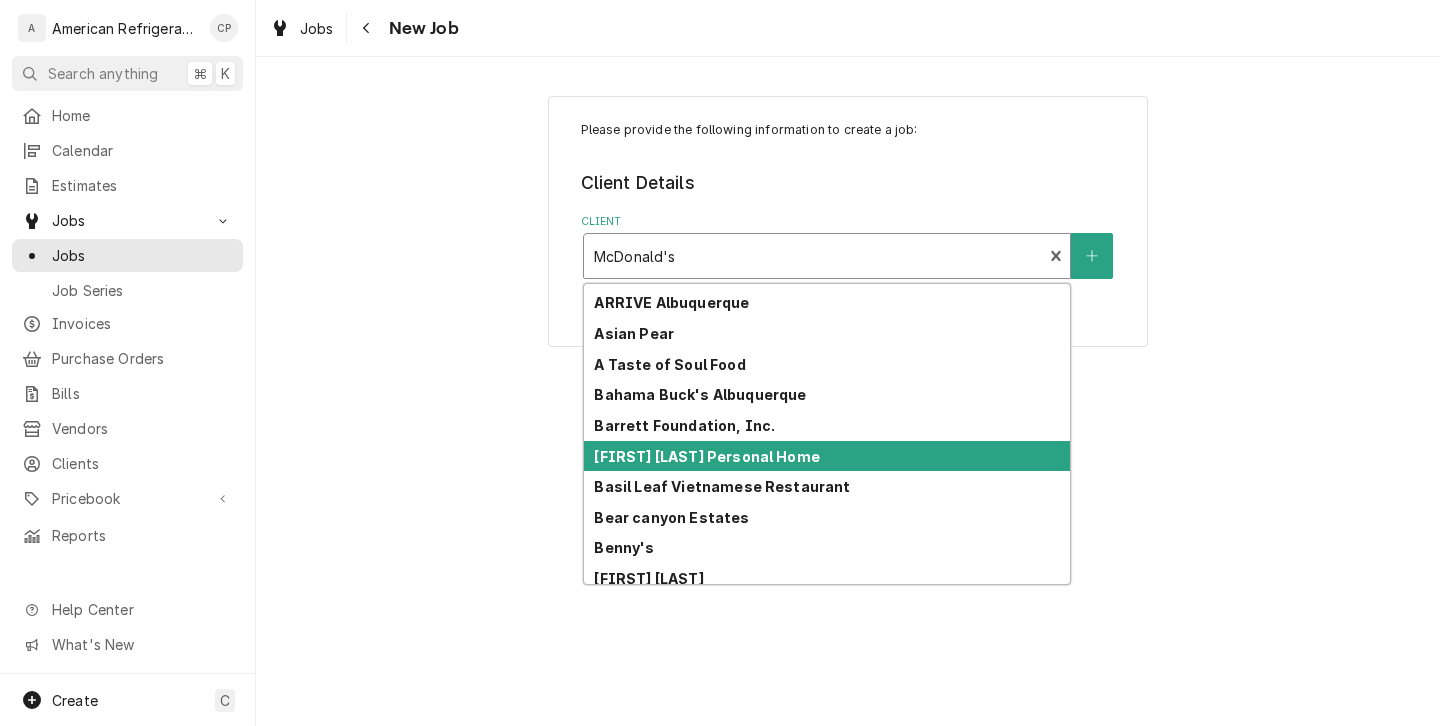 scroll, scrollTop: 312, scrollLeft: 0, axis: vertical 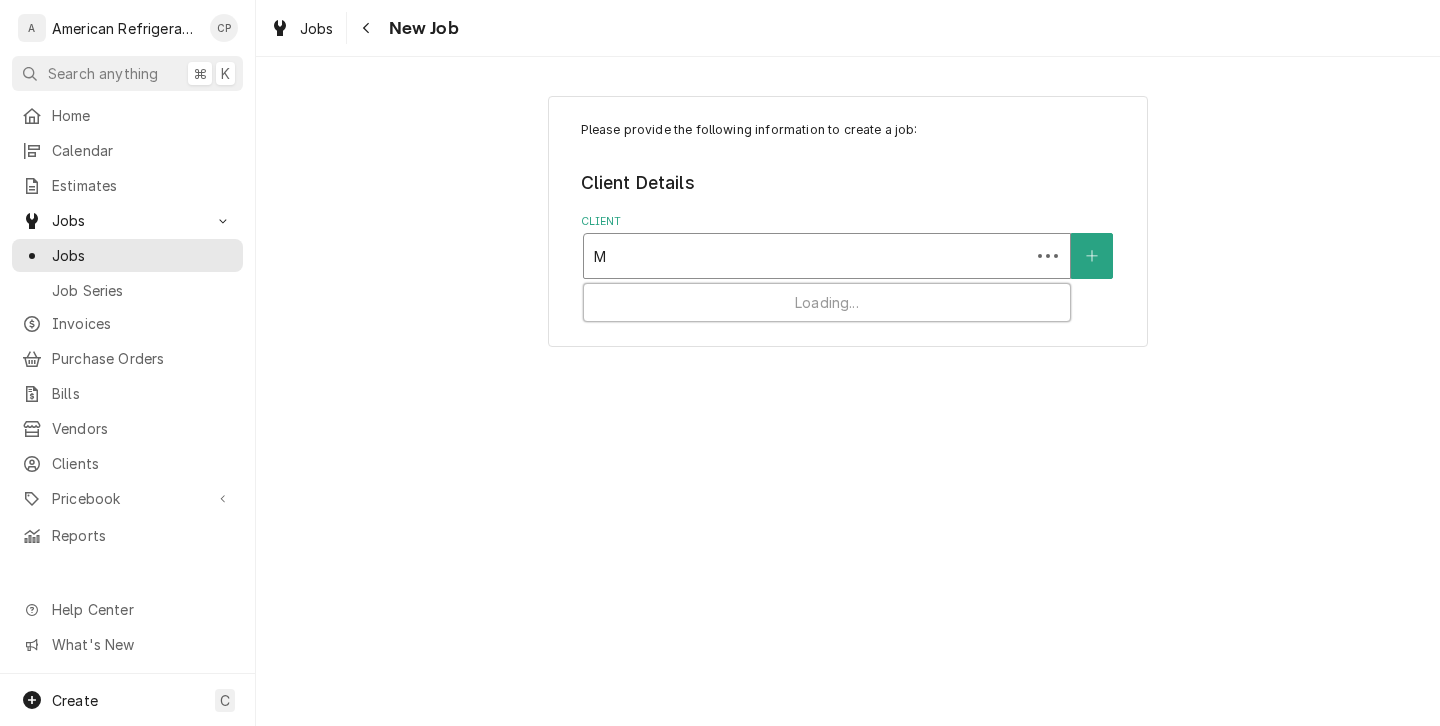 type on "MC" 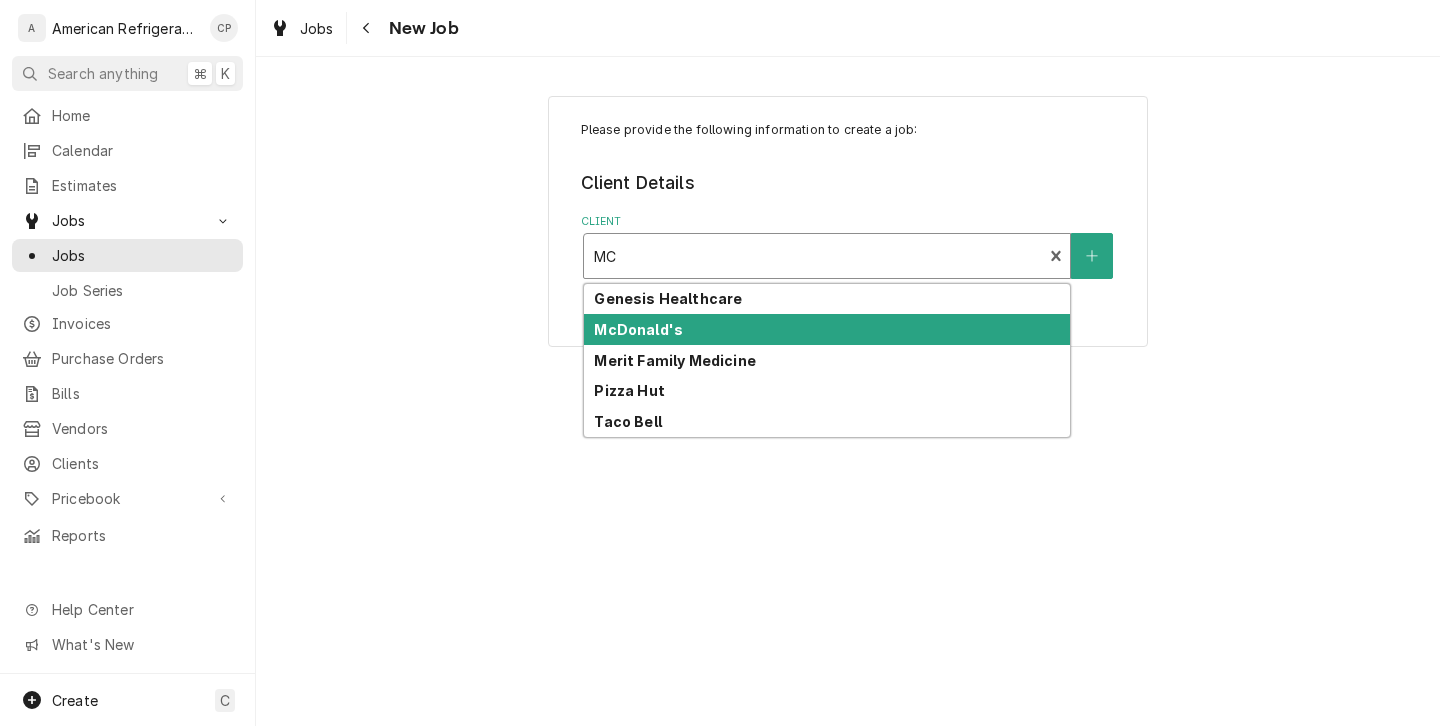 click on "McDonald's" at bounding box center [638, 329] 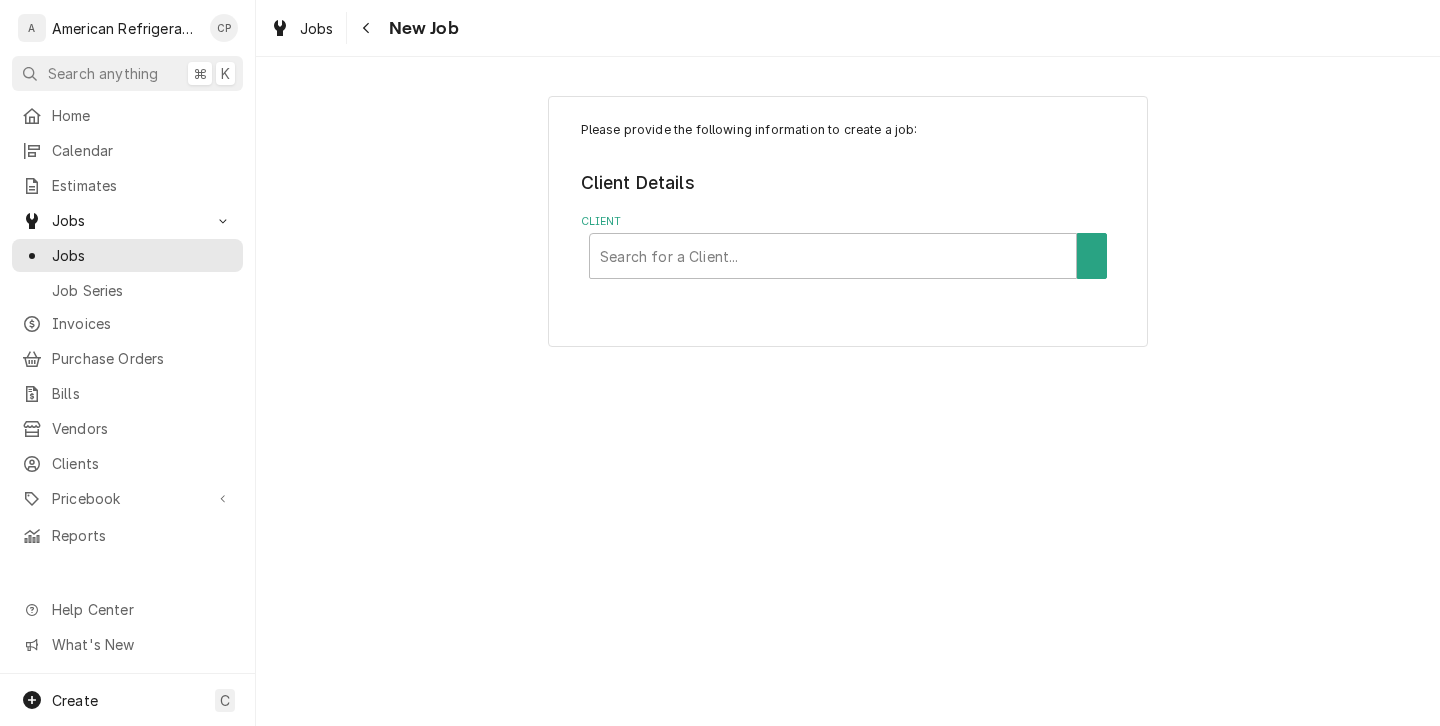scroll, scrollTop: 0, scrollLeft: 0, axis: both 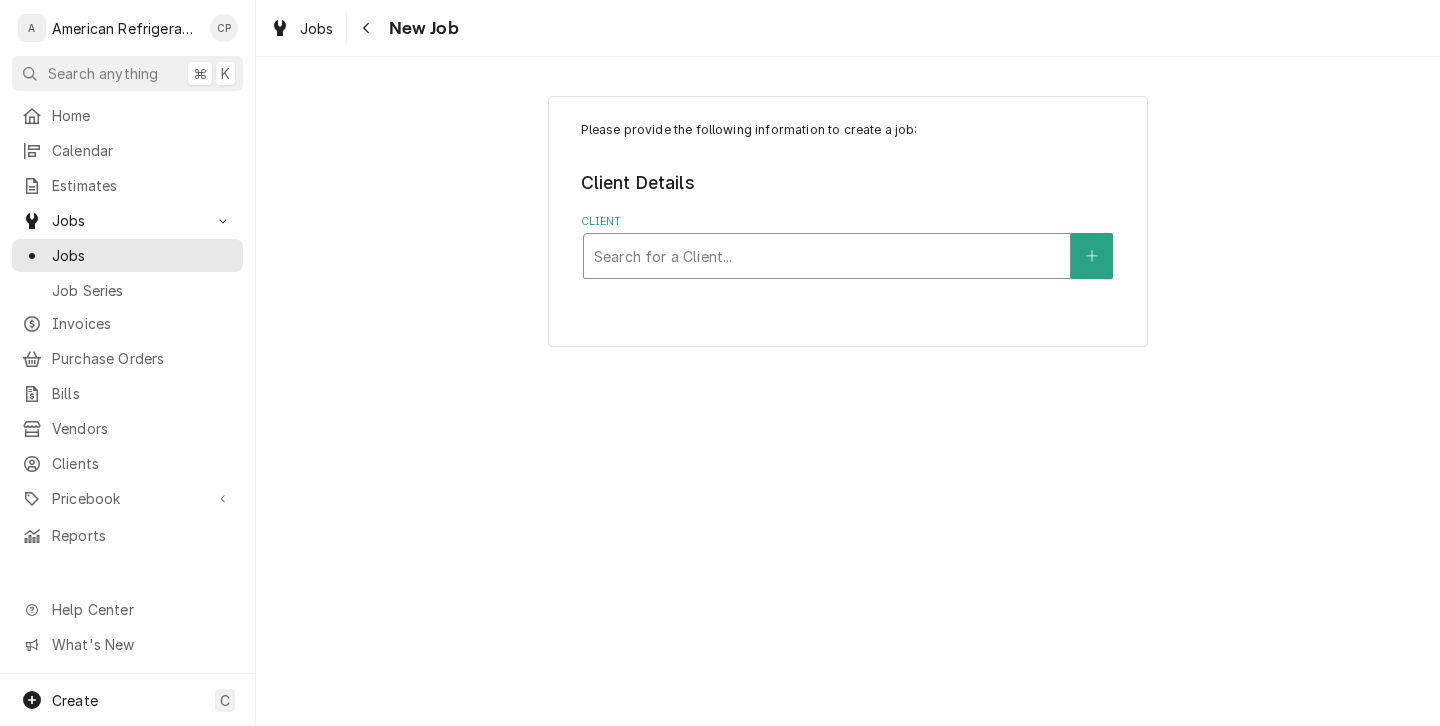 click at bounding box center [827, 256] 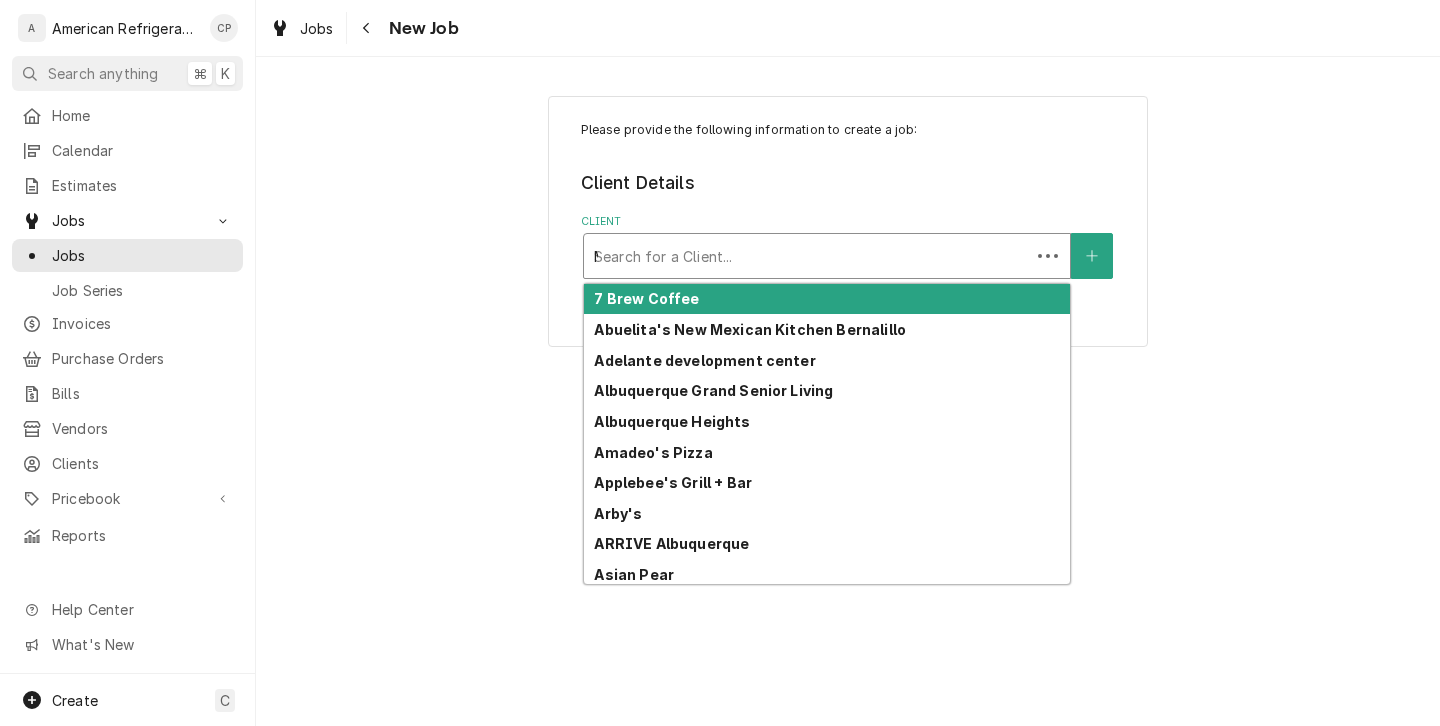type on "MC" 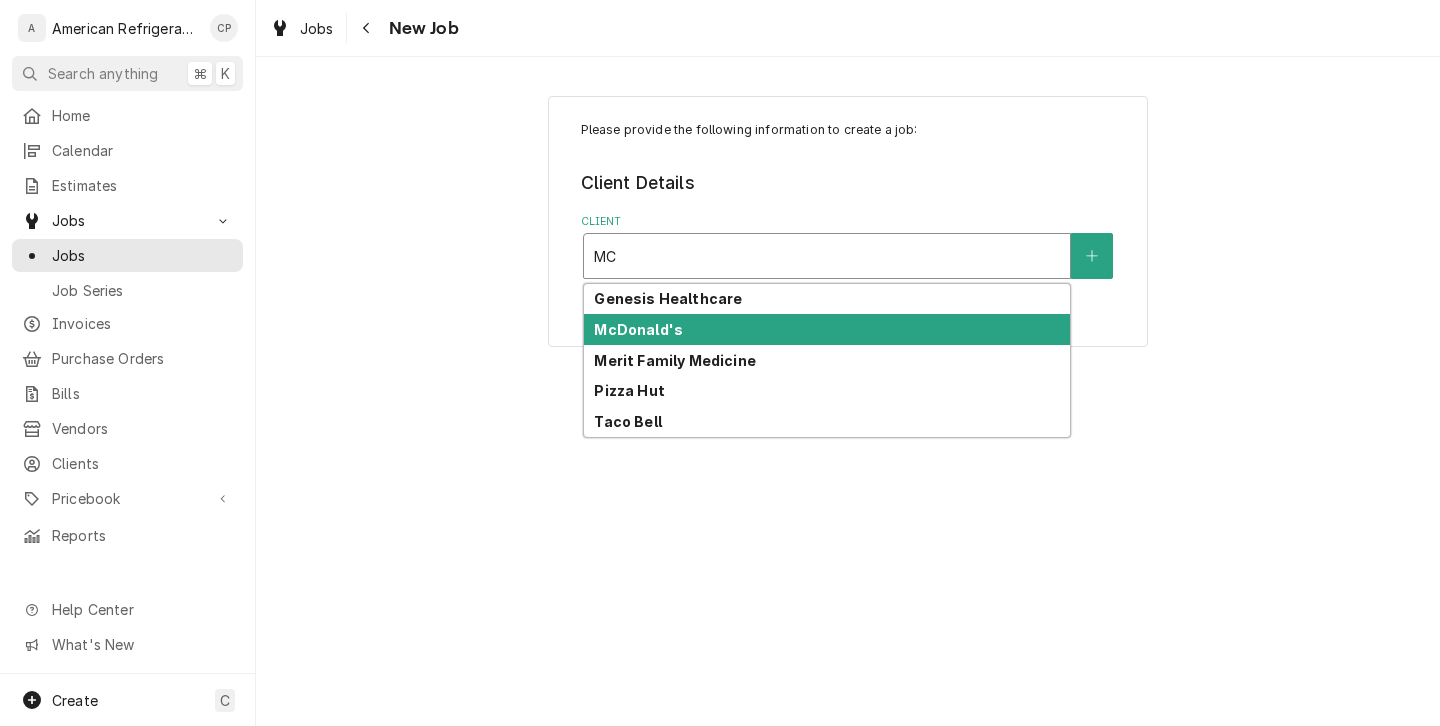 click on "McDonald's" at bounding box center [827, 329] 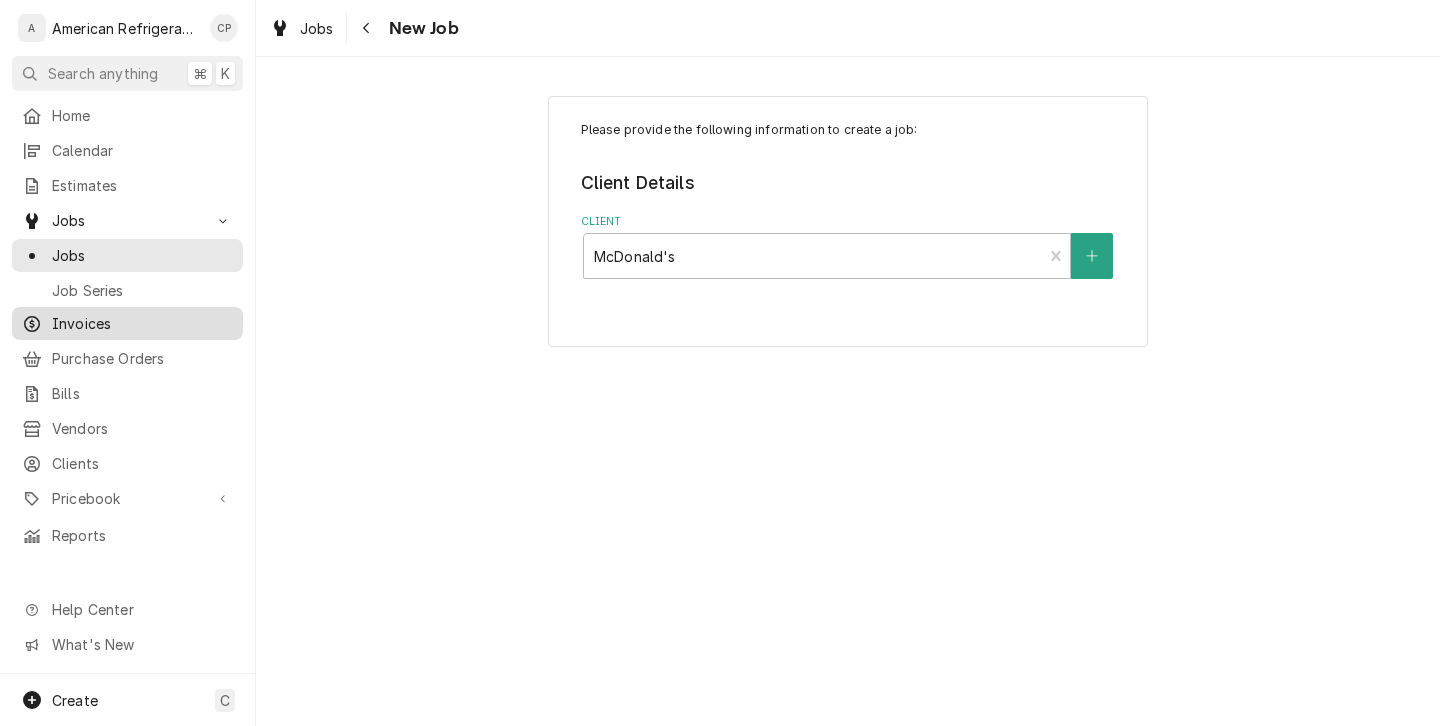 click on "Invoices" at bounding box center [142, 323] 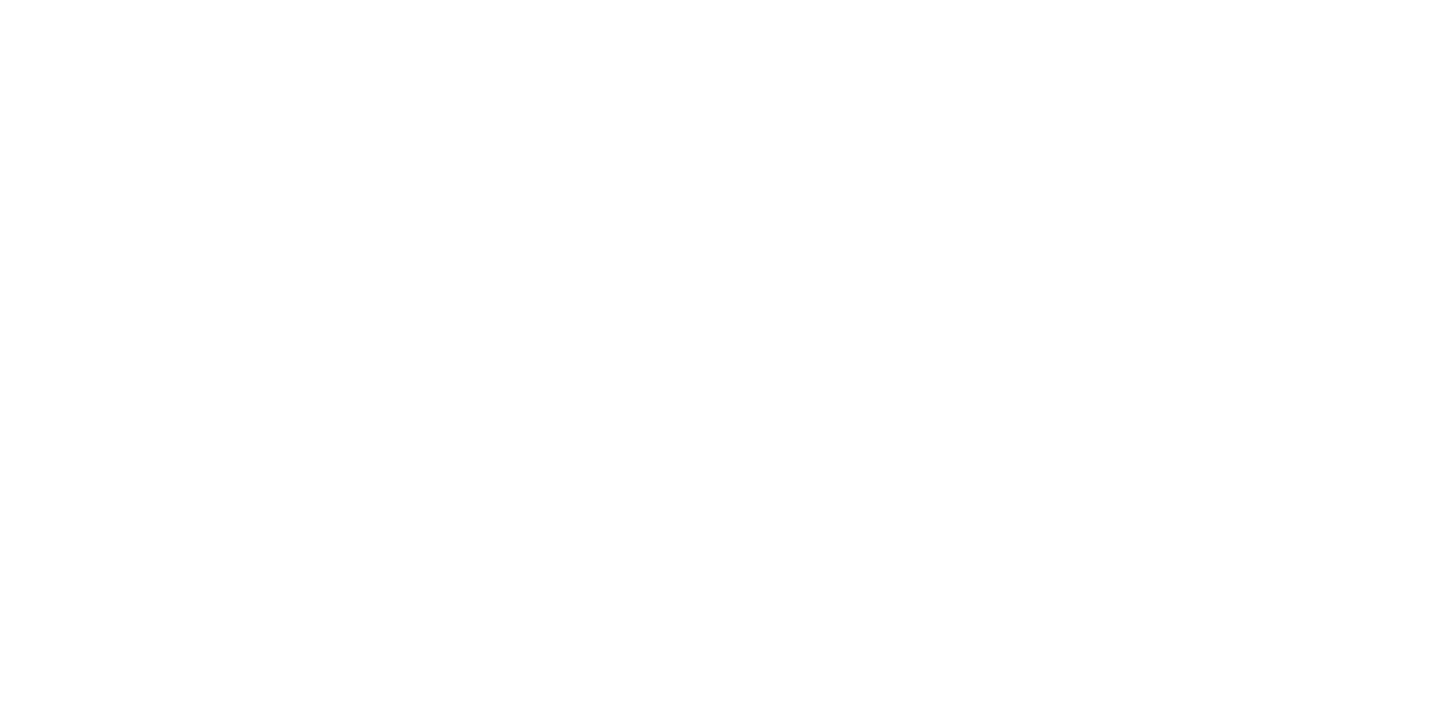 scroll, scrollTop: 0, scrollLeft: 0, axis: both 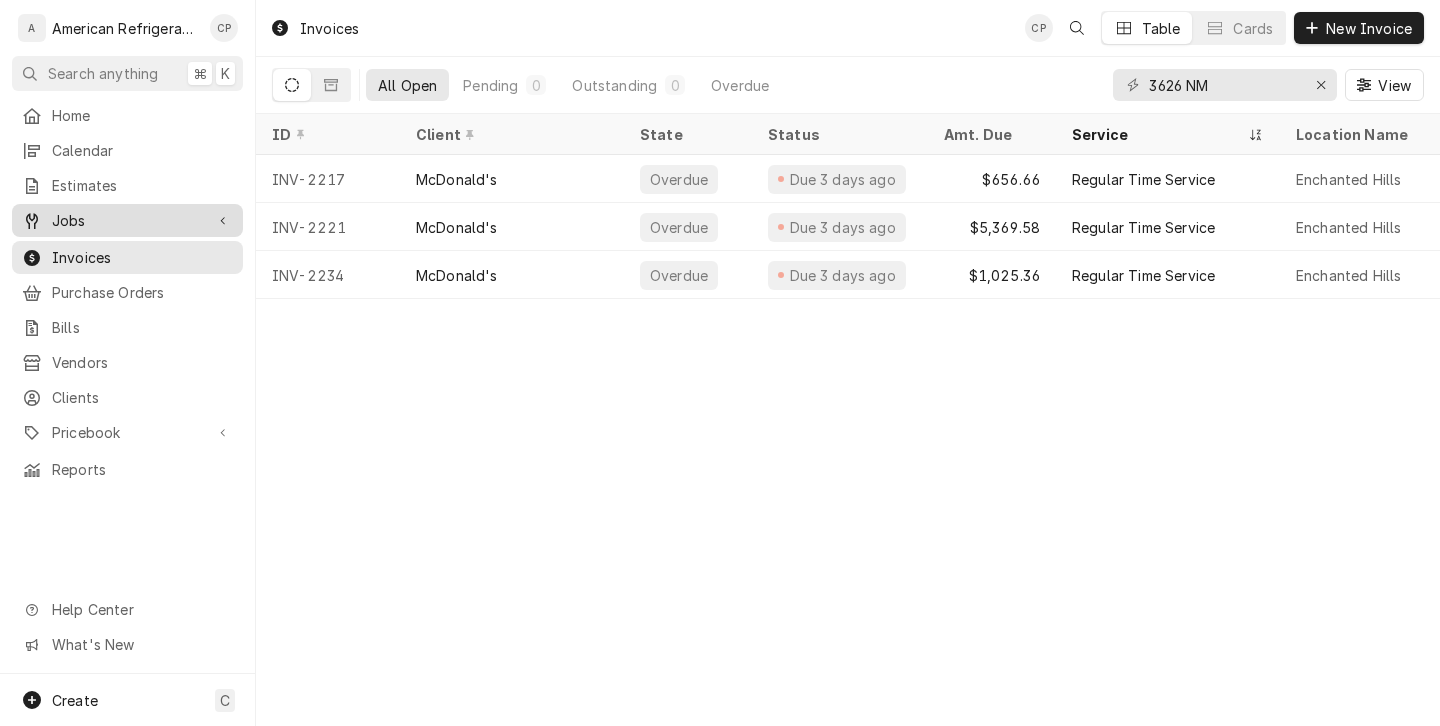 click on "Jobs" at bounding box center [127, 220] 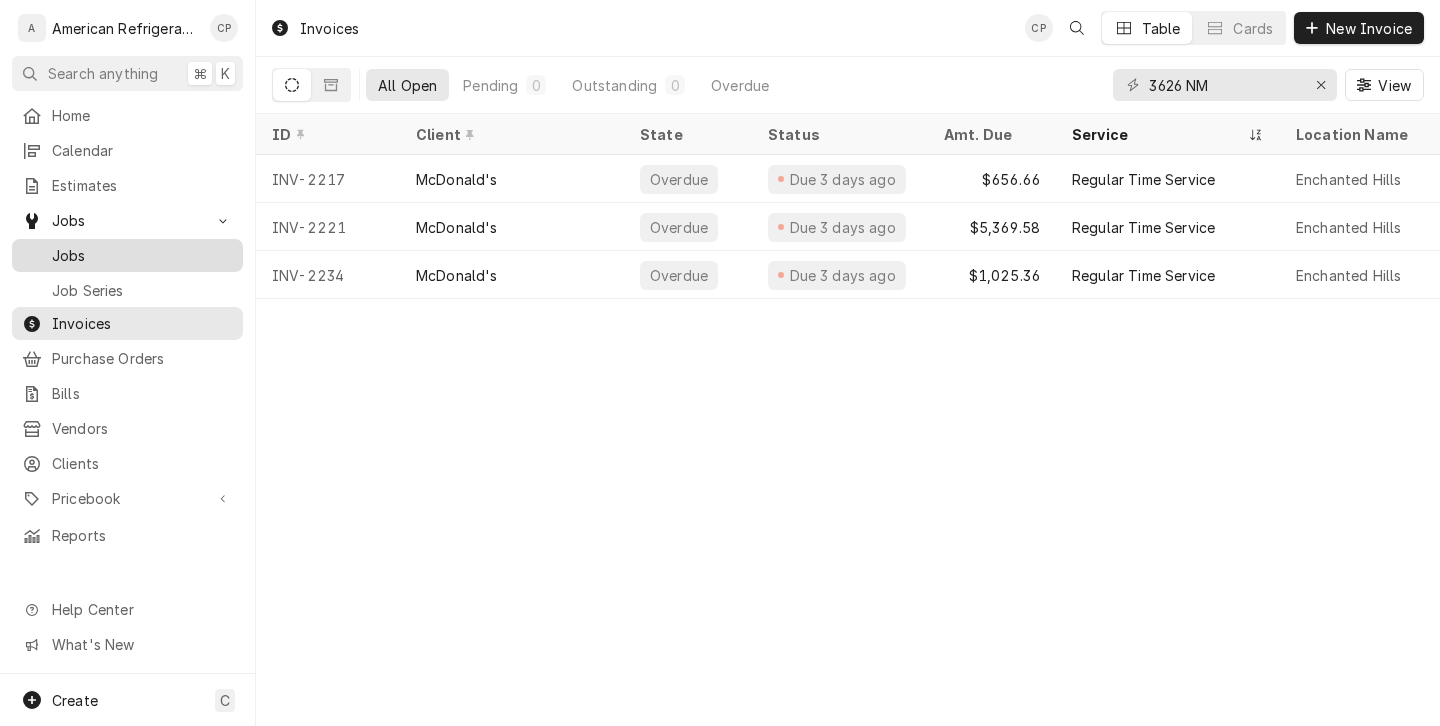 click on "Jobs" at bounding box center (142, 255) 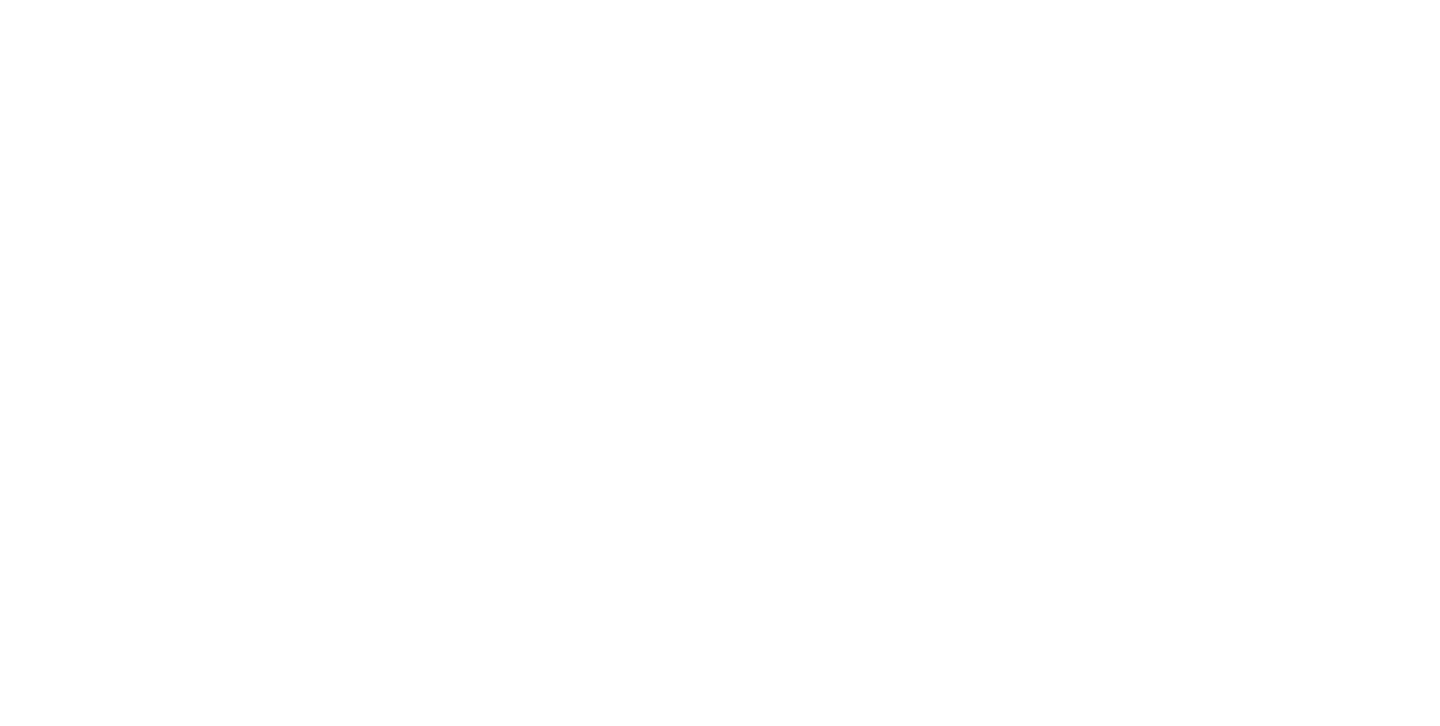scroll, scrollTop: 0, scrollLeft: 0, axis: both 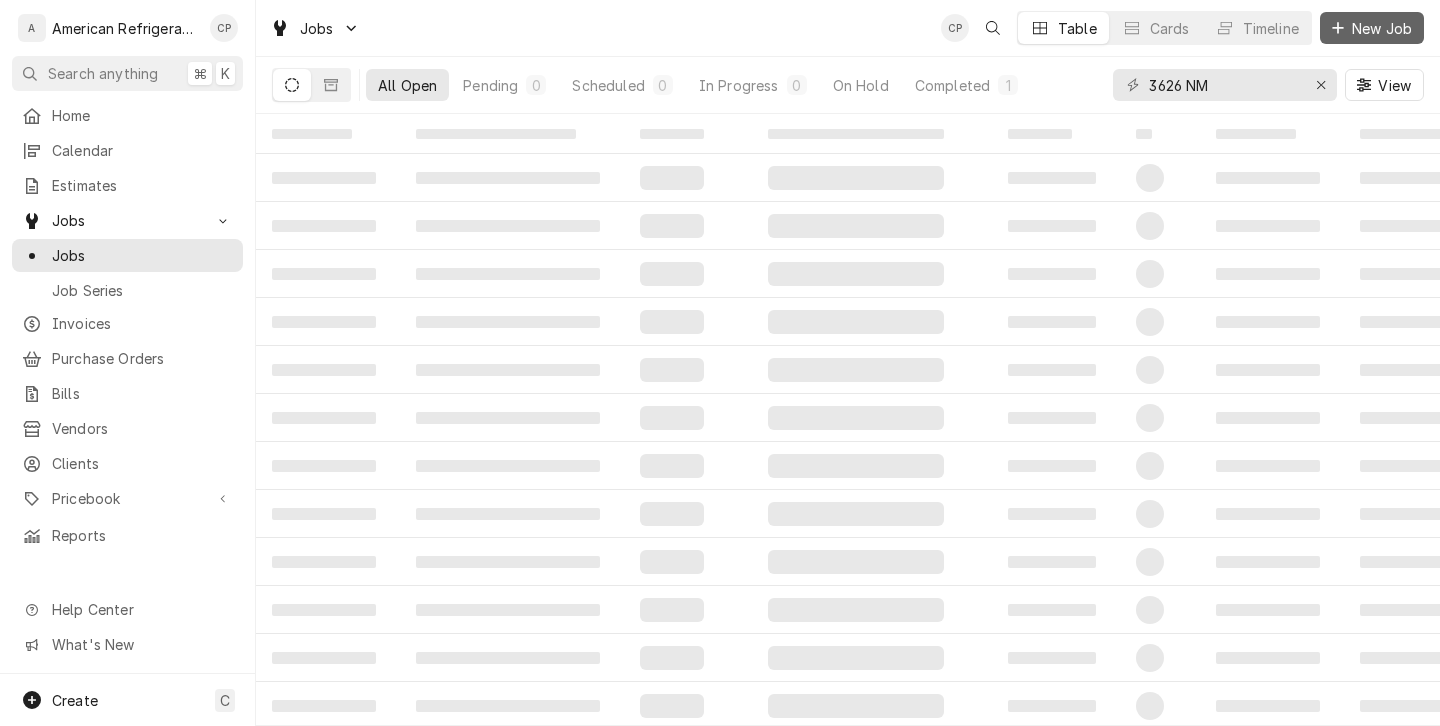 click on "New Job" at bounding box center [1382, 28] 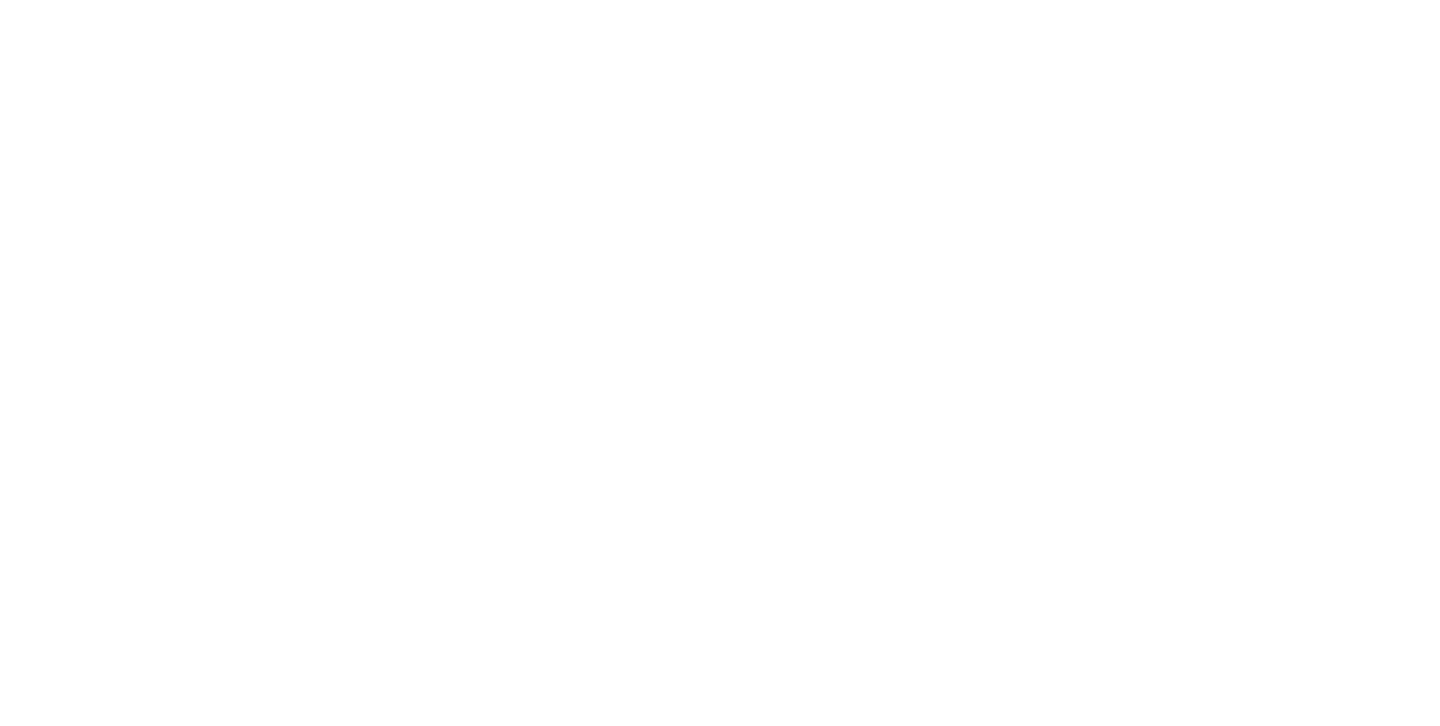 scroll, scrollTop: 0, scrollLeft: 0, axis: both 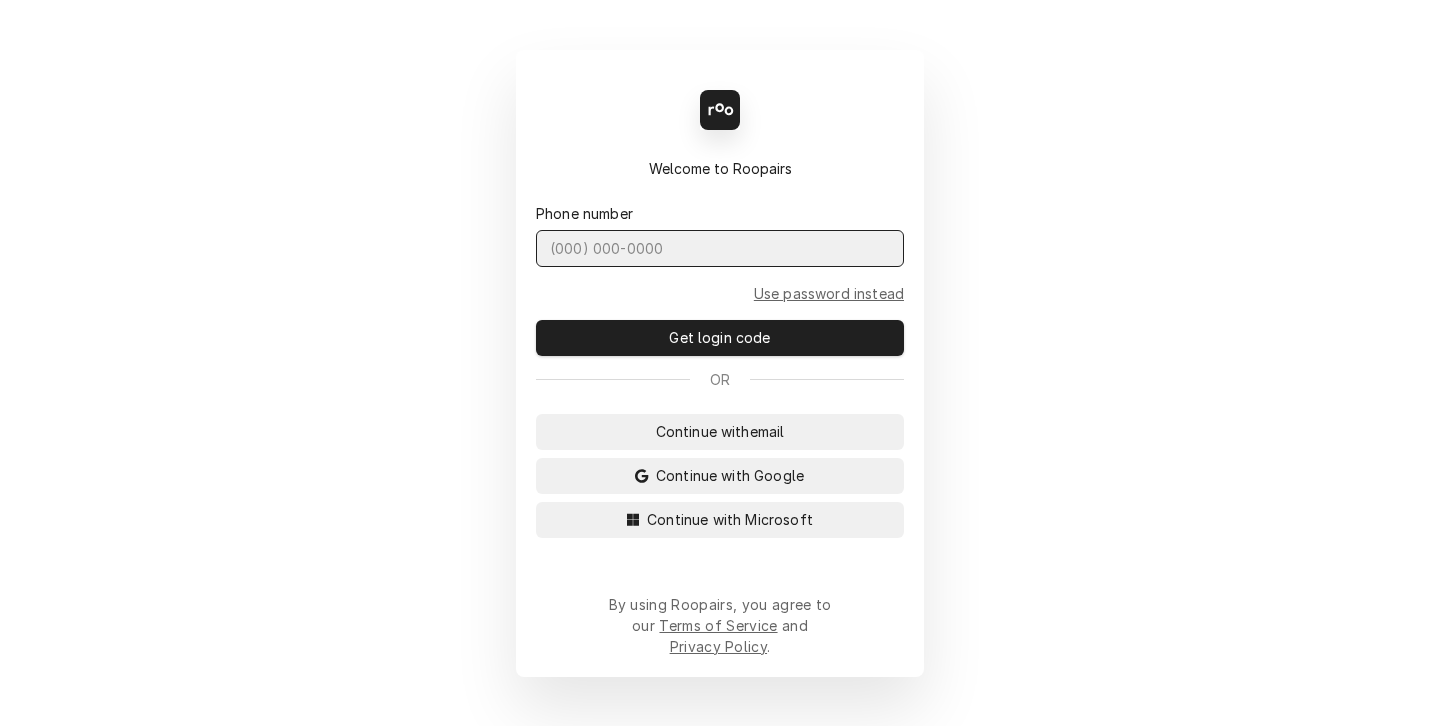 click at bounding box center [720, 248] 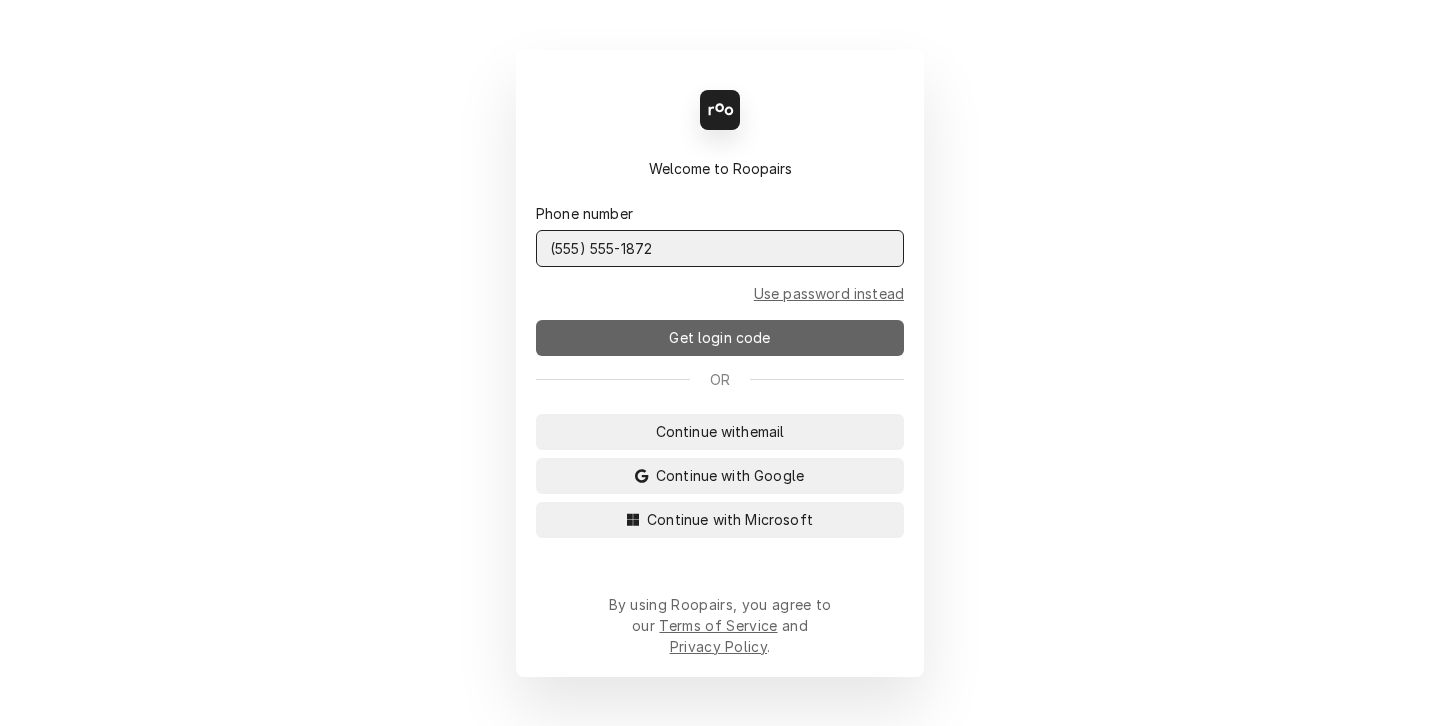 type on "(505) 659-1872" 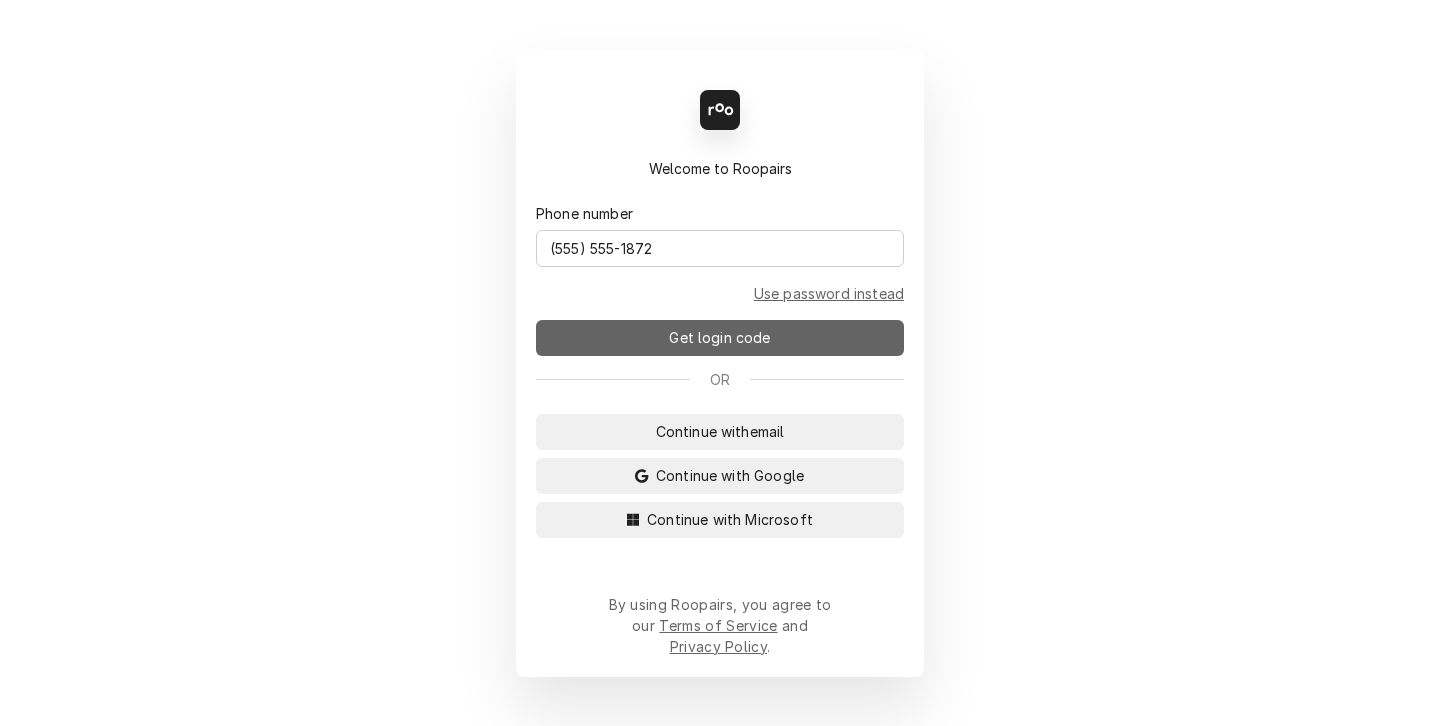click on "Get login code" at bounding box center (719, 337) 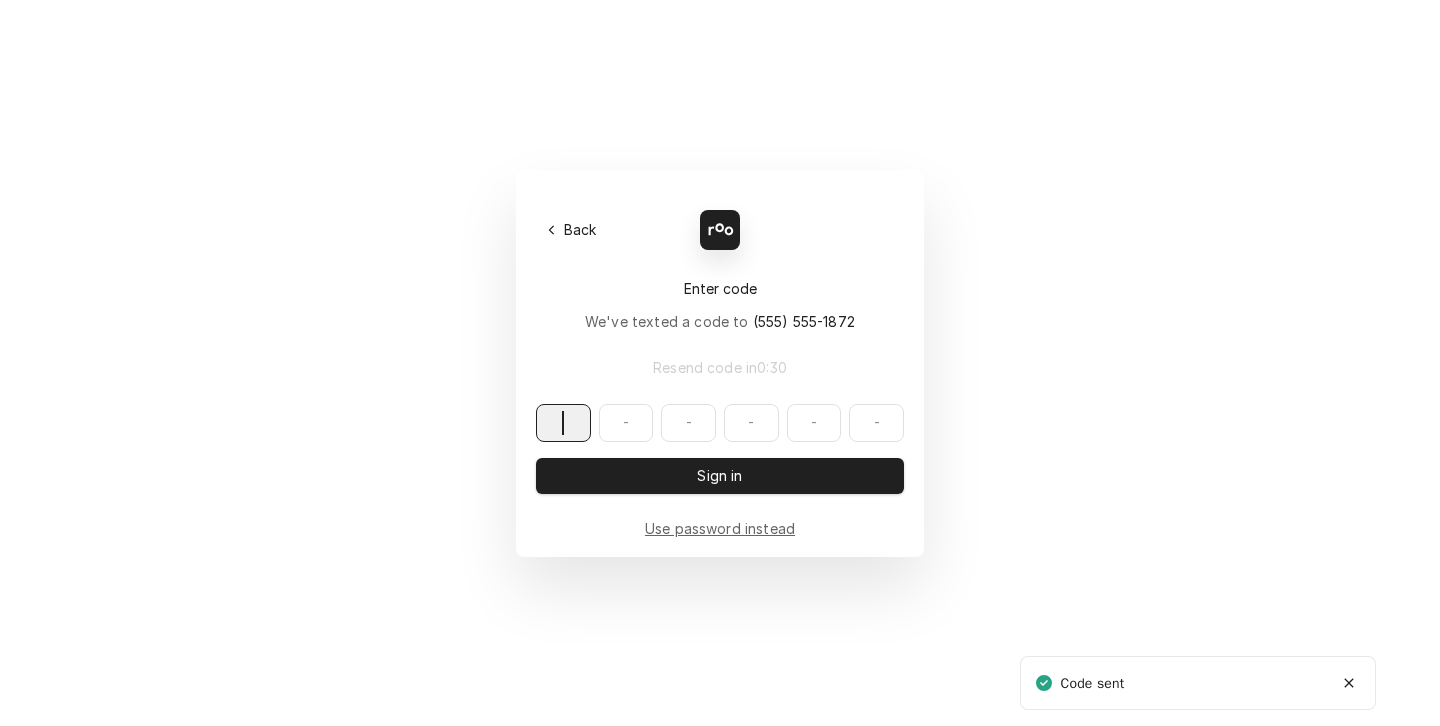 scroll, scrollTop: 0, scrollLeft: 0, axis: both 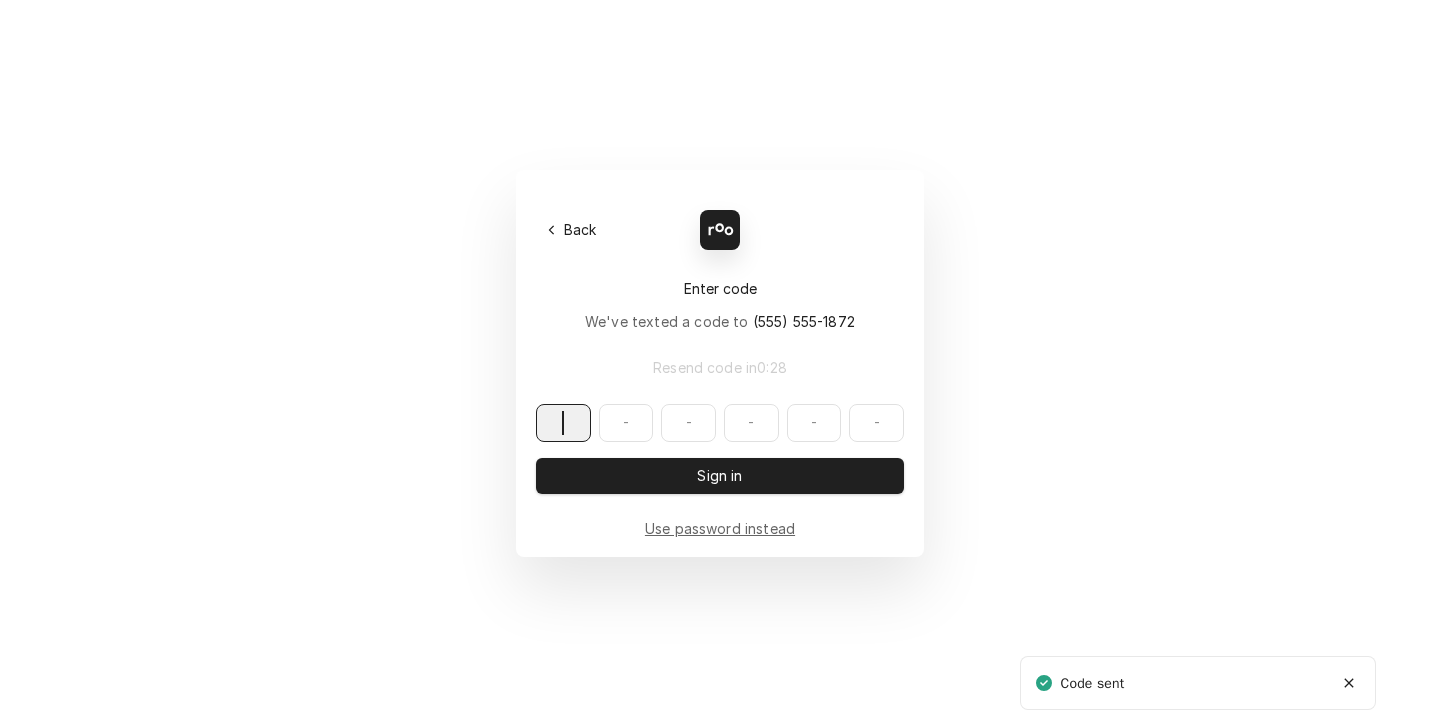 click at bounding box center [720, 423] 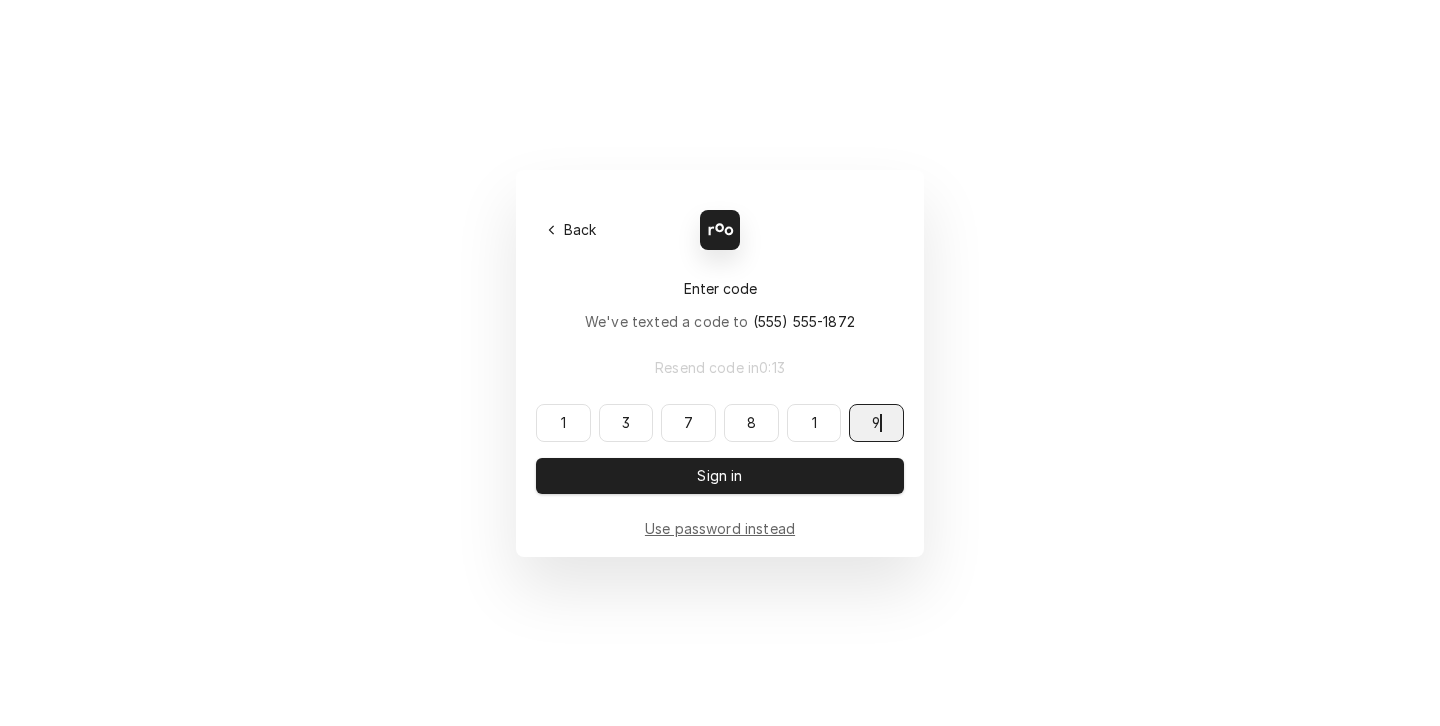 type on "137819" 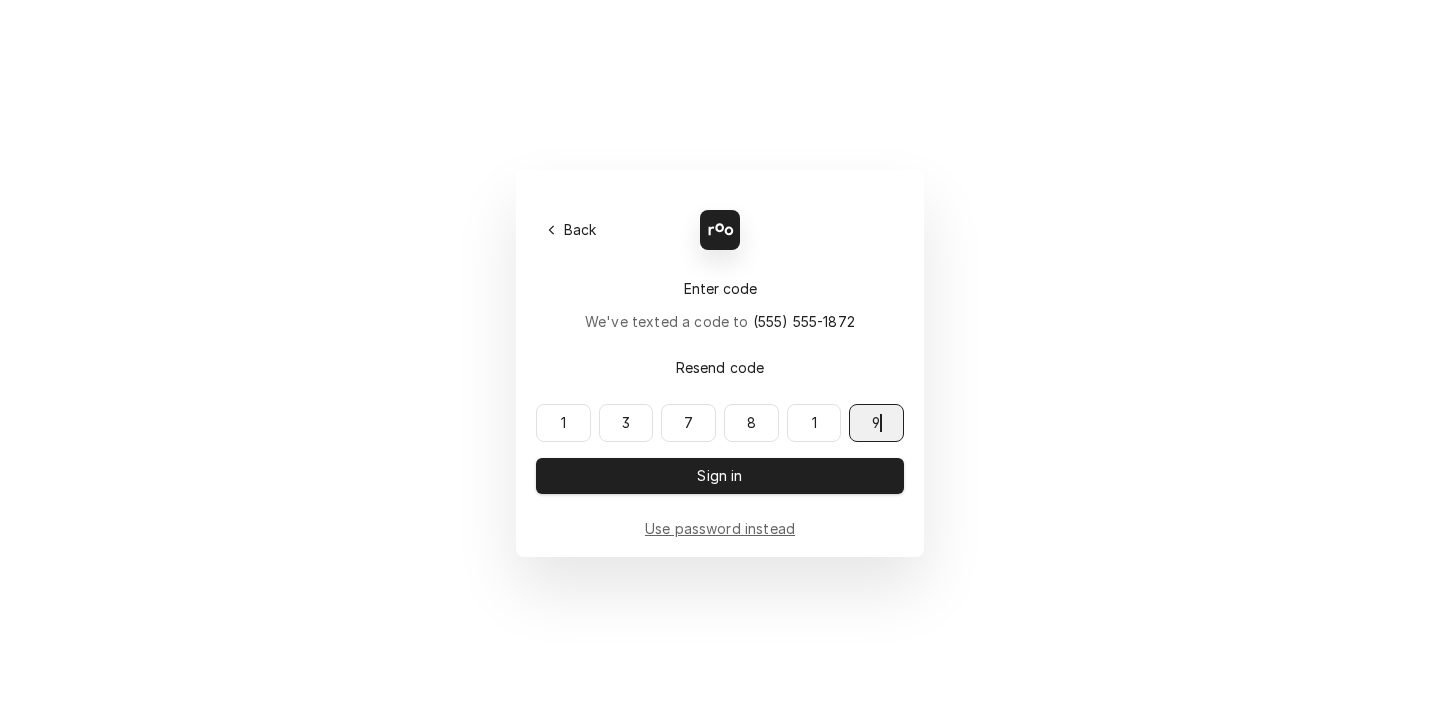 type on "137819" 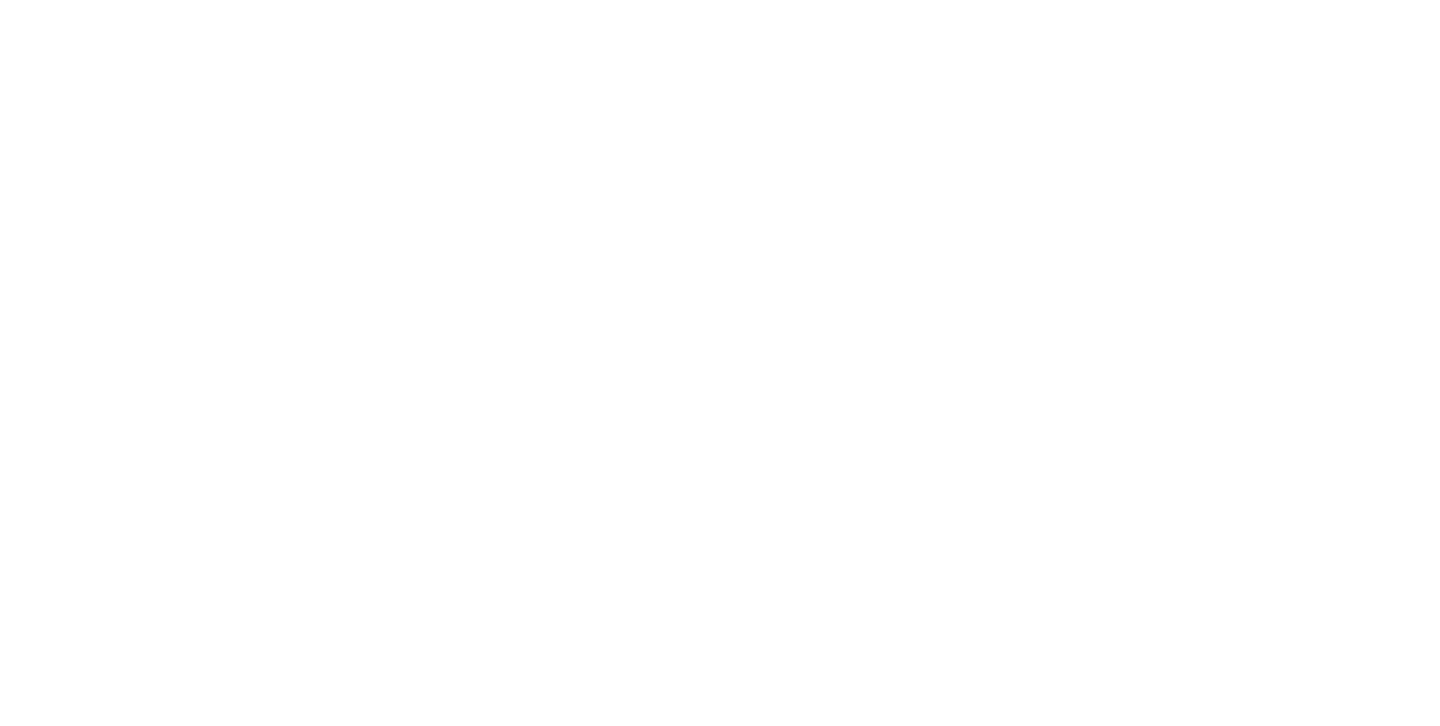scroll, scrollTop: 0, scrollLeft: 0, axis: both 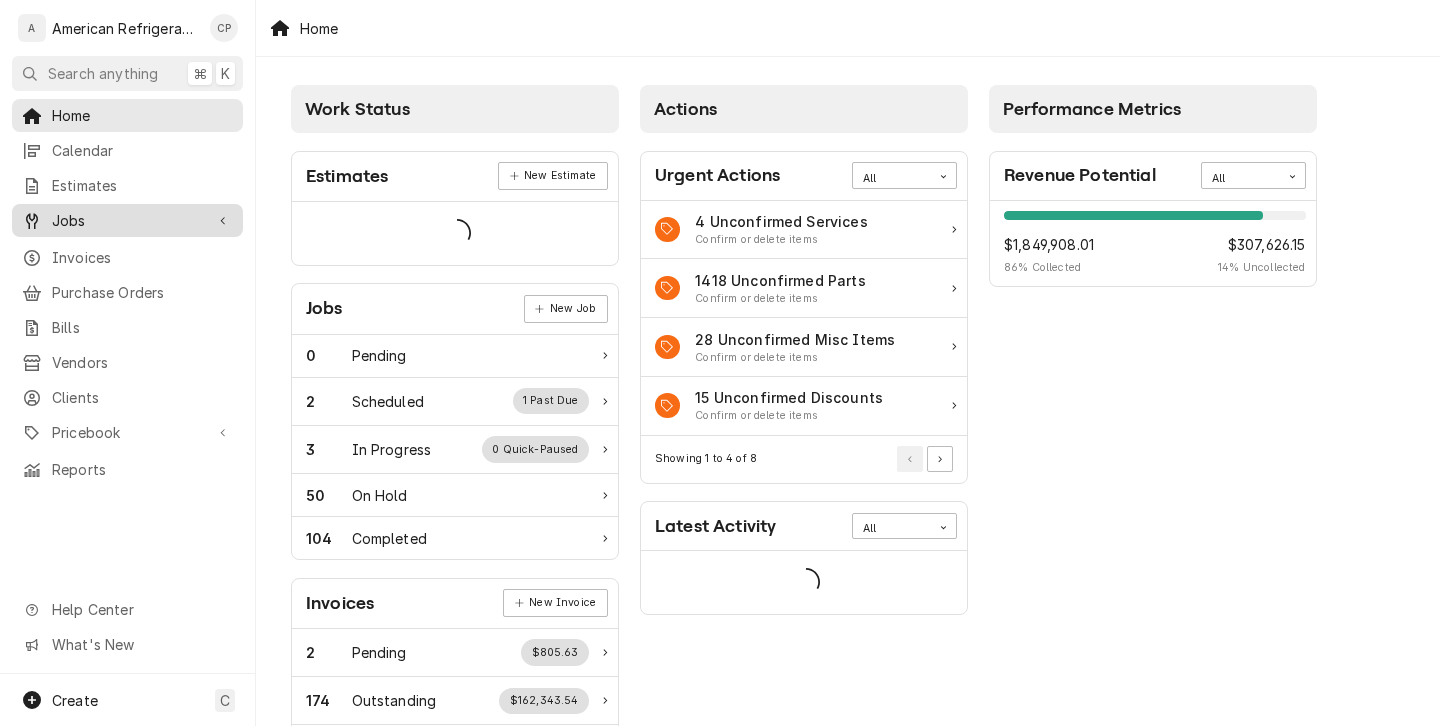 click on "Jobs" at bounding box center (127, 220) 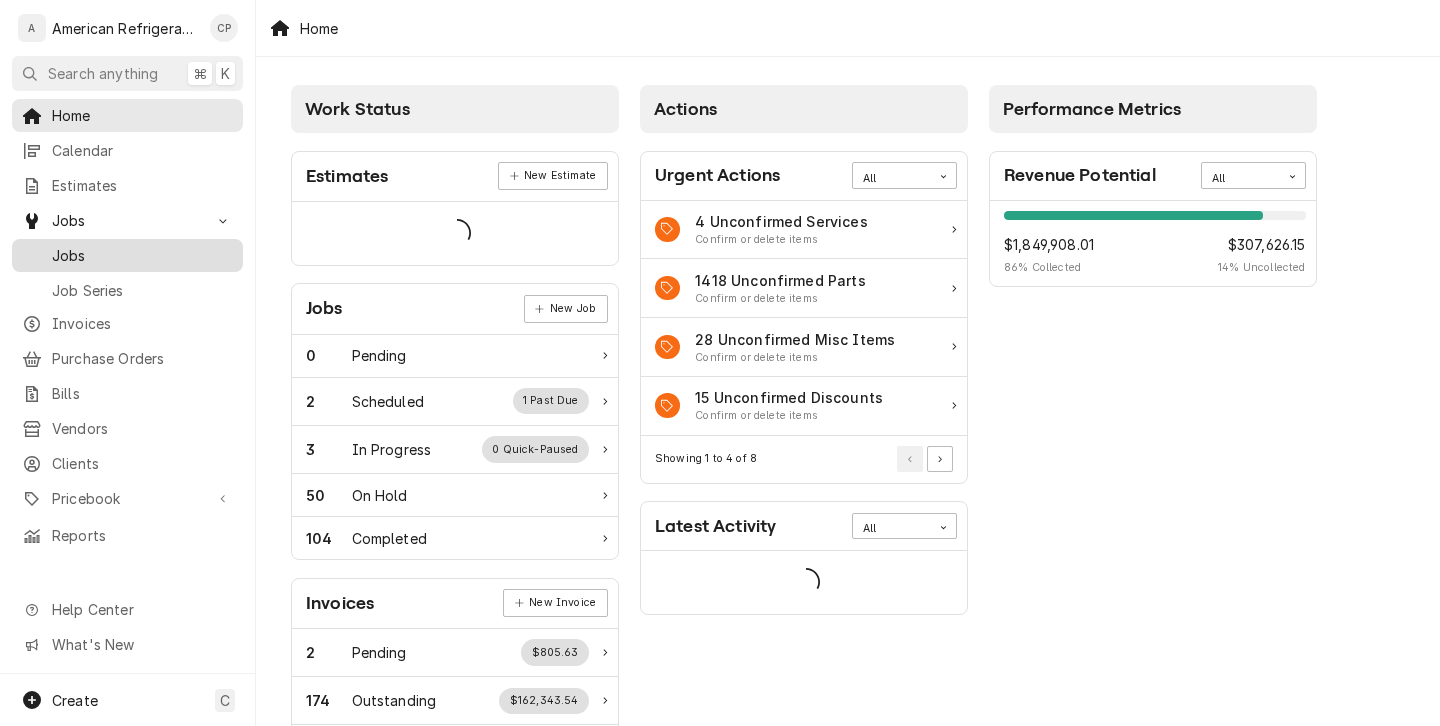 click on "Jobs" at bounding box center (142, 255) 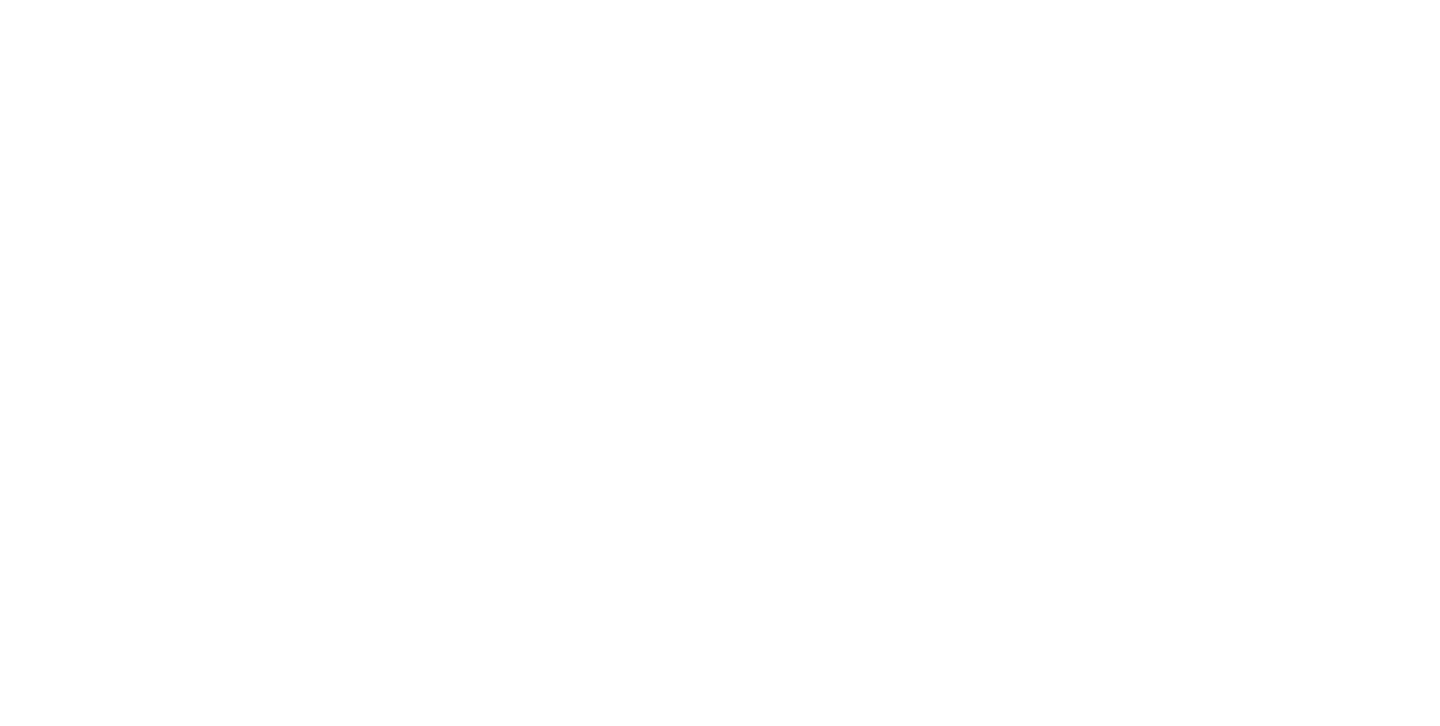scroll, scrollTop: 0, scrollLeft: 0, axis: both 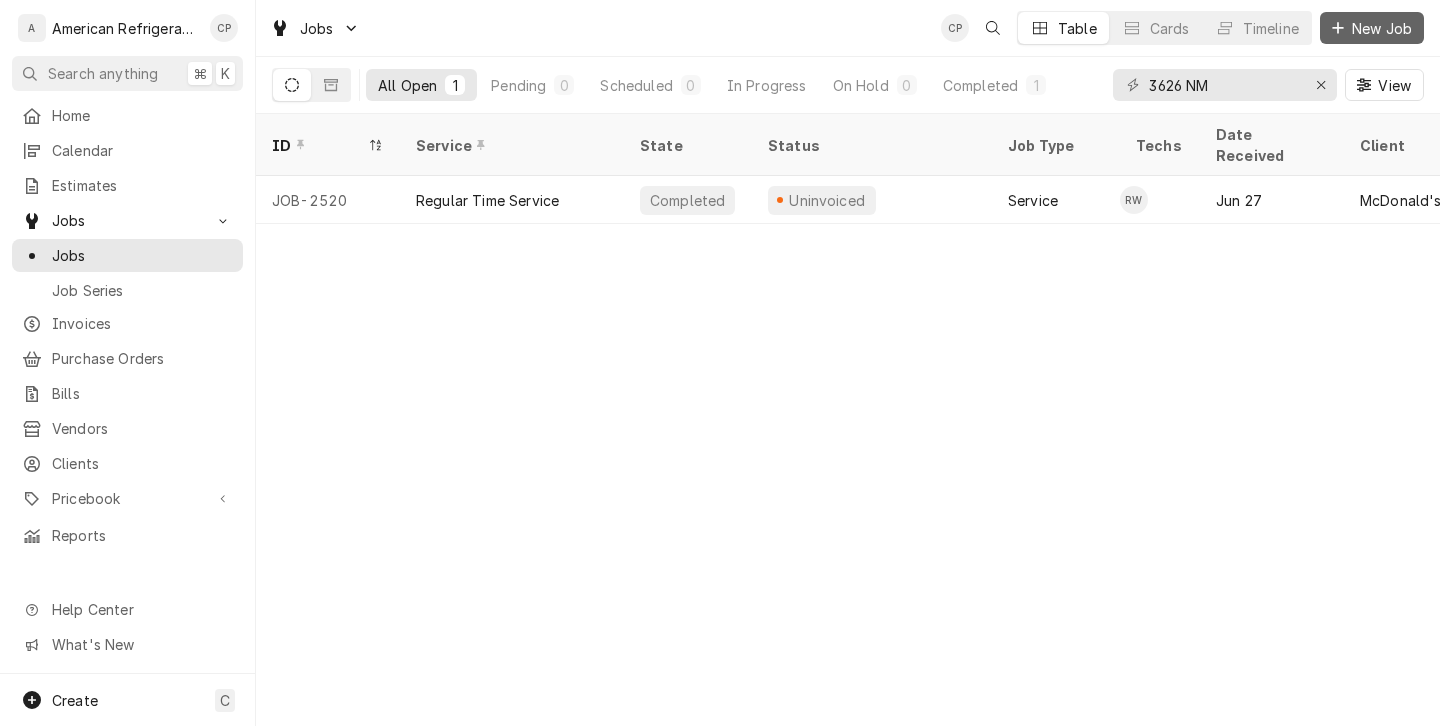 click on "New Job" at bounding box center [1382, 28] 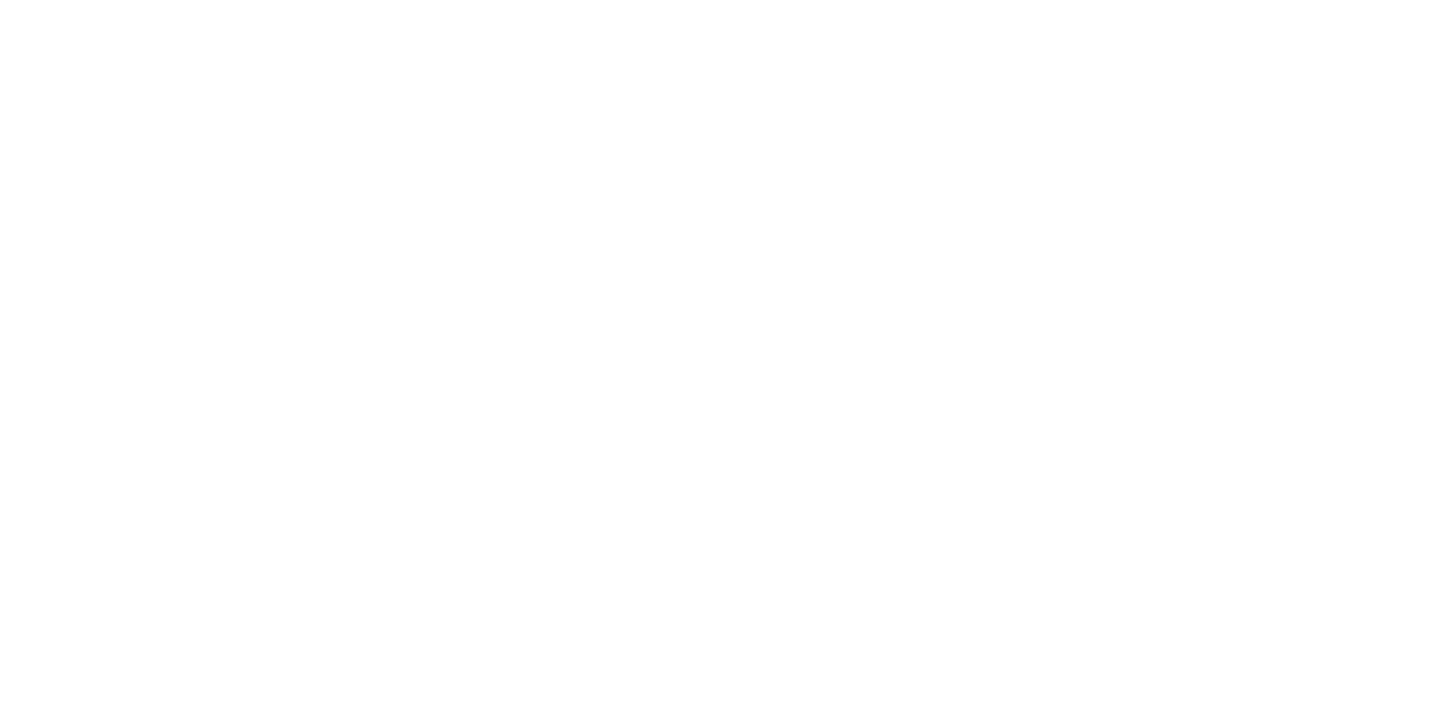 scroll, scrollTop: 0, scrollLeft: 0, axis: both 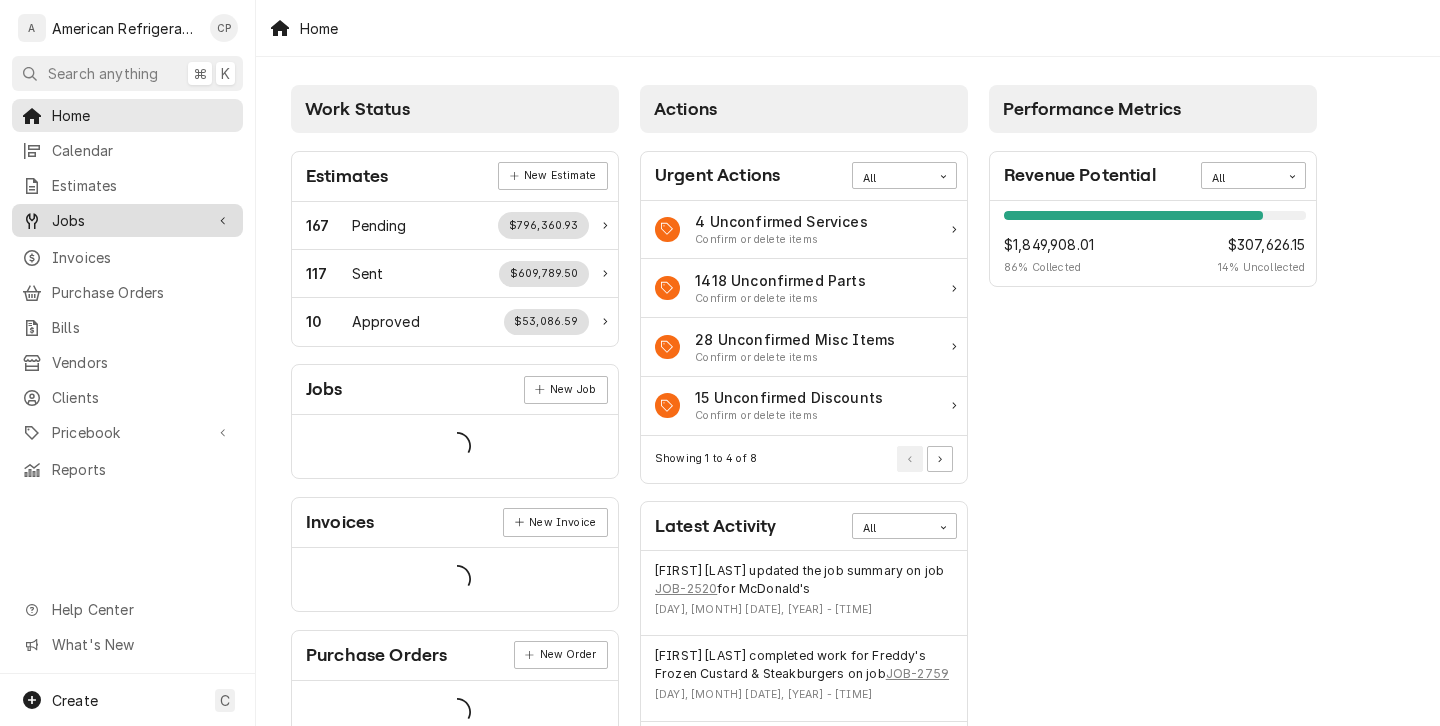 click on "Jobs" at bounding box center [127, 220] 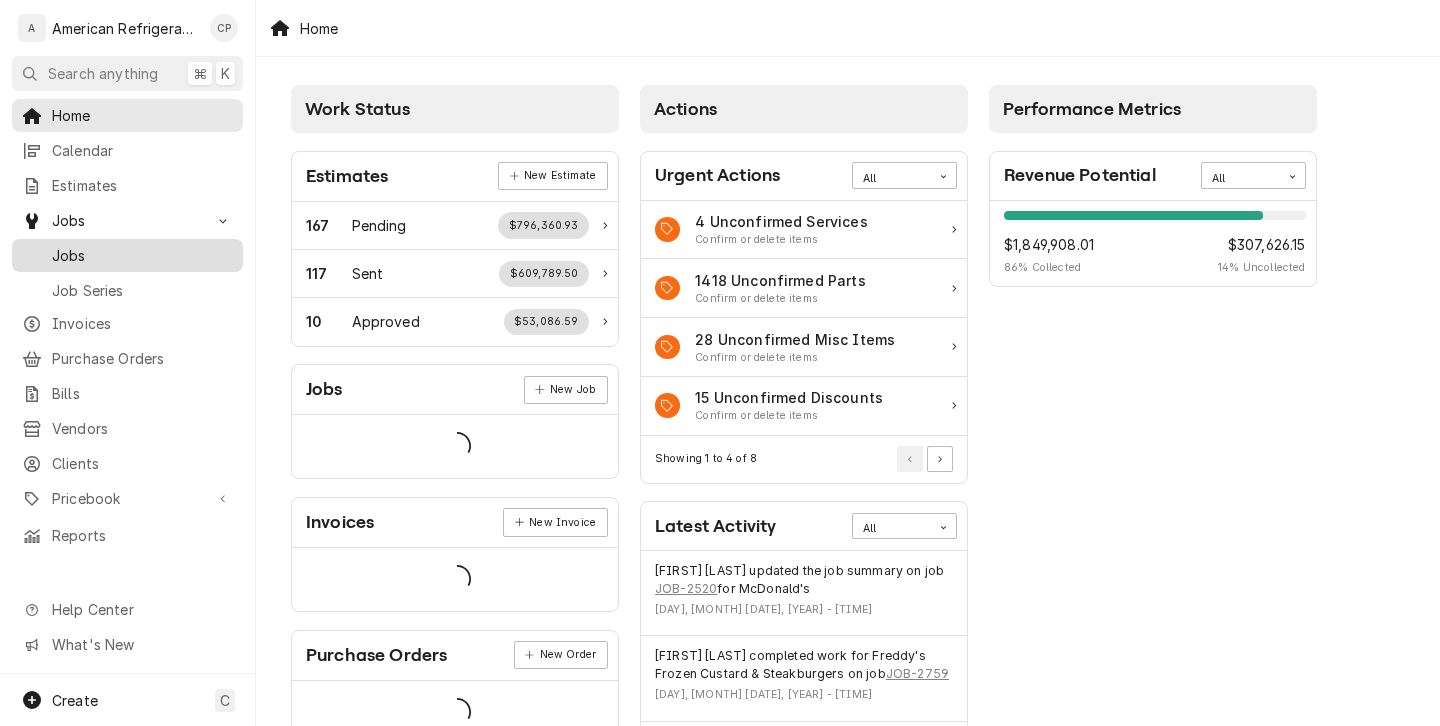 click on "Jobs" at bounding box center [142, 255] 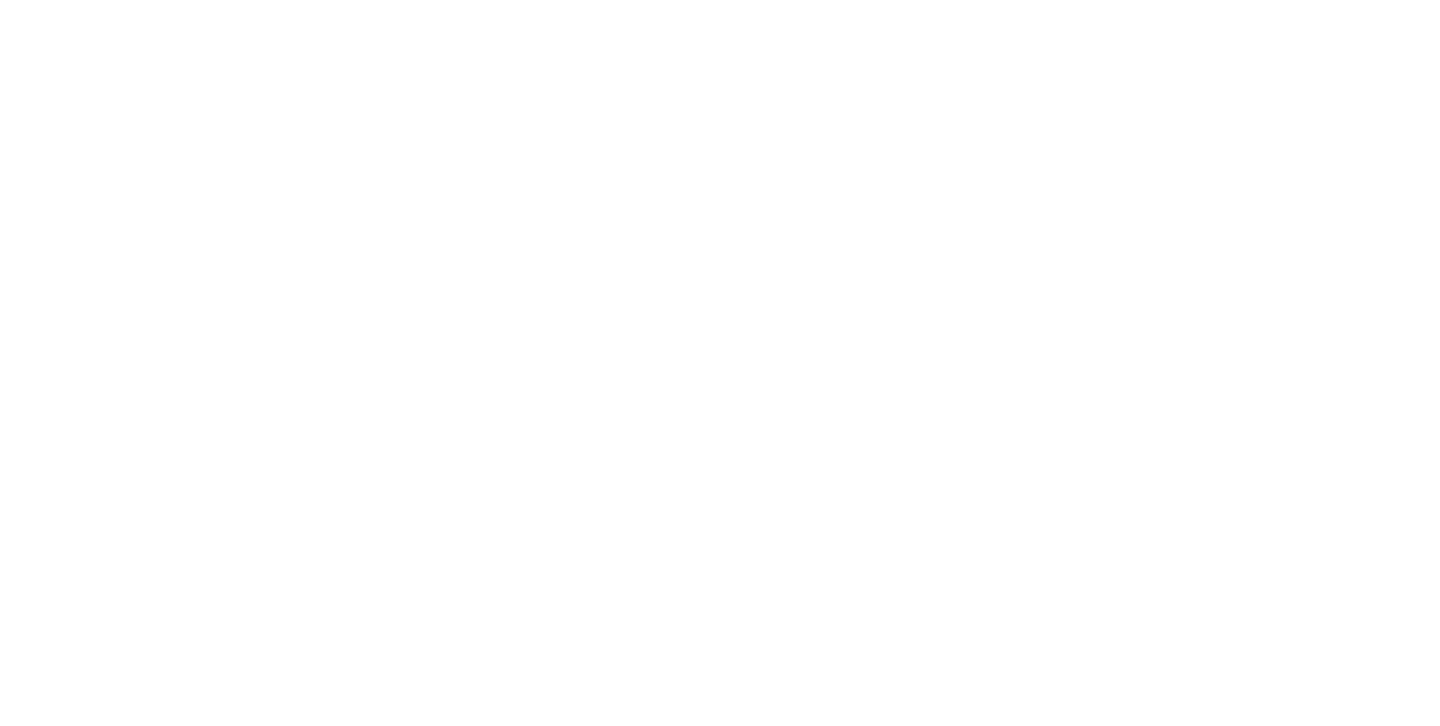 scroll, scrollTop: 0, scrollLeft: 0, axis: both 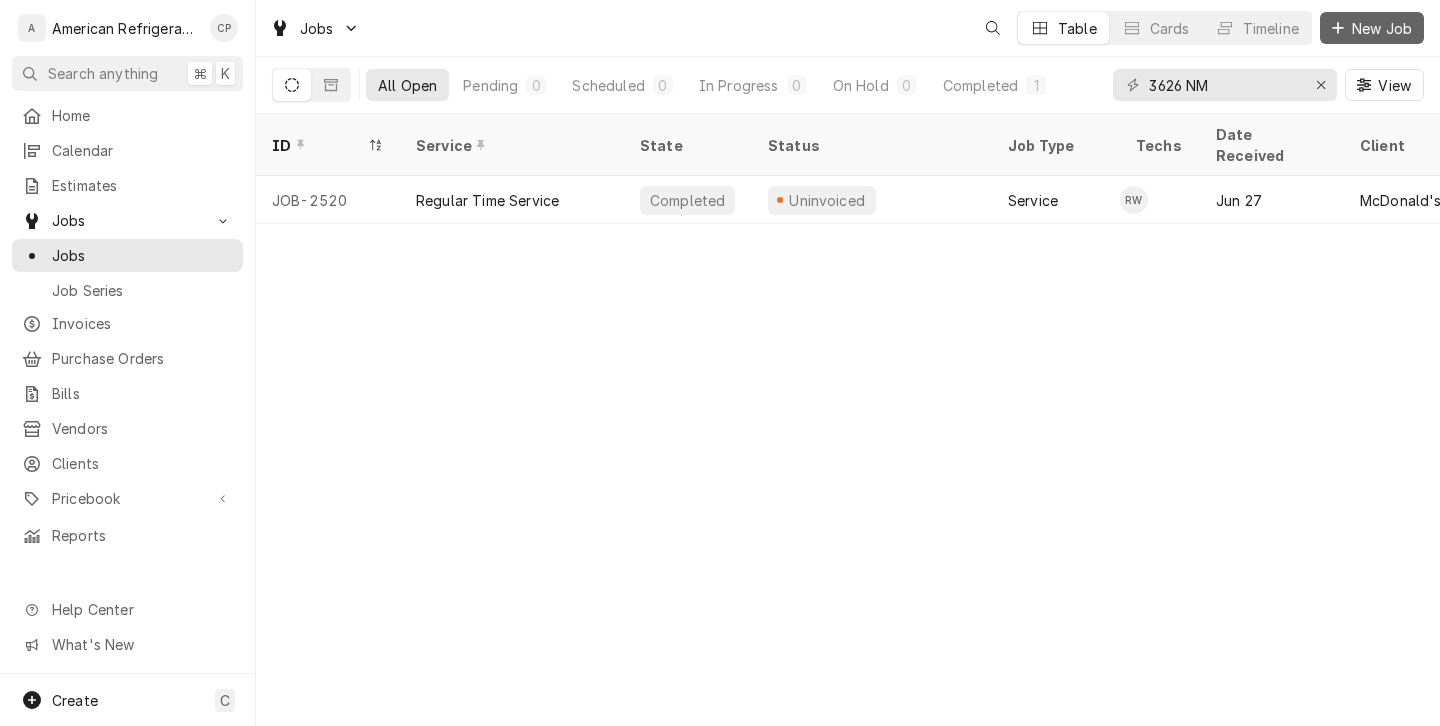 click on "New Job" at bounding box center (1372, 28) 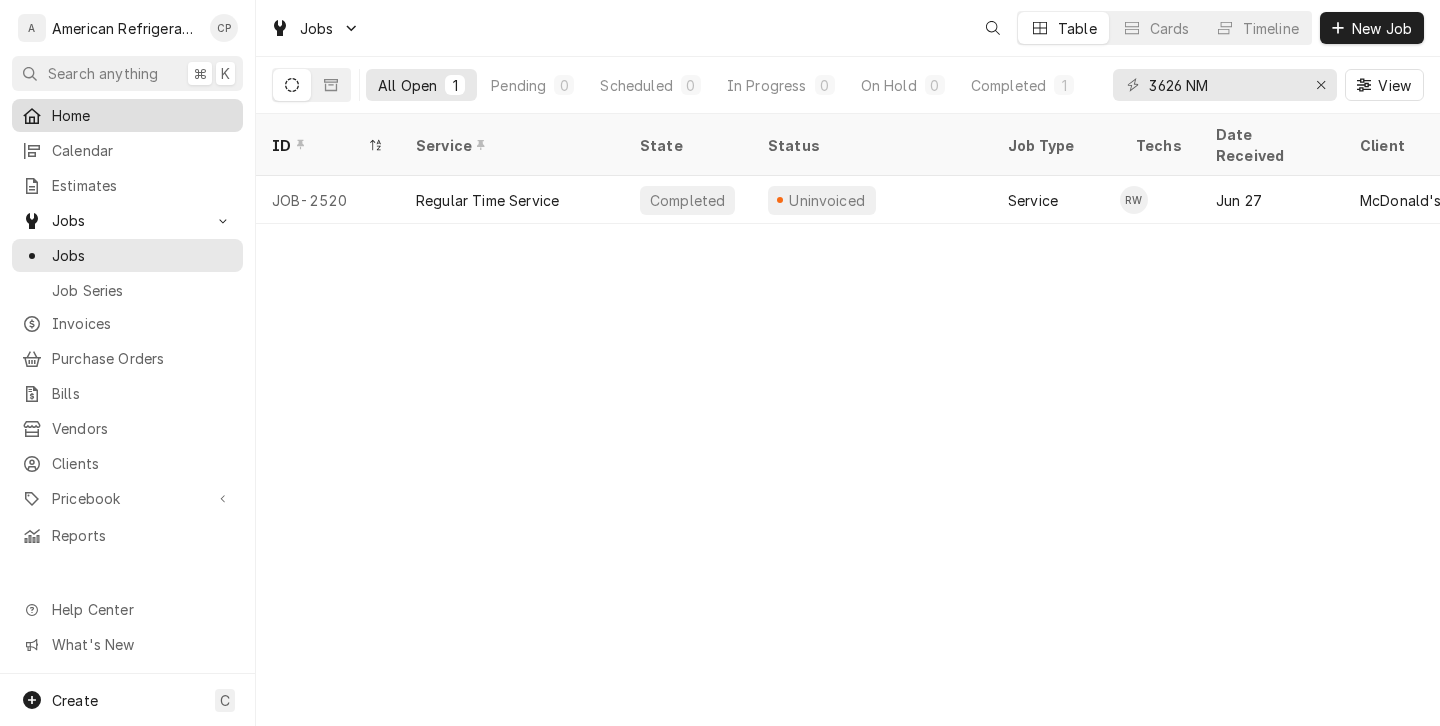 click on "Home" at bounding box center (142, 115) 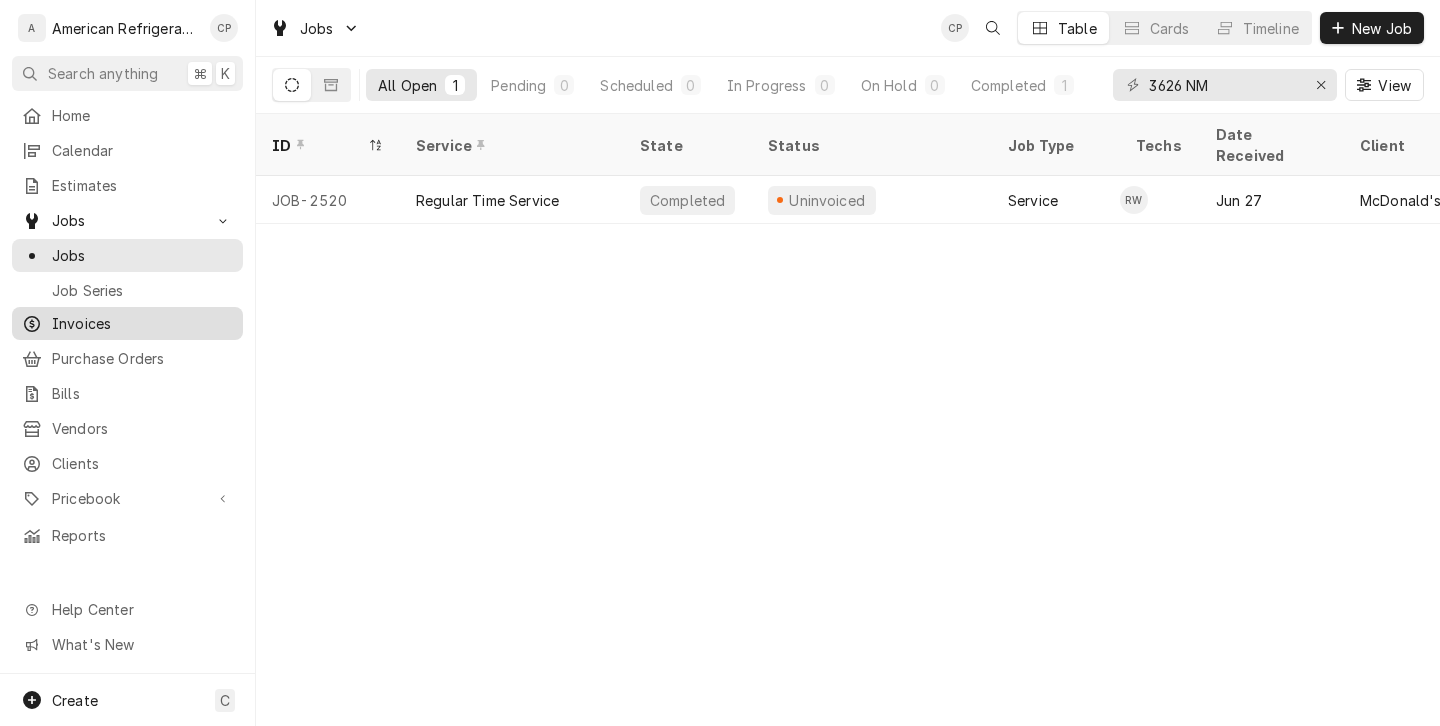 click on "Invoices" at bounding box center [142, 323] 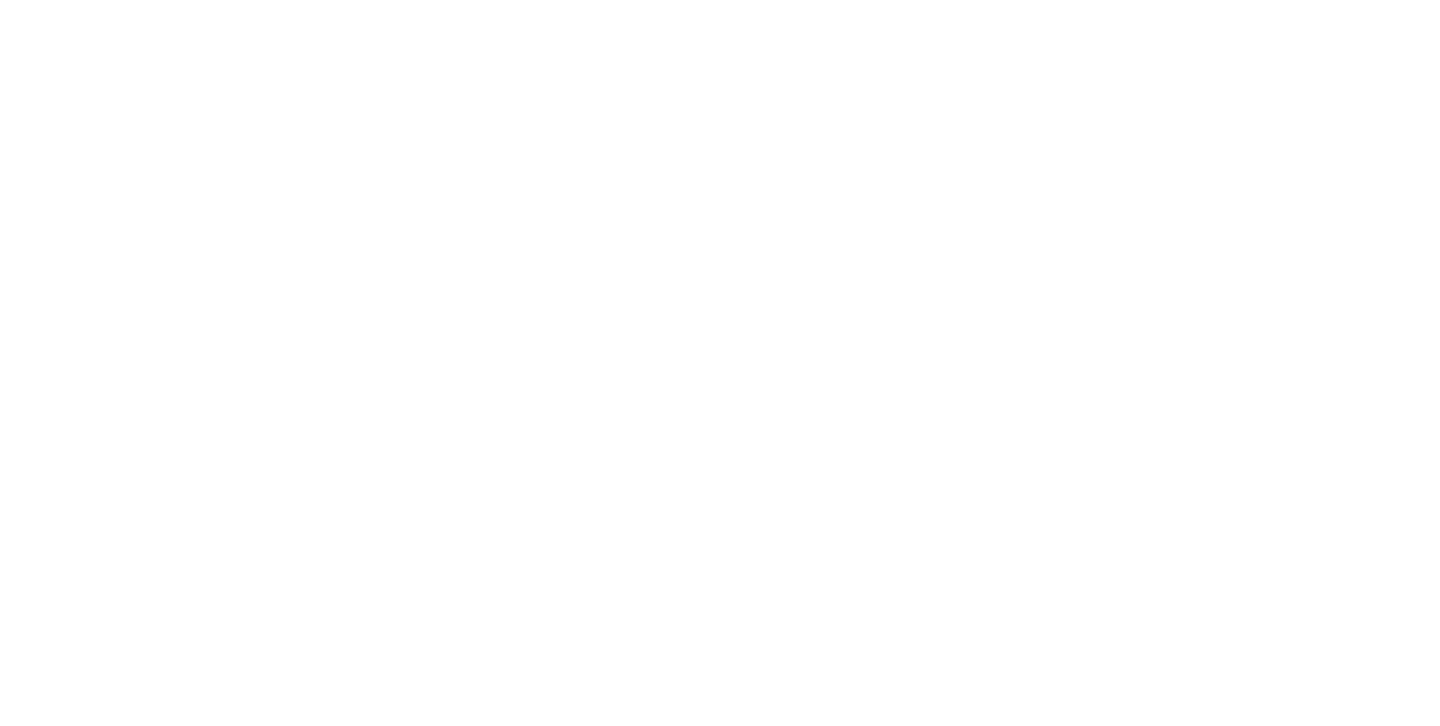 scroll, scrollTop: 0, scrollLeft: 0, axis: both 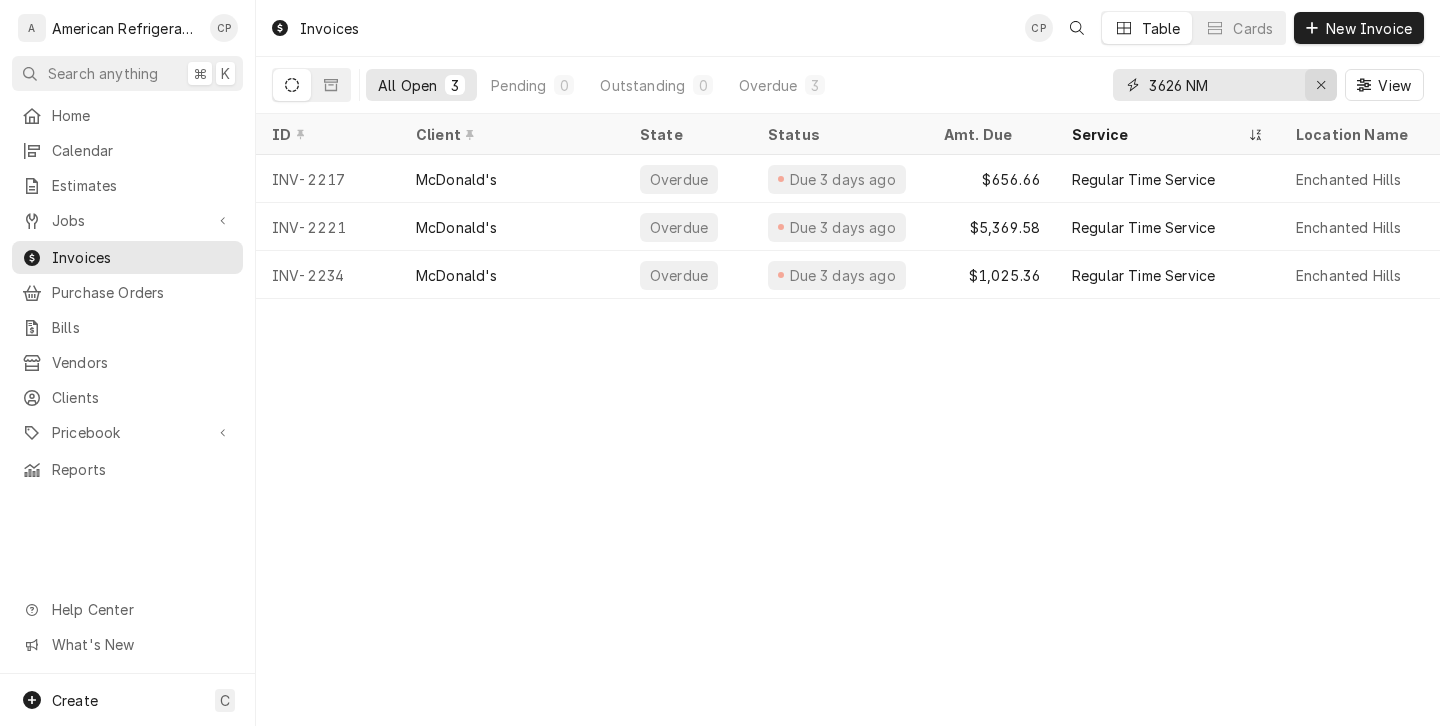 click 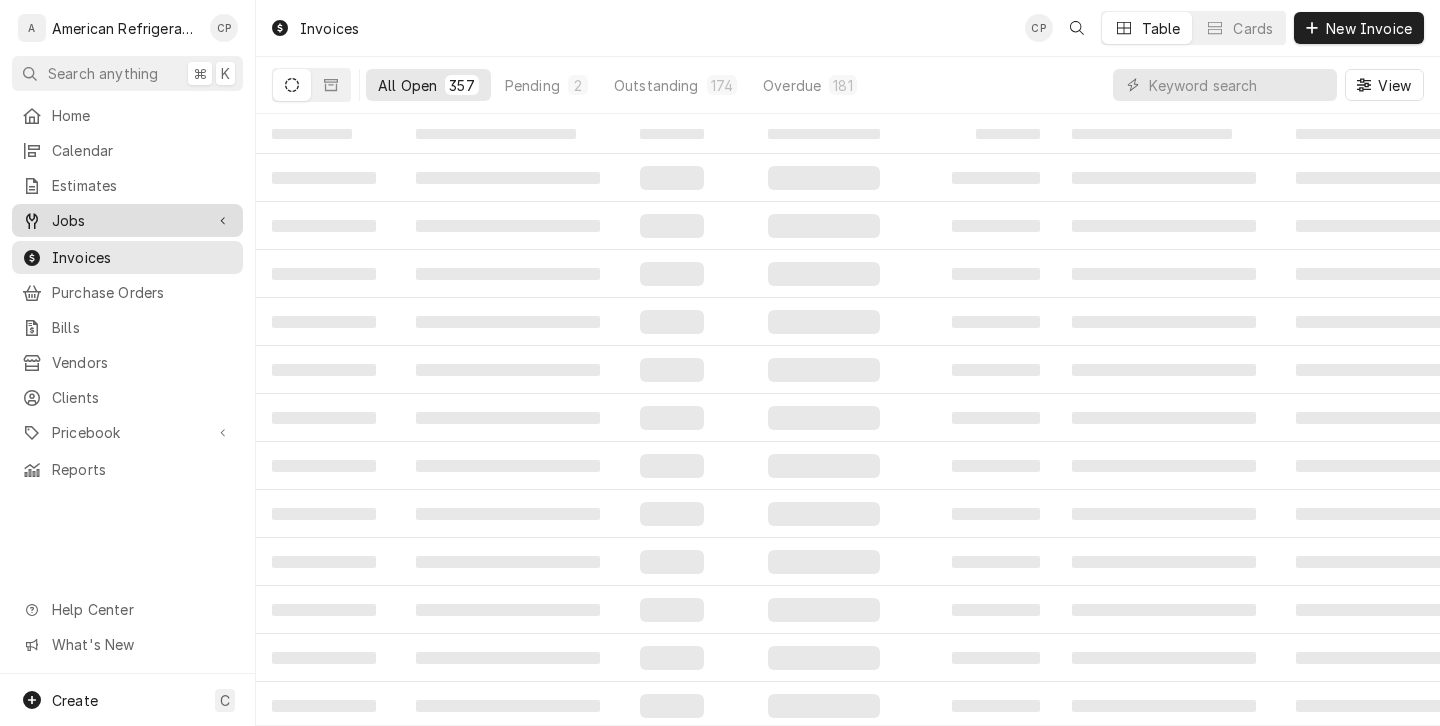 click on "Jobs" at bounding box center [127, 220] 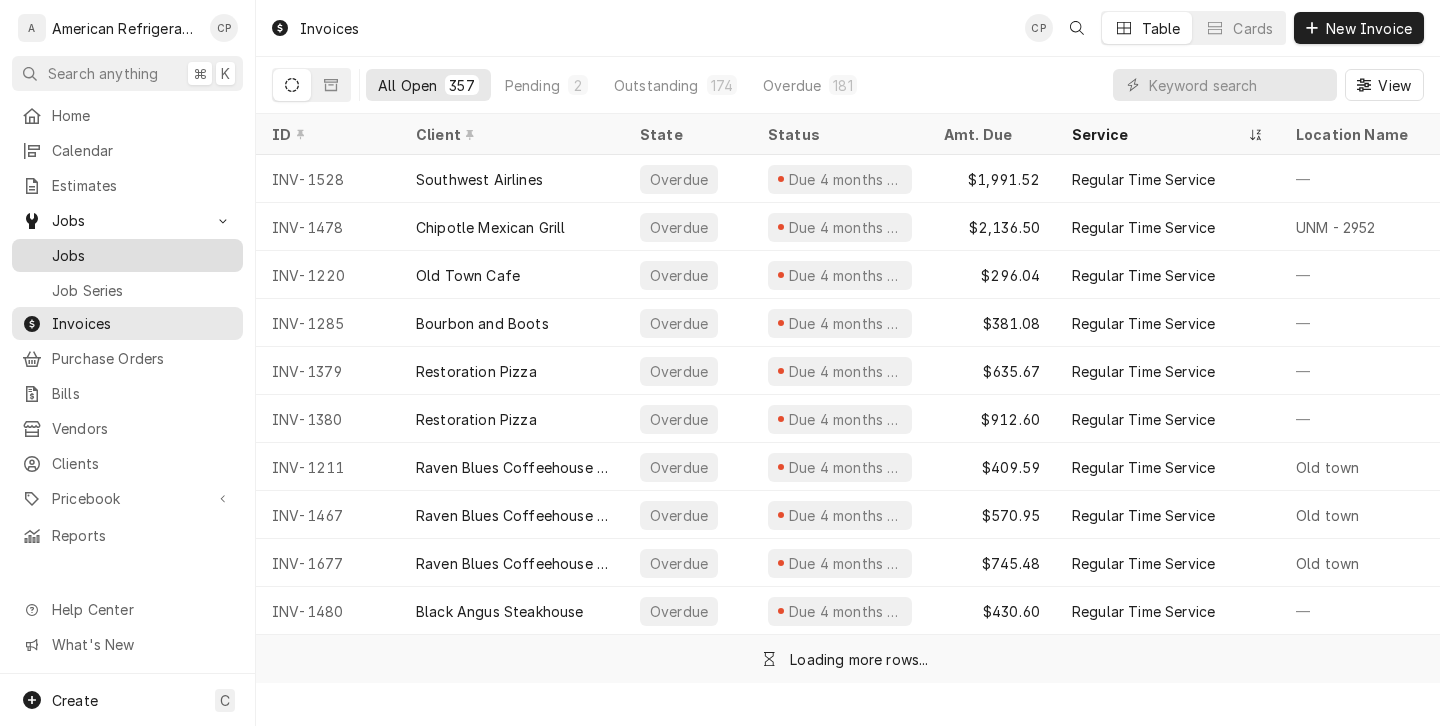 click on "Jobs" at bounding box center [142, 255] 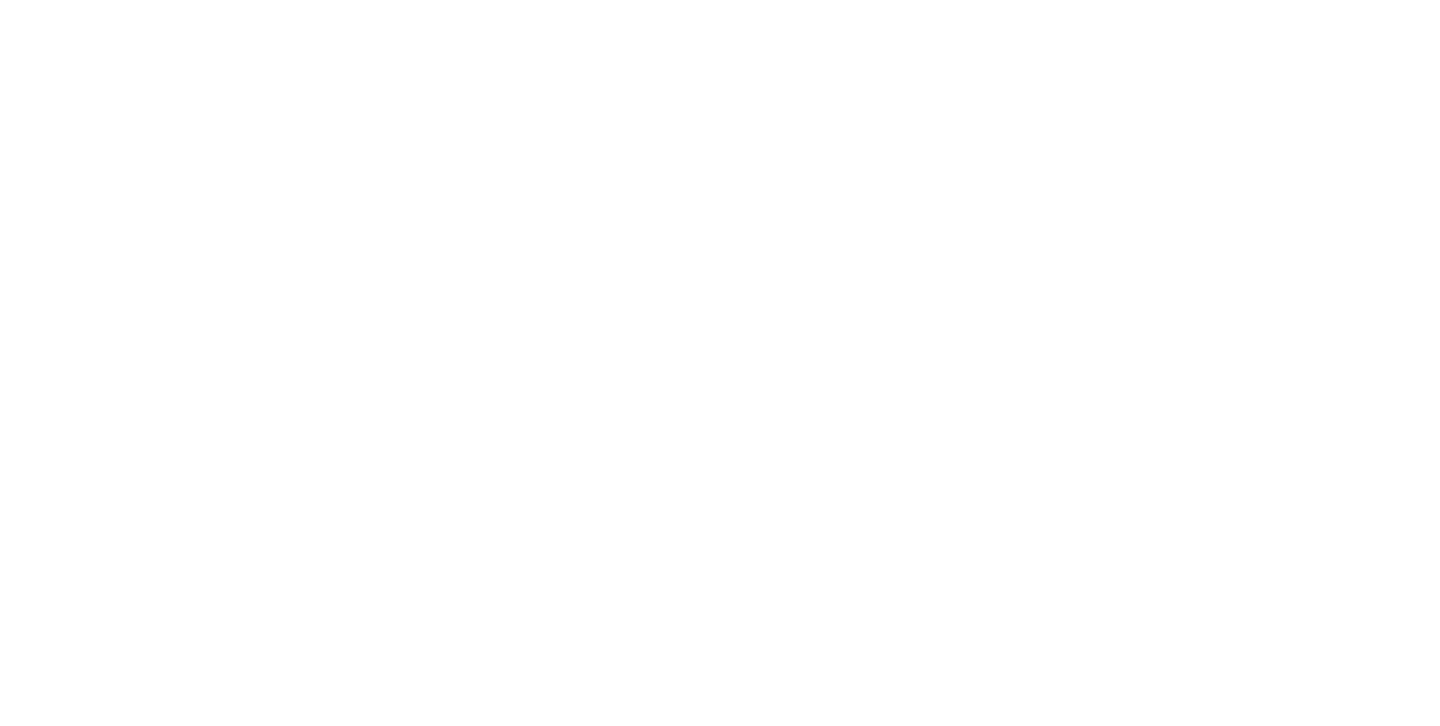 scroll, scrollTop: 0, scrollLeft: 0, axis: both 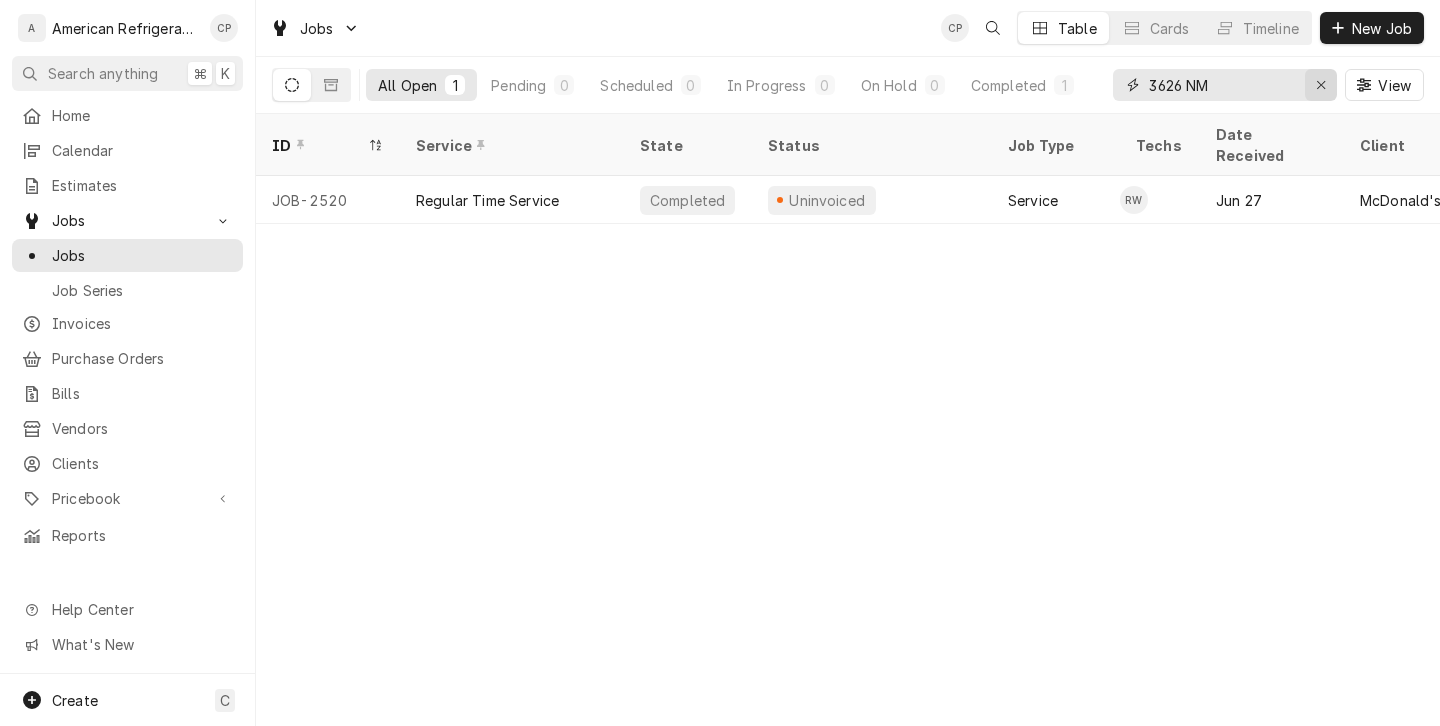 click 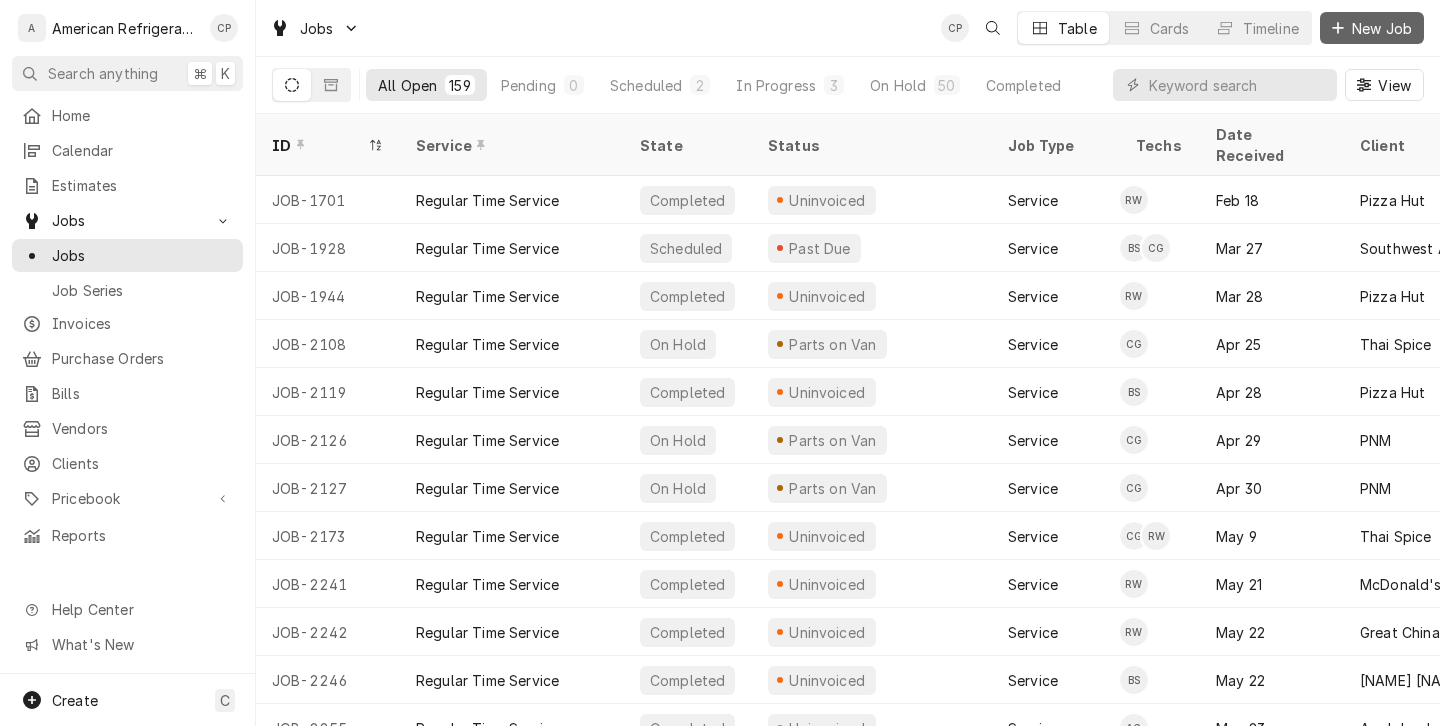 click at bounding box center (1338, 28) 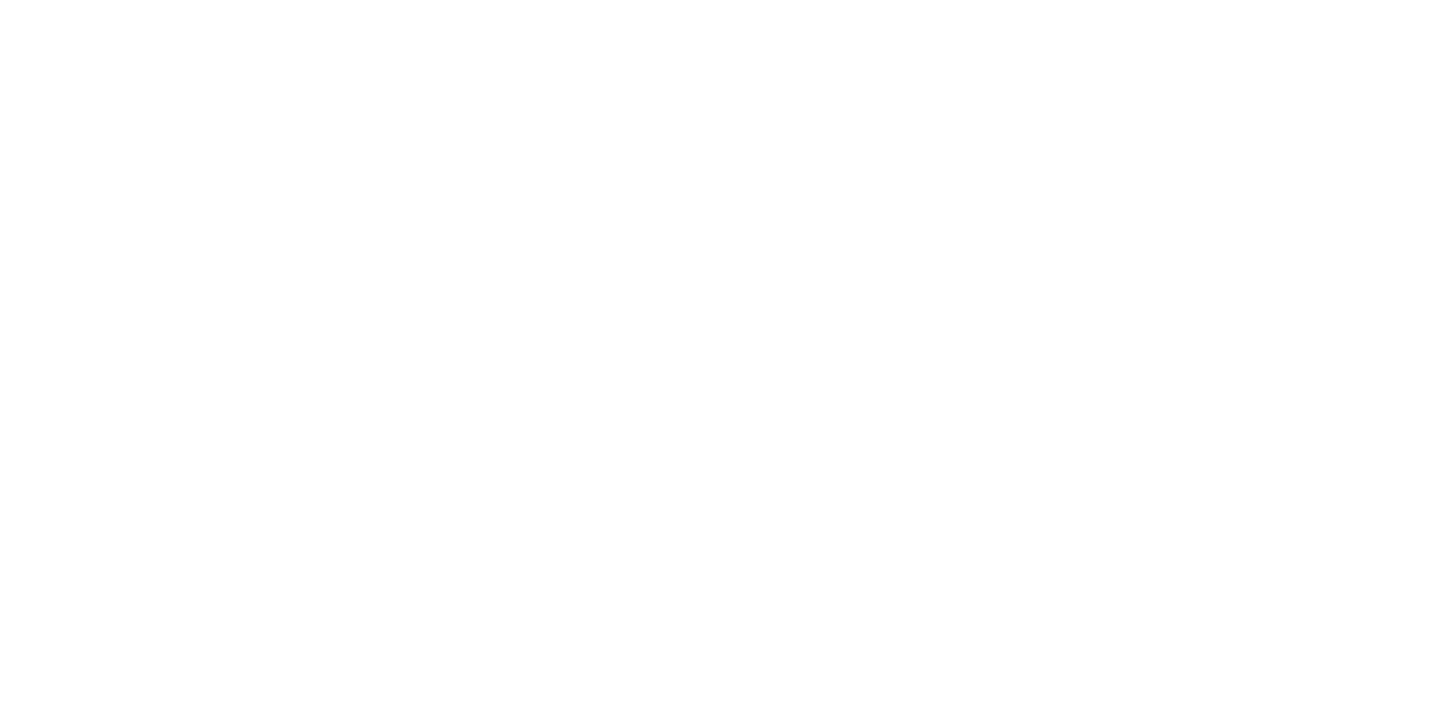 scroll, scrollTop: 0, scrollLeft: 0, axis: both 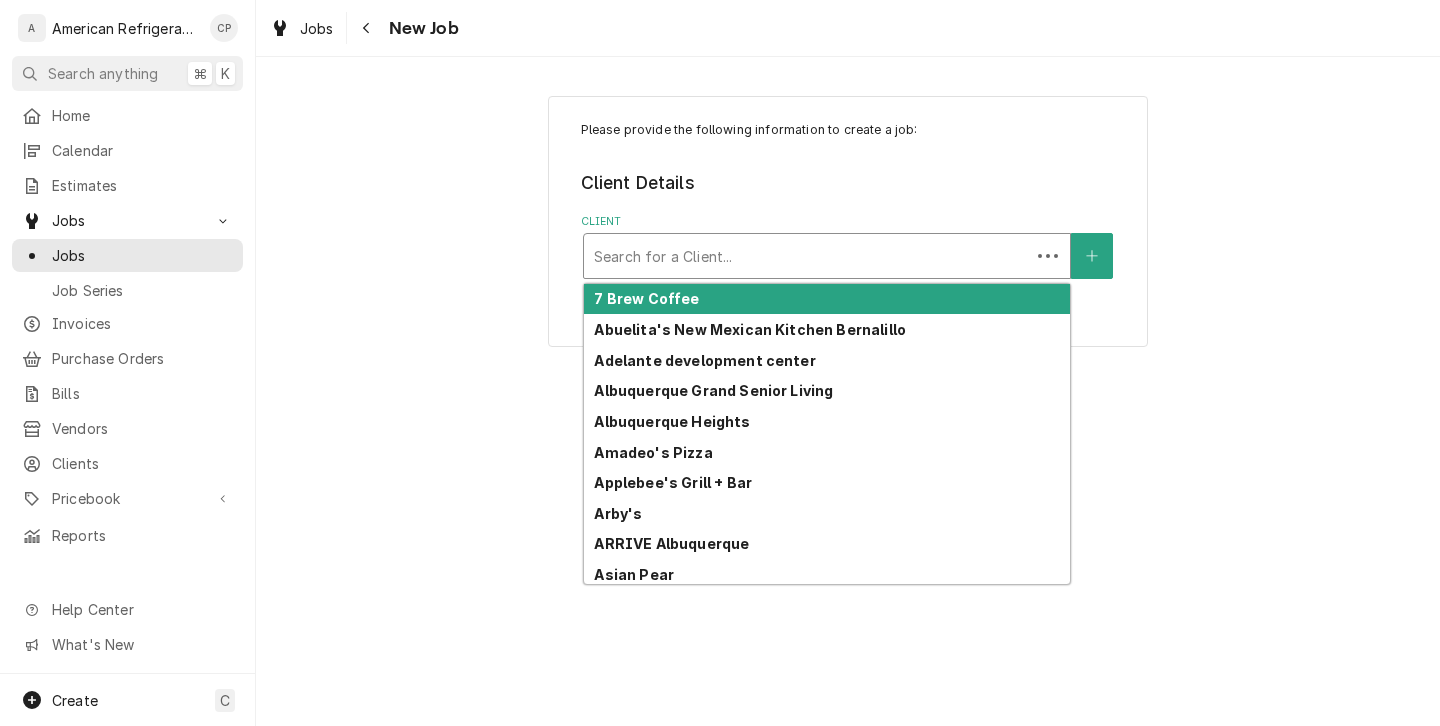 click at bounding box center (807, 256) 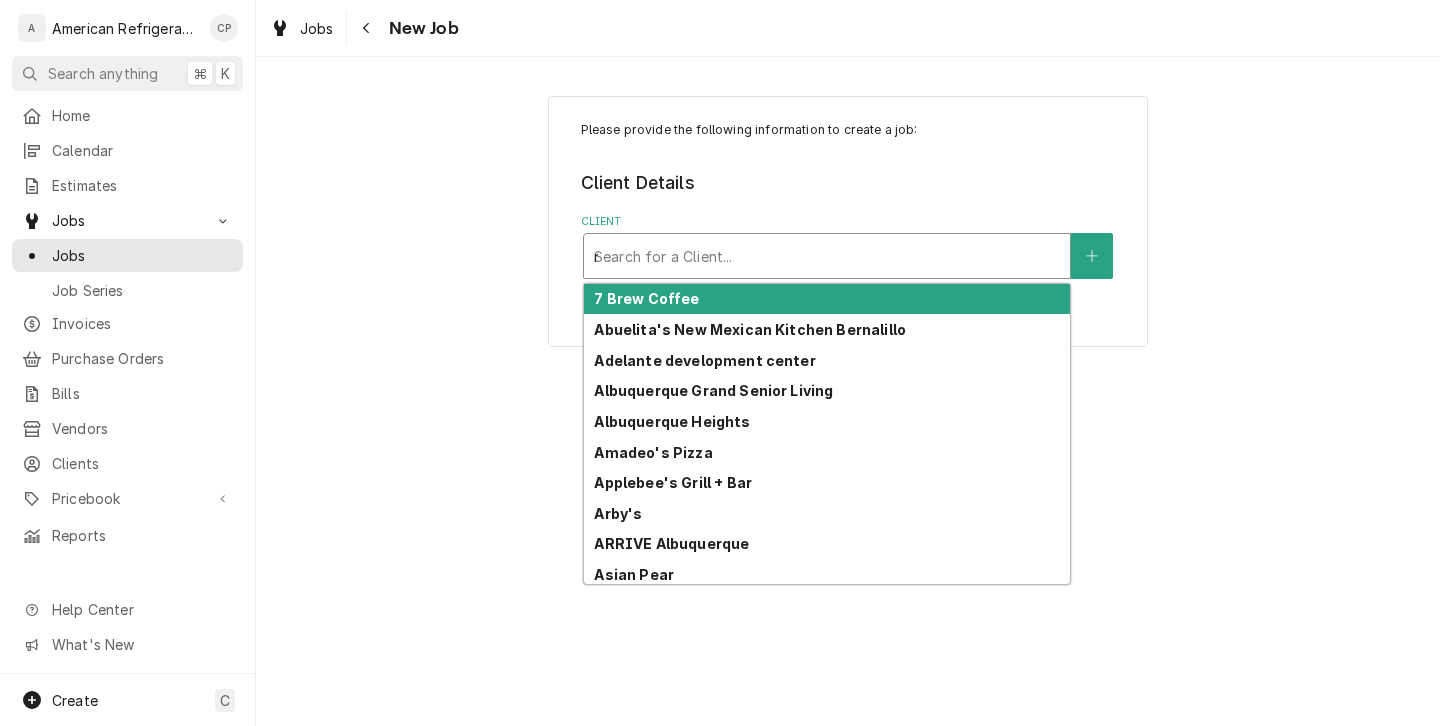 type on "mc" 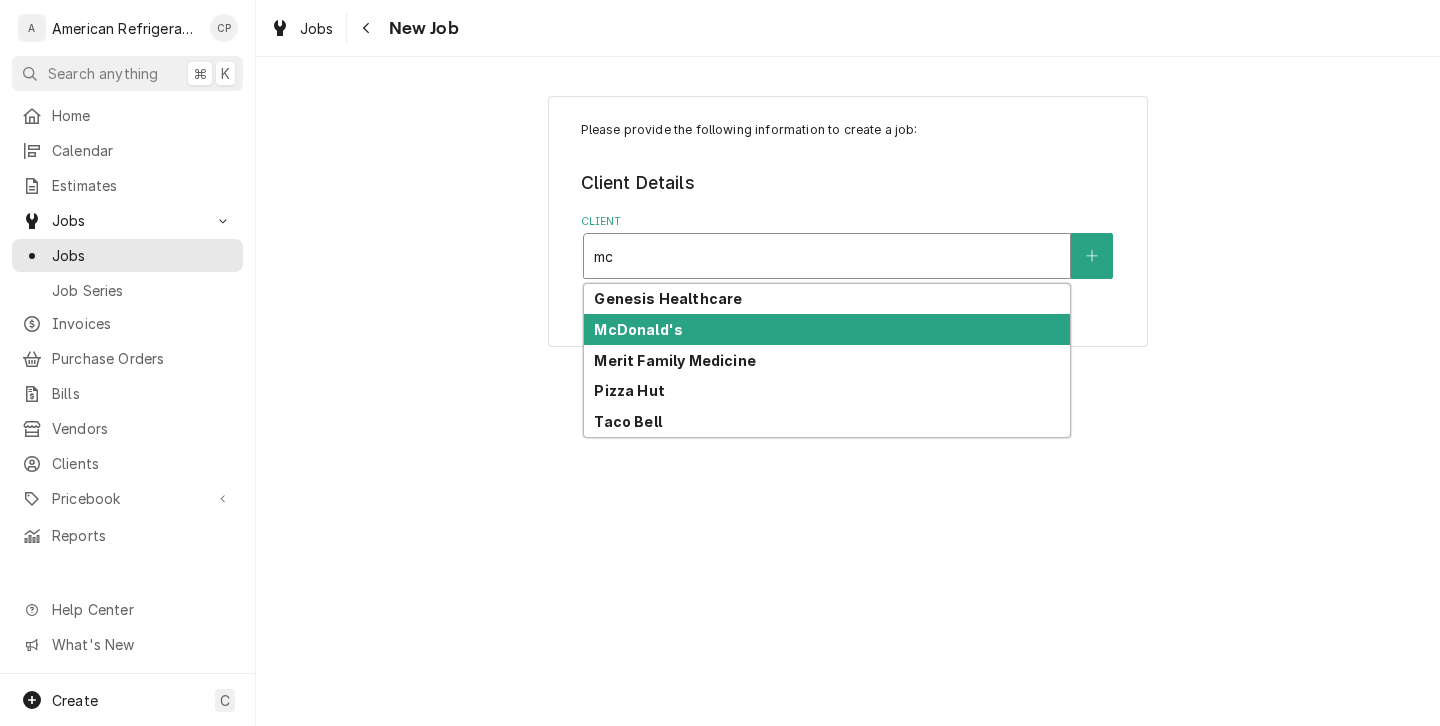 click on "McDonald's" at bounding box center (827, 329) 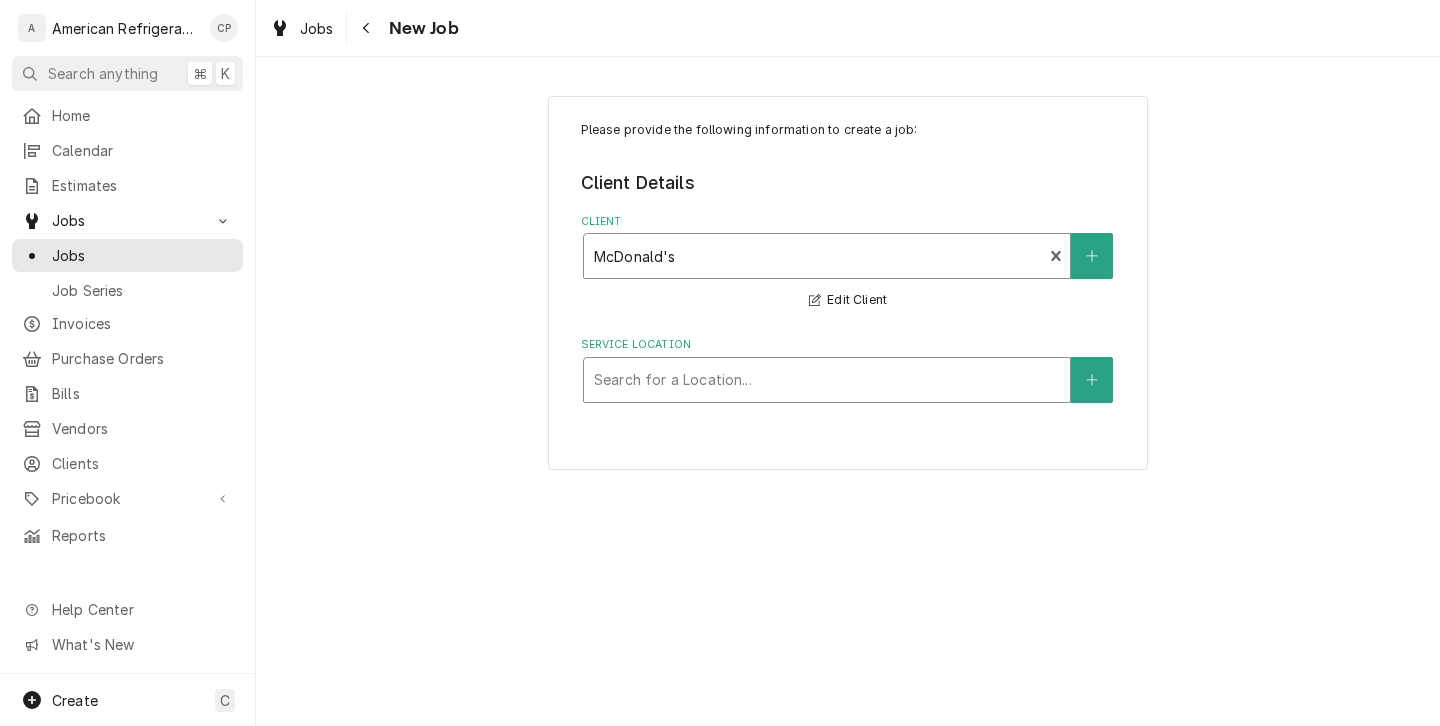 click at bounding box center [827, 380] 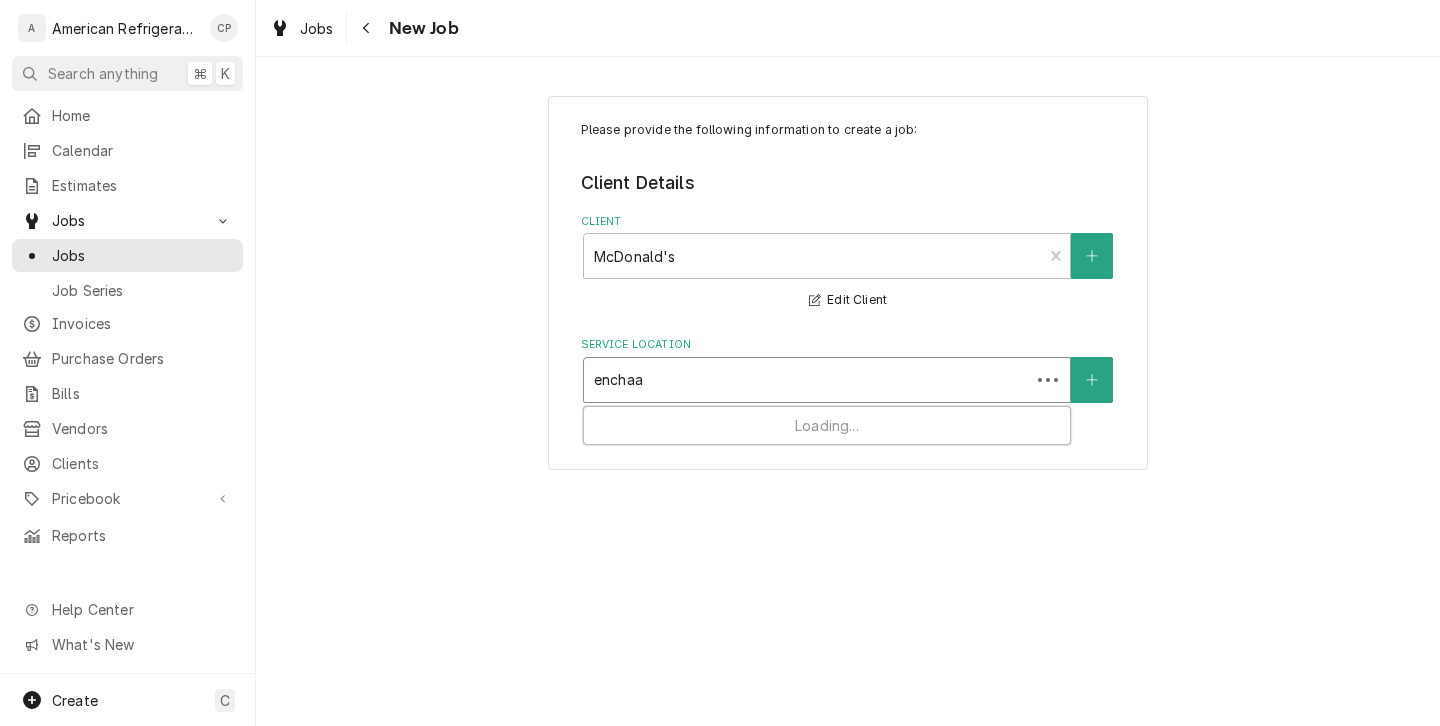 type on "encha" 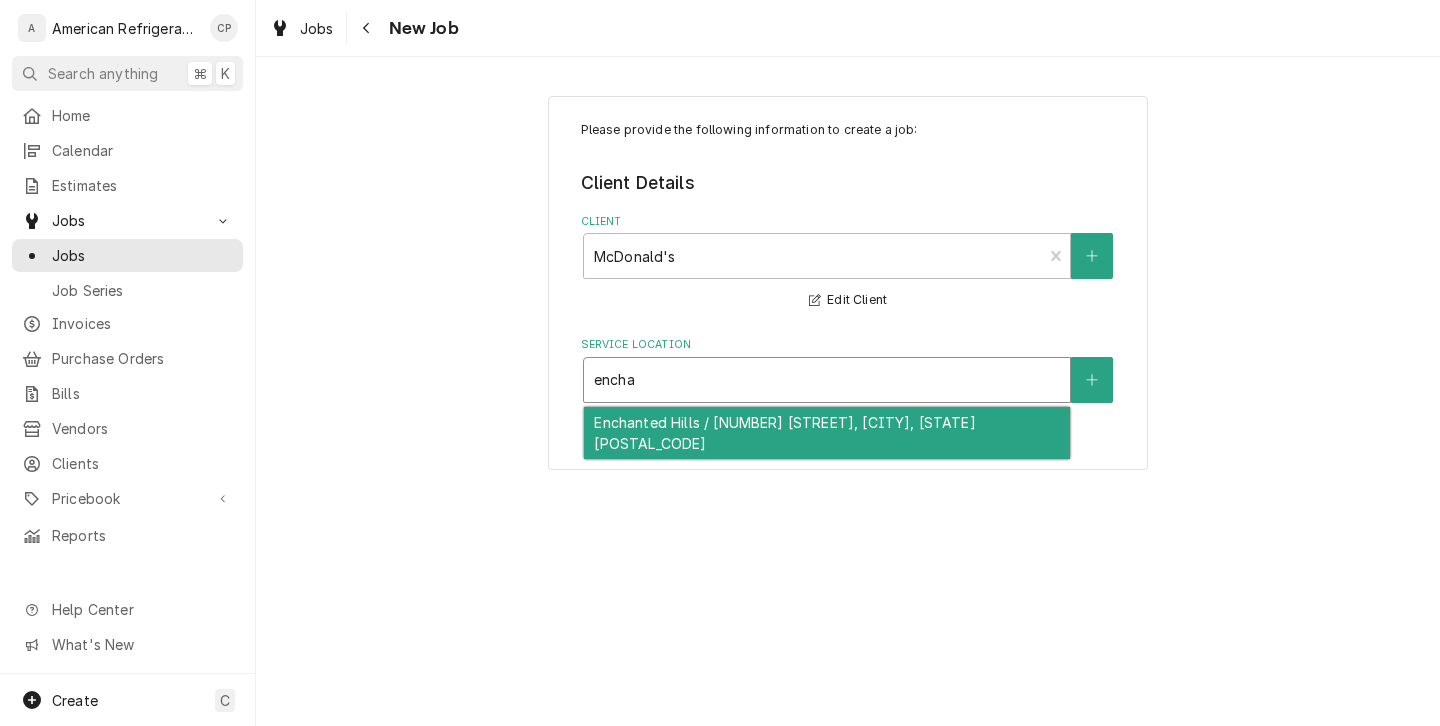 click on "[LOCATION] / [NUMBER] [STREET], [CITY], [STATE] [POSTAL_CODE]" at bounding box center [827, 433] 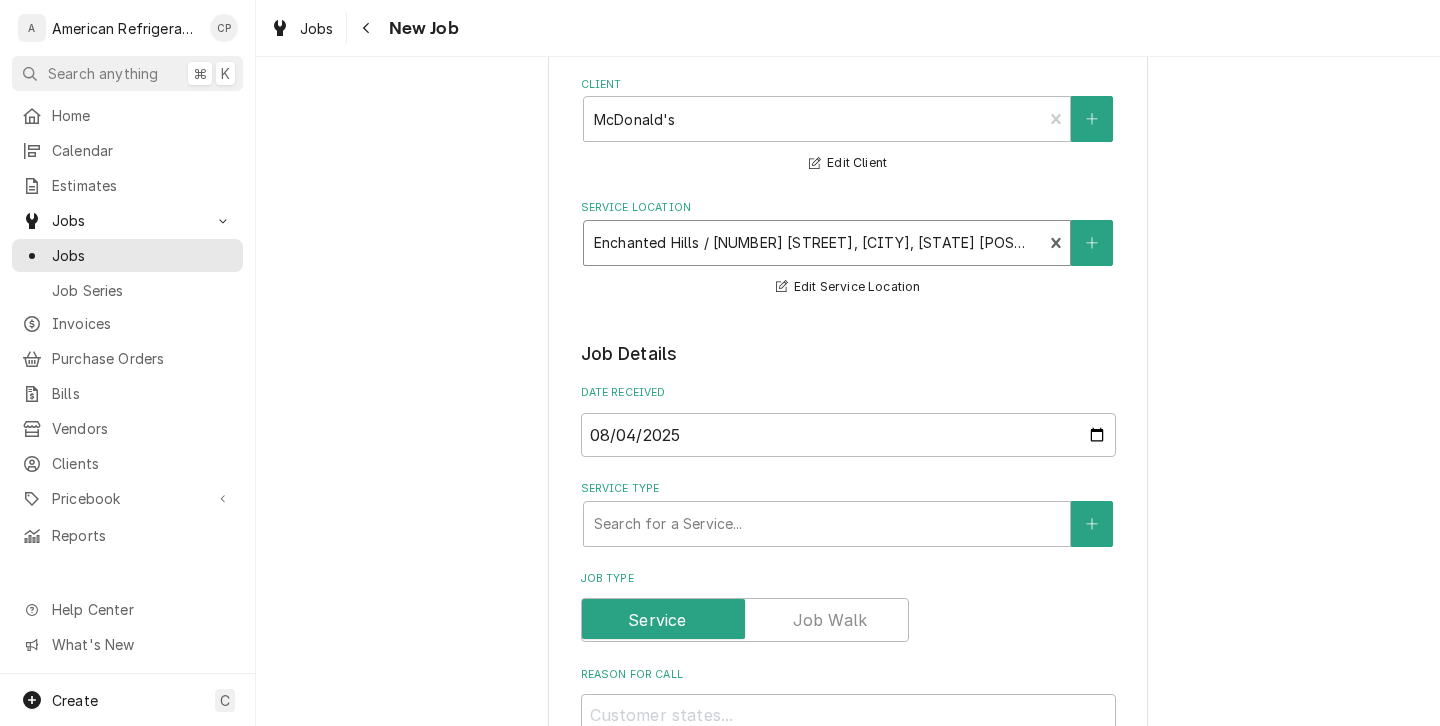 scroll, scrollTop: 169, scrollLeft: 0, axis: vertical 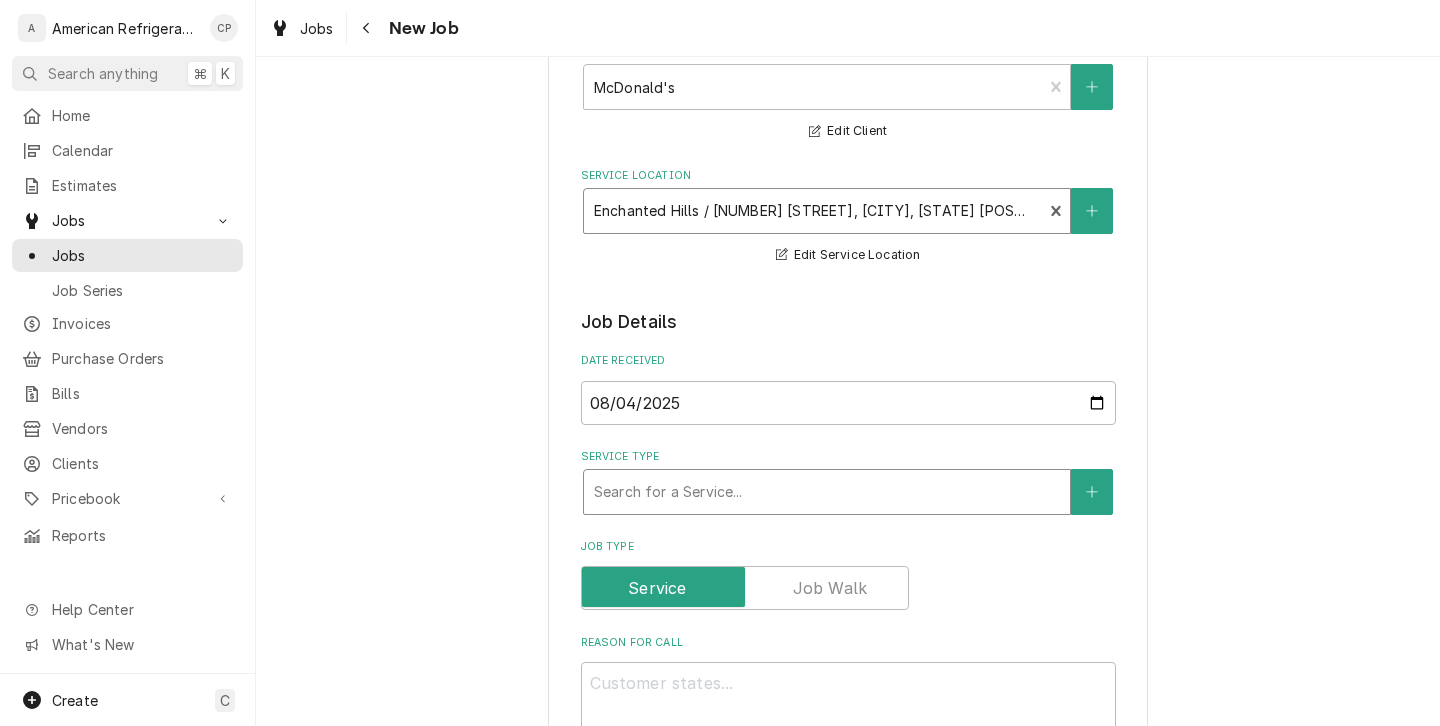 click at bounding box center (827, 492) 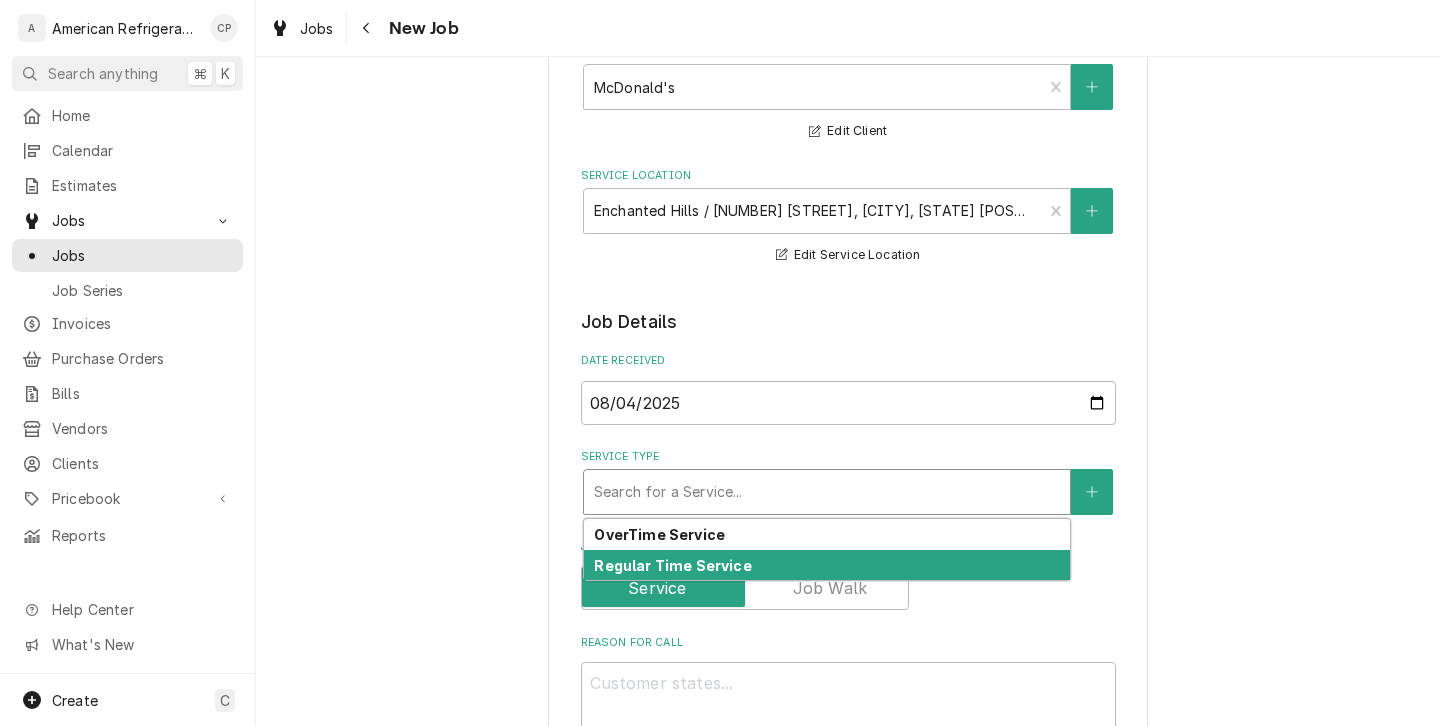 click on "Regular Time Service" at bounding box center [672, 565] 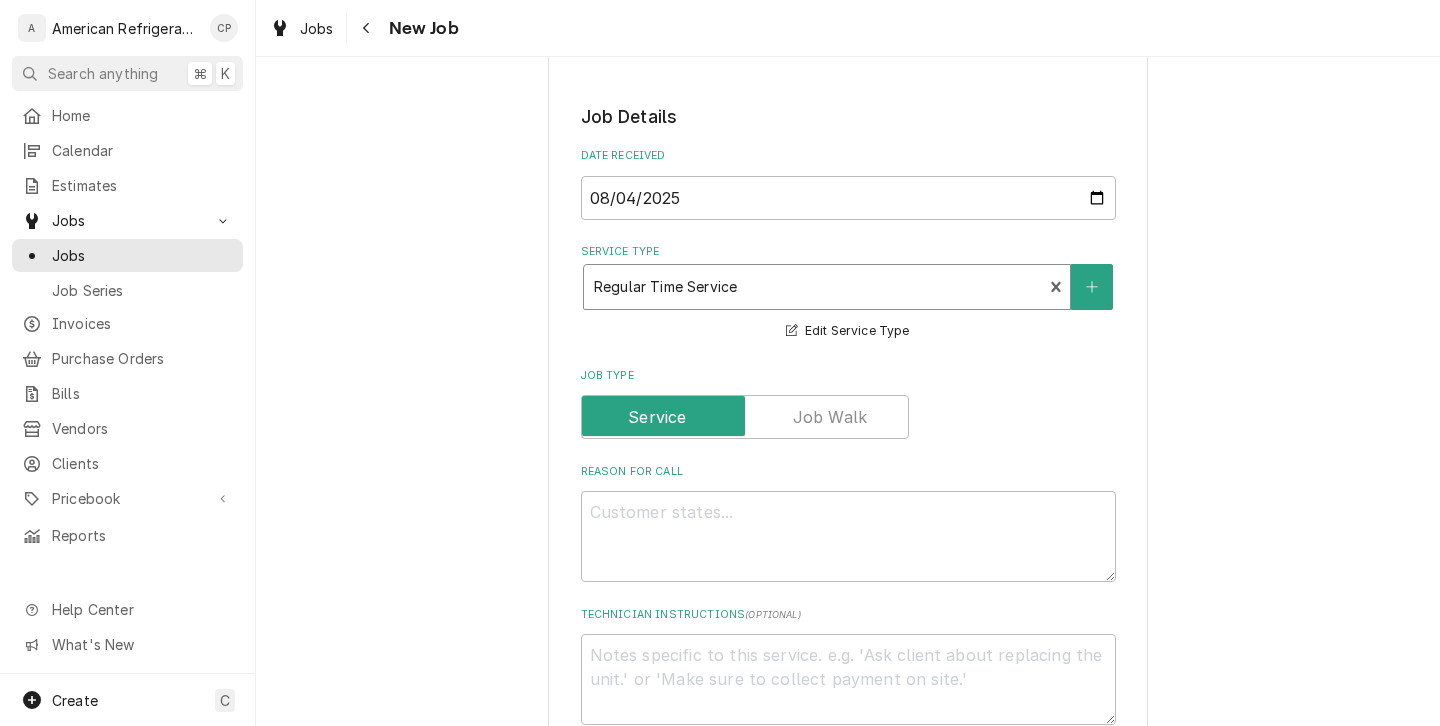 scroll, scrollTop: 404, scrollLeft: 0, axis: vertical 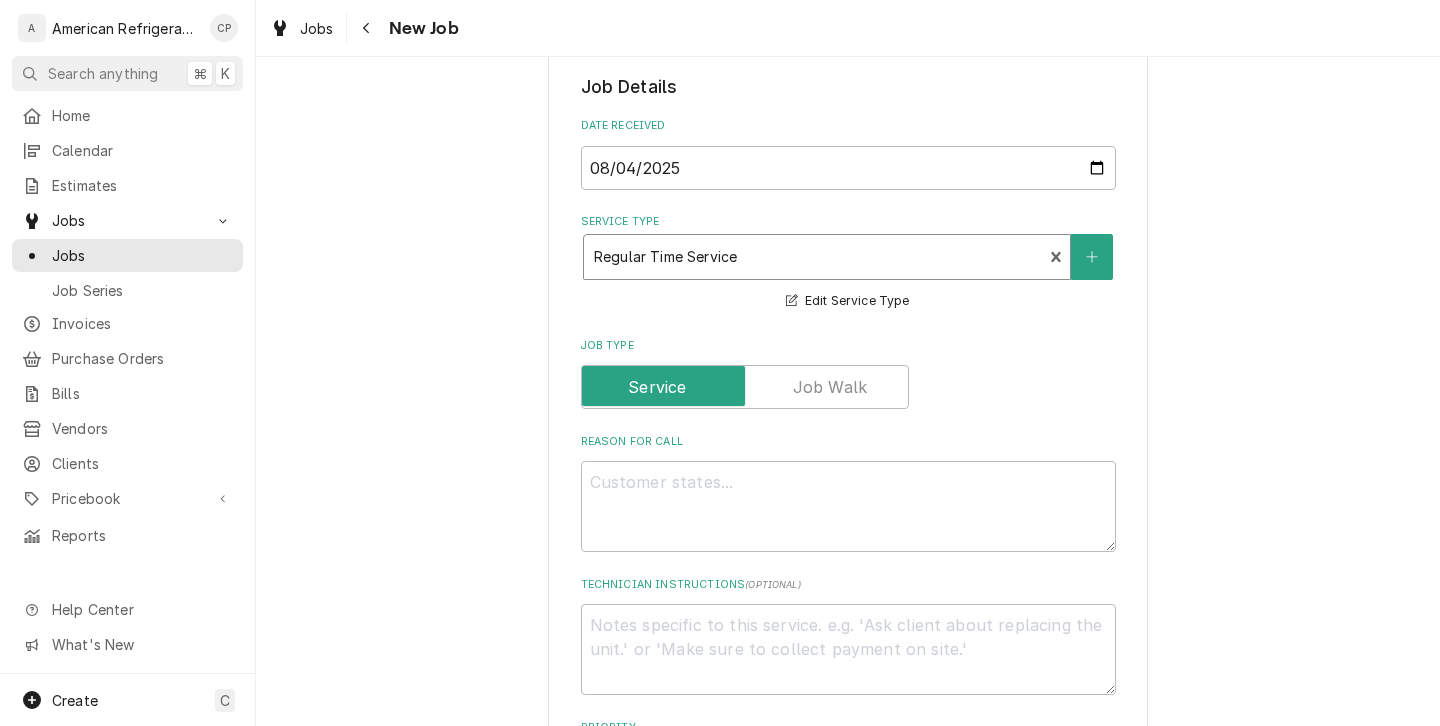 click on "Job Details Date Received 2025-08-04 Service Type option [object Object], selected. Regular Time Service Edit Service Type Job Type Reason For Call Technician Instructions  ( optional ) Priority No Priority Urgent High Medium Low Labels  ( optional ) Add Labels... Equipment Expected Is Equipment involved on this Job? Who called in this service? Search for a Contact... Who should the tech(s) ask for? Search for a Contact... Attachments  ( if any ) Add Attachment Estimated Arrival Time AM / PM 6:00 AM 6:15 AM 6:30 AM 6:45 AM 7:00 AM 7:15 AM 7:30 AM 7:45 AM 8:00 AM 8:15 AM 8:30 AM 8:45 AM 9:00 AM 9:15 AM 9:30 AM 9:45 AM 10:00 AM 10:15 AM 10:30 AM 10:45 AM 11:00 AM 11:15 AM 11:30 AM 11:45 AM 12:00 PM 12:15 PM 12:30 PM 12:45 PM 1:00 PM 1:15 PM 1:30 PM 1:45 PM 2:00 PM 2:15 PM 2:30 PM 2:45 PM 3:00 PM 3:15 PM 3:30 PM 3:45 PM 4:00 PM 4:15 PM 4:30 PM 4:45 PM 5:00 PM 5:15 PM 5:30 PM 5:45 PM 6:00 PM 6:15 PM 6:30 PM 6:45 PM 7:00 PM 7:15 PM 7:30 PM 7:45 PM 8:00 PM 8:15 PM 8:30 PM 8:45 PM 9:00 PM 9:15 PM 9:30 PM 9:45 PM 2" at bounding box center [848, 881] 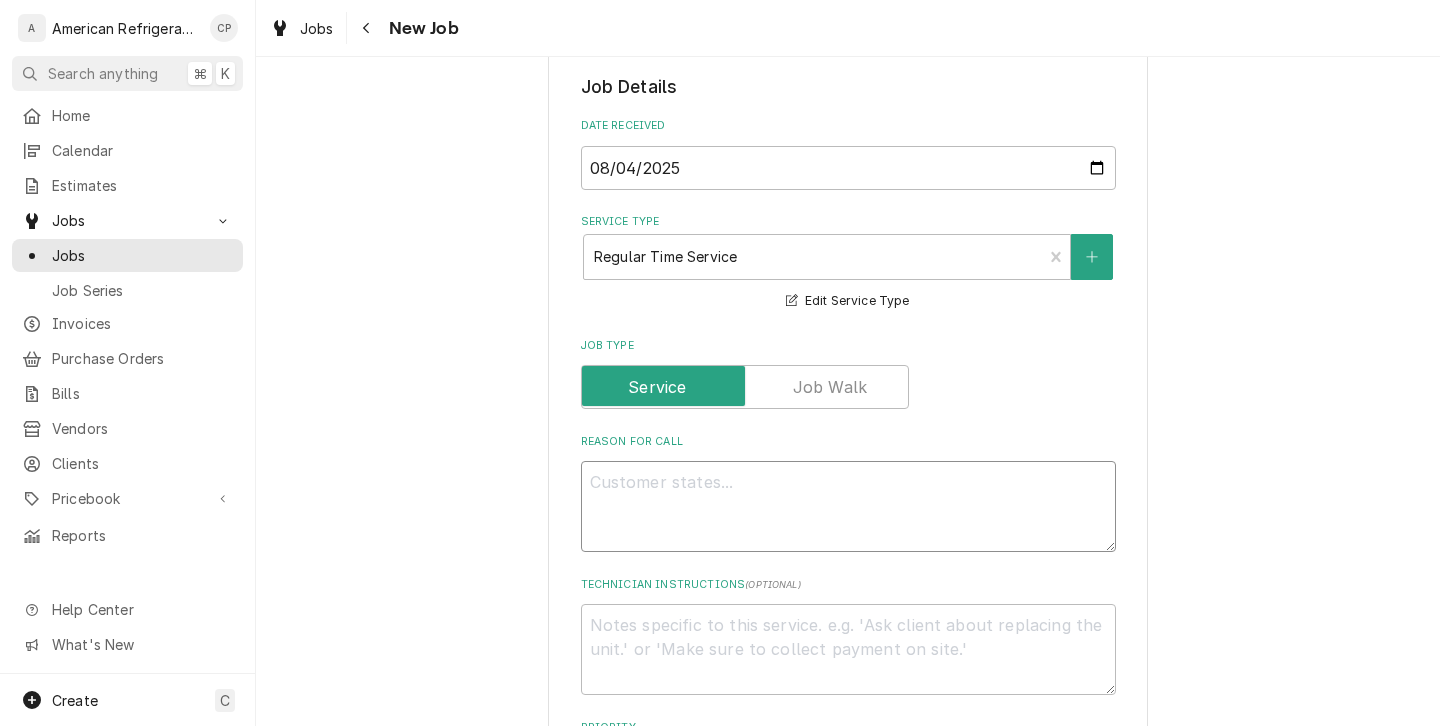 click on "Reason For Call" at bounding box center (848, 506) 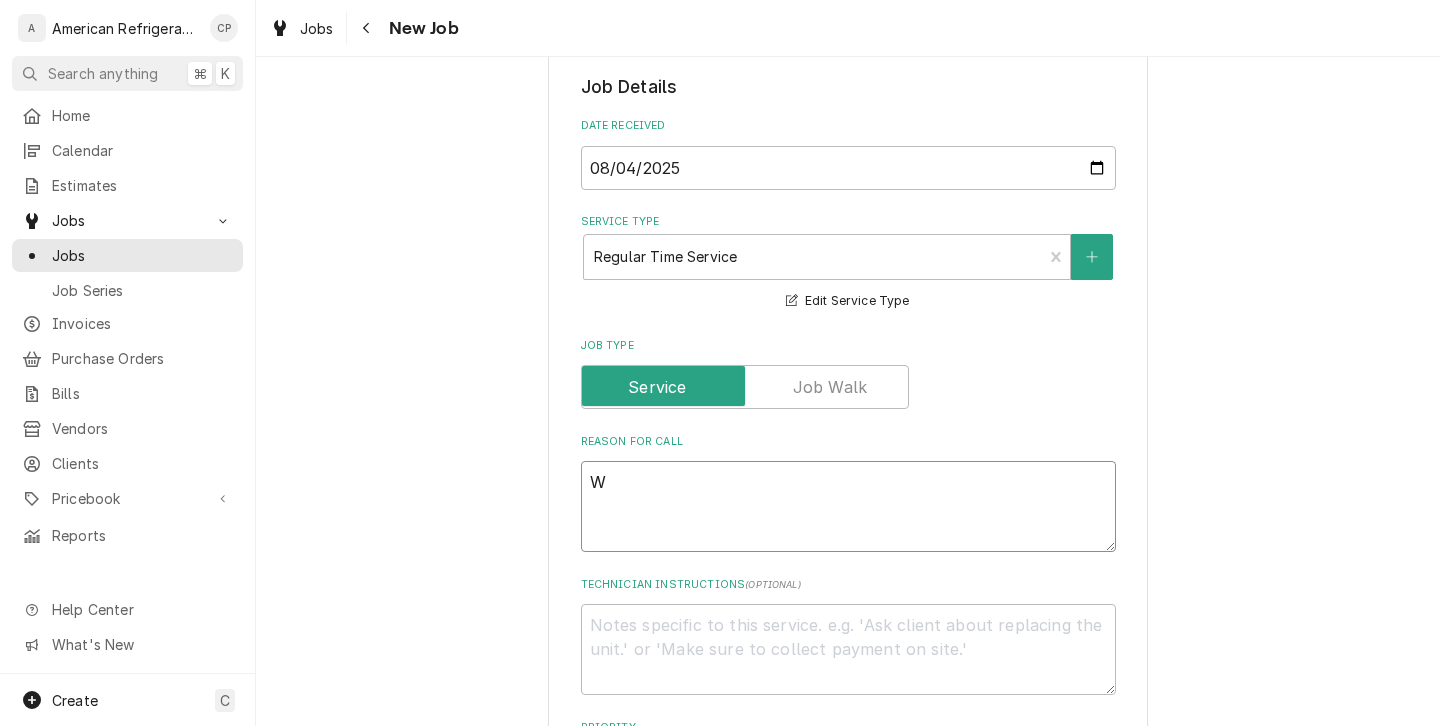 type on "x" 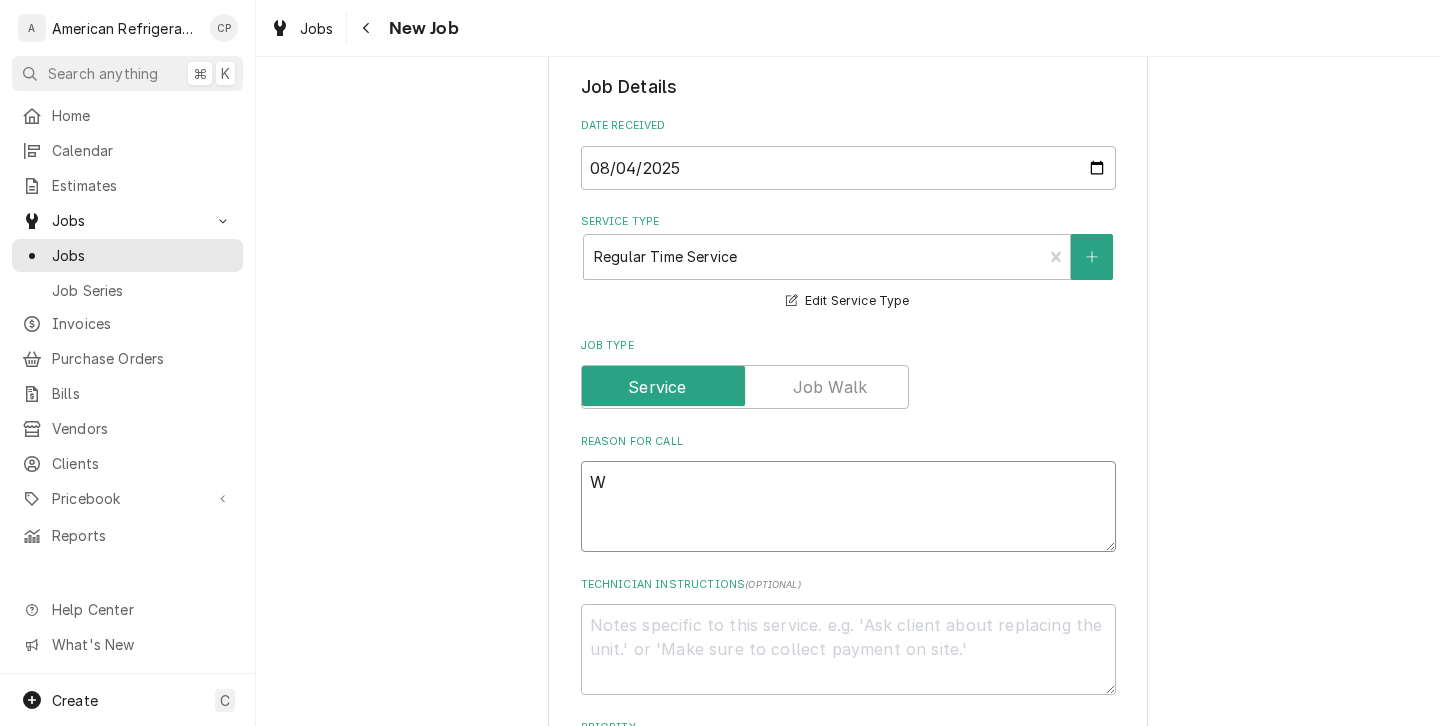 type on "Wa" 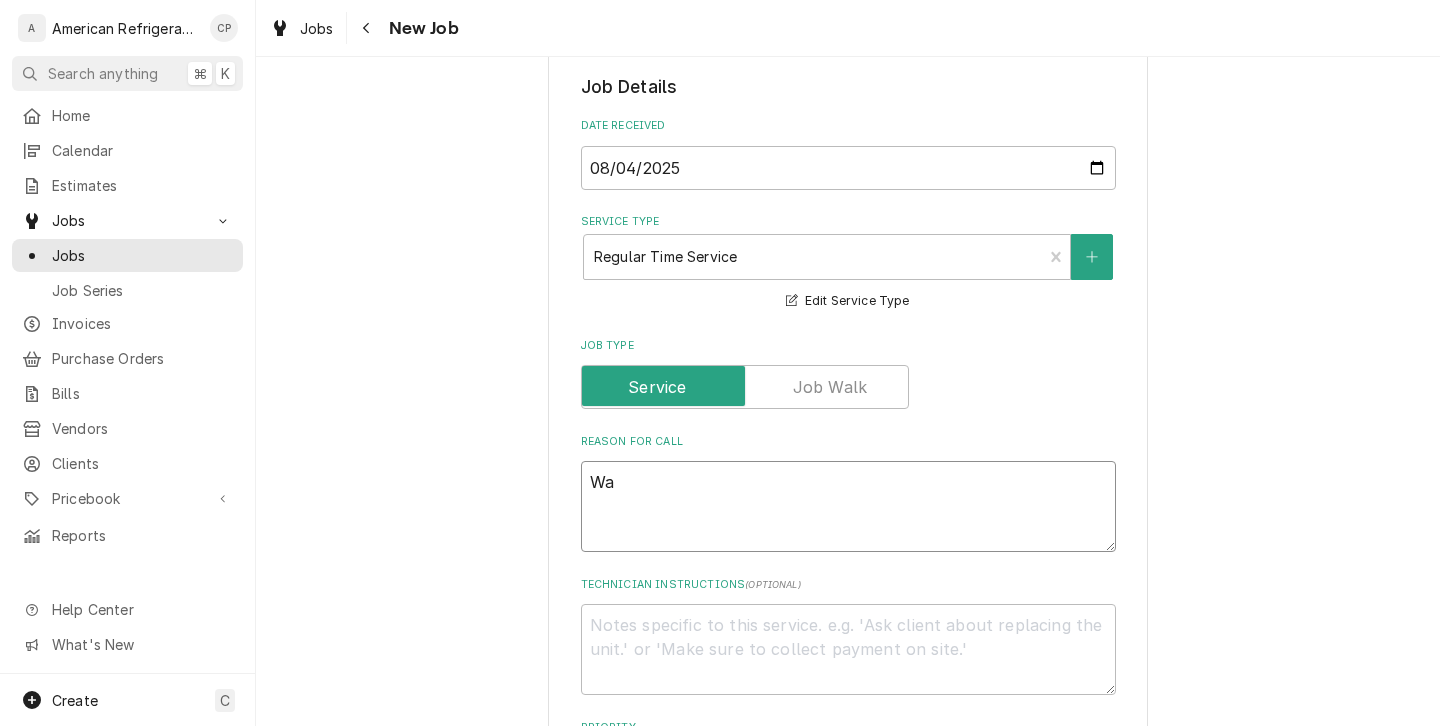 type on "x" 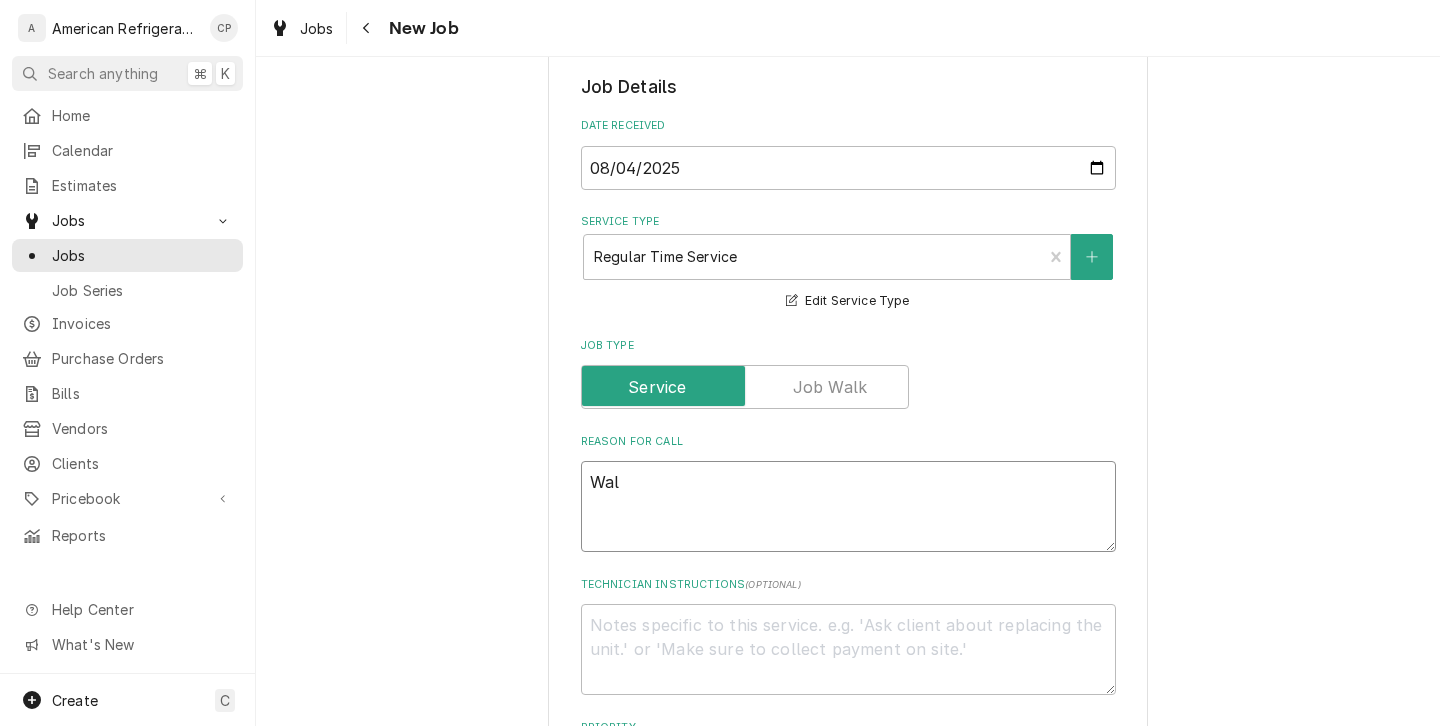 type on "x" 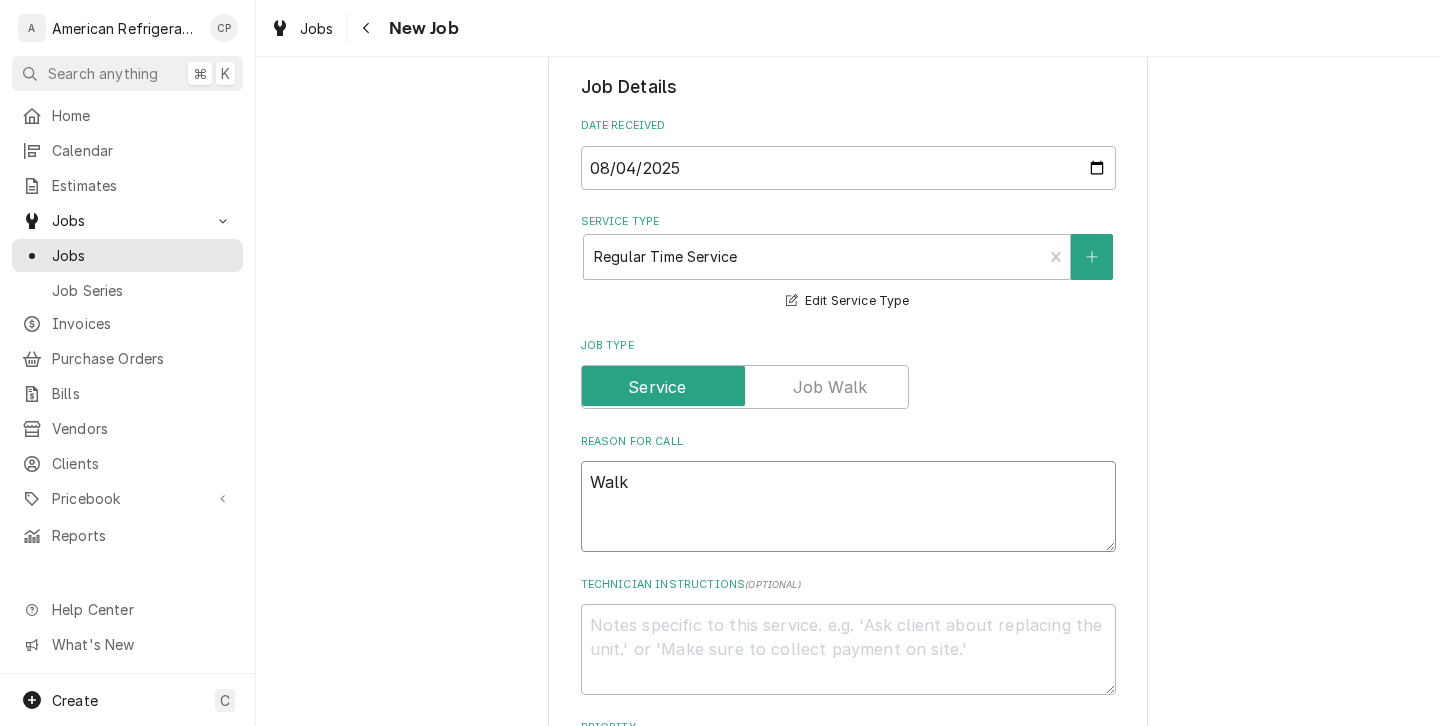 type on "x" 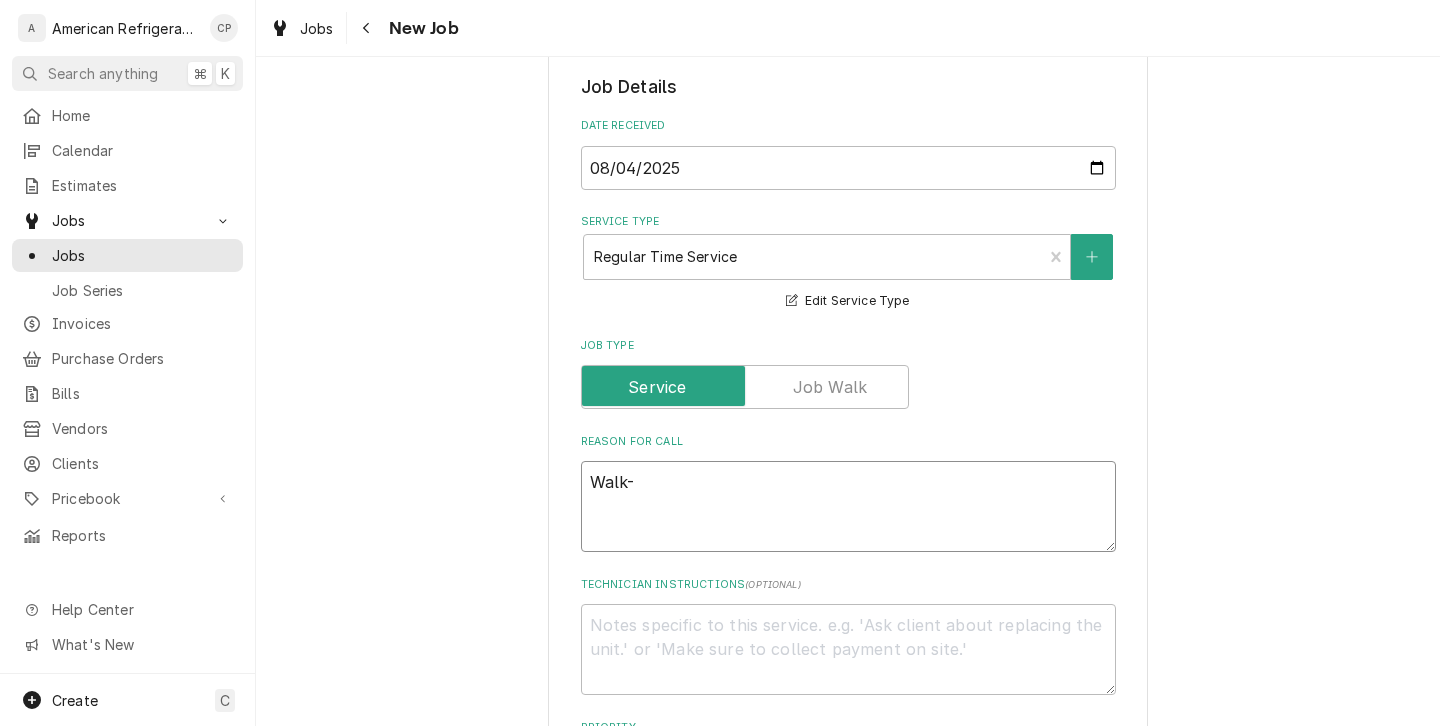 type on "x" 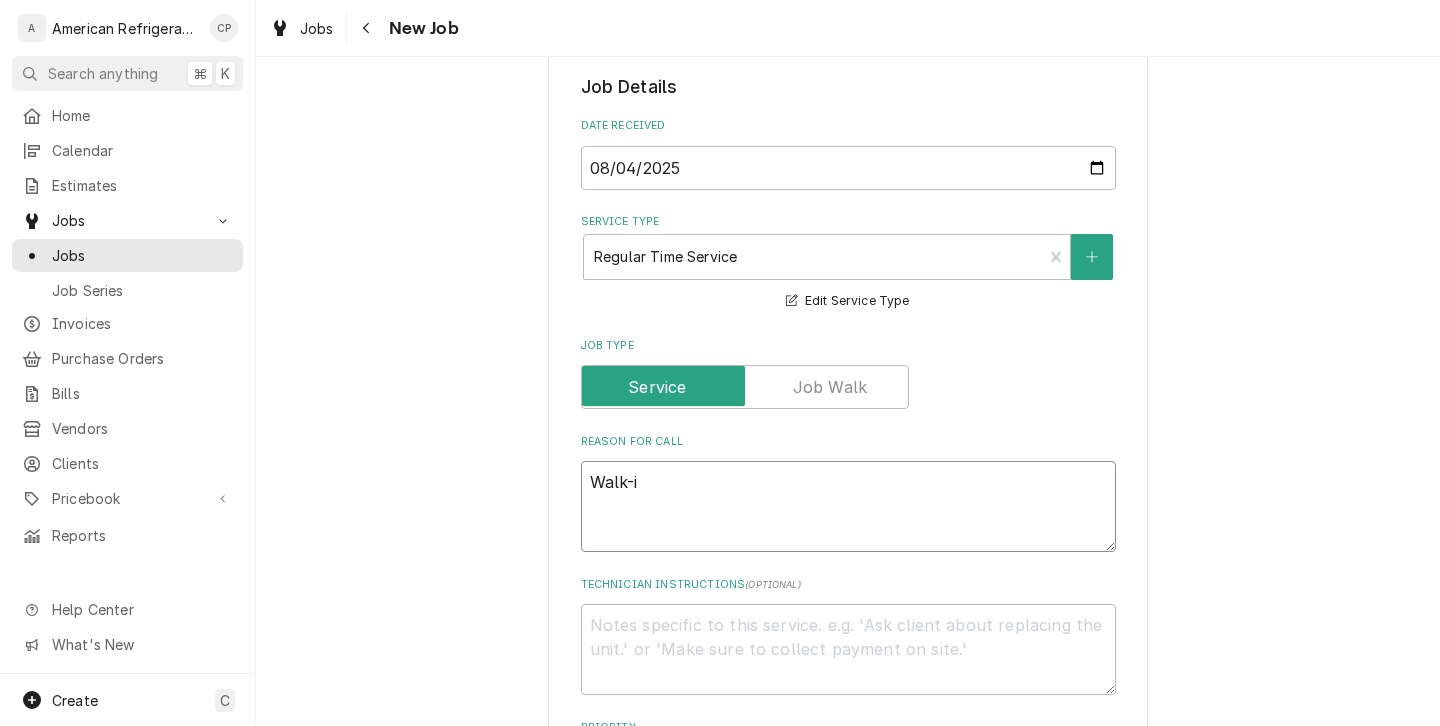 type on "x" 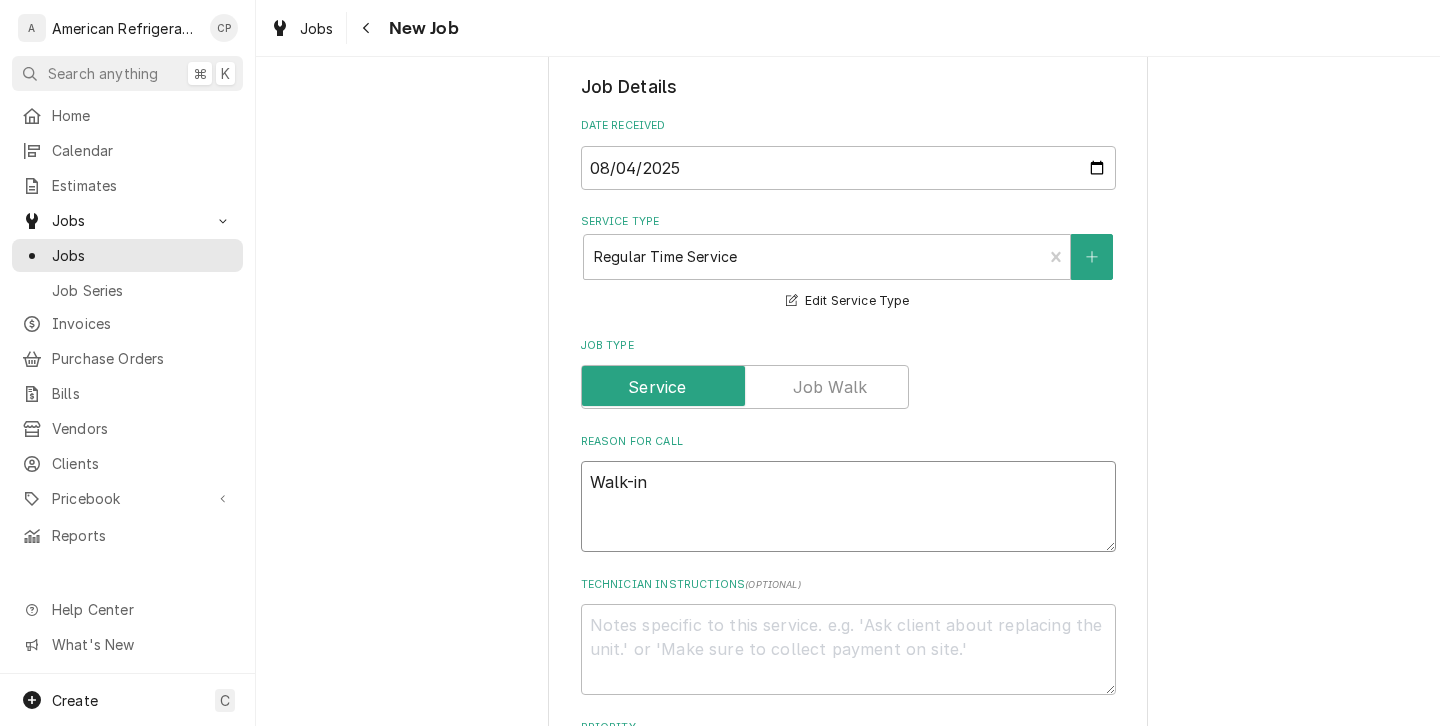 type on "x" 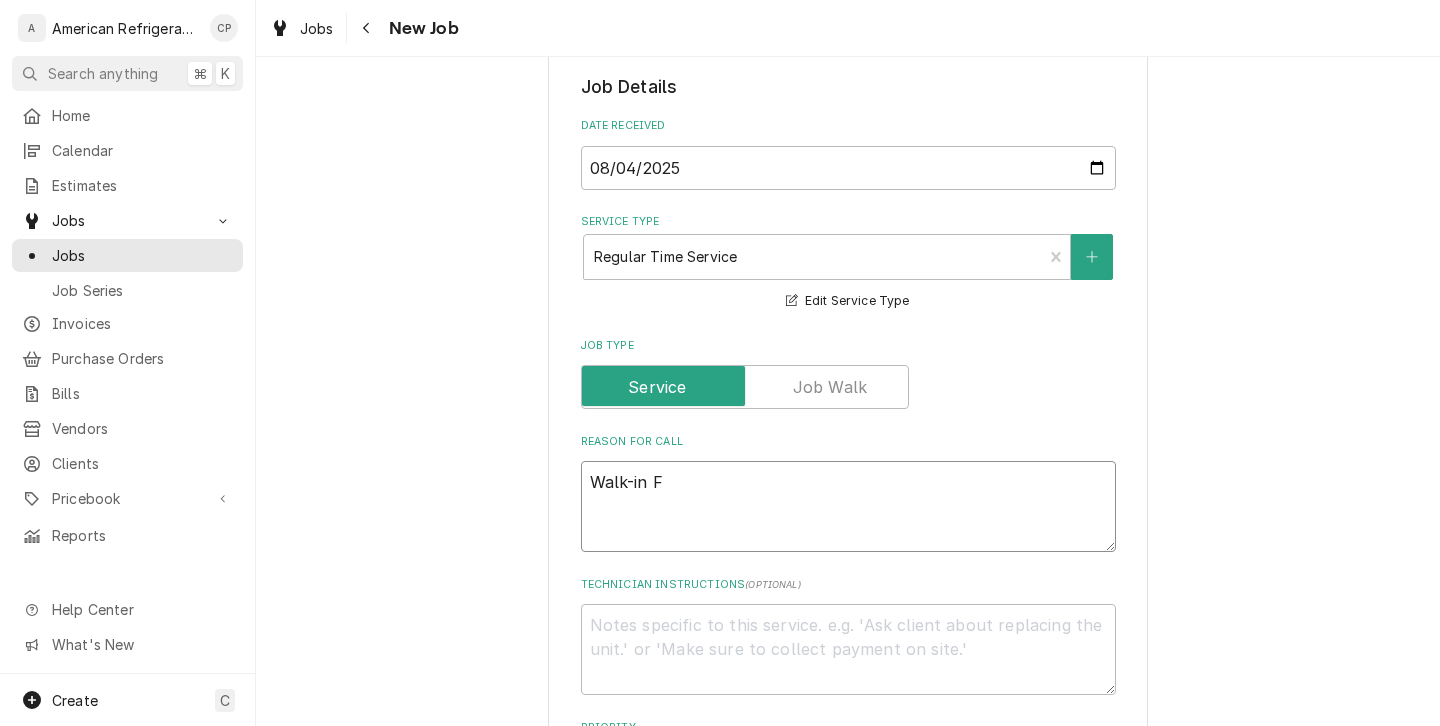 type on "x" 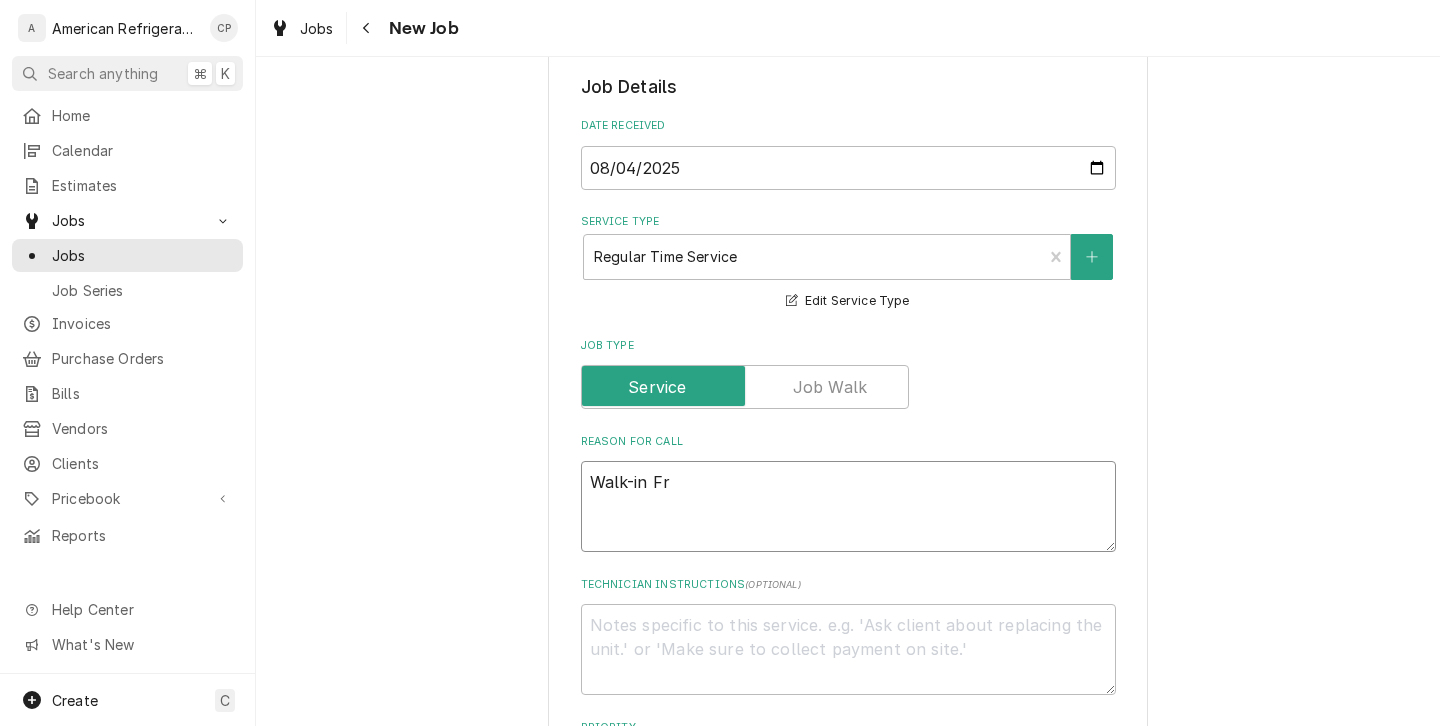 type on "x" 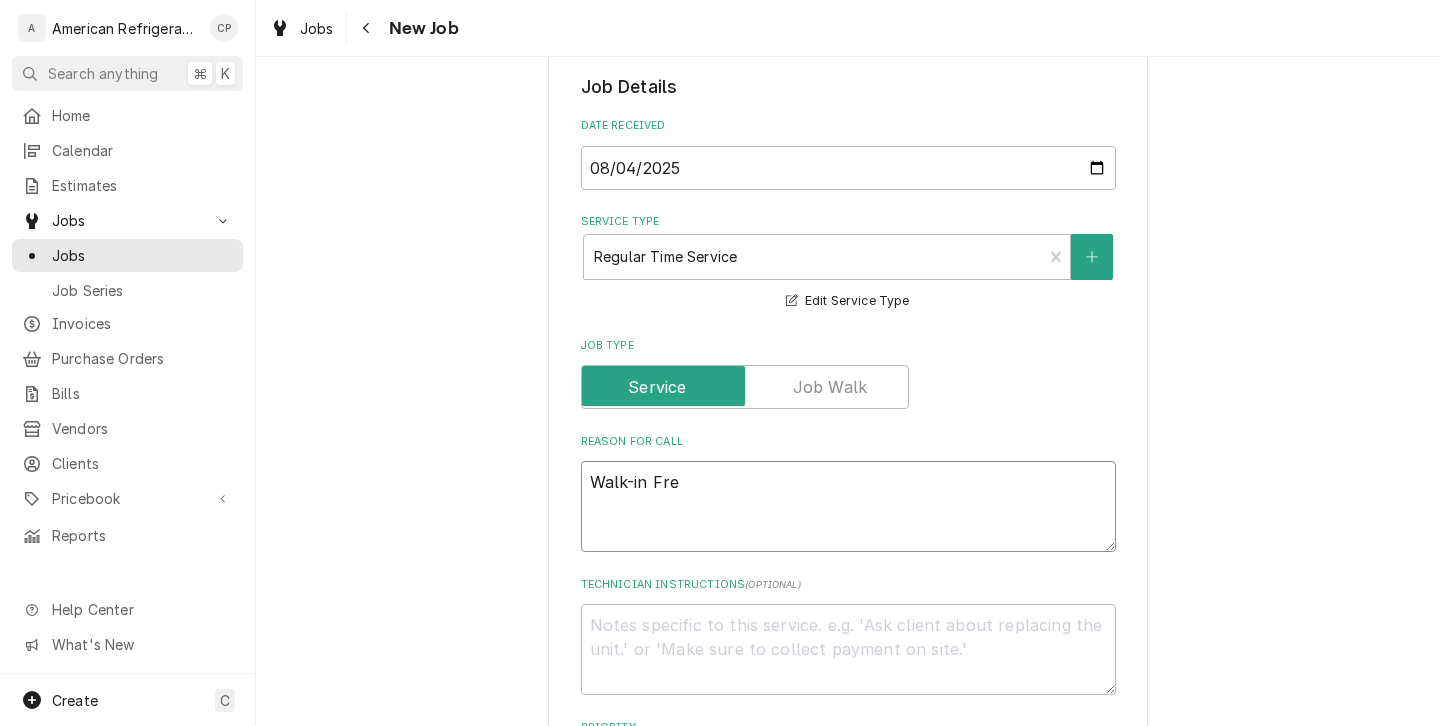 type on "x" 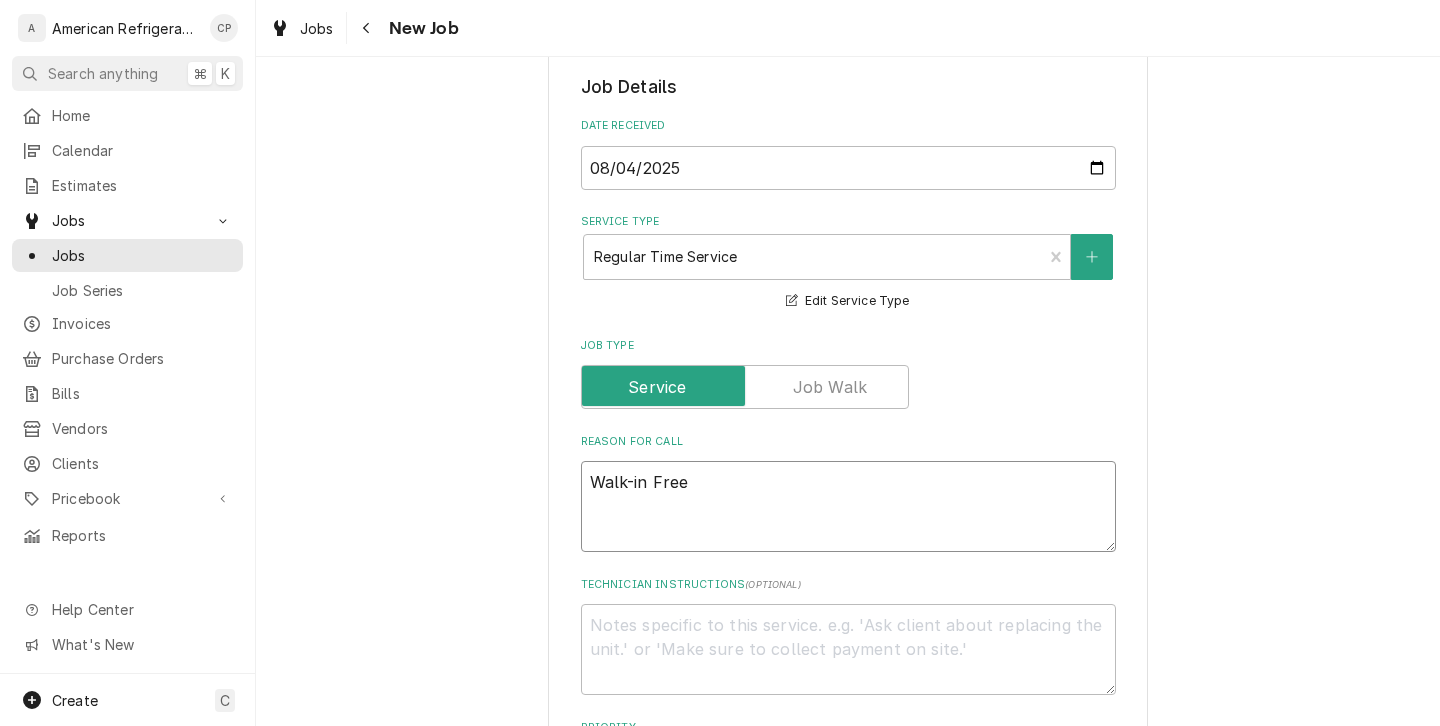 type on "x" 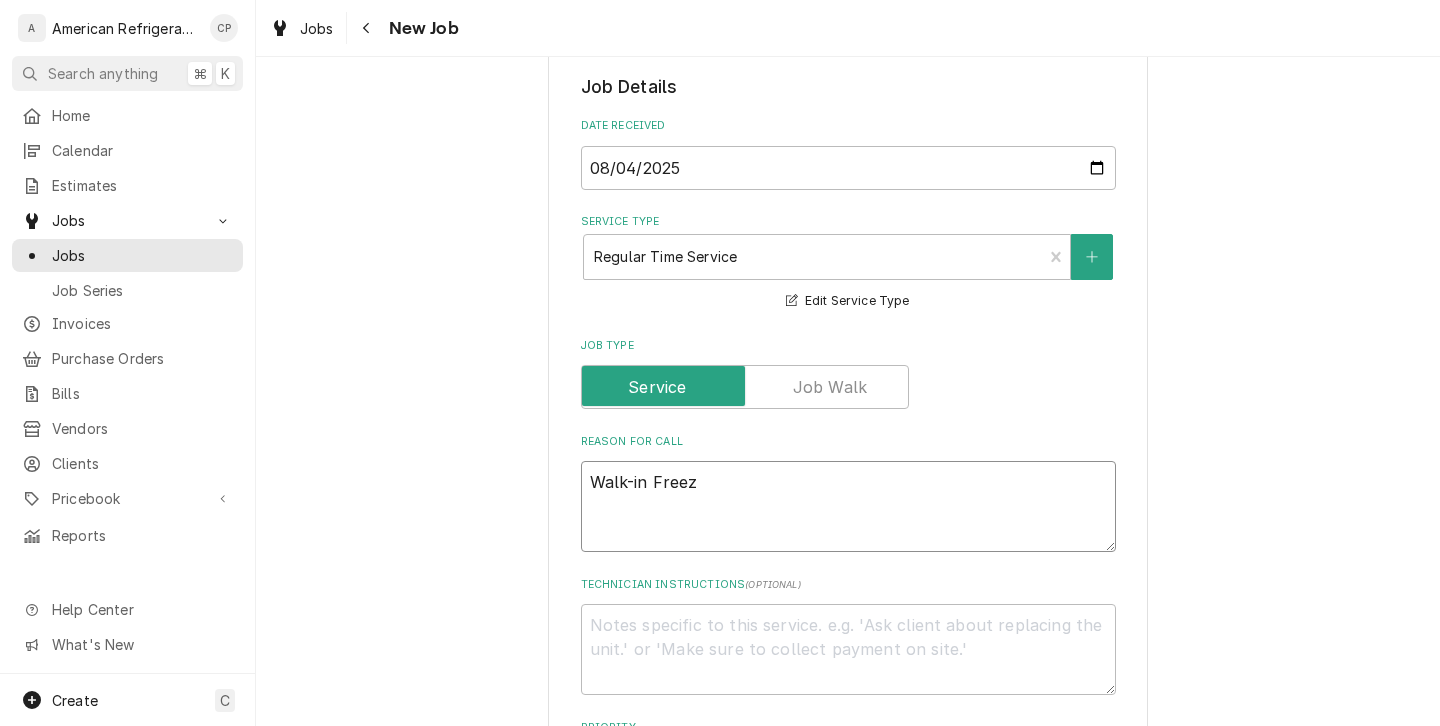 type on "x" 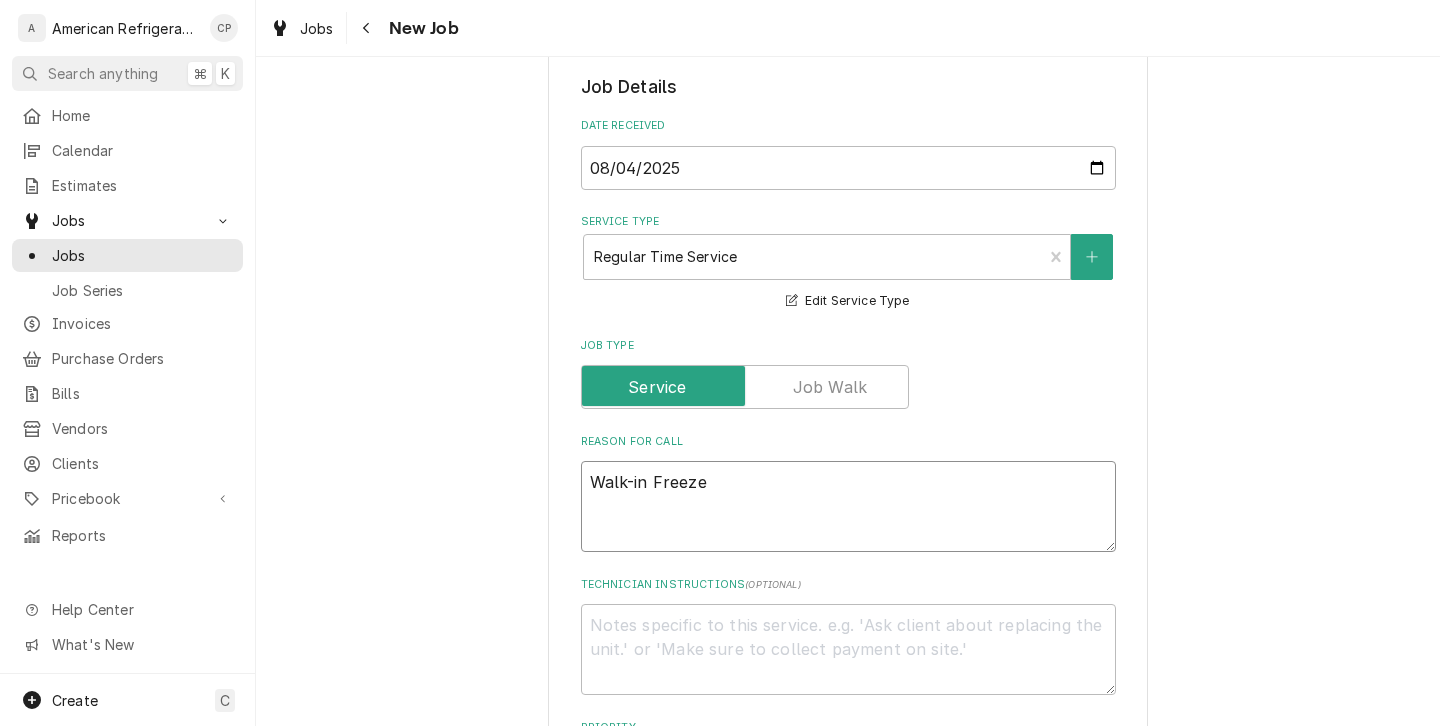 type on "x" 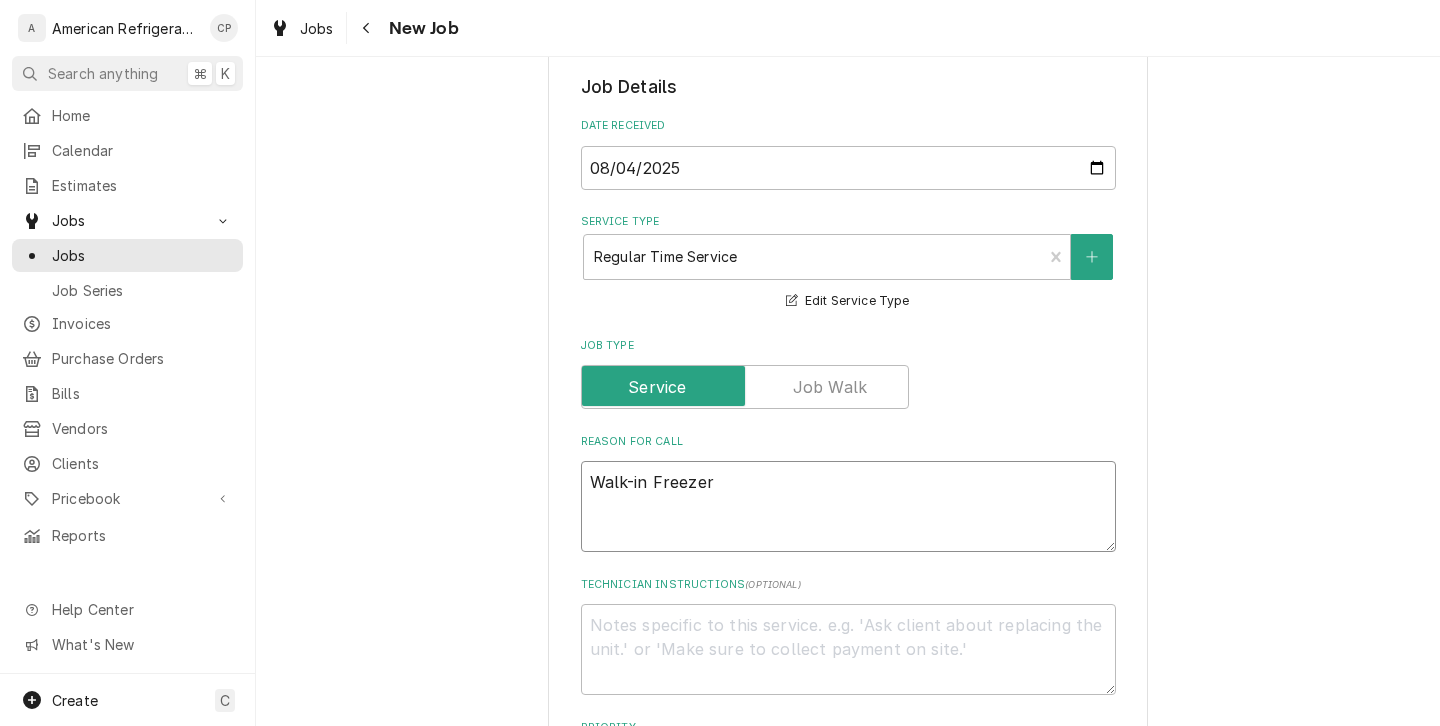 type on "Walk-in Freezer" 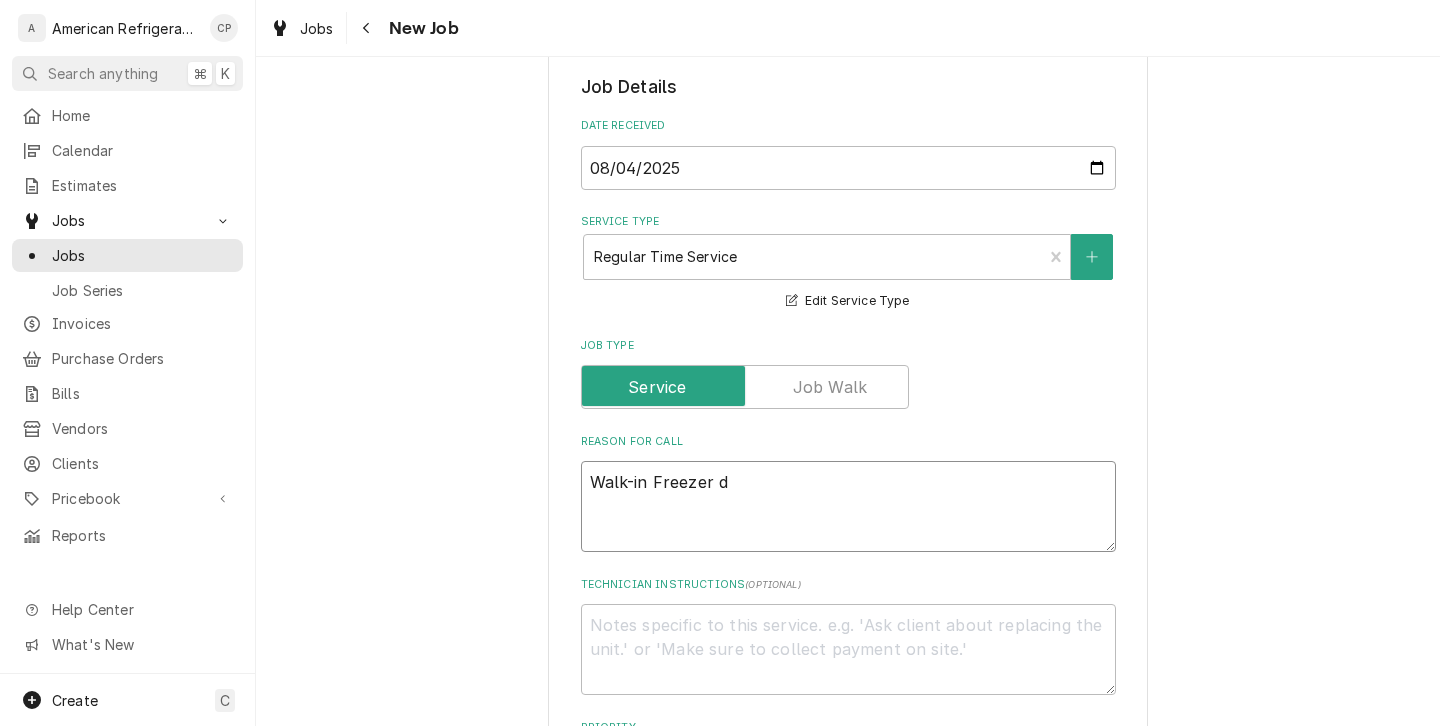 type on "x" 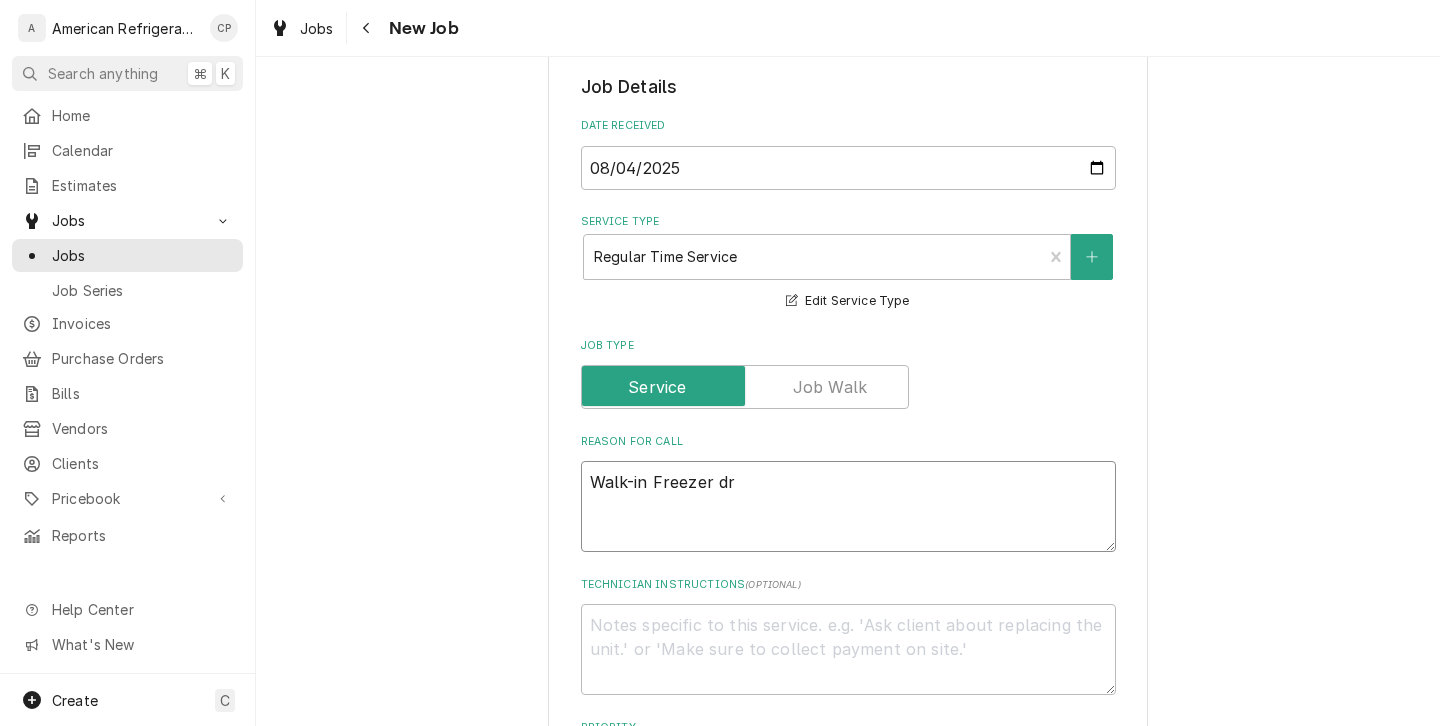 type on "x" 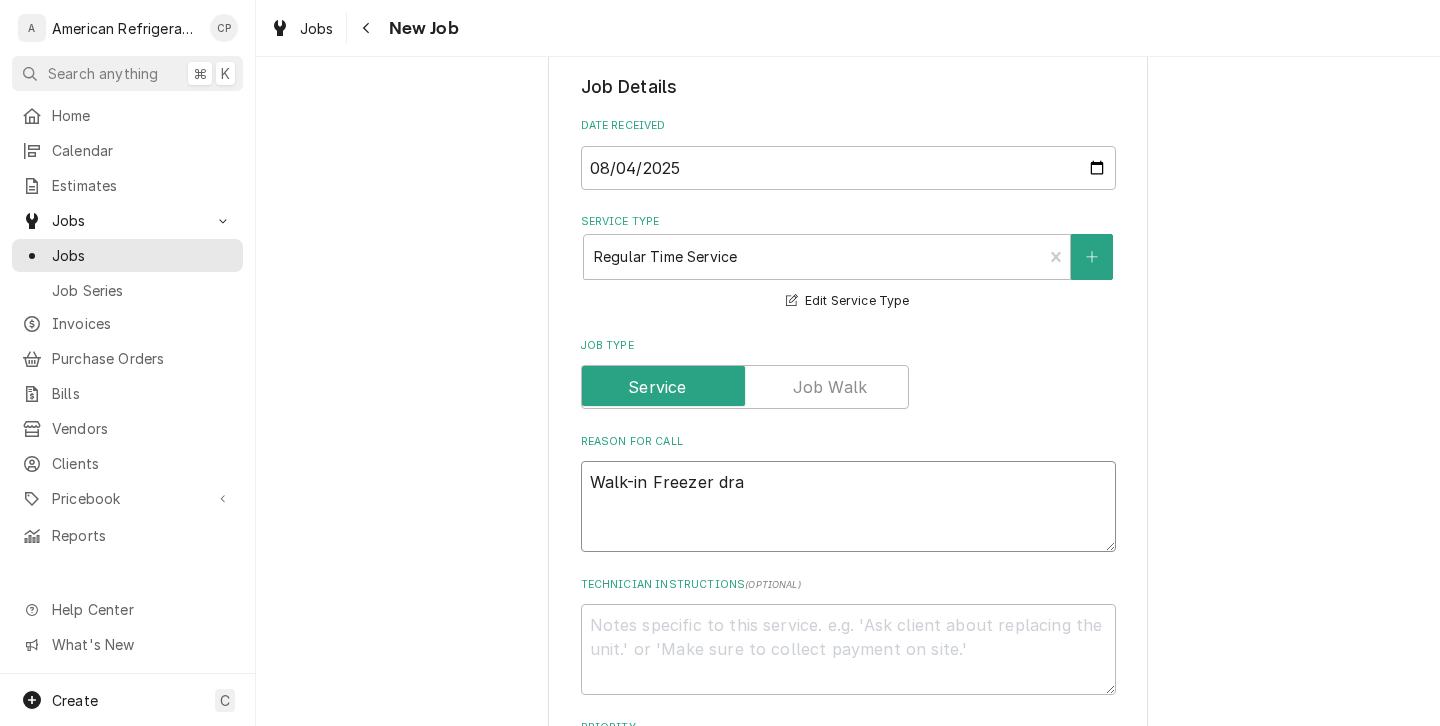 type on "x" 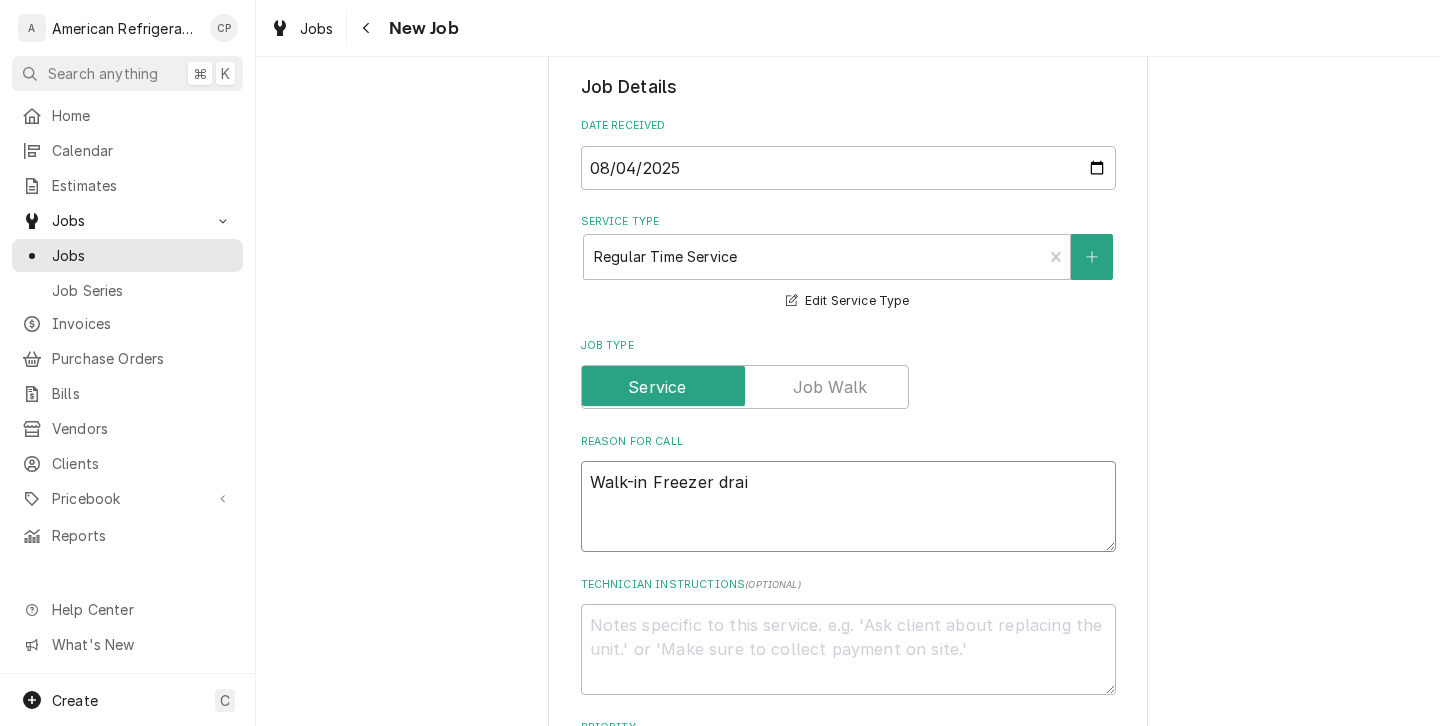 type on "x" 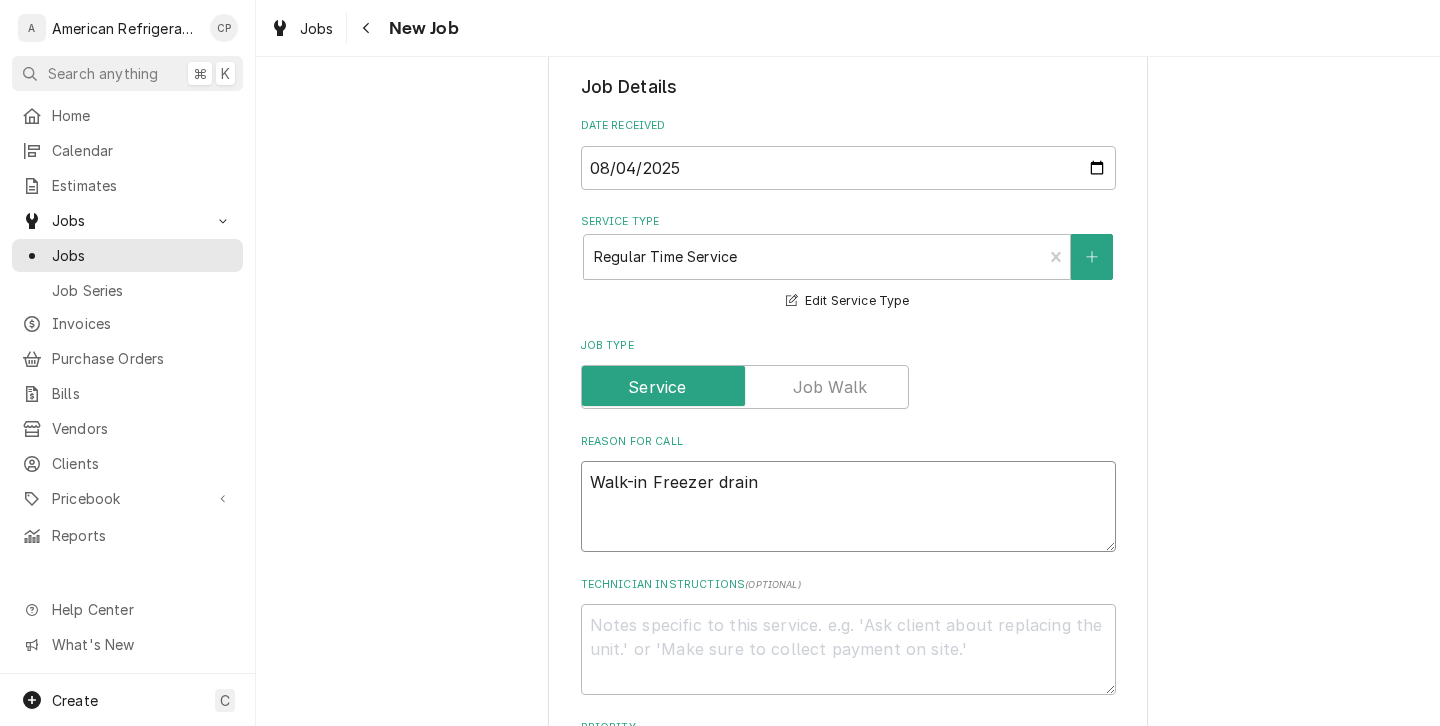 type on "x" 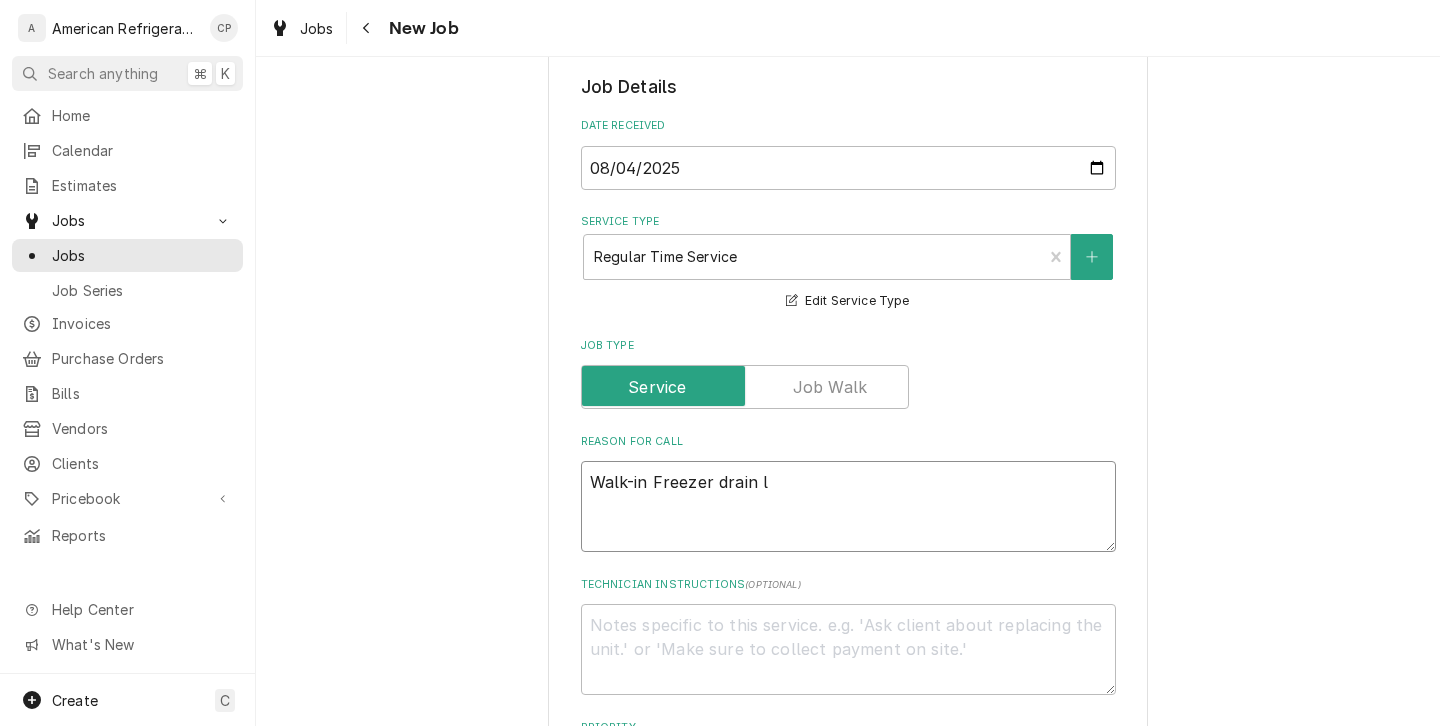 type on "x" 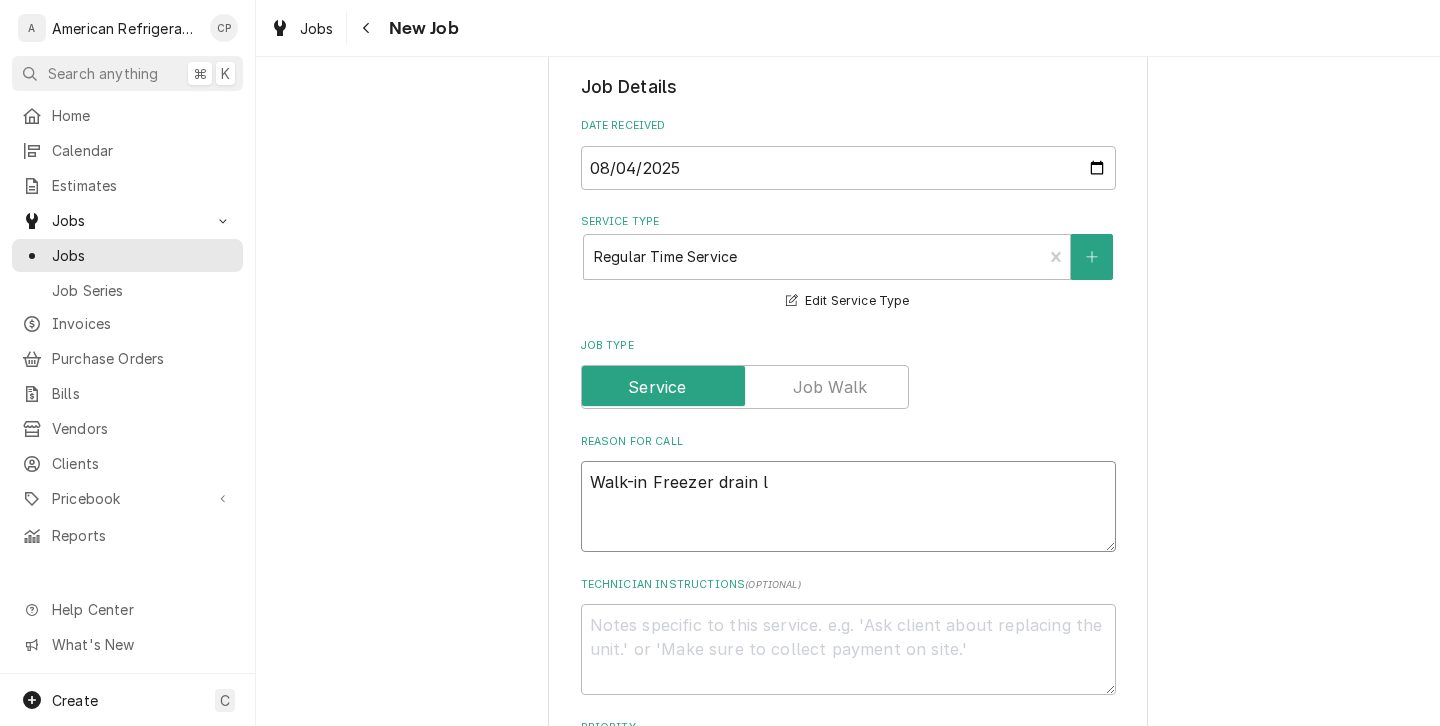 type on "Walk-in Freezer drain li" 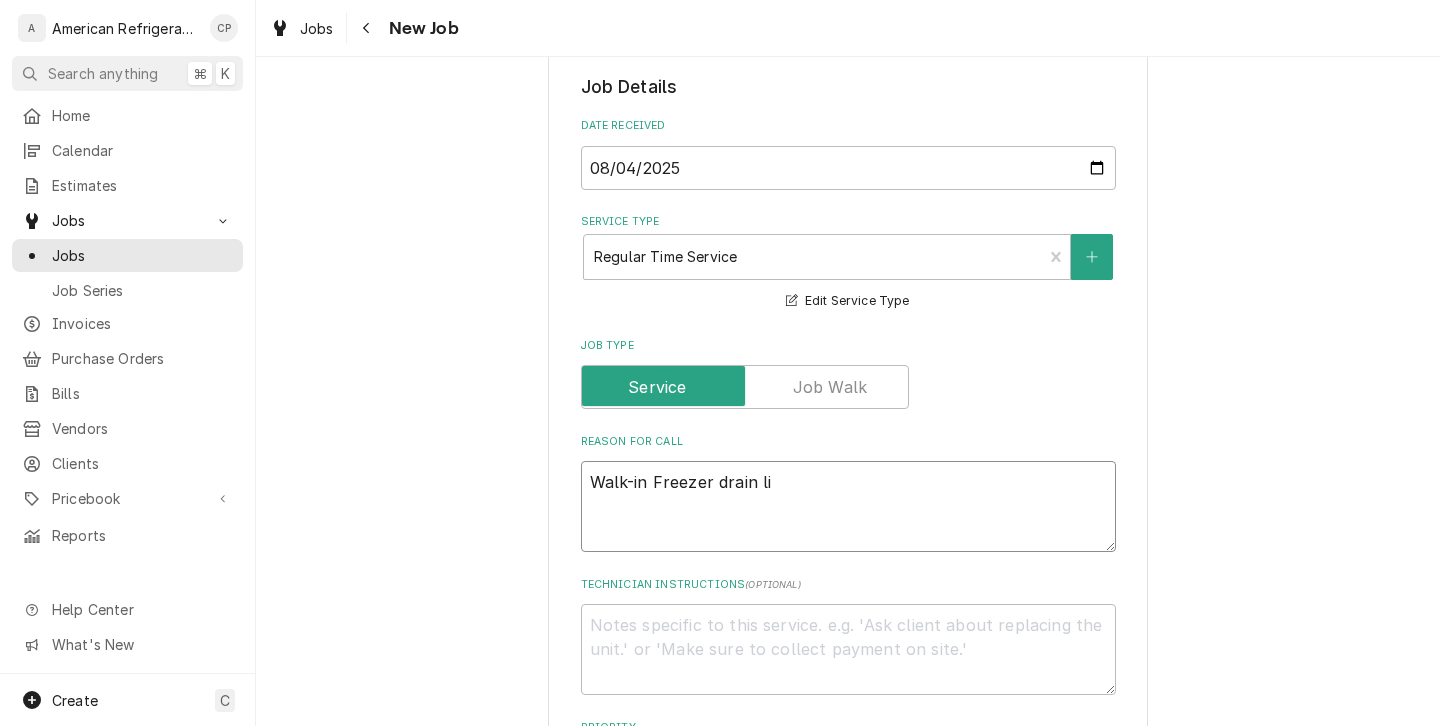 type on "x" 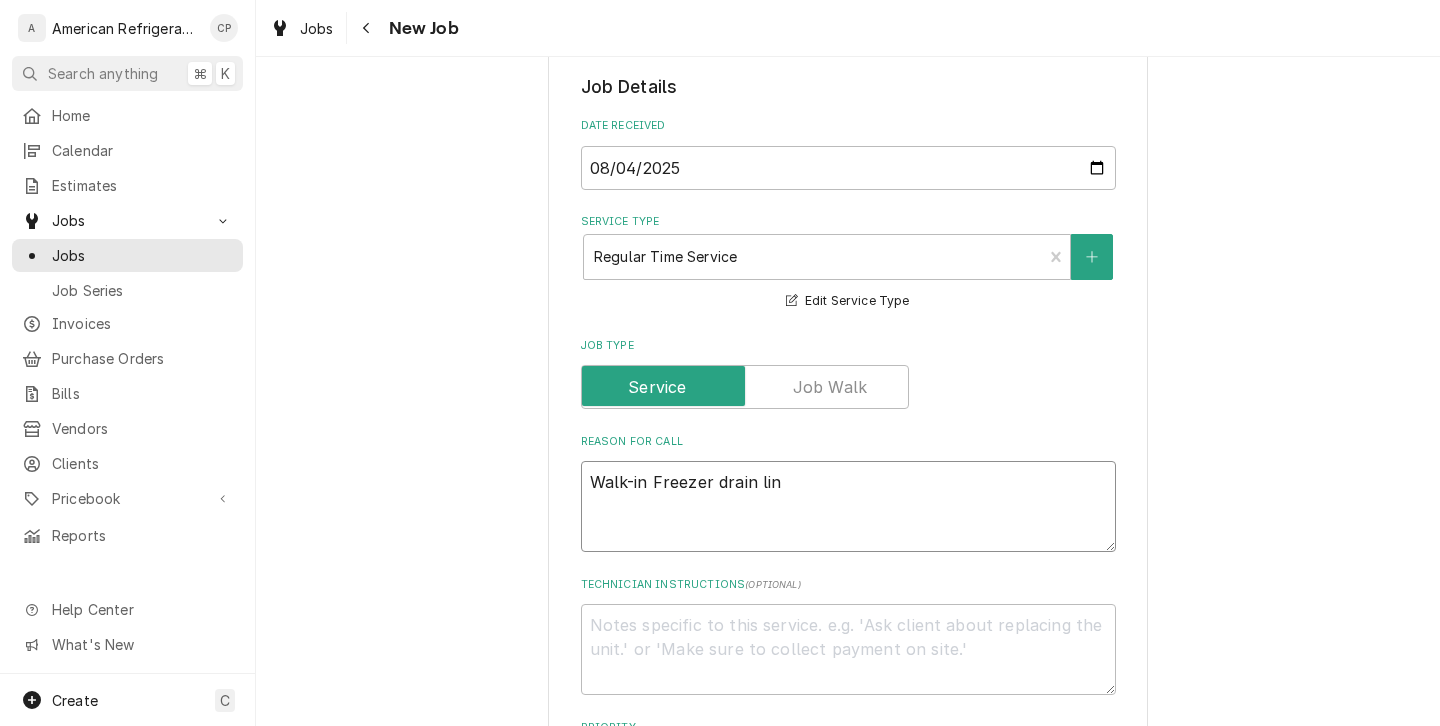 type on "x" 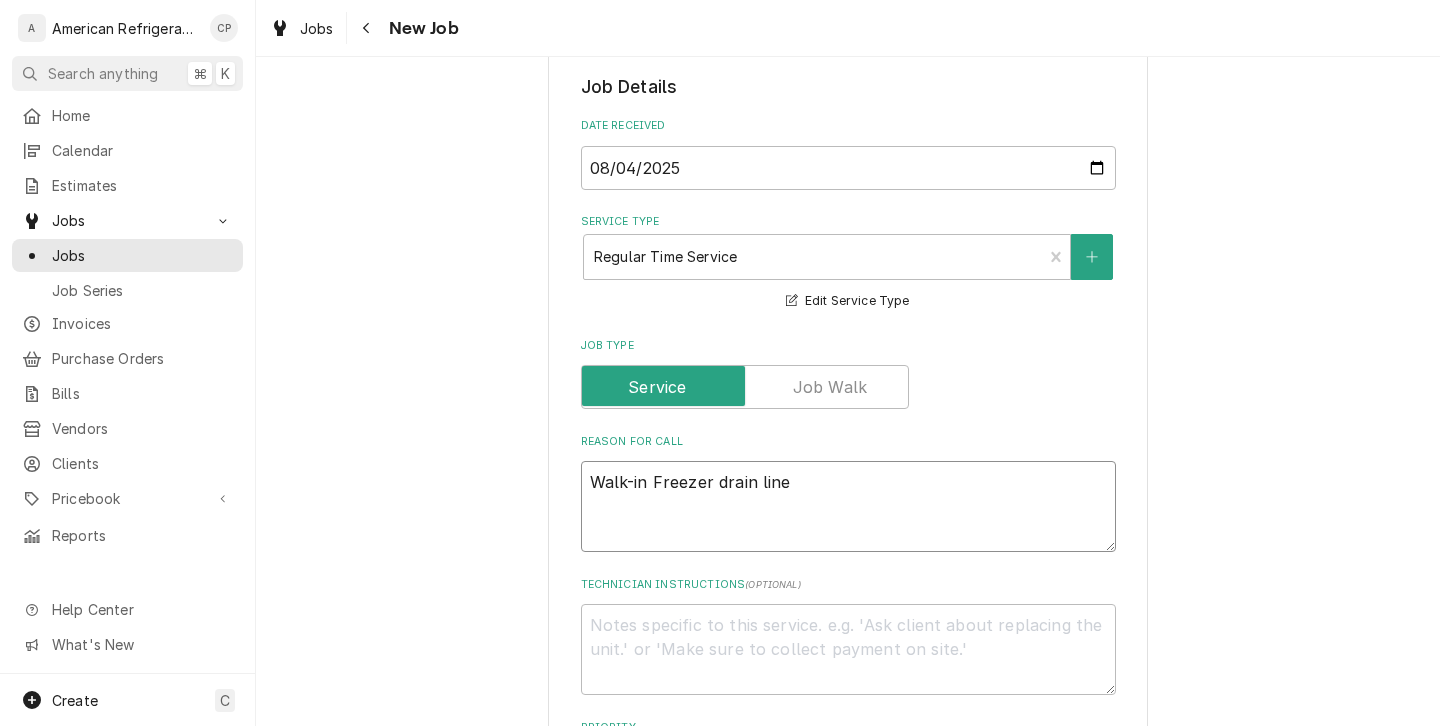type on "x" 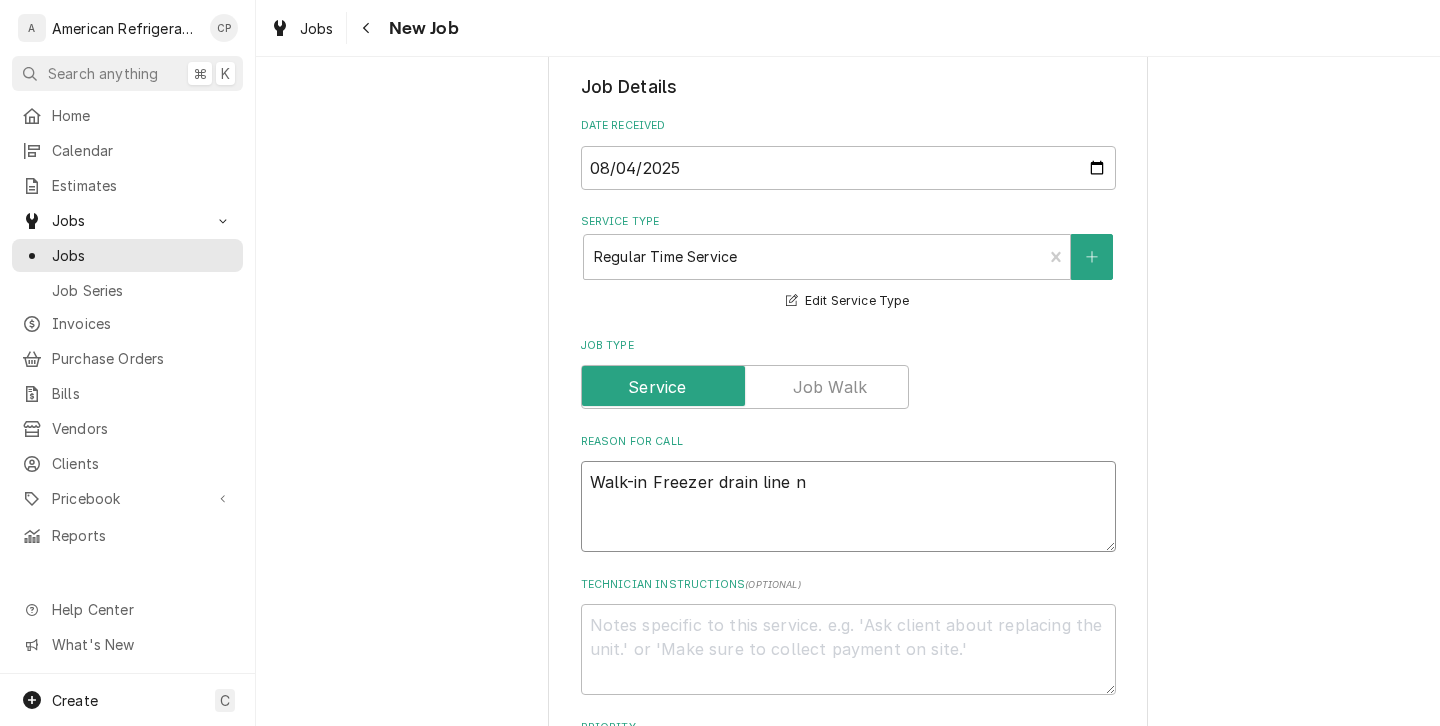 type on "x" 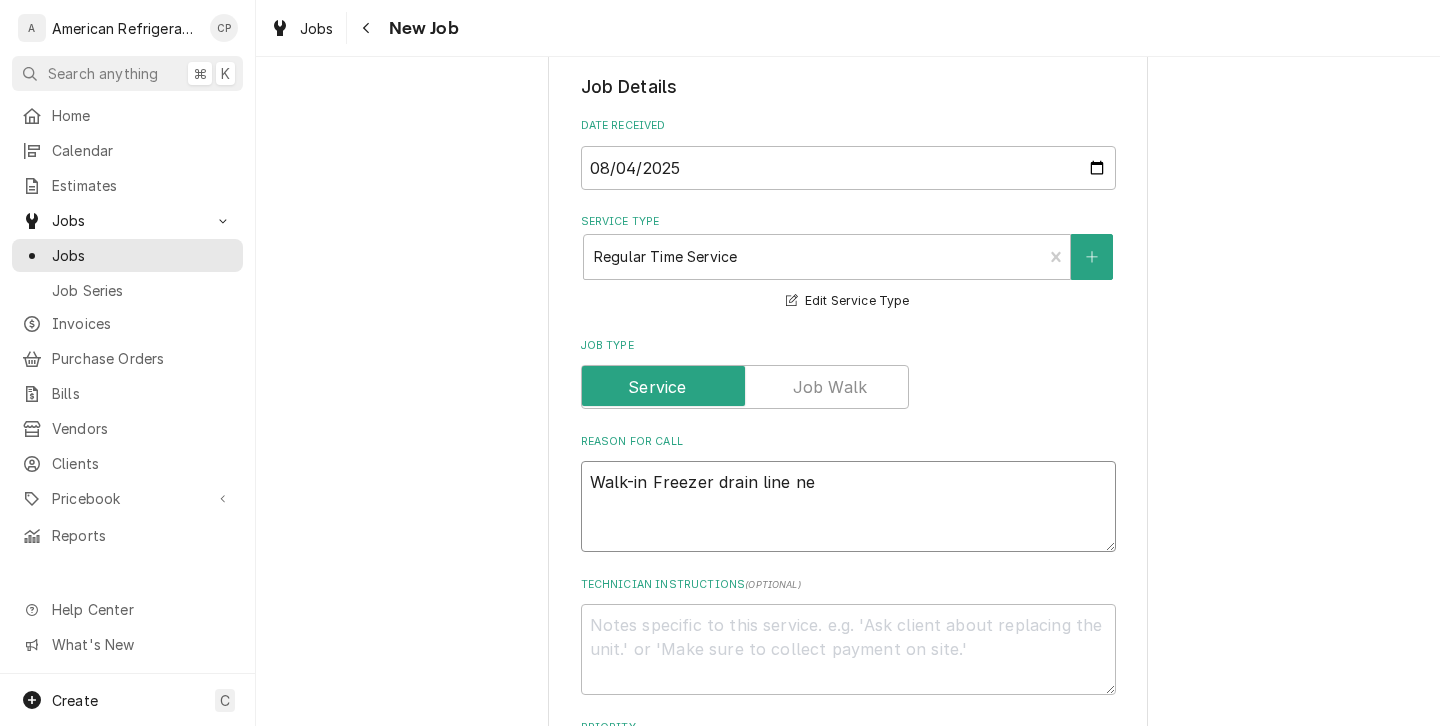 type on "x" 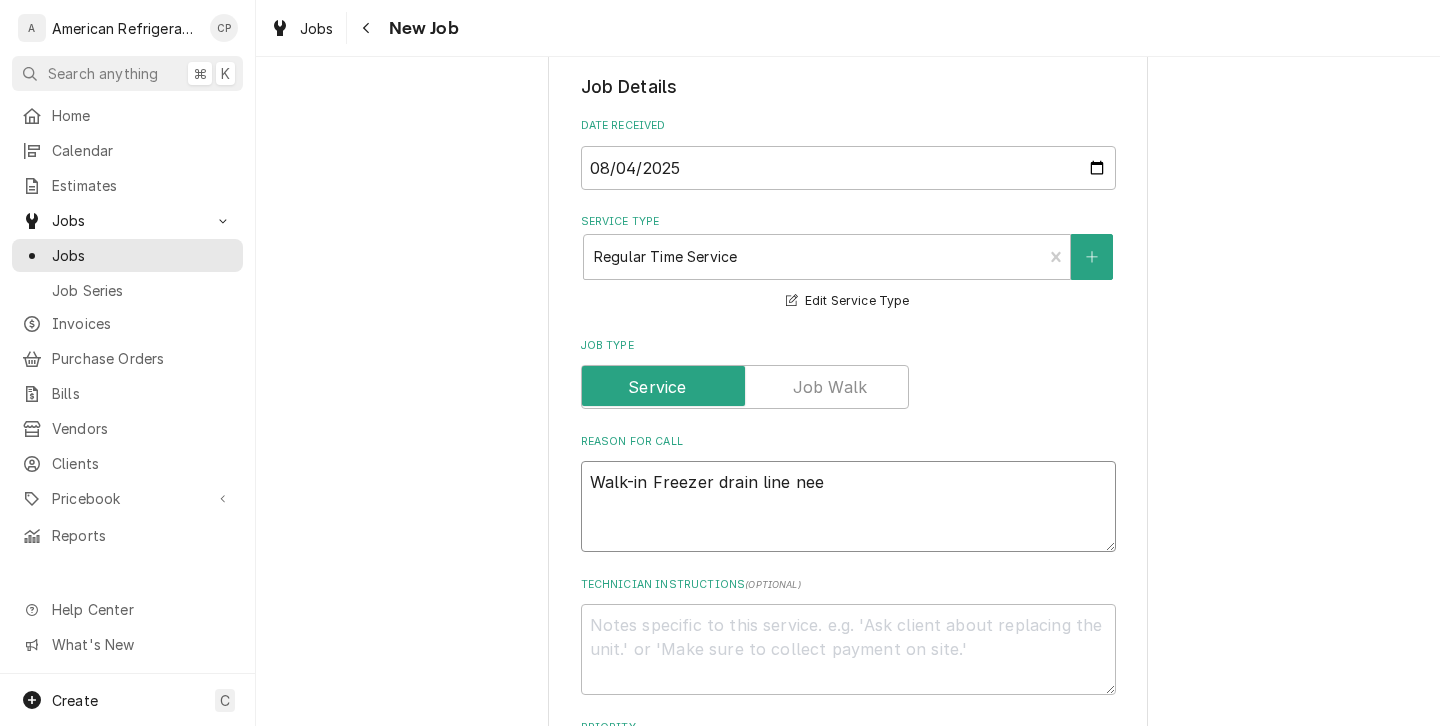 type on "x" 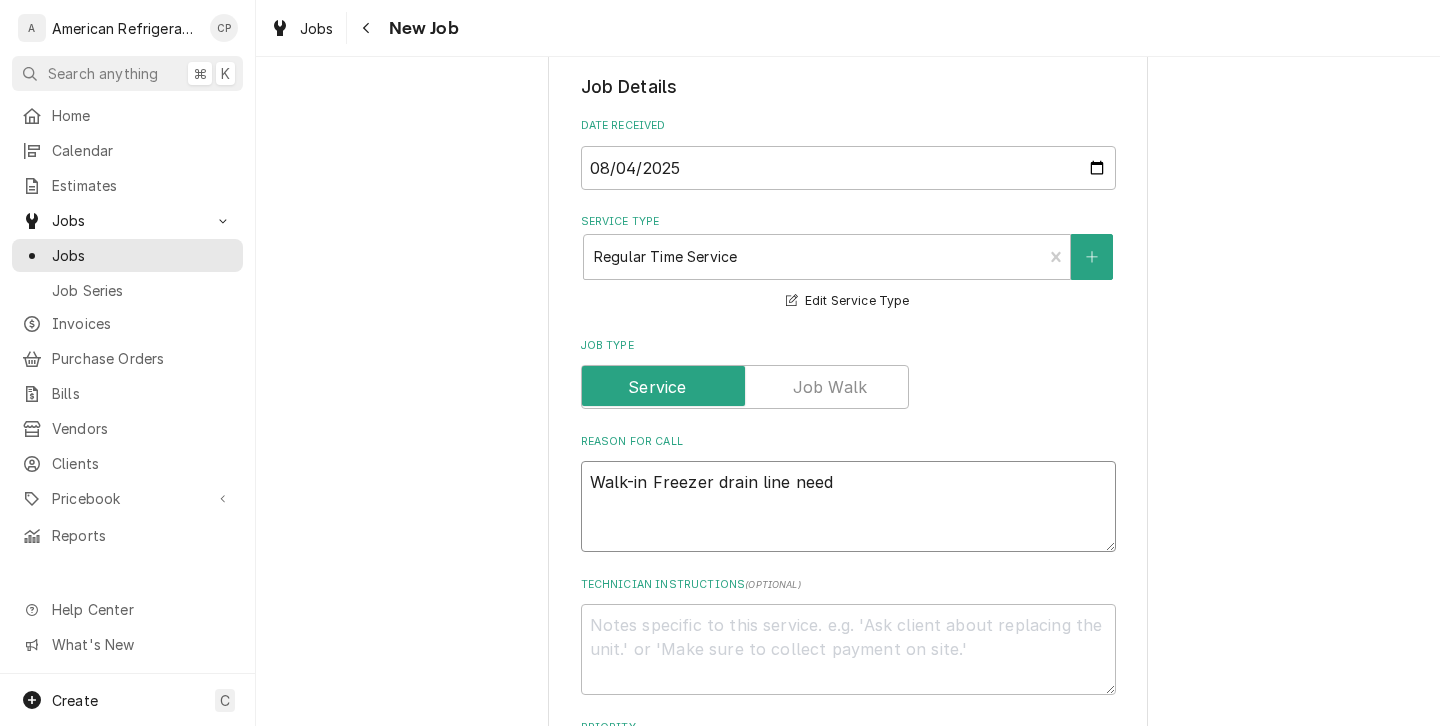 type on "x" 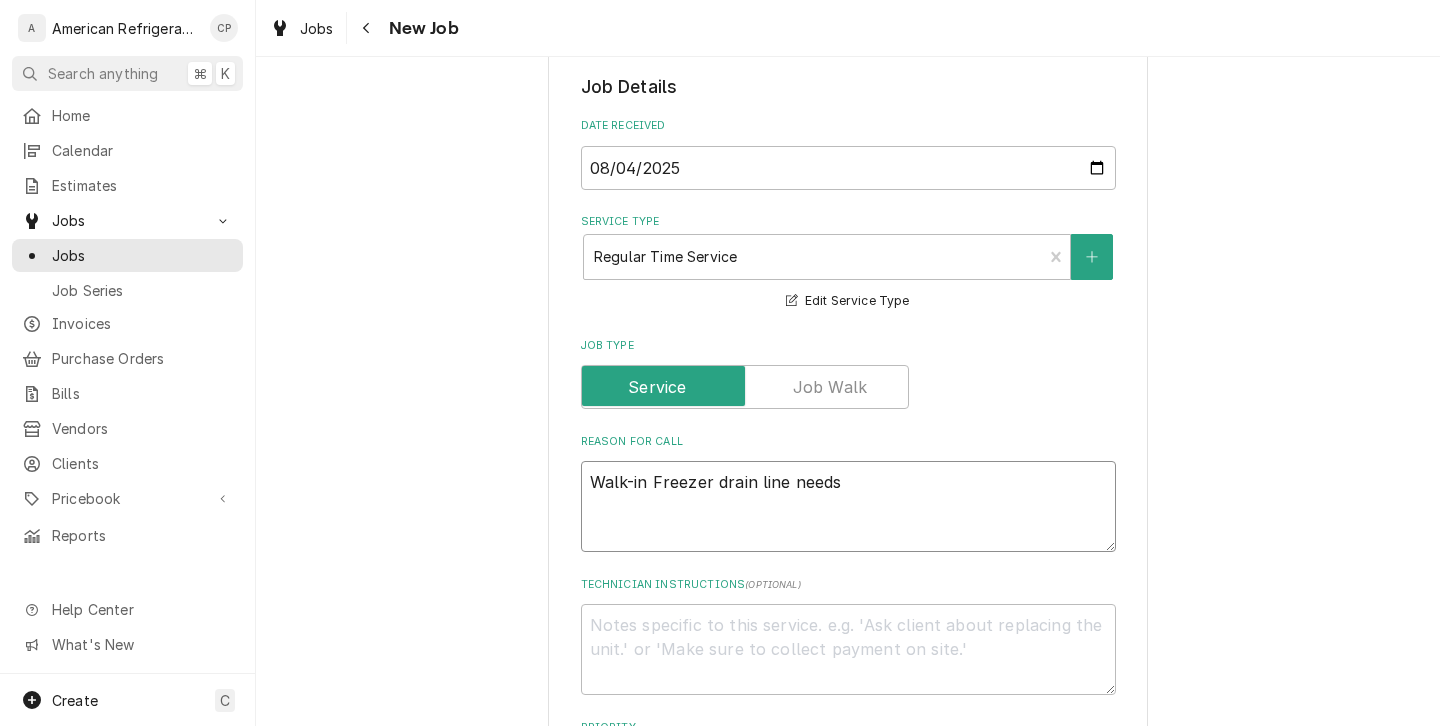 type on "Walk-in Freezer drain line needs" 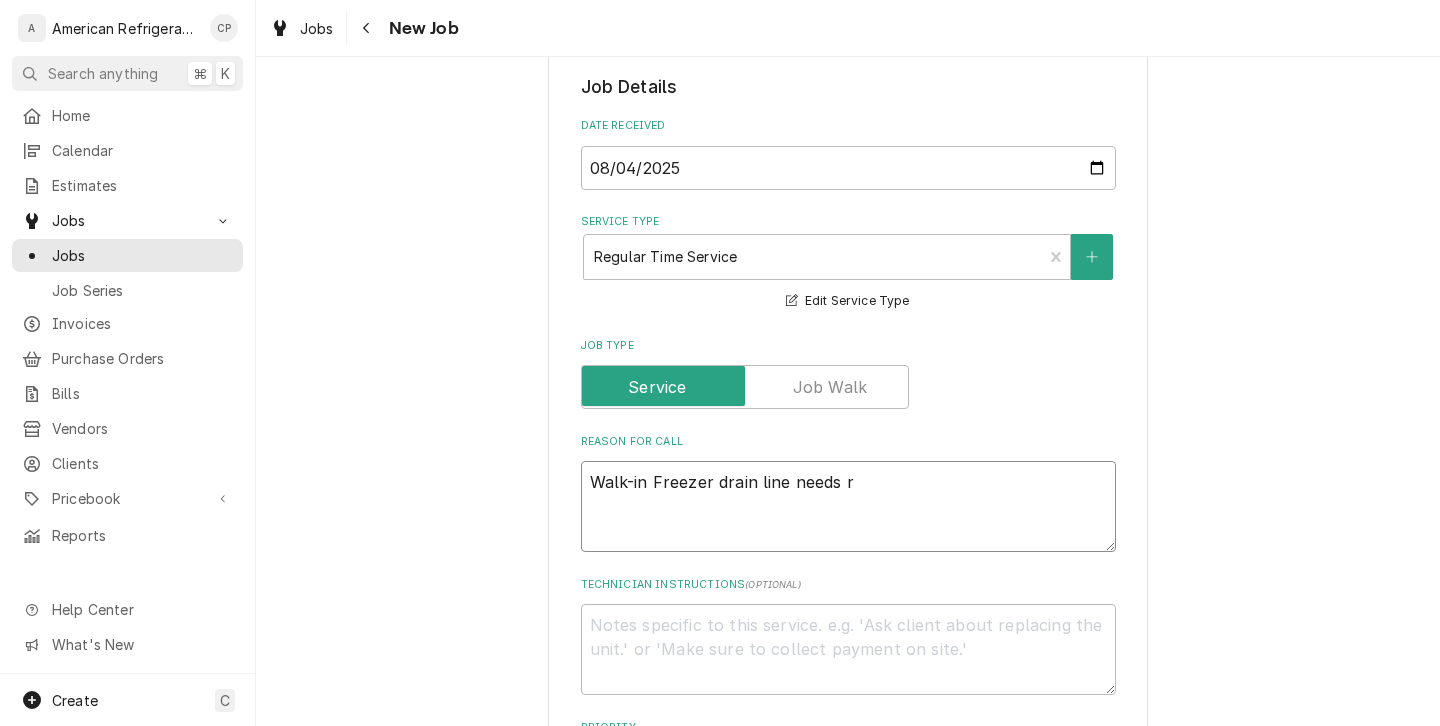 type on "x" 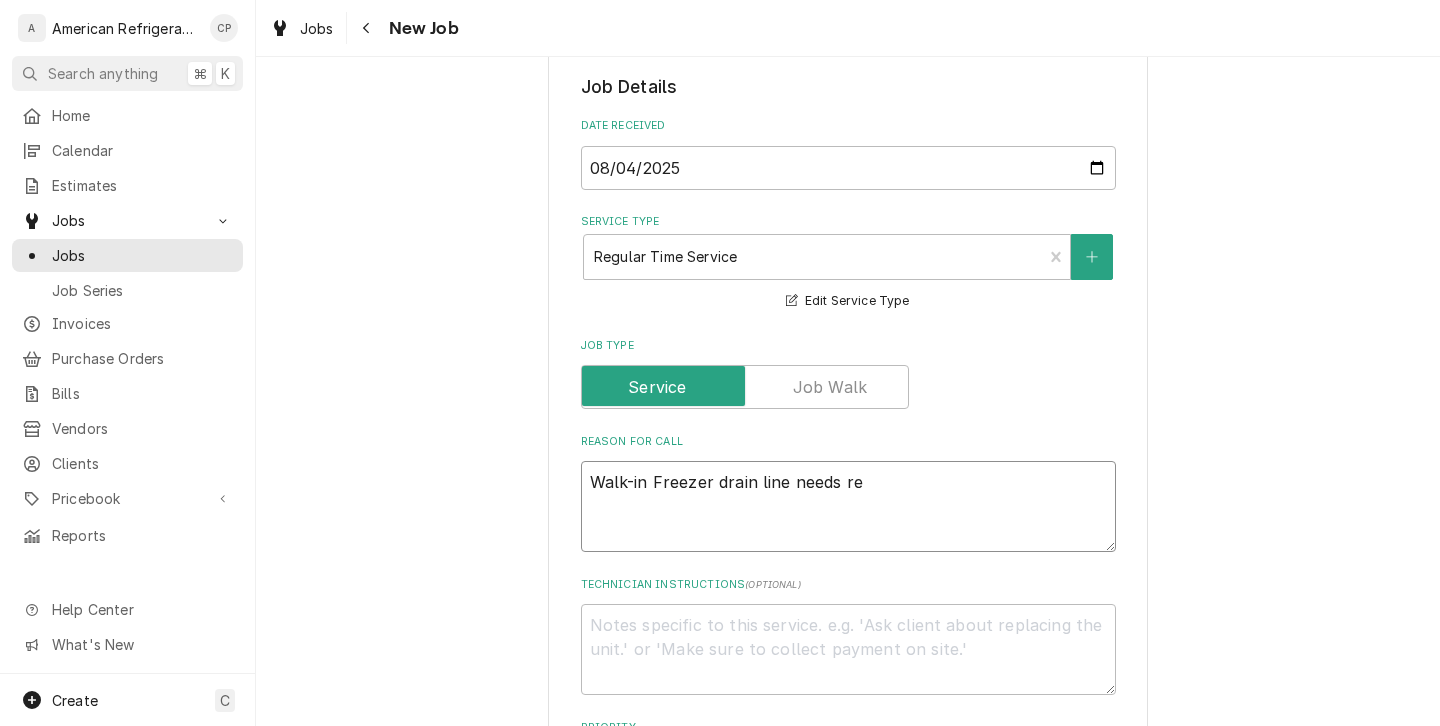 type on "Walk-in Freezer drain line needs rep" 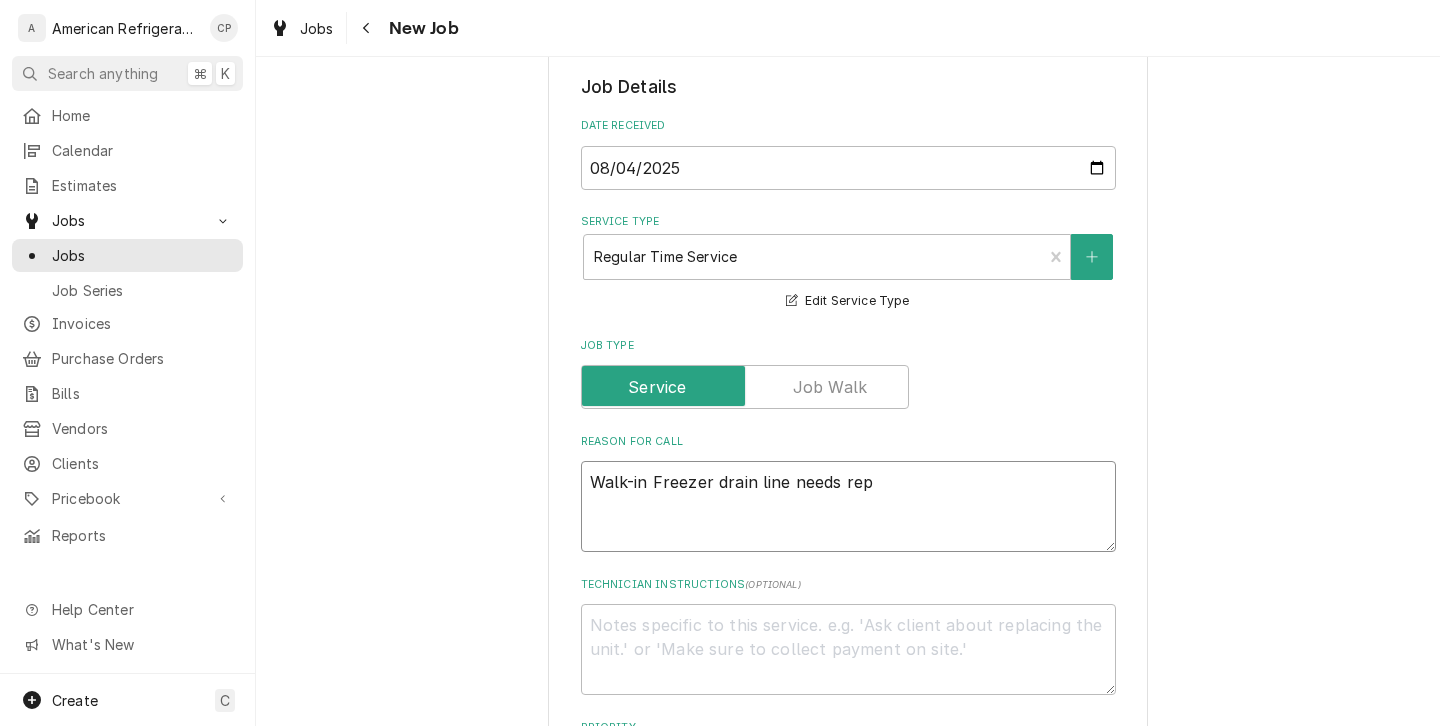 type on "x" 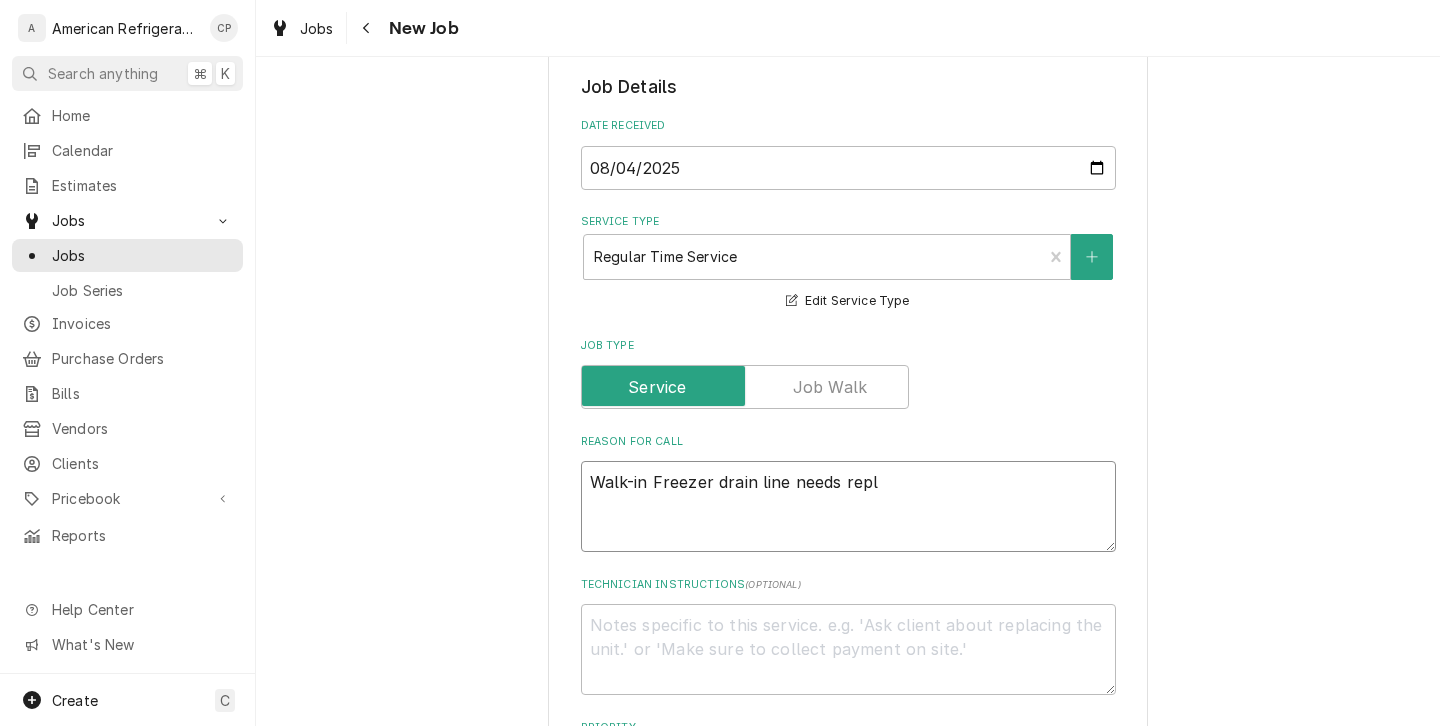 type on "Walk-in Freezer drain line needs repla" 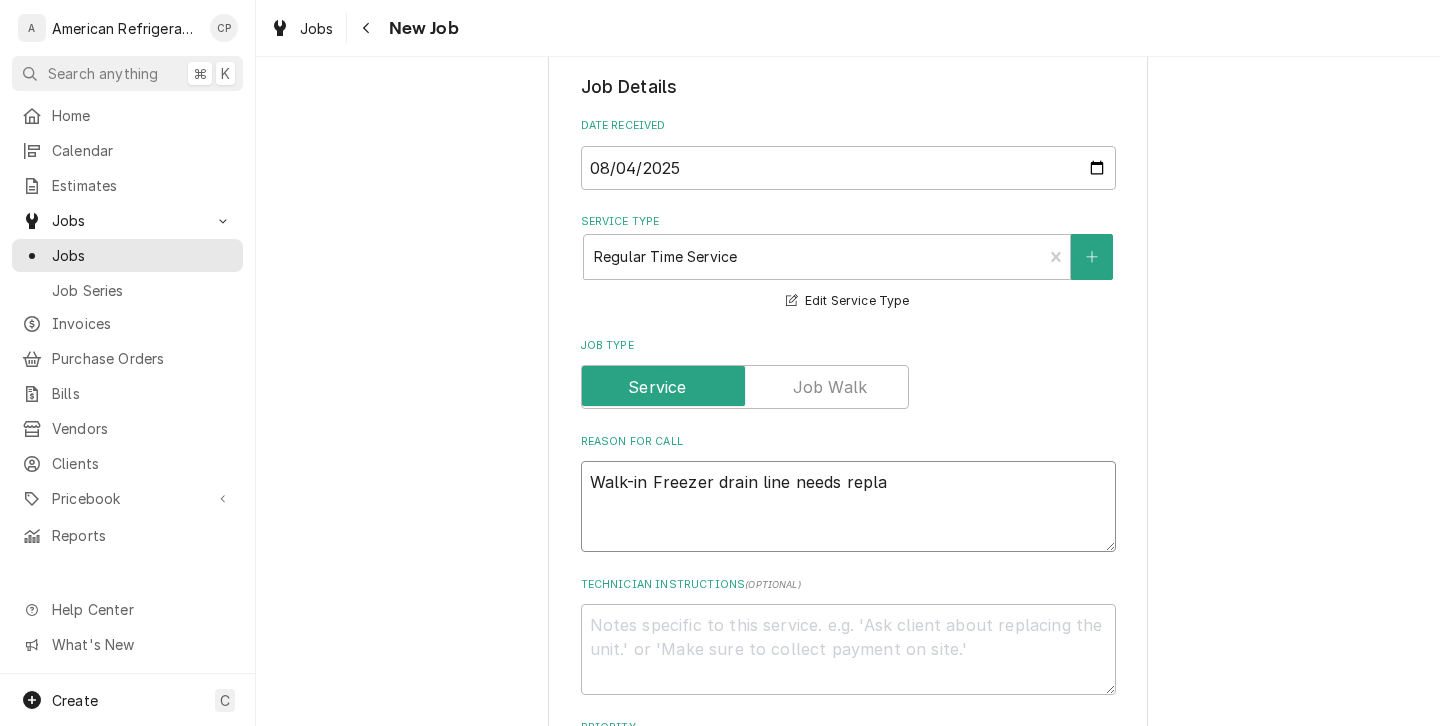 type on "x" 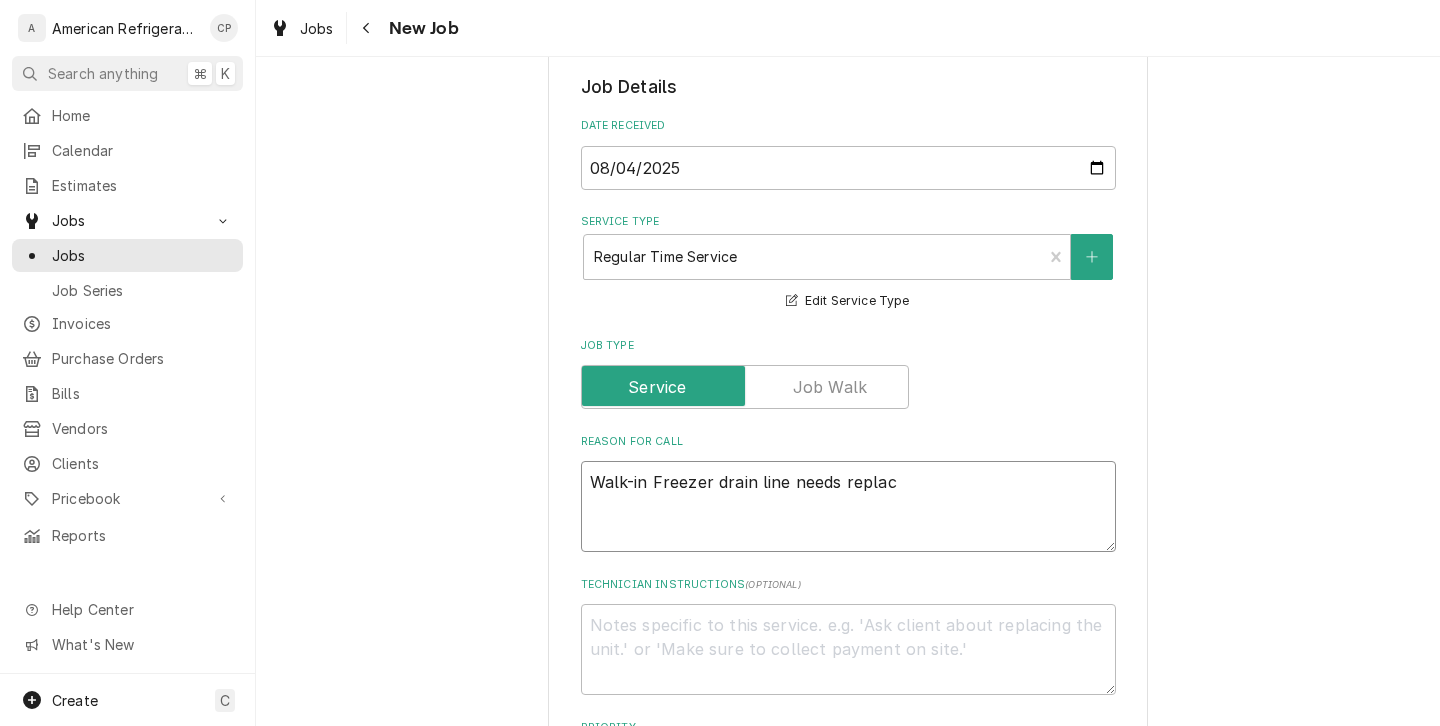 type on "x" 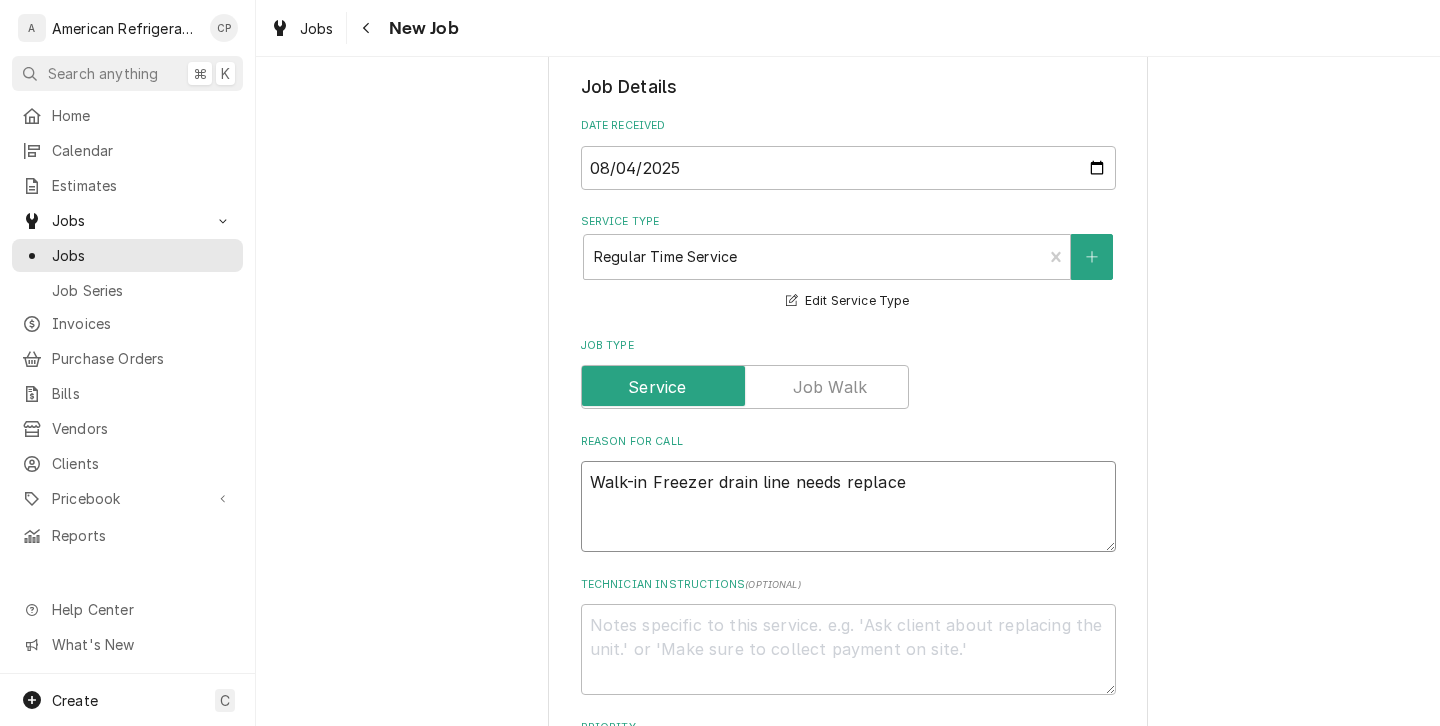 type on "x" 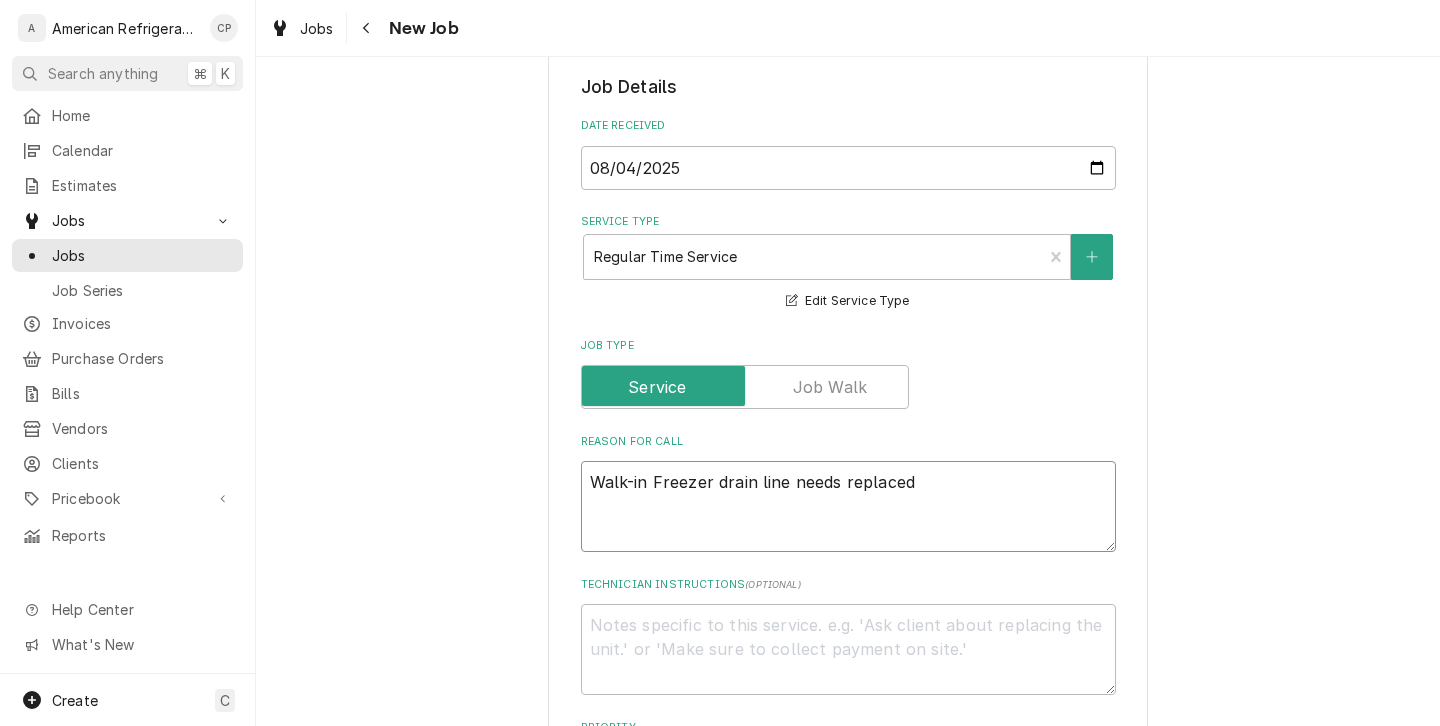 type on "x" 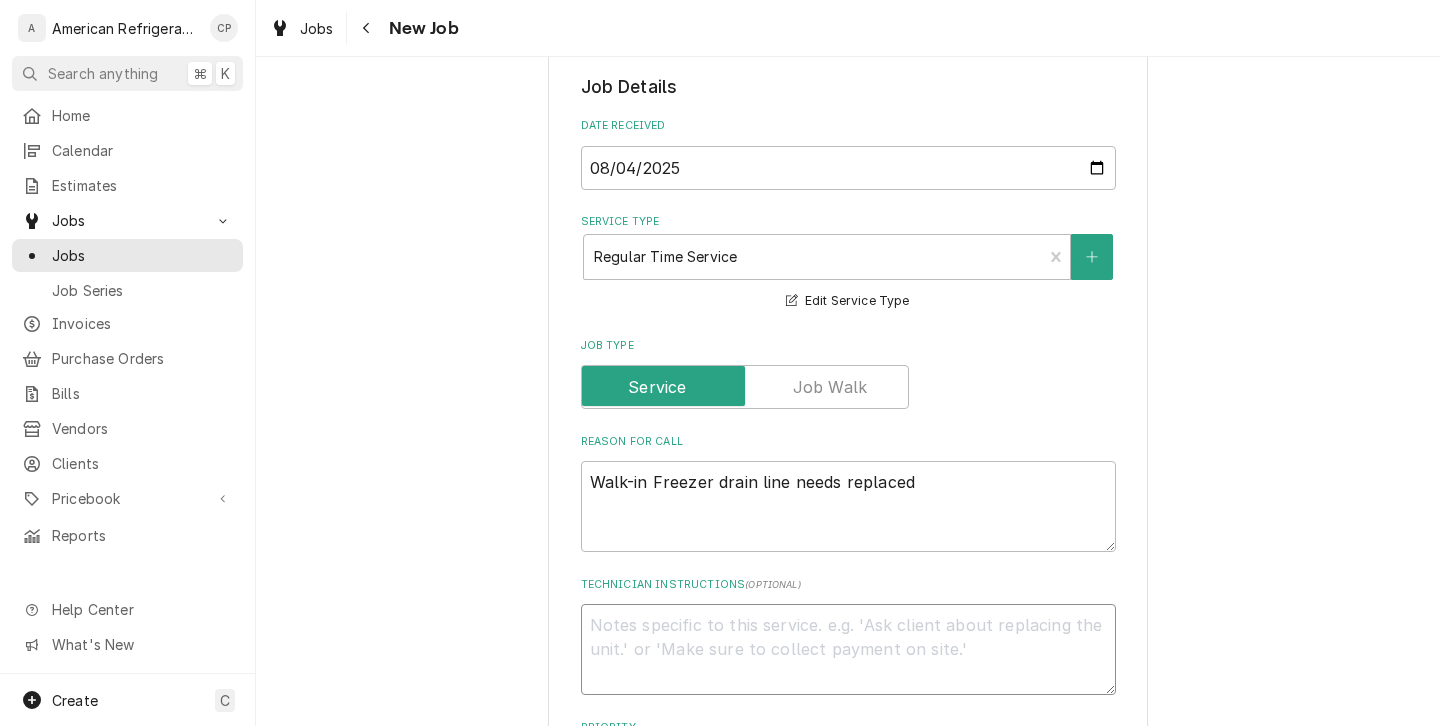 type on "x" 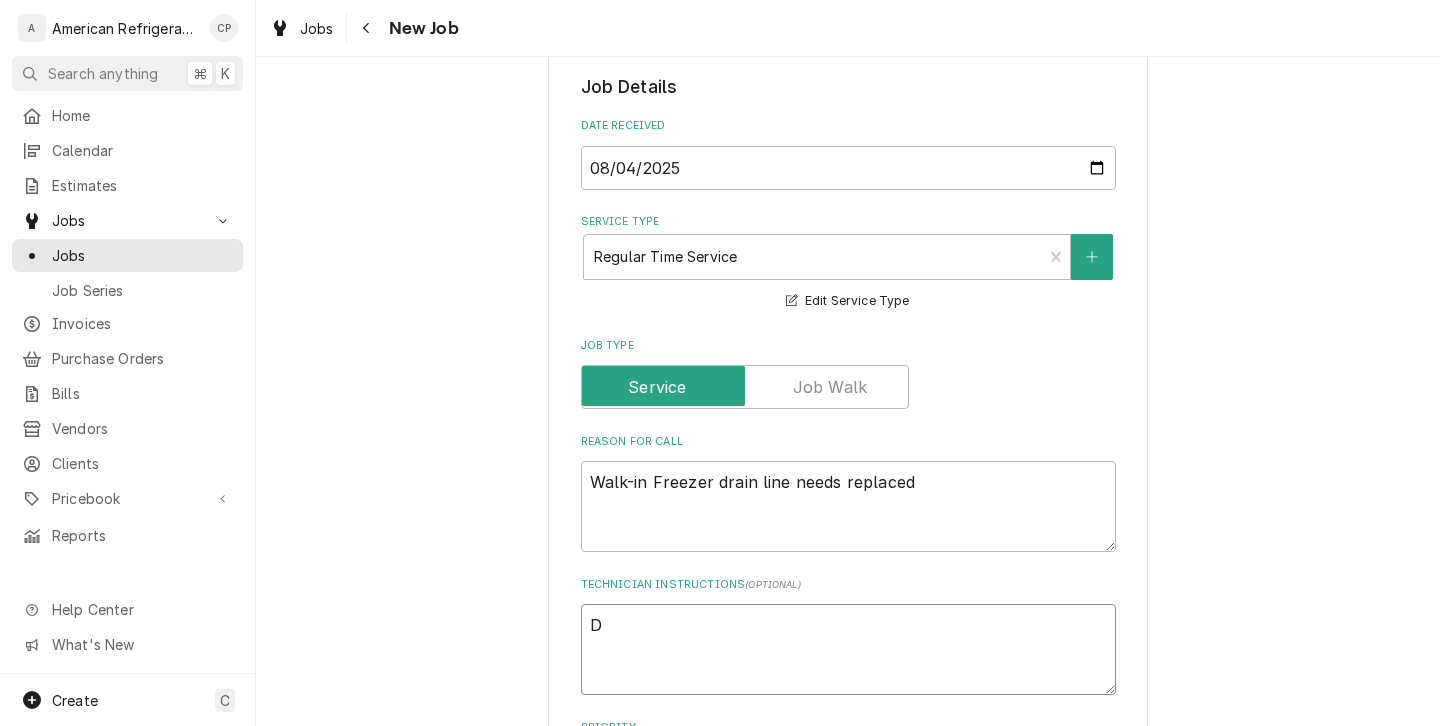type on "Di" 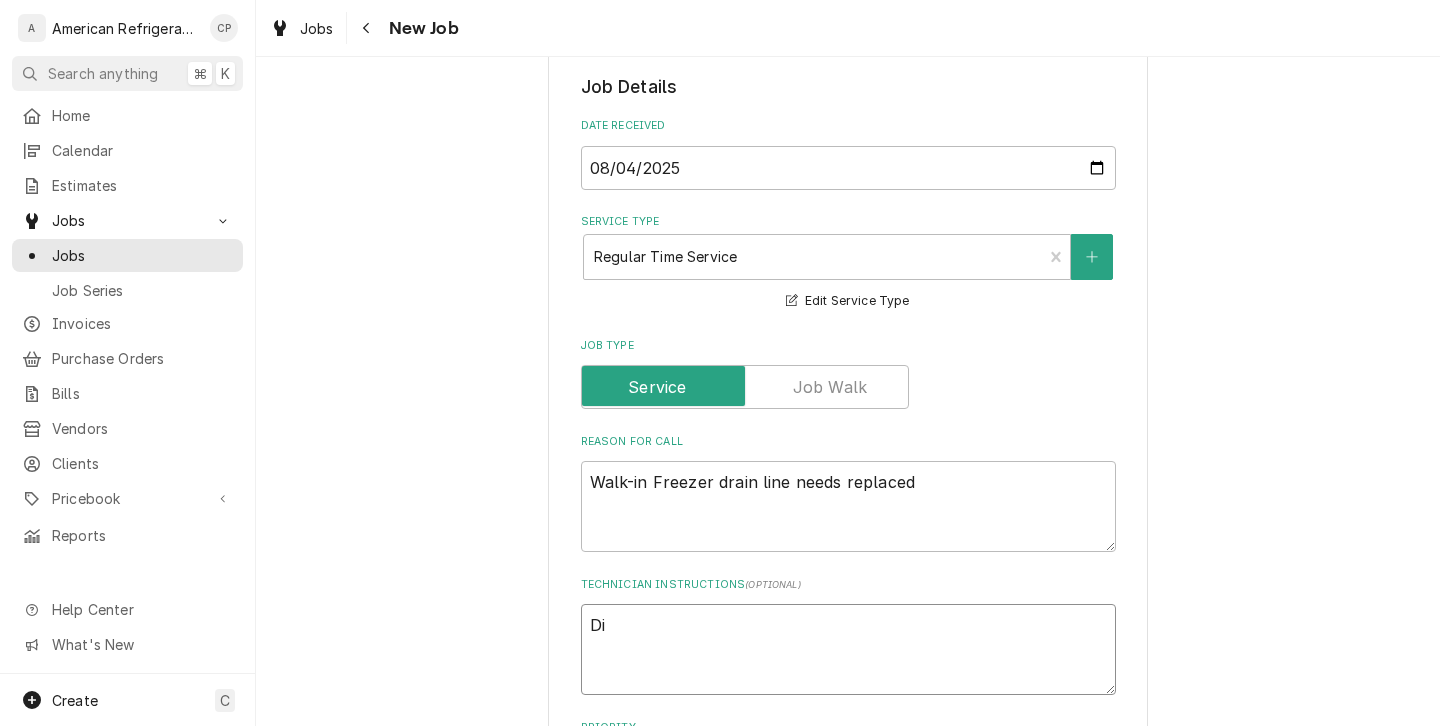 type on "x" 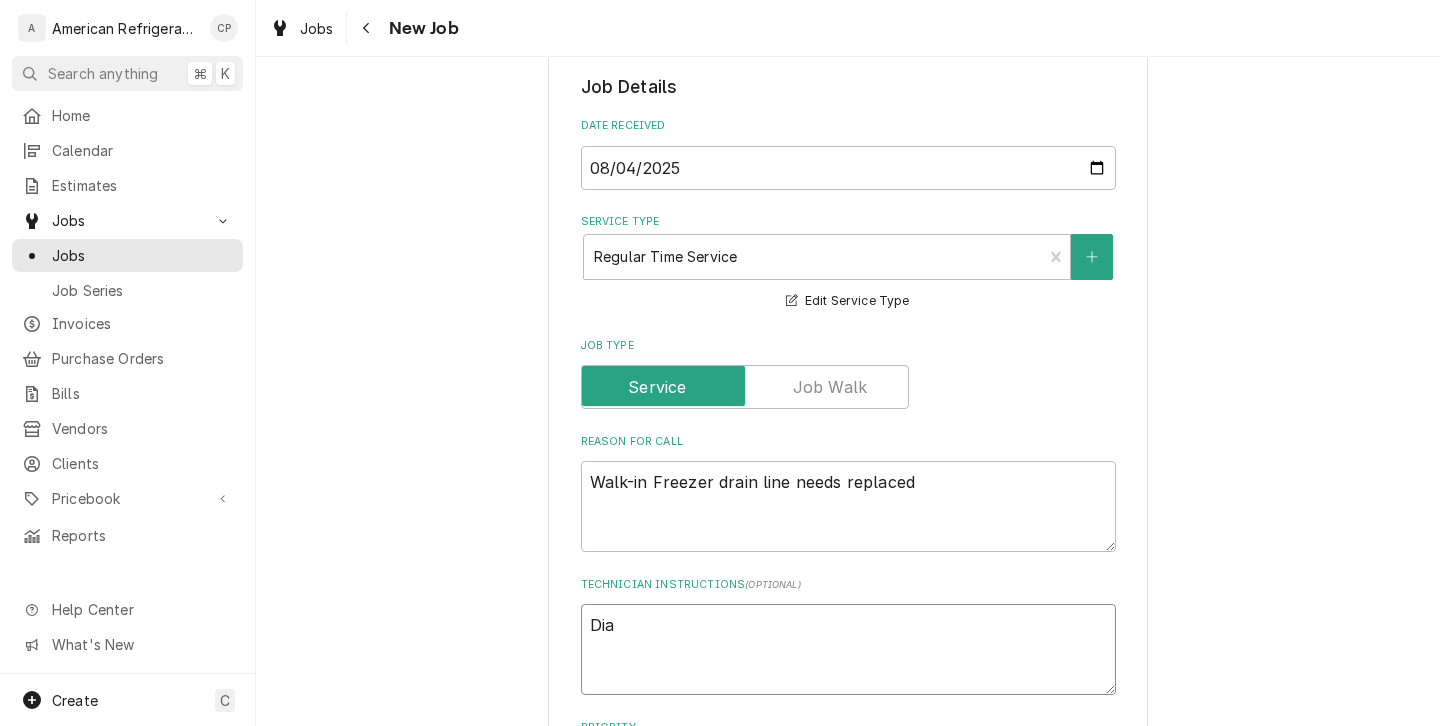 type on "x" 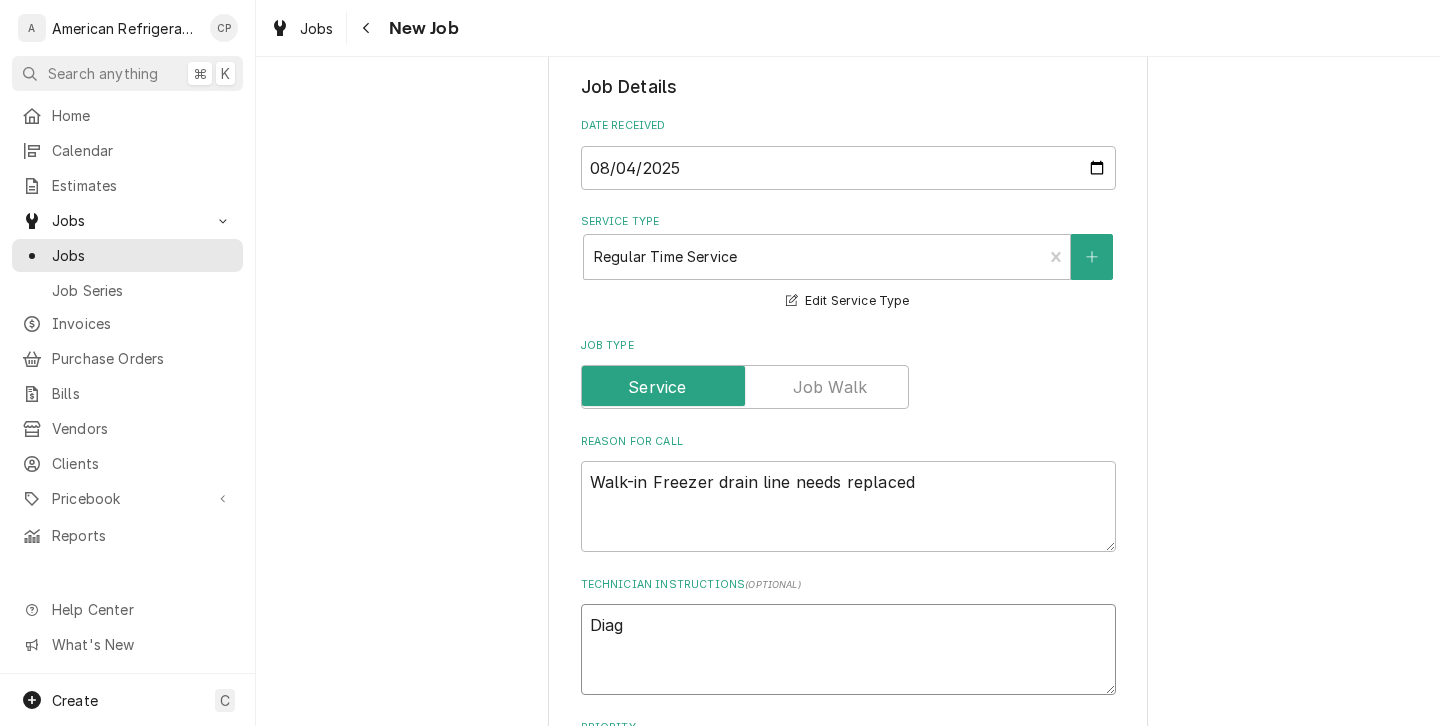 type on "x" 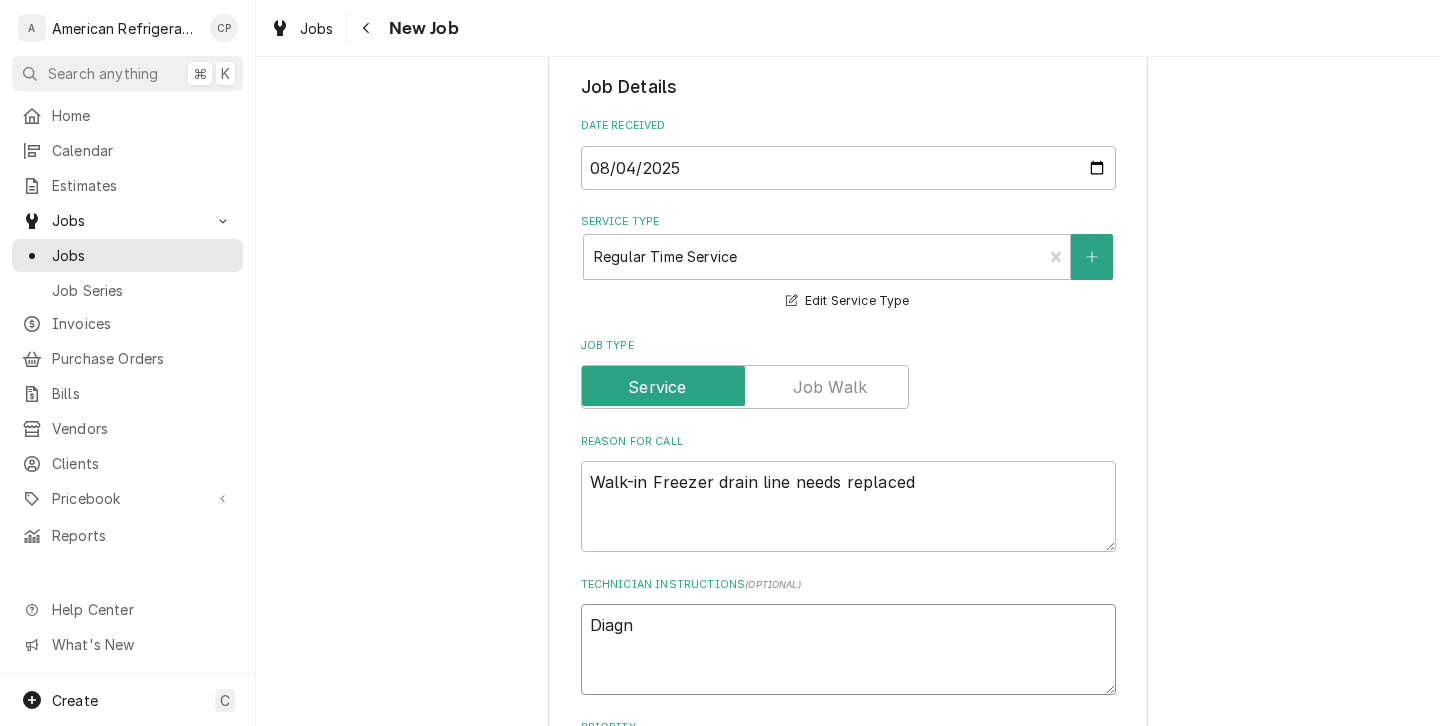 type on "x" 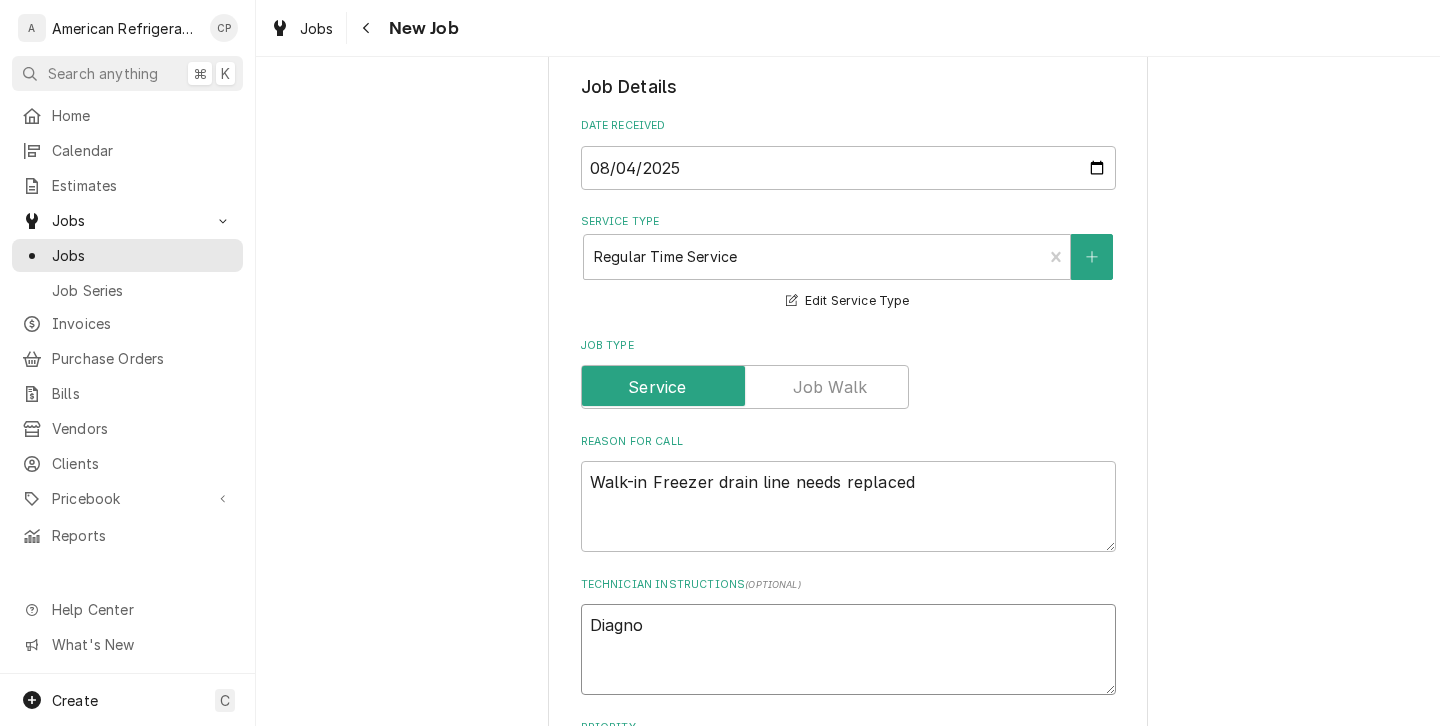 type on "x" 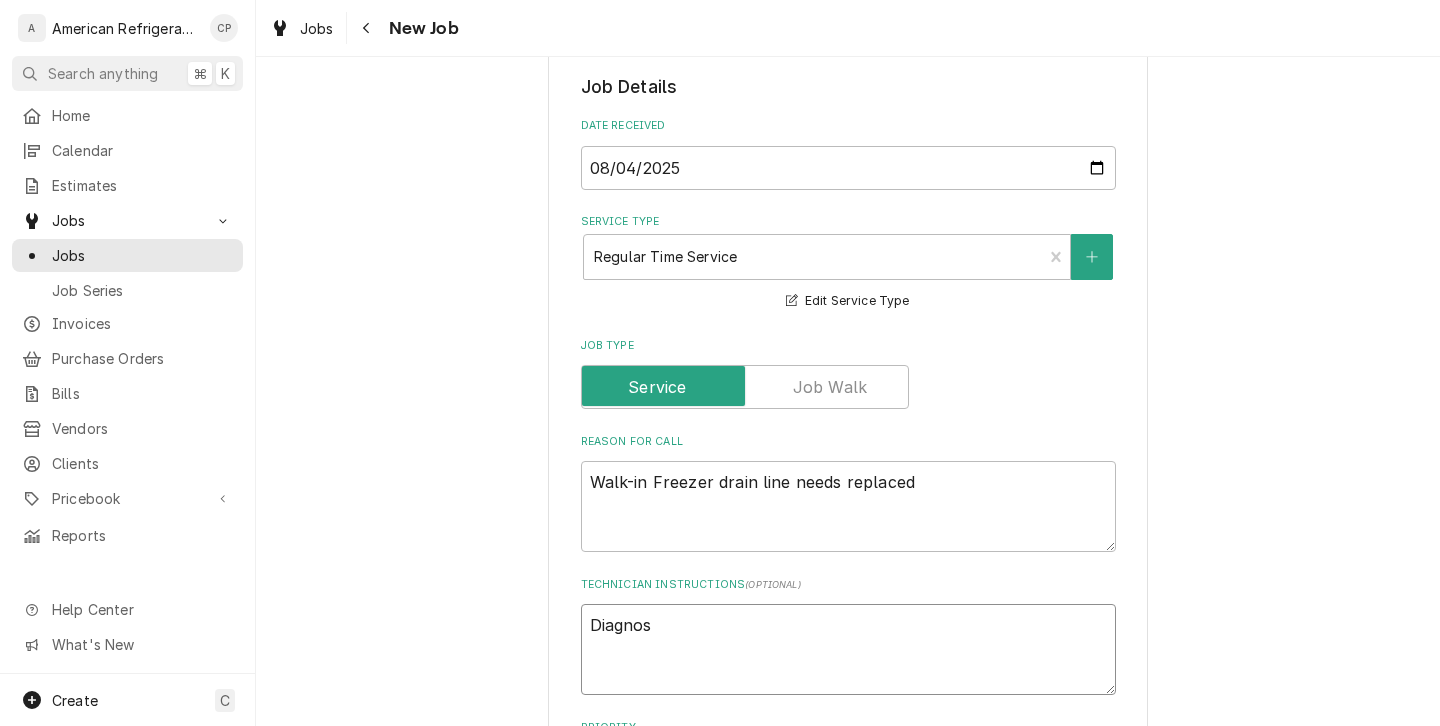 type on "x" 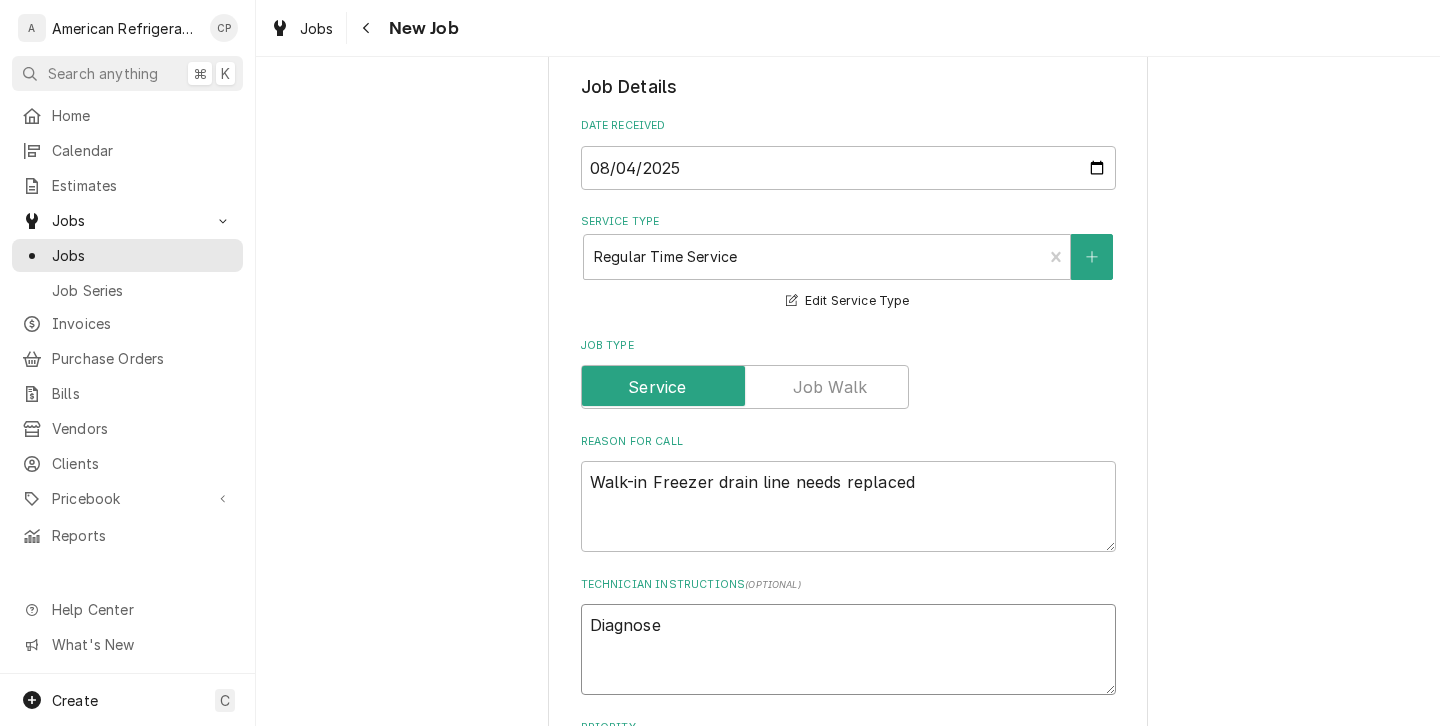 type on "Diagnose" 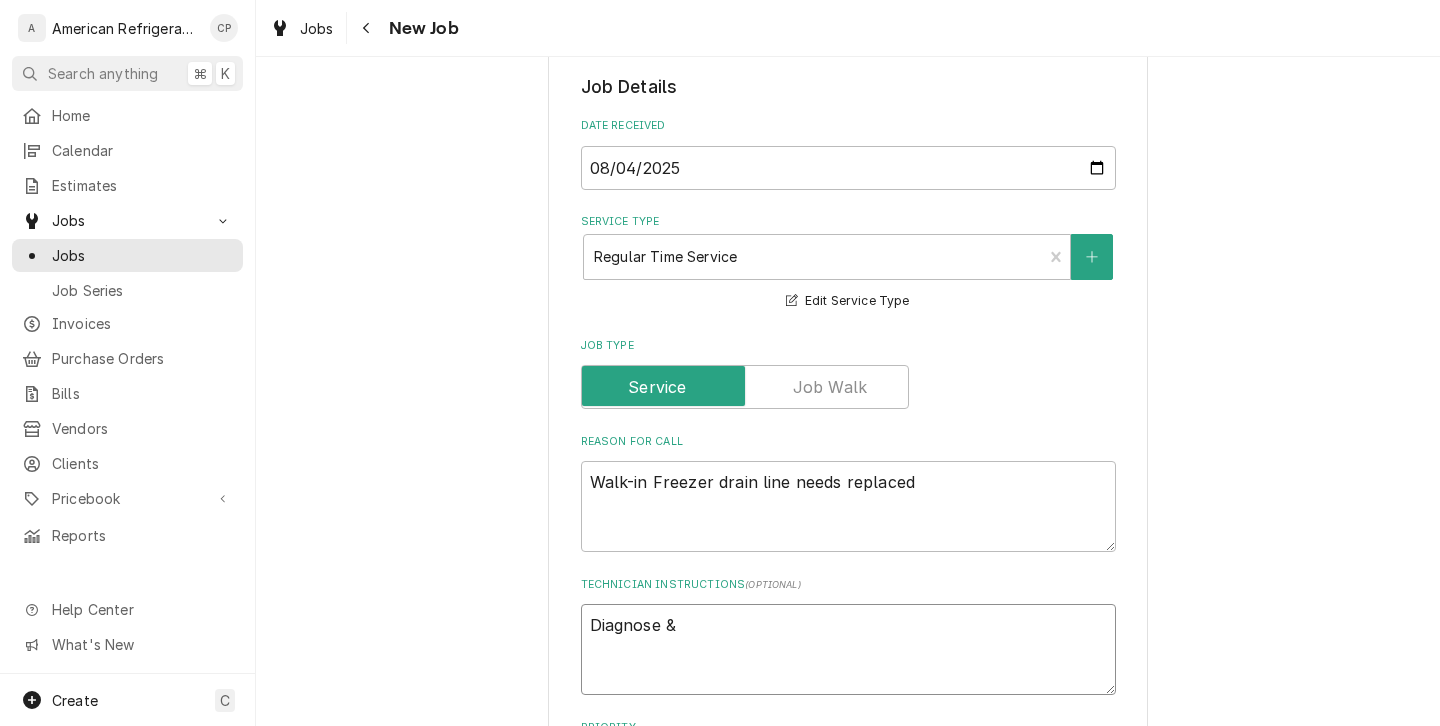 type on "x" 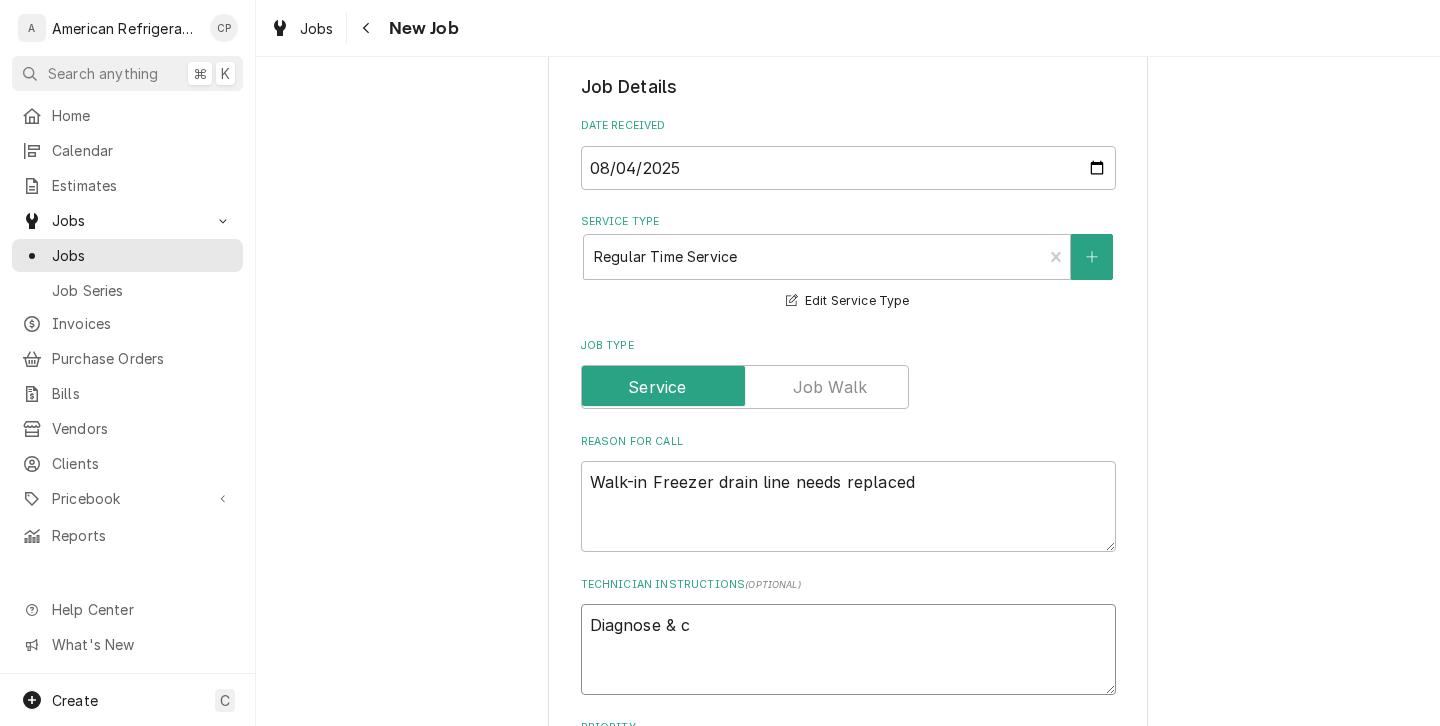 type on "x" 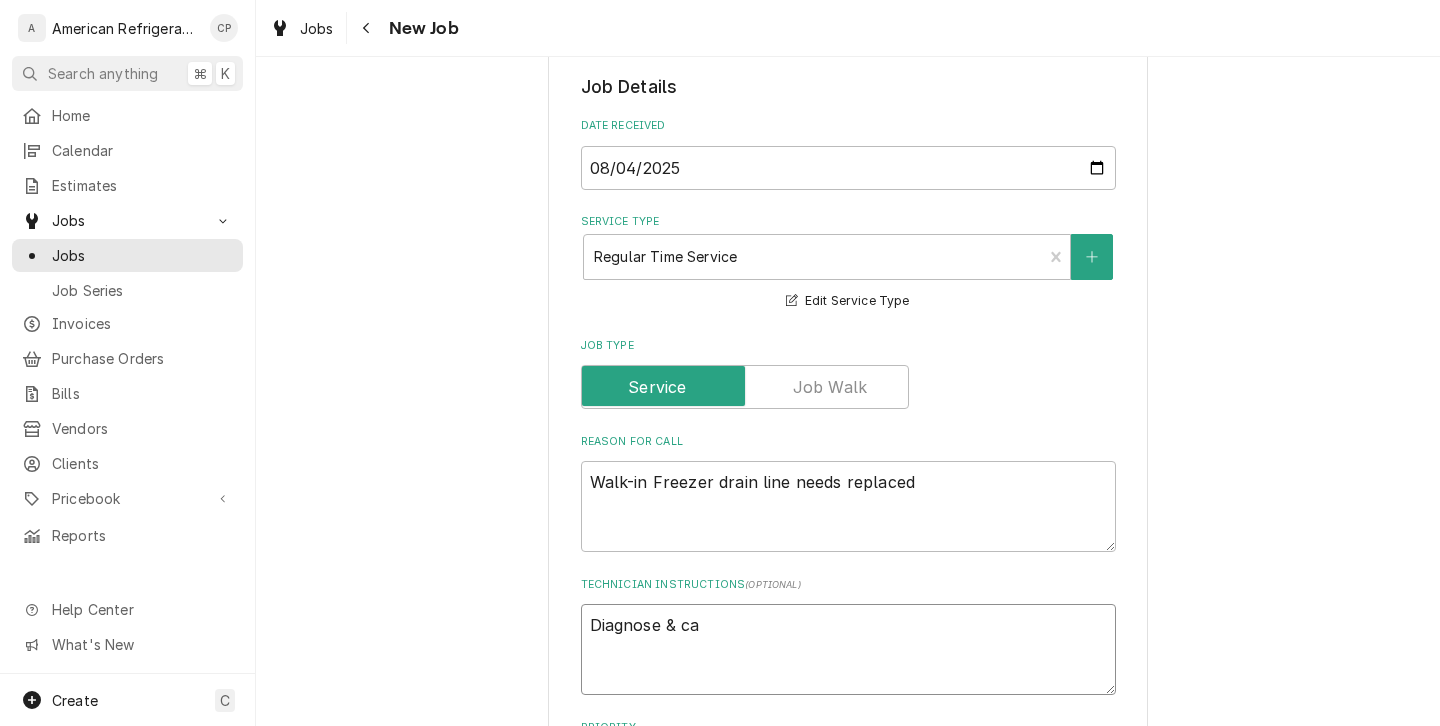 type on "Diagnose & cal" 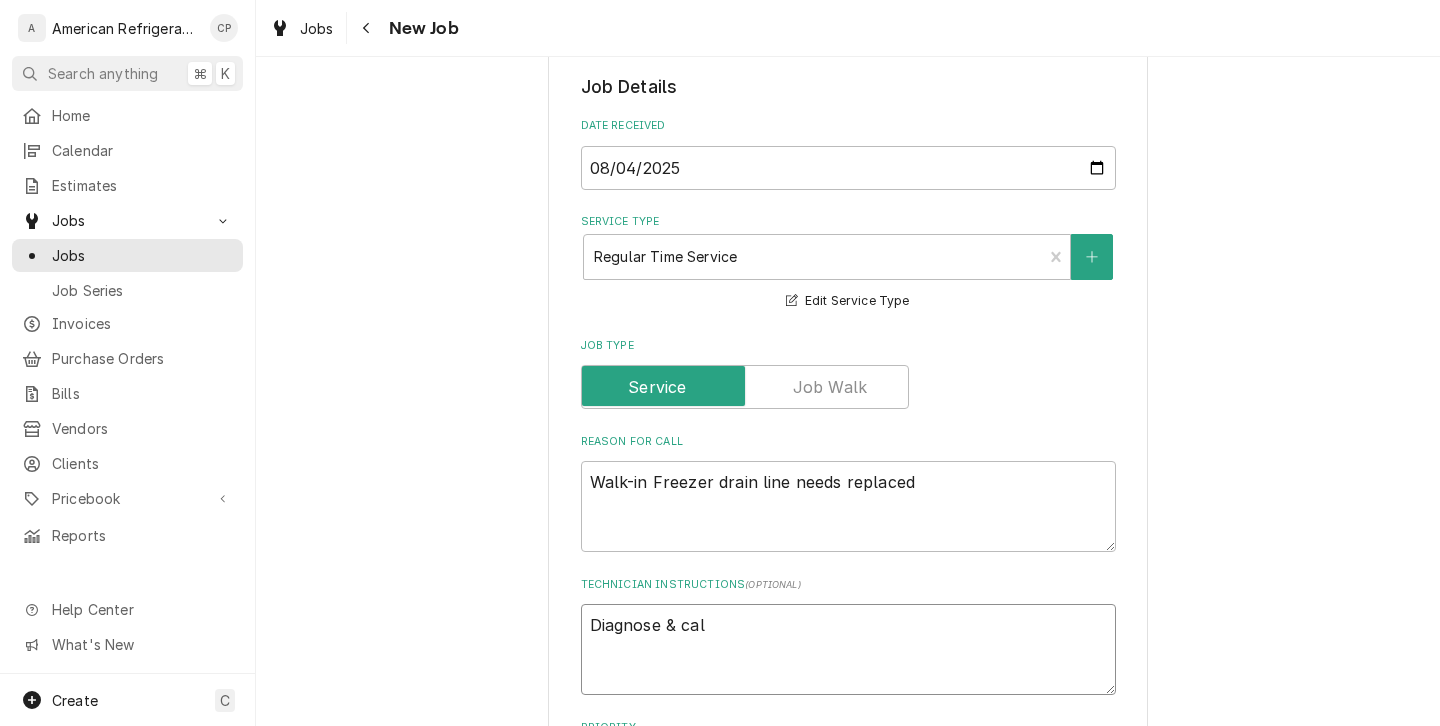 type on "x" 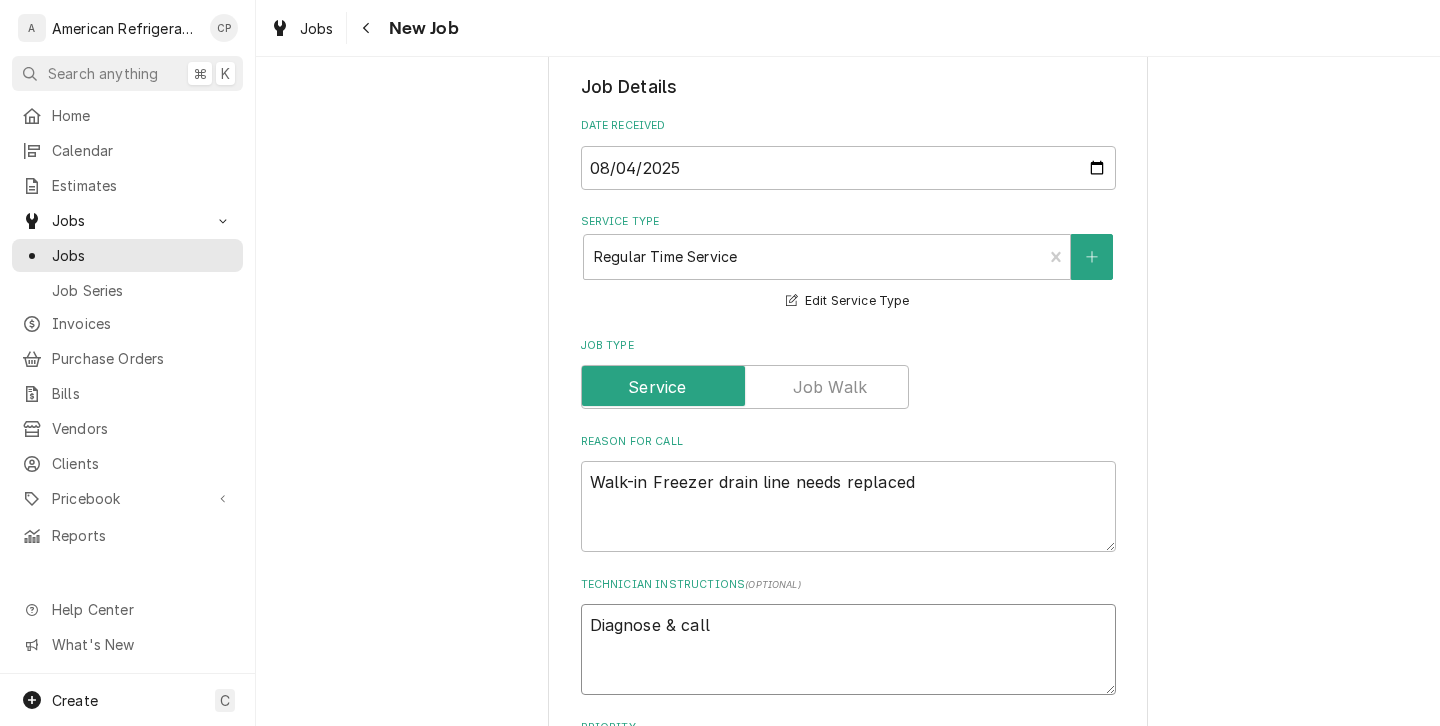 type on "x" 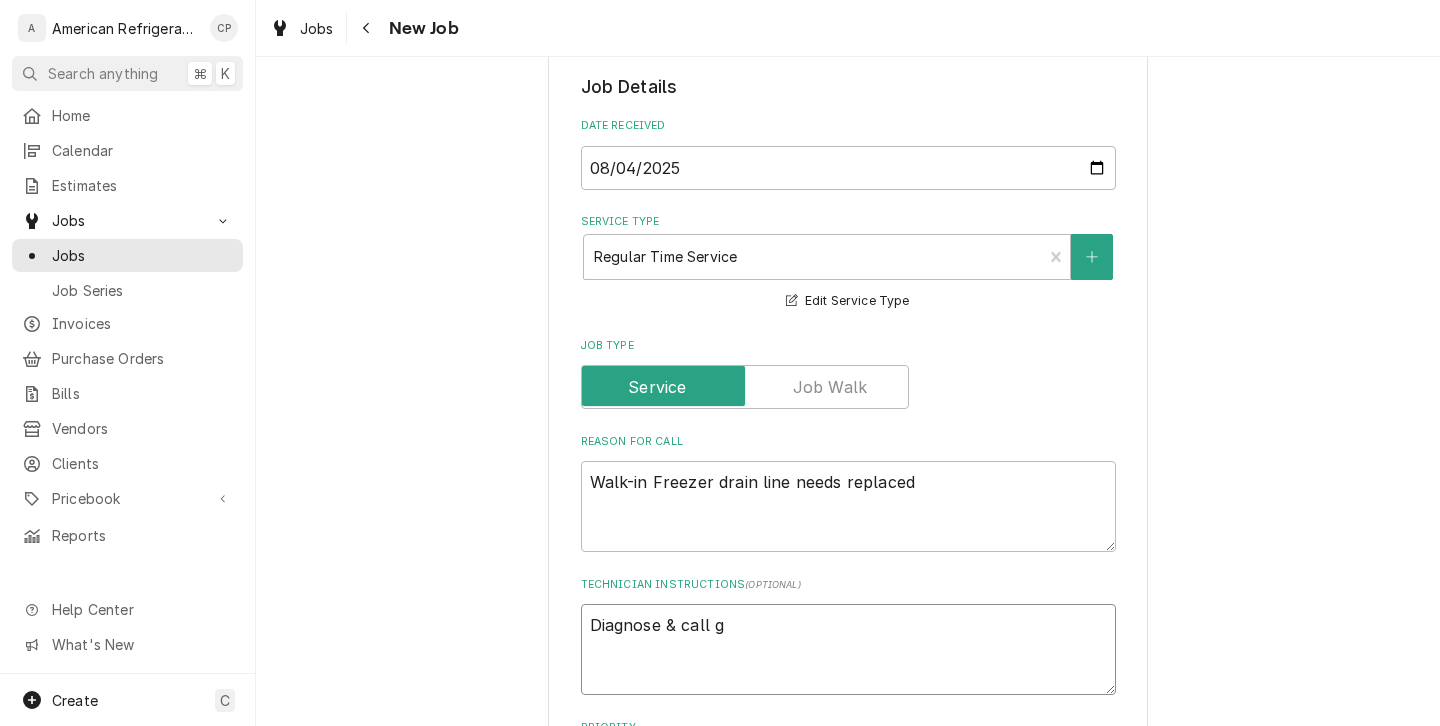 type on "x" 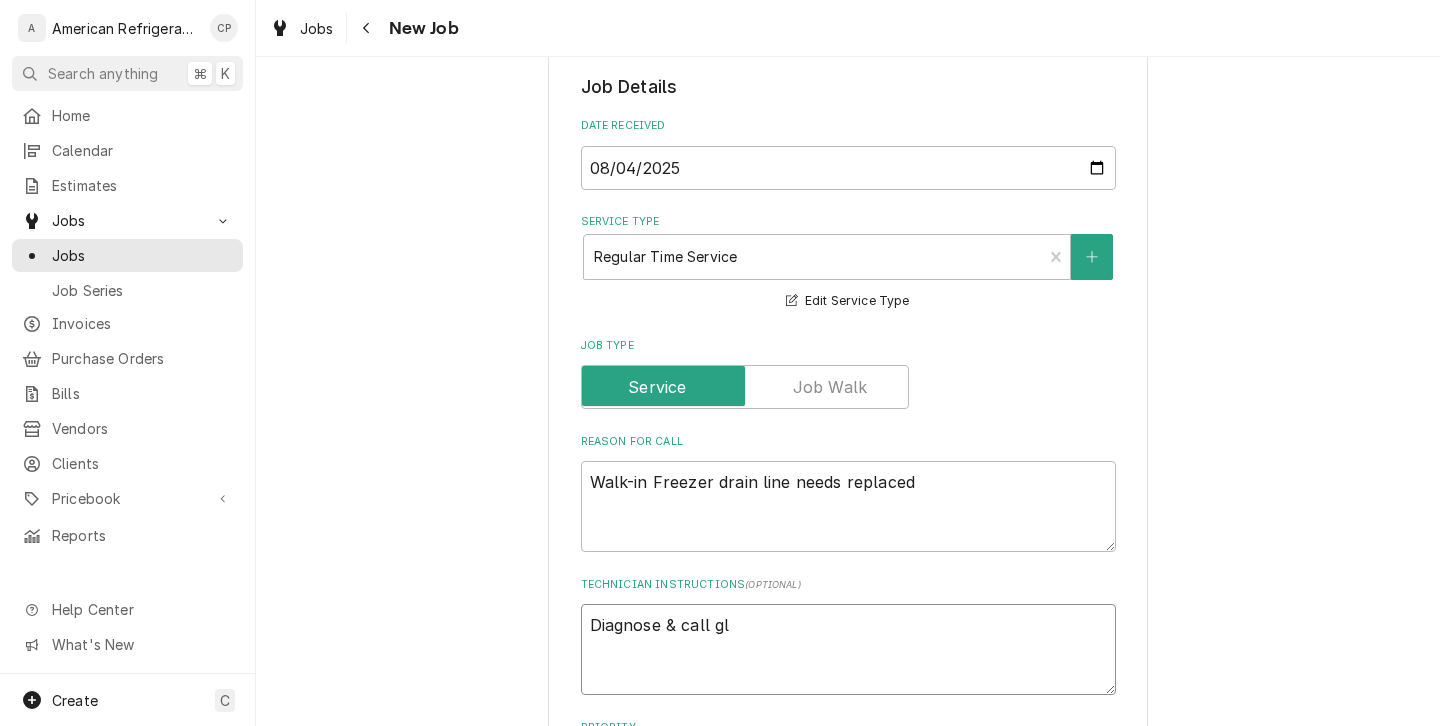 type on "x" 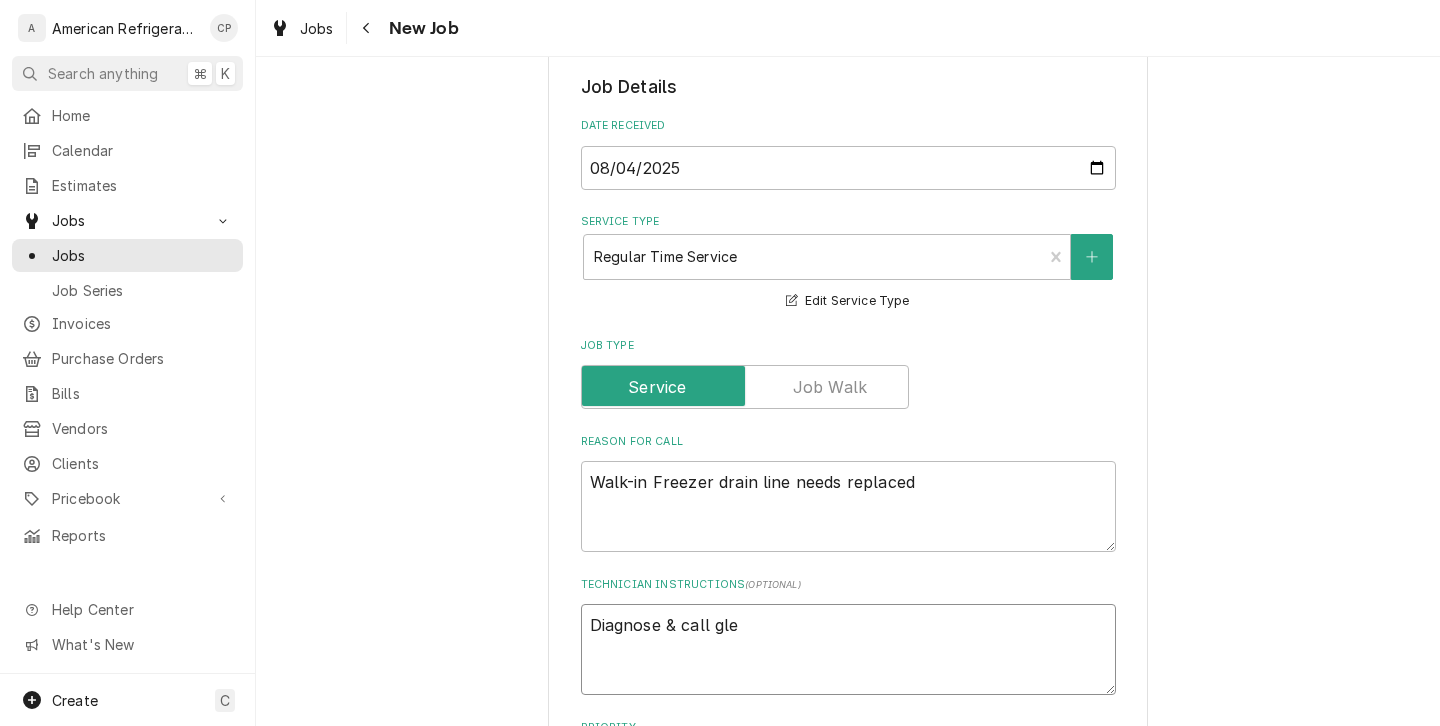 type on "x" 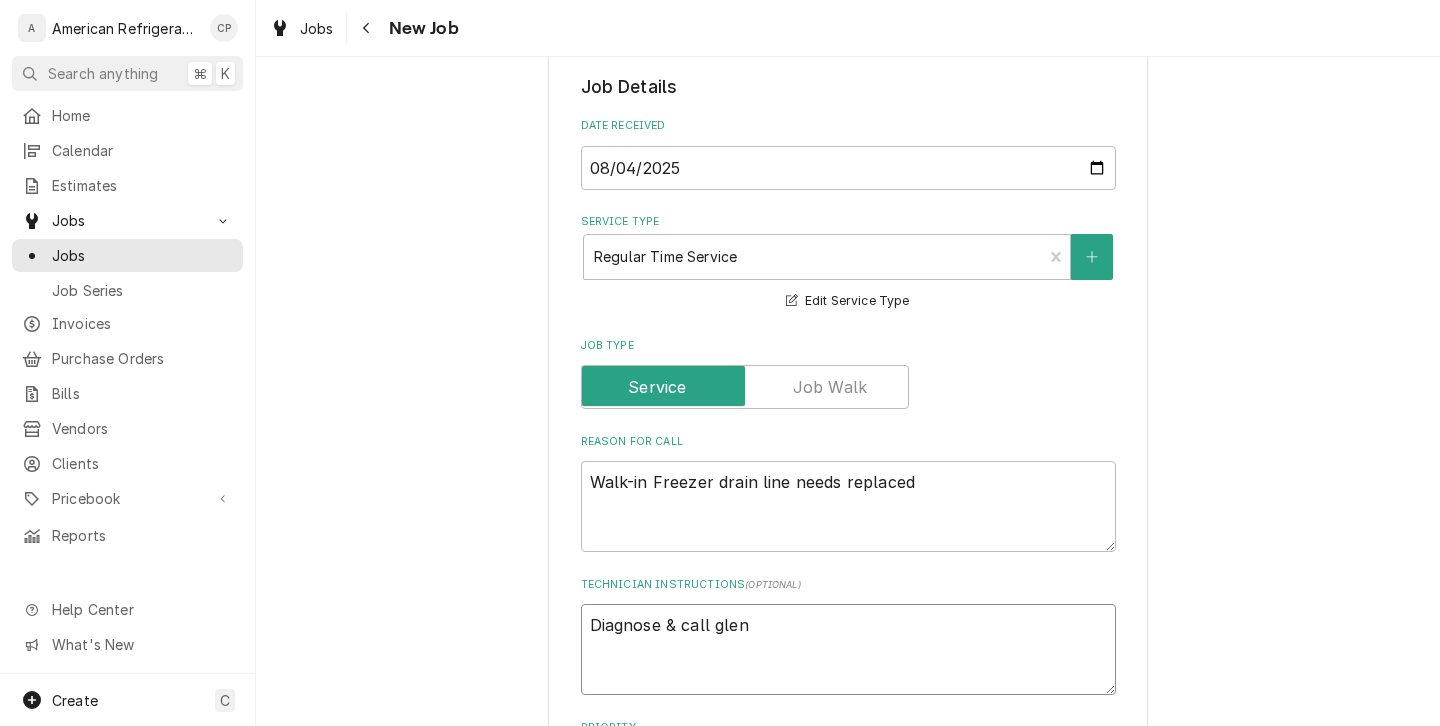 type on "x" 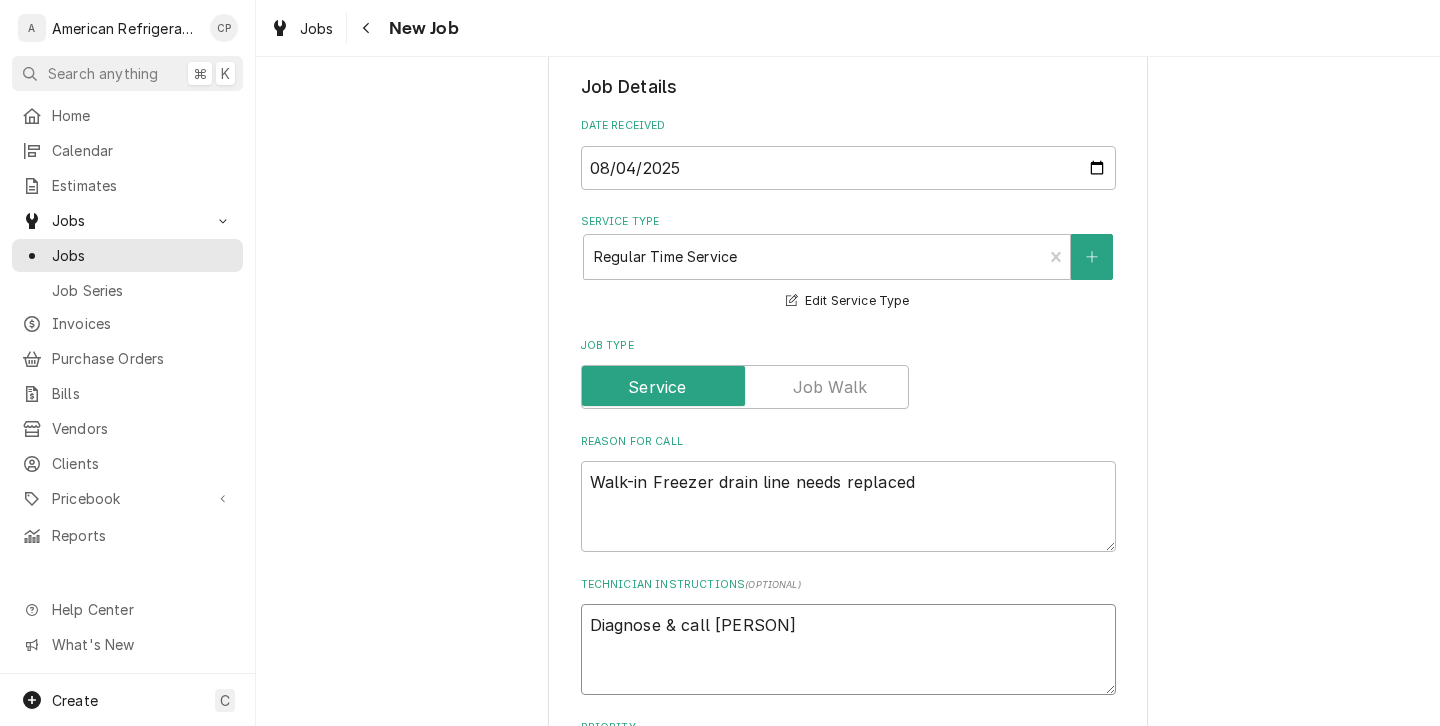 type on "x" 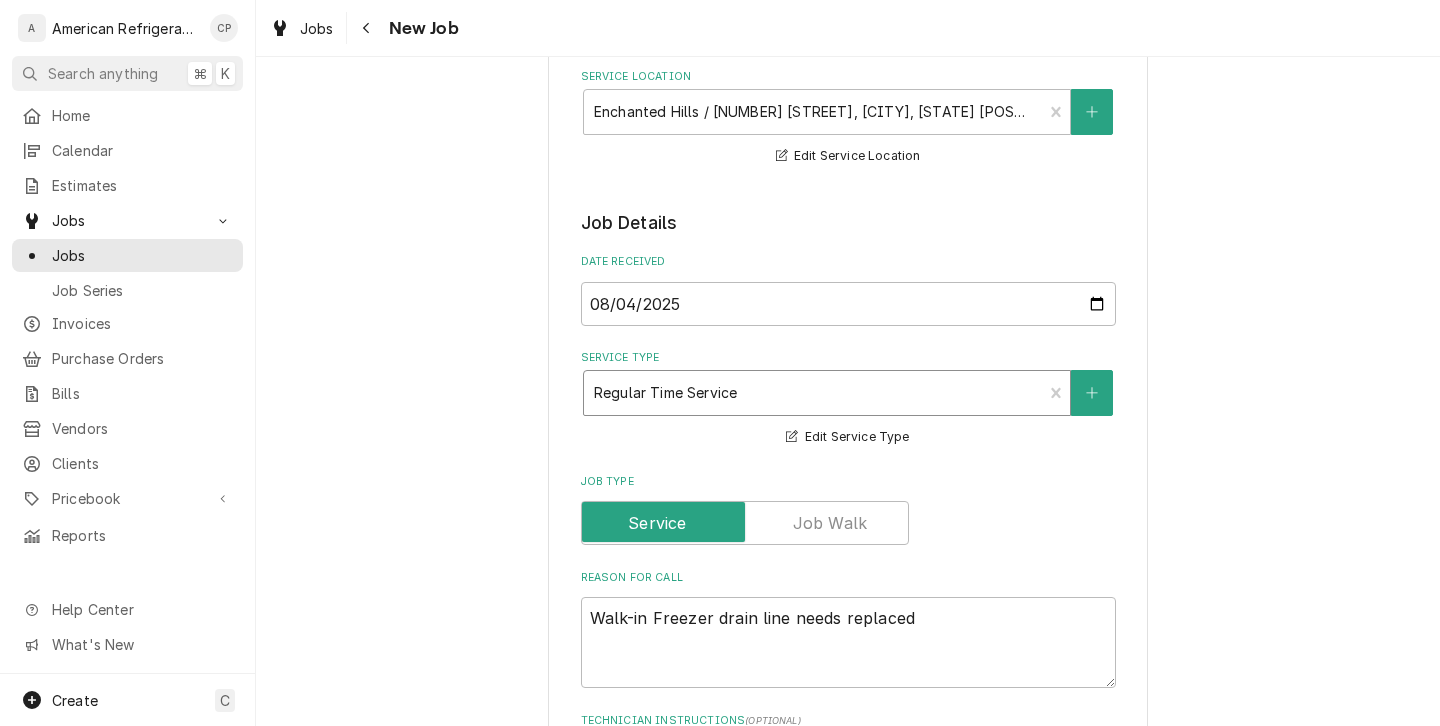 scroll, scrollTop: 224, scrollLeft: 0, axis: vertical 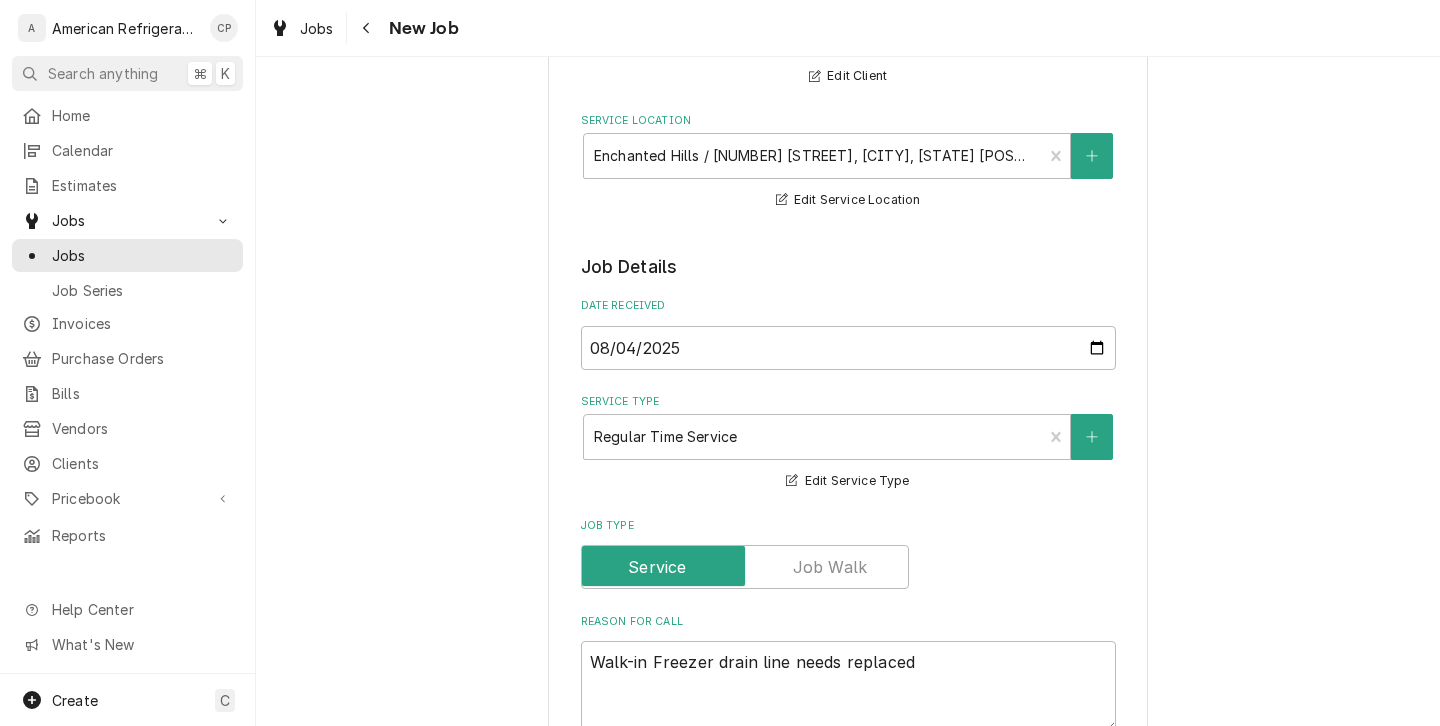 type on "Diagnose & call glenn" 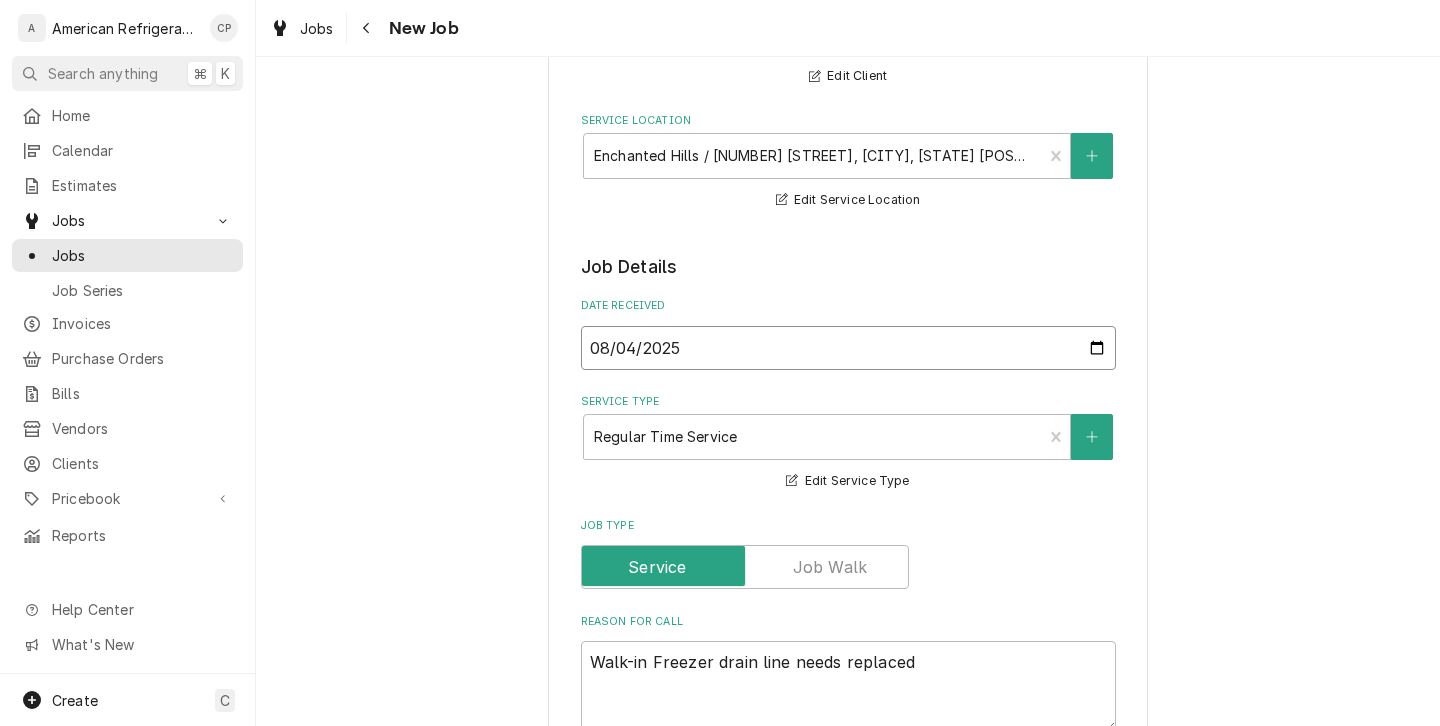 click on "2025-08-04" at bounding box center (848, 348) 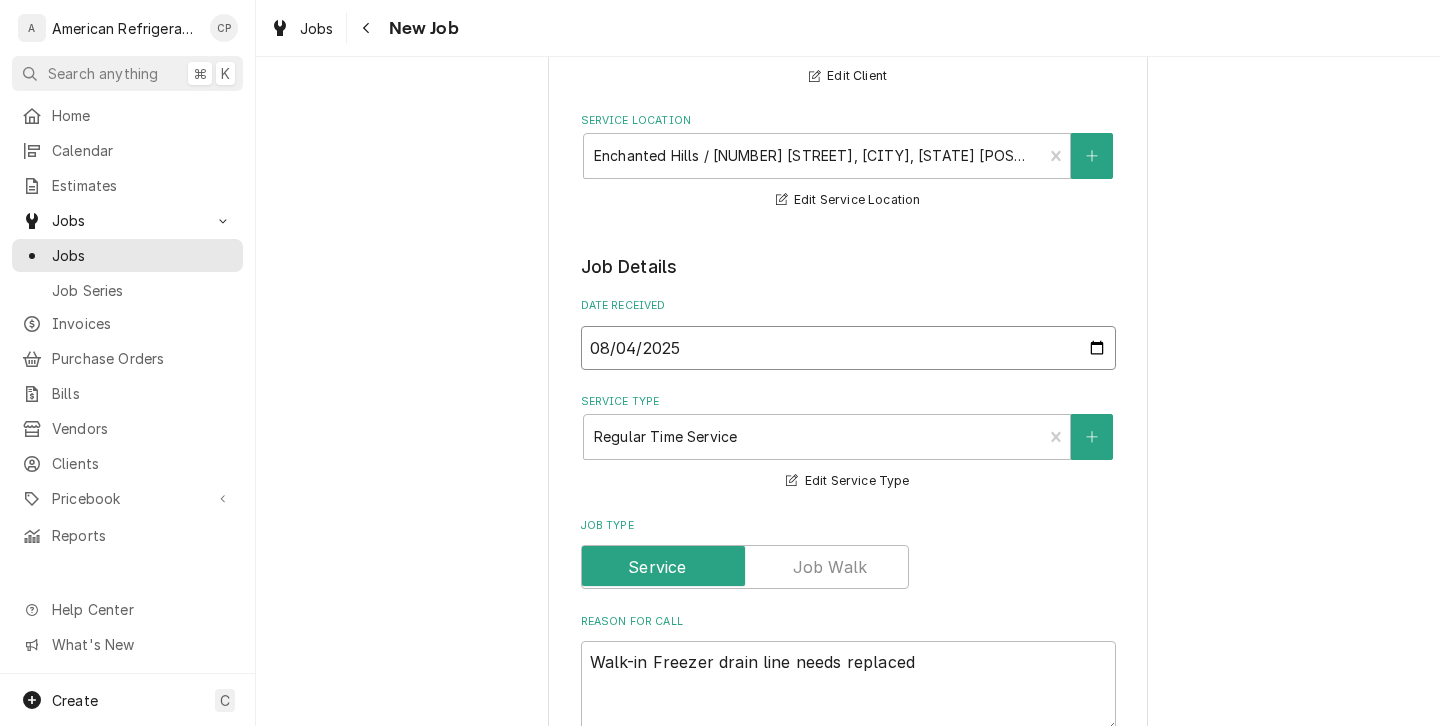 type on "x" 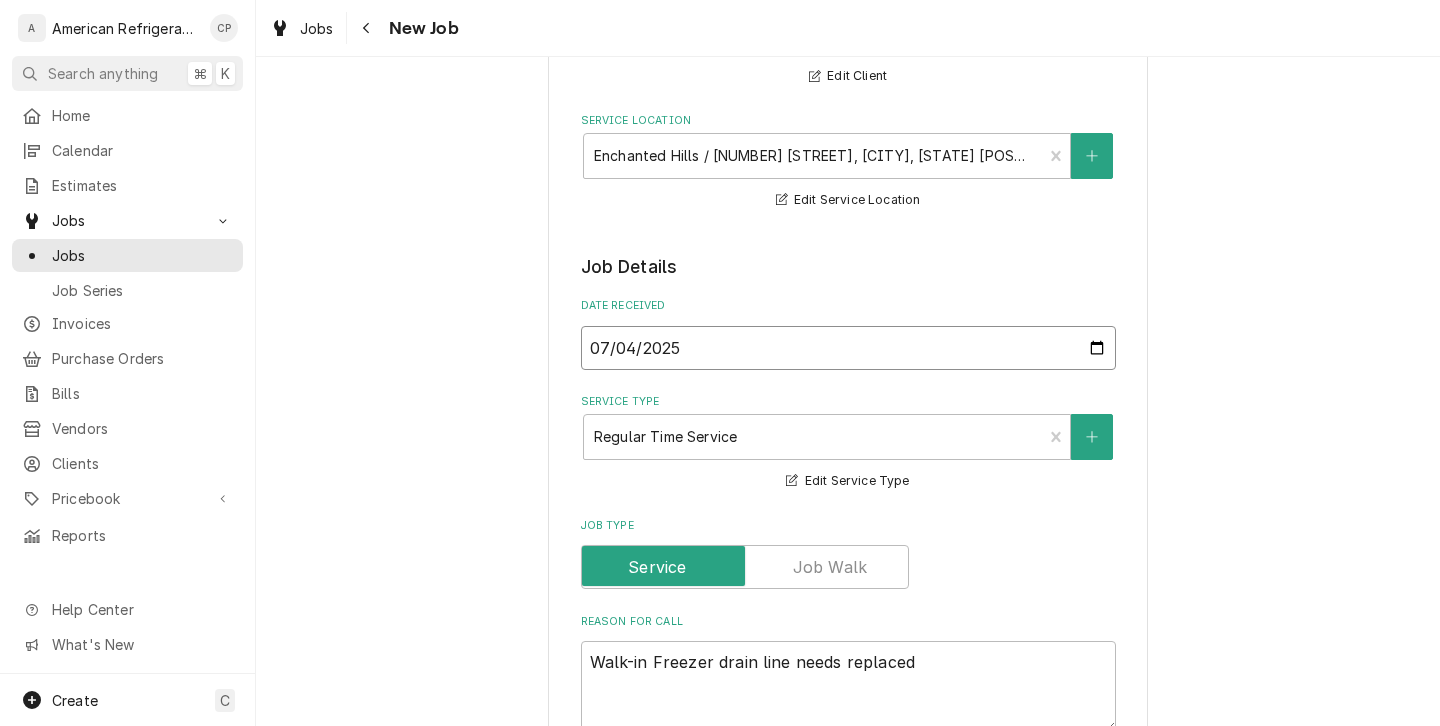 type on "x" 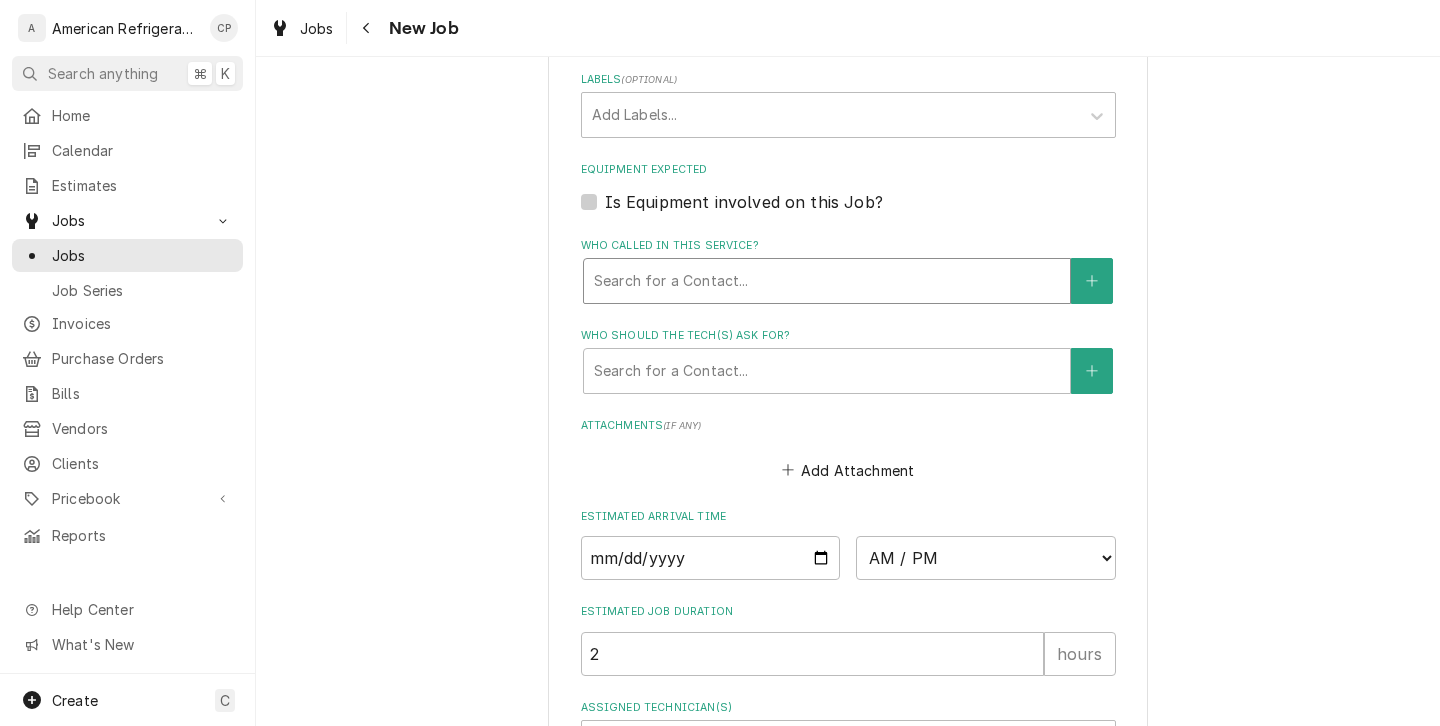 scroll, scrollTop: 1182, scrollLeft: 0, axis: vertical 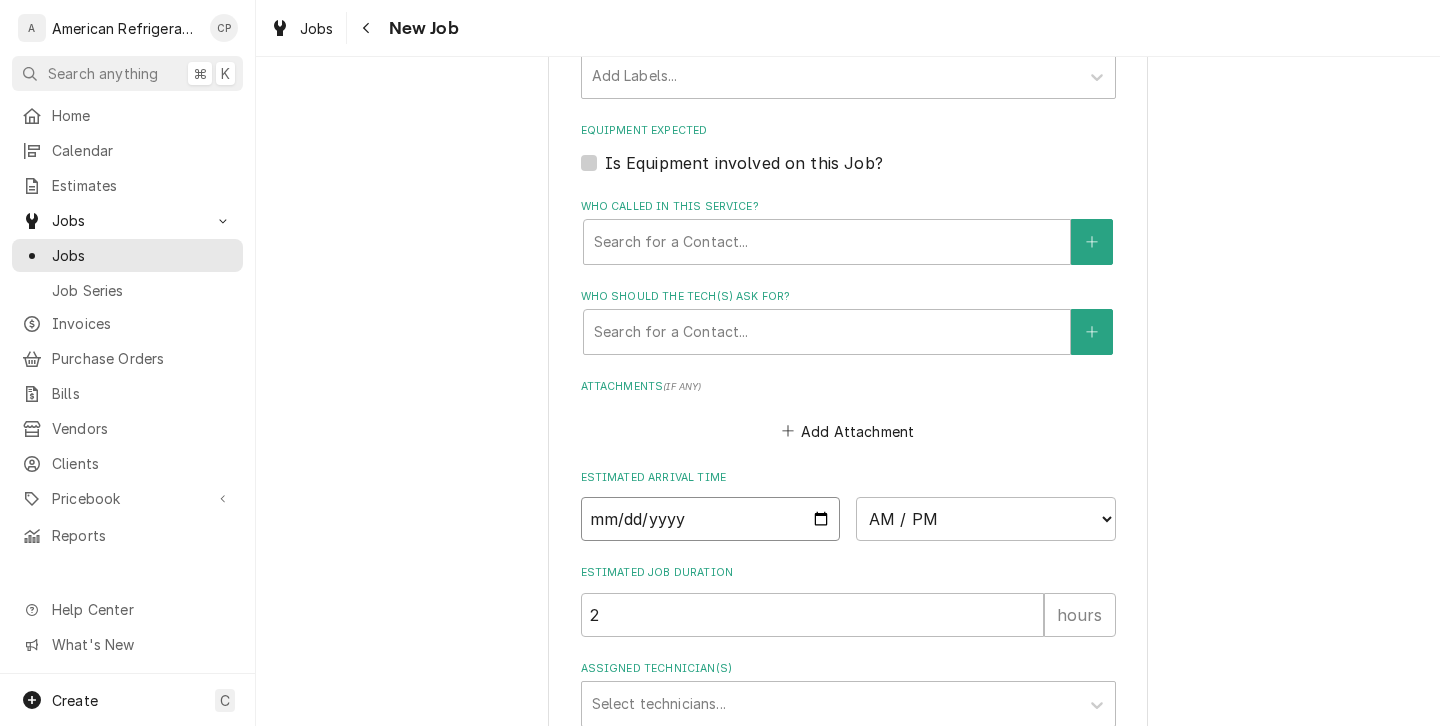click at bounding box center [711, 519] 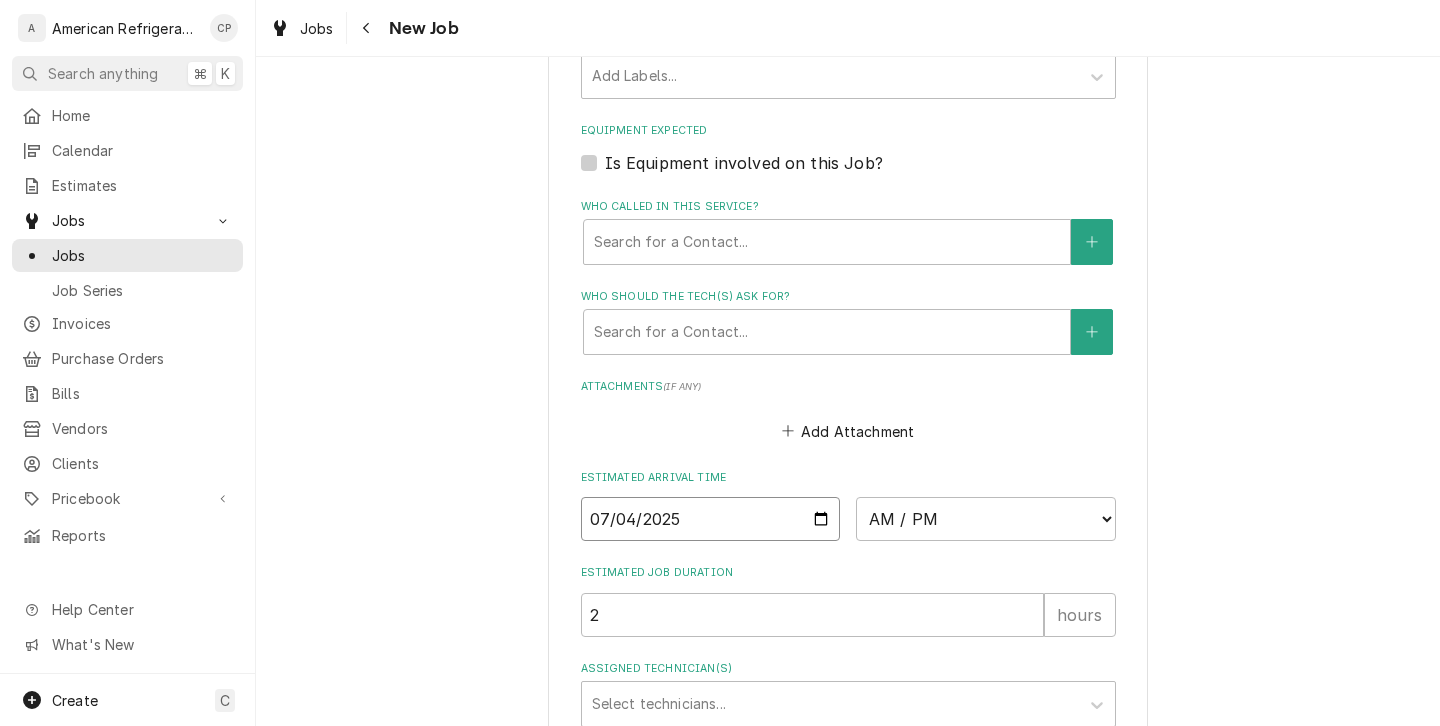 type on "x" 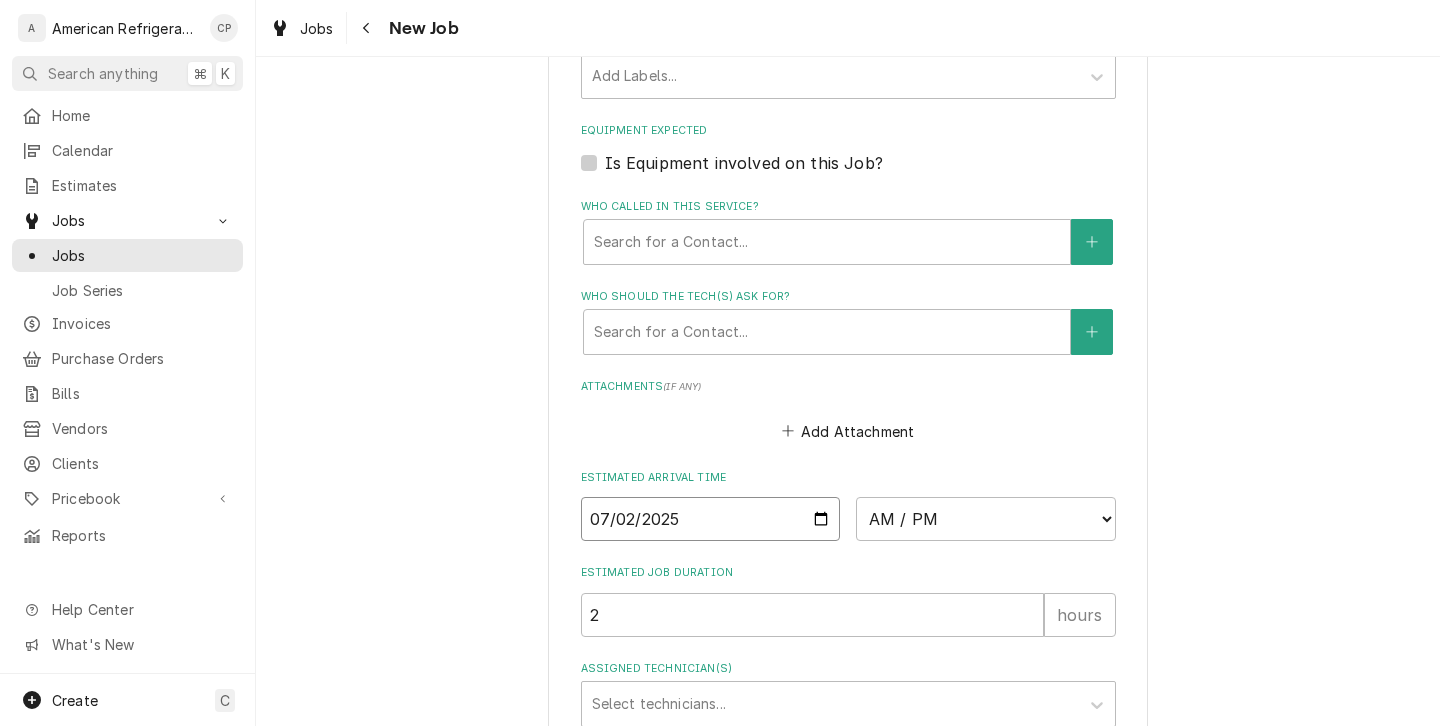 type on "x" 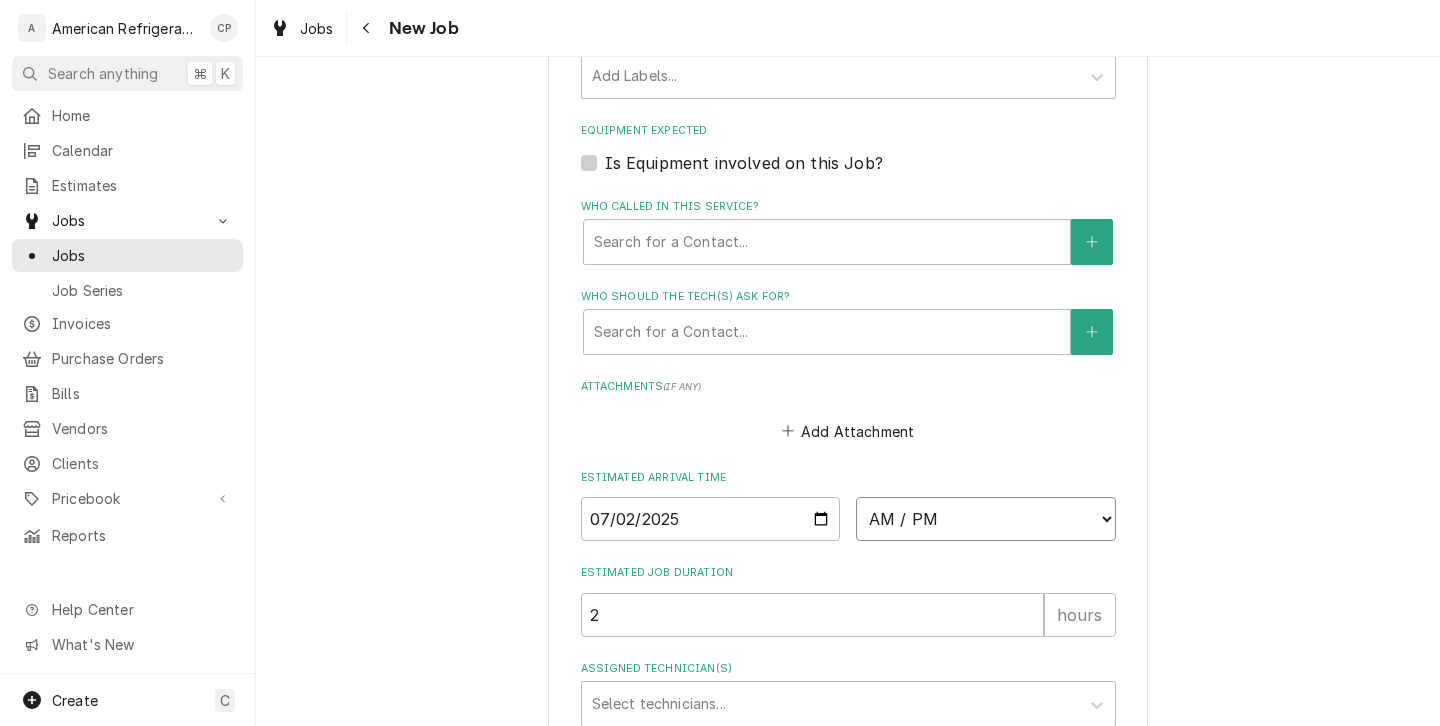 click on "AM / PM 6:00 AM 6:15 AM 6:30 AM 6:45 AM 7:00 AM 7:15 AM 7:30 AM 7:45 AM 8:00 AM 8:15 AM 8:30 AM 8:45 AM 9:00 AM 9:15 AM 9:30 AM 9:45 AM 10:00 AM 10:15 AM 10:30 AM 10:45 AM 11:00 AM 11:15 AM 11:30 AM 11:45 AM 12:00 PM 12:15 PM 12:30 PM 12:45 PM 1:00 PM 1:15 PM 1:30 PM 1:45 PM 2:00 PM 2:15 PM 2:30 PM 2:45 PM 3:00 PM 3:15 PM 3:30 PM 3:45 PM 4:00 PM 4:15 PM 4:30 PM 4:45 PM 5:00 PM 5:15 PM 5:30 PM 5:45 PM 6:00 PM 6:15 PM 6:30 PM 6:45 PM 7:00 PM 7:15 PM 7:30 PM 7:45 PM 8:00 PM 8:15 PM 8:30 PM 8:45 PM 9:00 PM 9:15 PM 9:30 PM 9:45 PM 10:00 PM 10:15 PM 10:30 PM 10:45 PM 11:00 PM 11:15 PM 11:30 PM 11:45 PM 12:00 AM 12:15 AM 12:30 AM 12:45 AM 1:00 AM 1:15 AM 1:30 AM 1:45 AM 2:00 AM 2:15 AM 2:30 AM 2:45 AM 3:00 AM 3:15 AM 3:30 AM 3:45 AM 4:00 AM 4:15 AM 4:30 AM 4:45 AM 5:00 AM 5:15 AM 5:30 AM 5:45 AM" at bounding box center [986, 519] 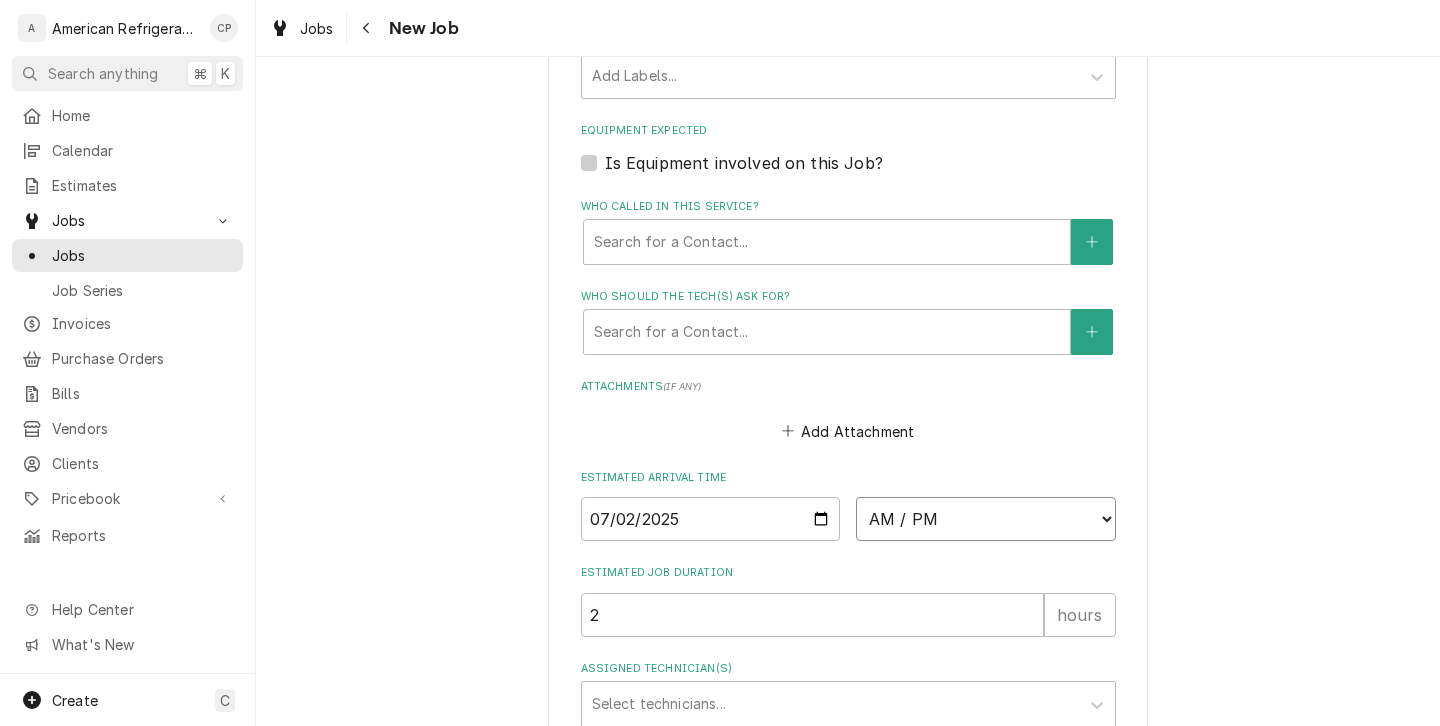 select on "17:00:00" 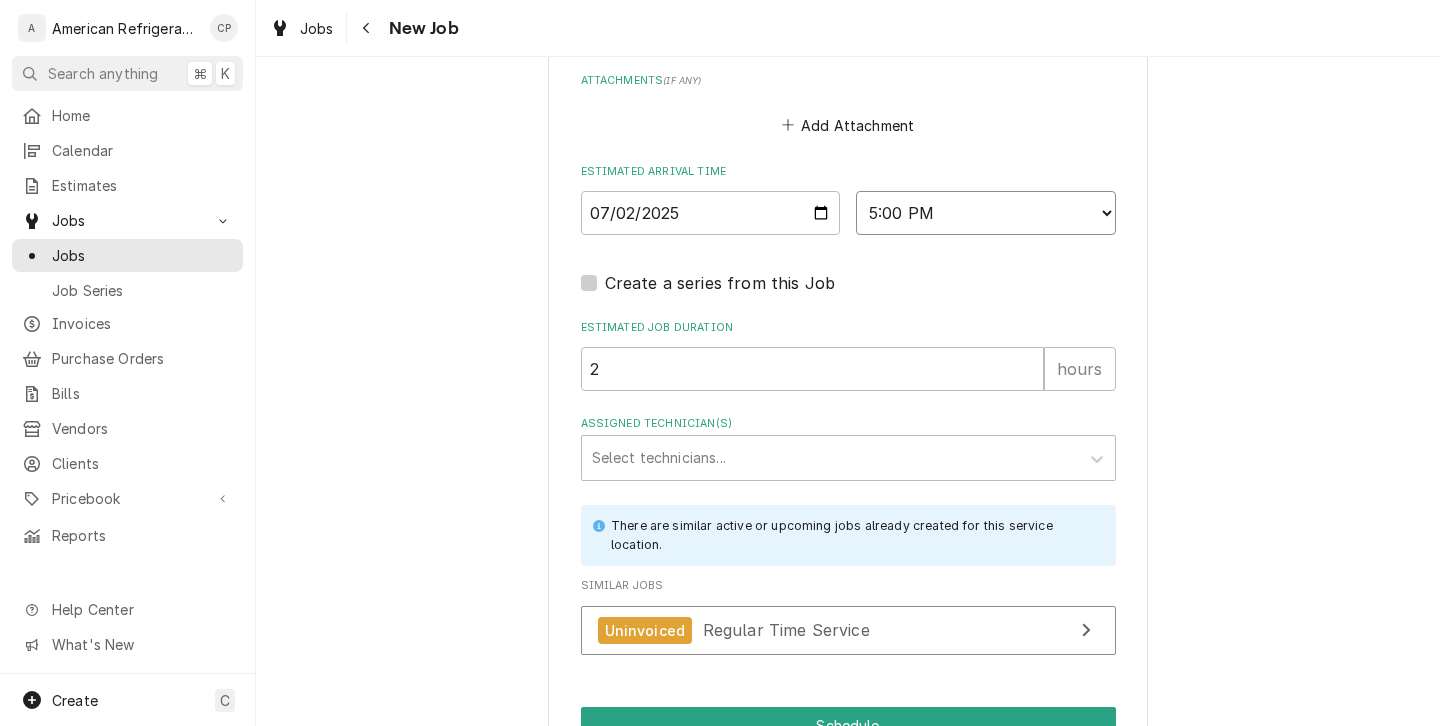 scroll, scrollTop: 1596, scrollLeft: 0, axis: vertical 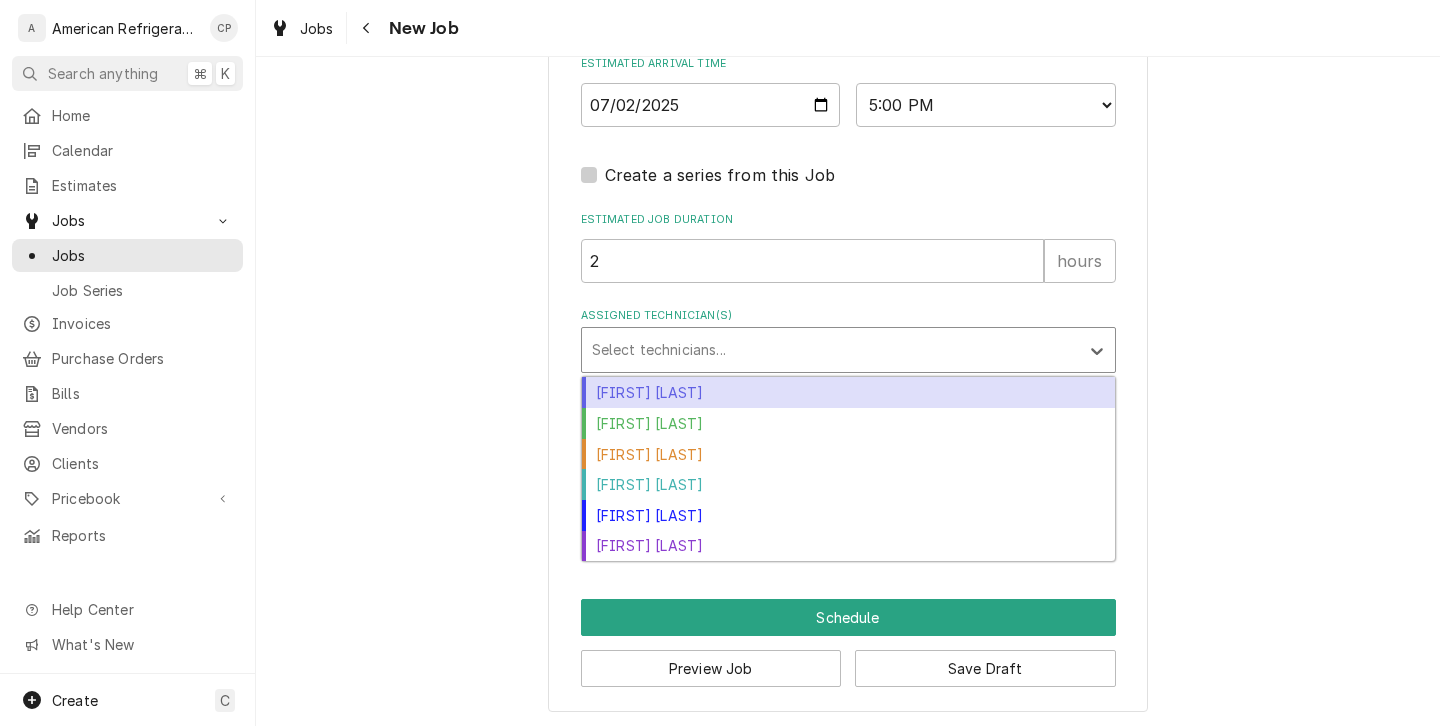 click at bounding box center [830, 350] 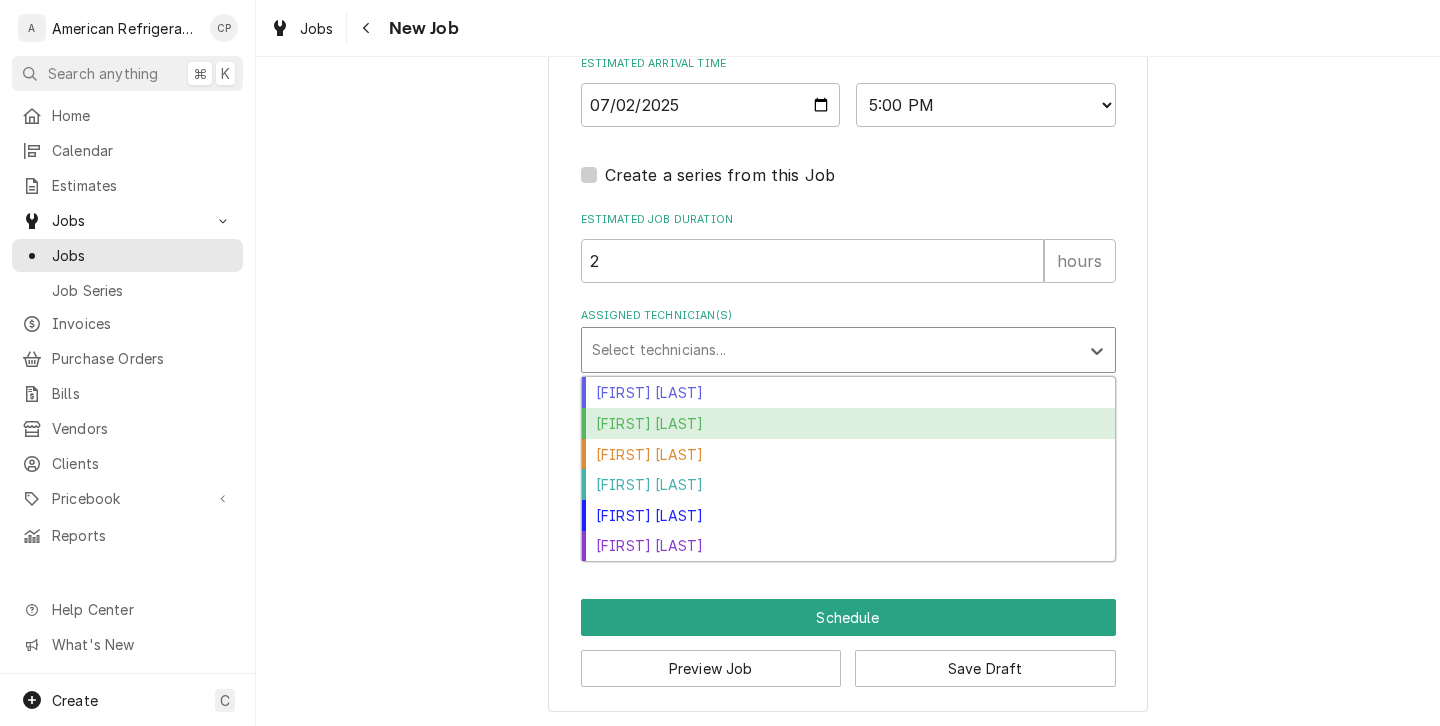 click on "[FIRST] [LAST]" at bounding box center [848, 423] 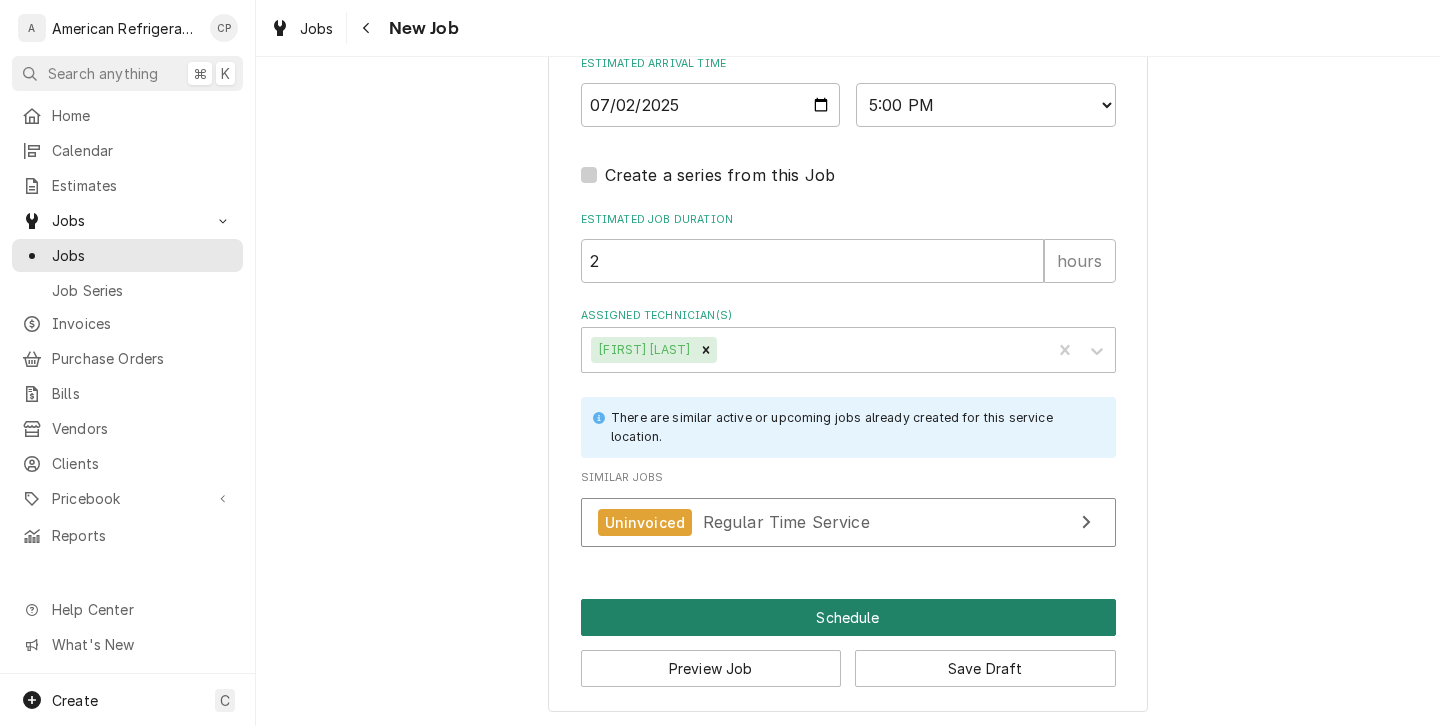 click on "Schedule" at bounding box center [848, 617] 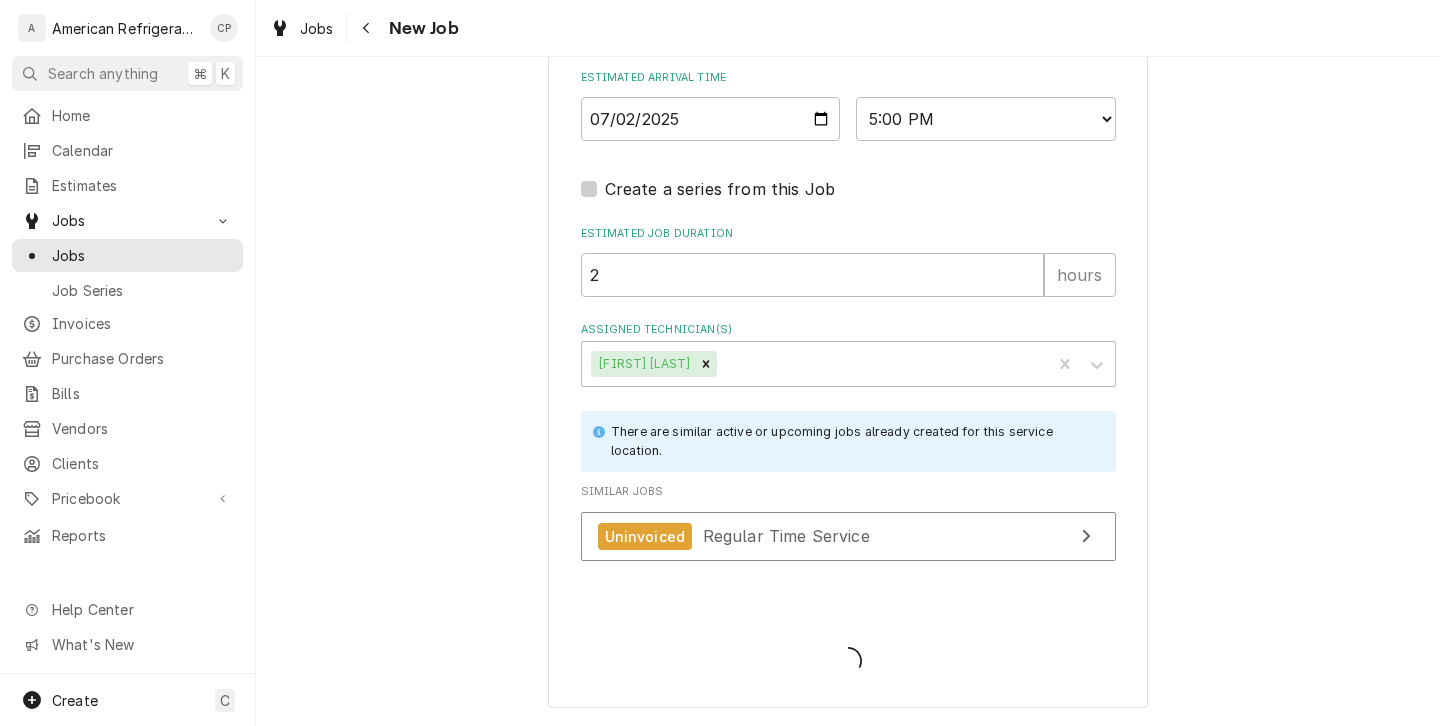 type on "x" 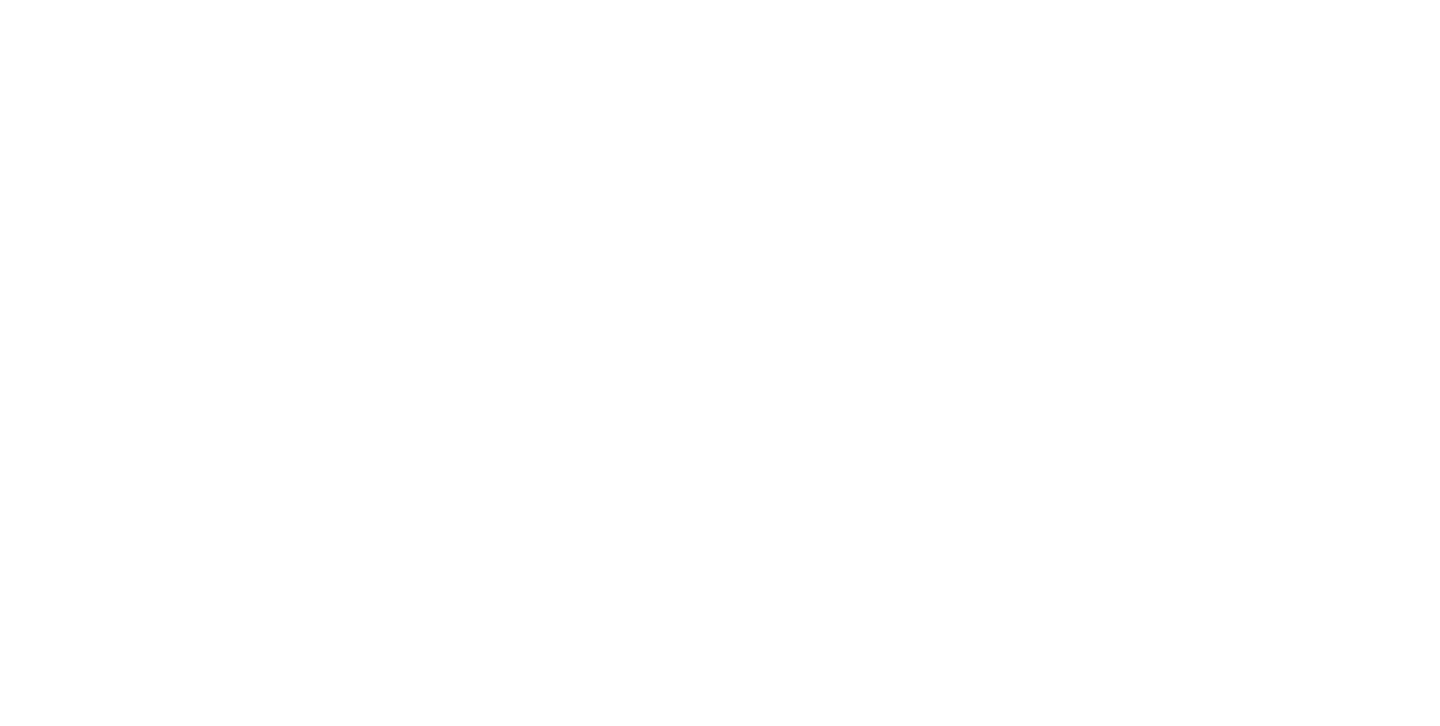 scroll, scrollTop: 0, scrollLeft: 0, axis: both 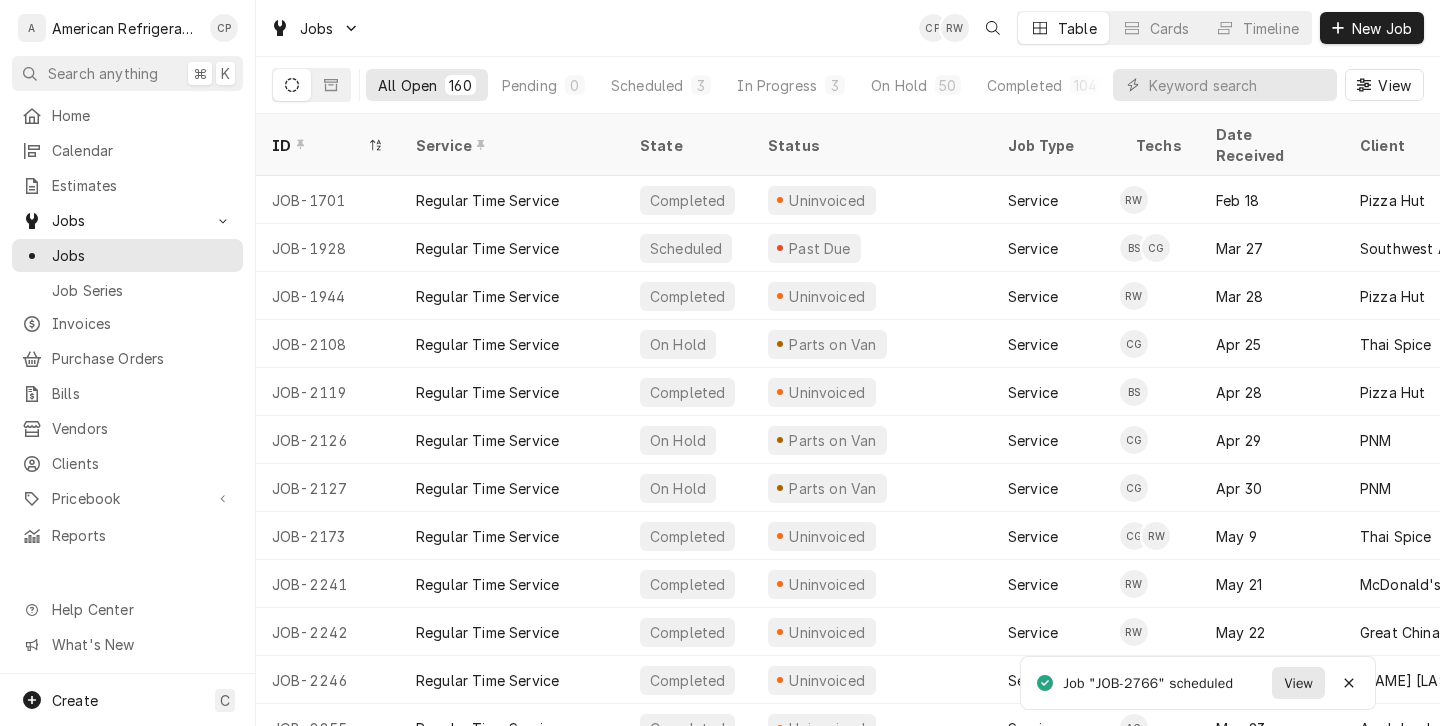 click on "View" at bounding box center [1298, 683] 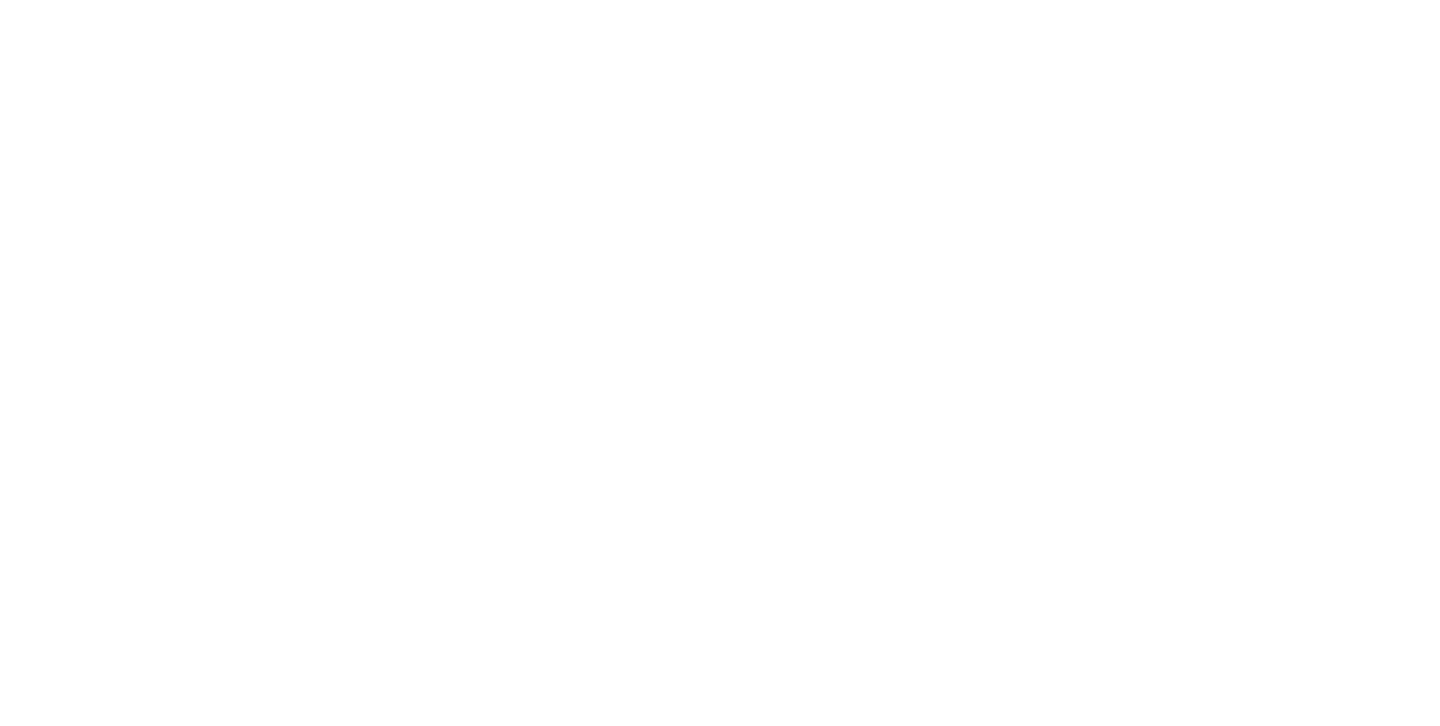 scroll, scrollTop: 0, scrollLeft: 0, axis: both 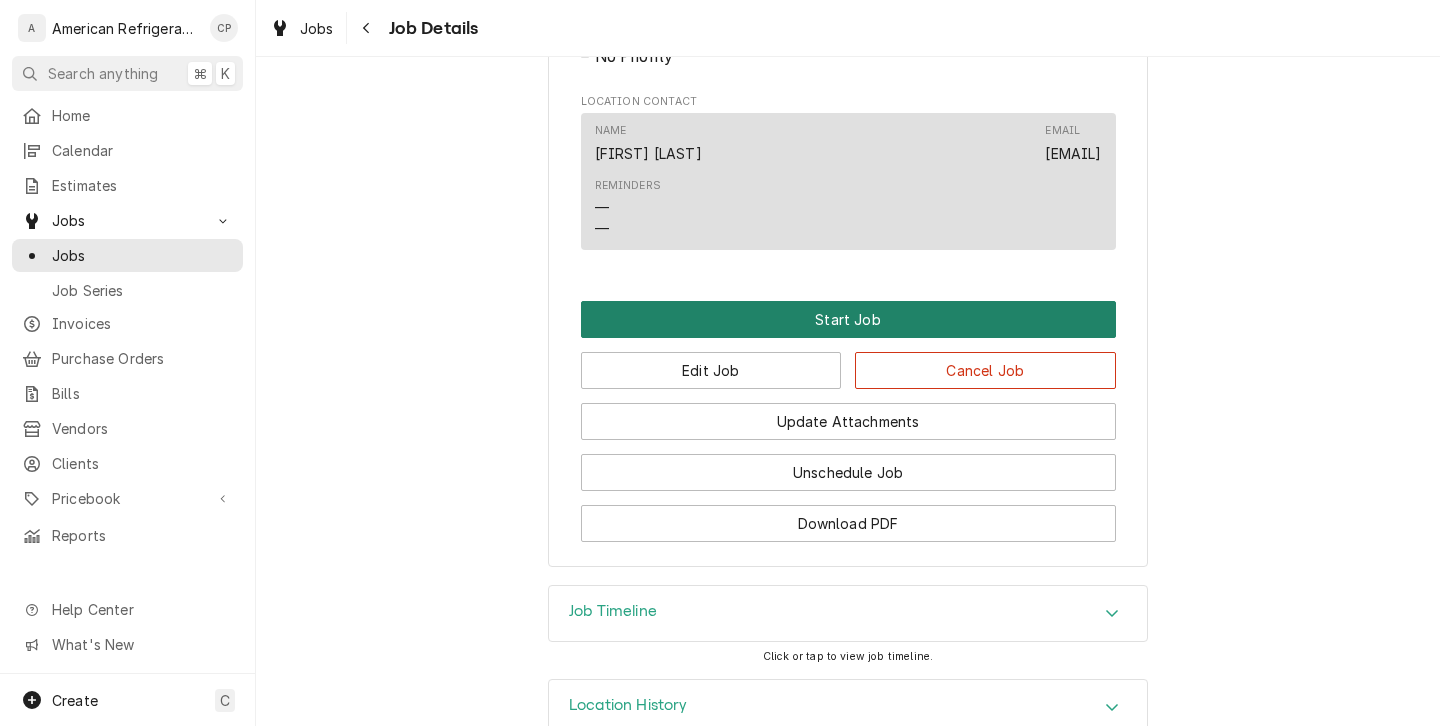 click on "Start Job" at bounding box center [848, 319] 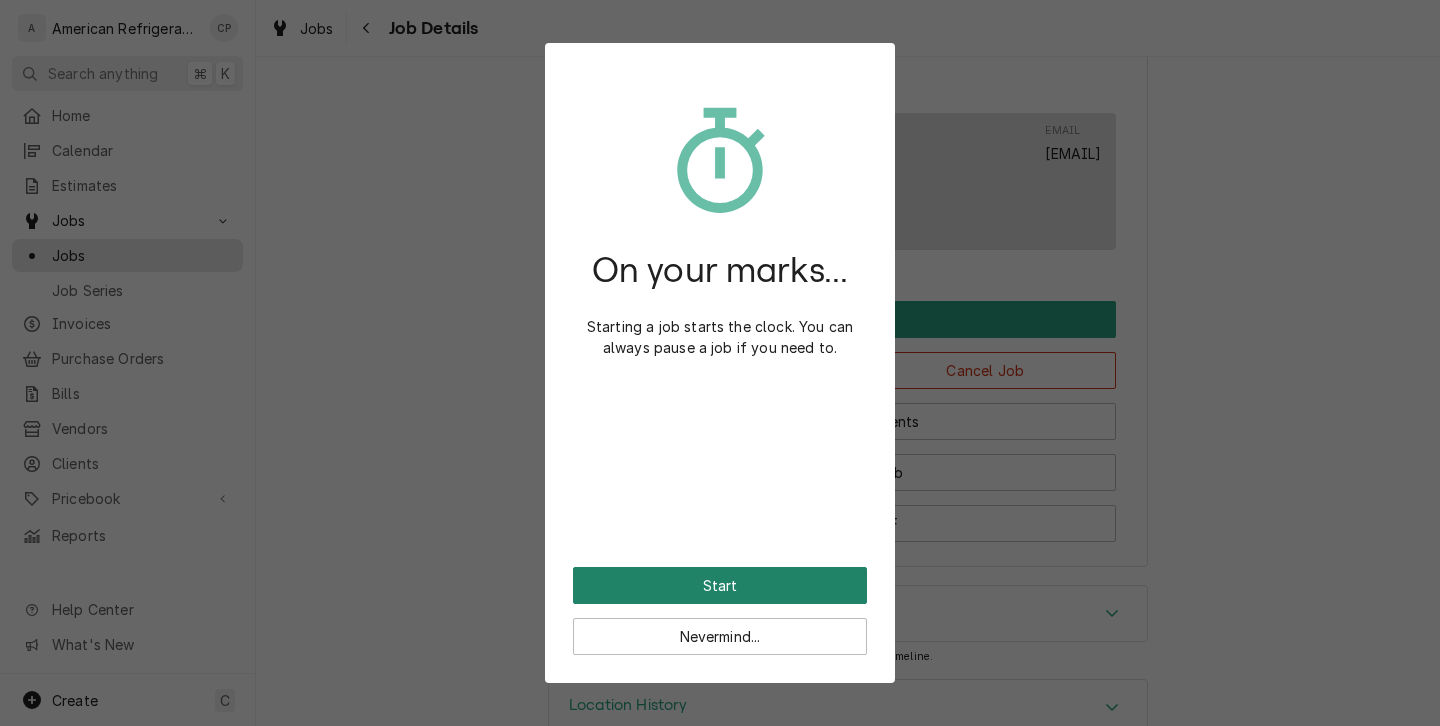click on "Start" at bounding box center (720, 585) 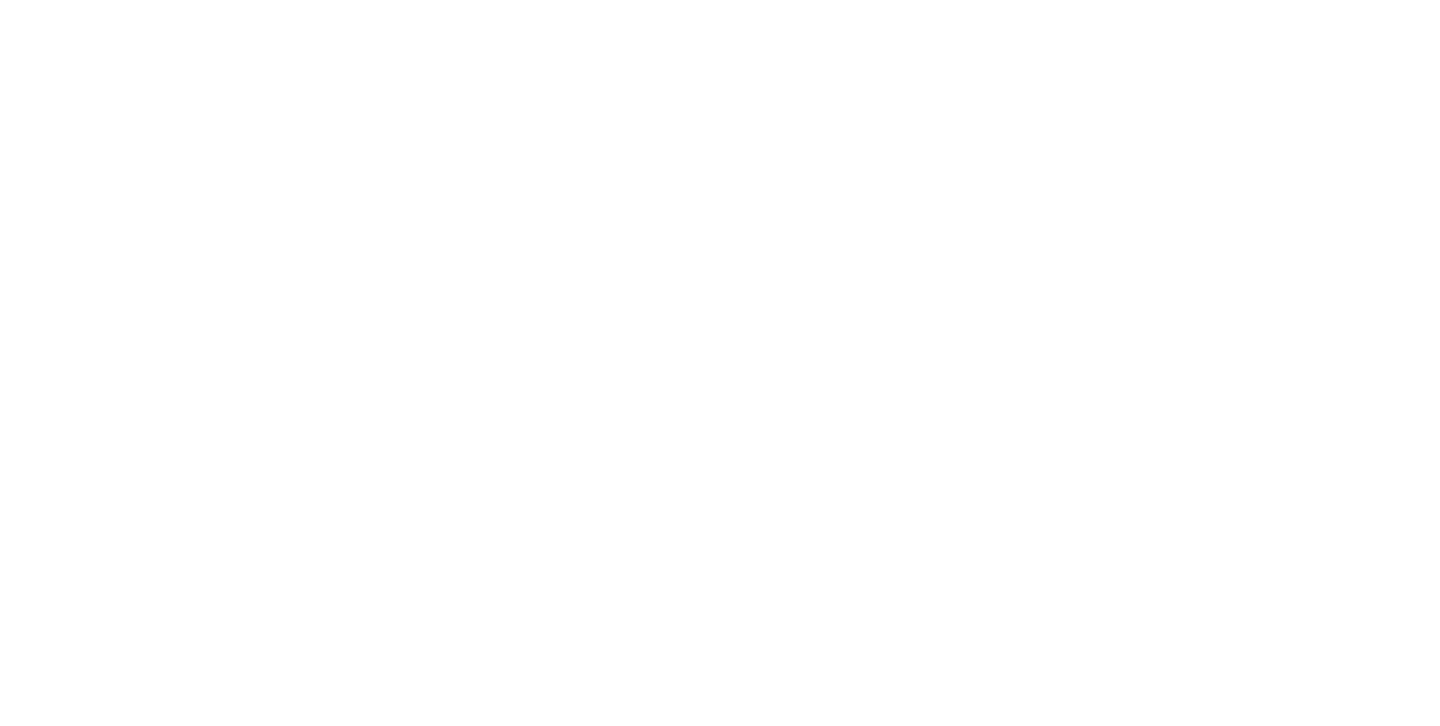 scroll, scrollTop: 0, scrollLeft: 0, axis: both 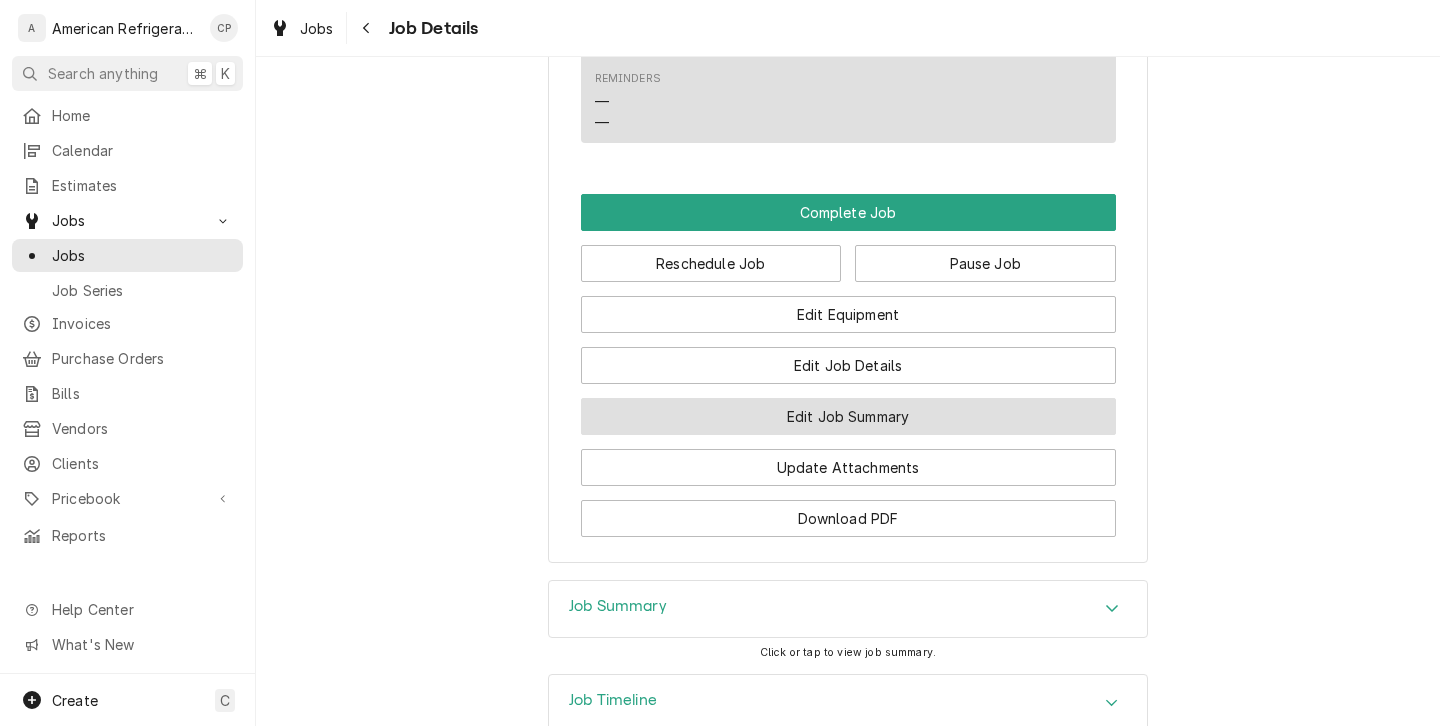 click on "Edit Job Summary" at bounding box center (848, 416) 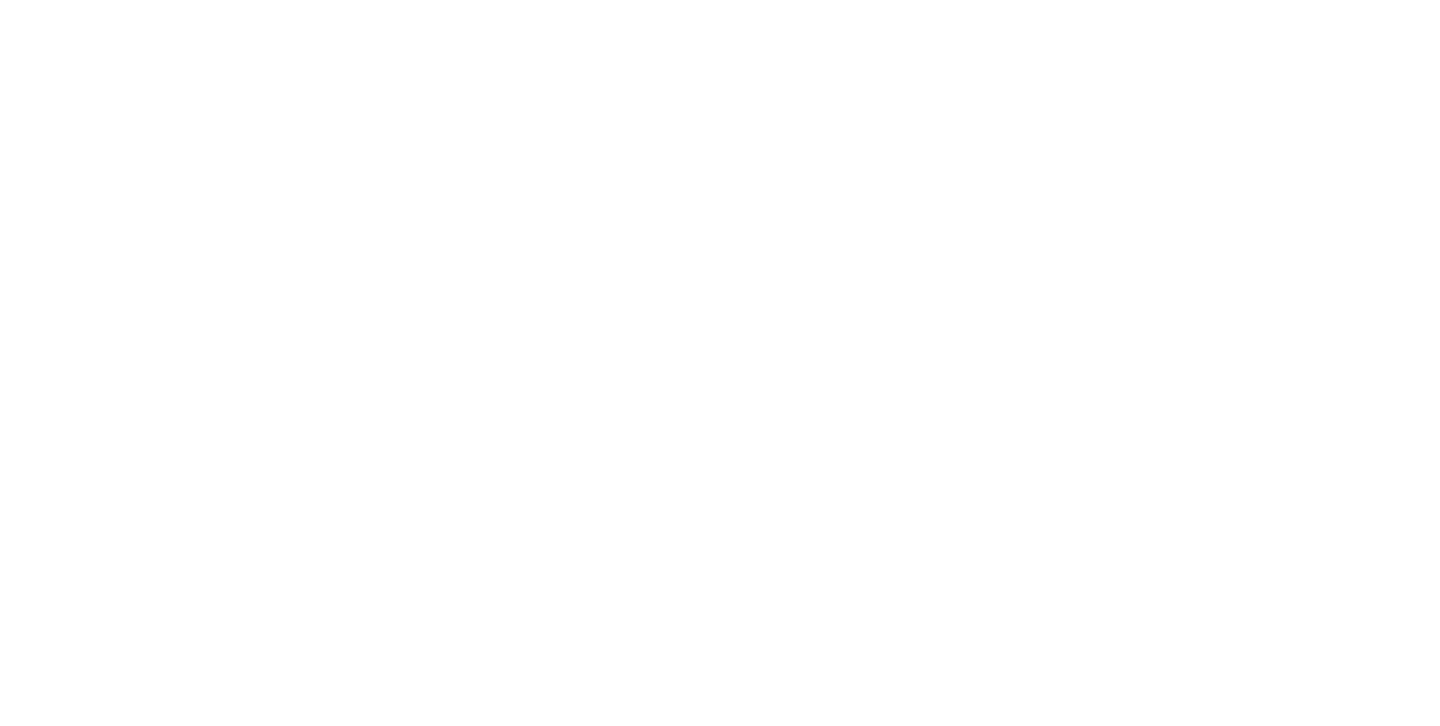 scroll, scrollTop: 0, scrollLeft: 0, axis: both 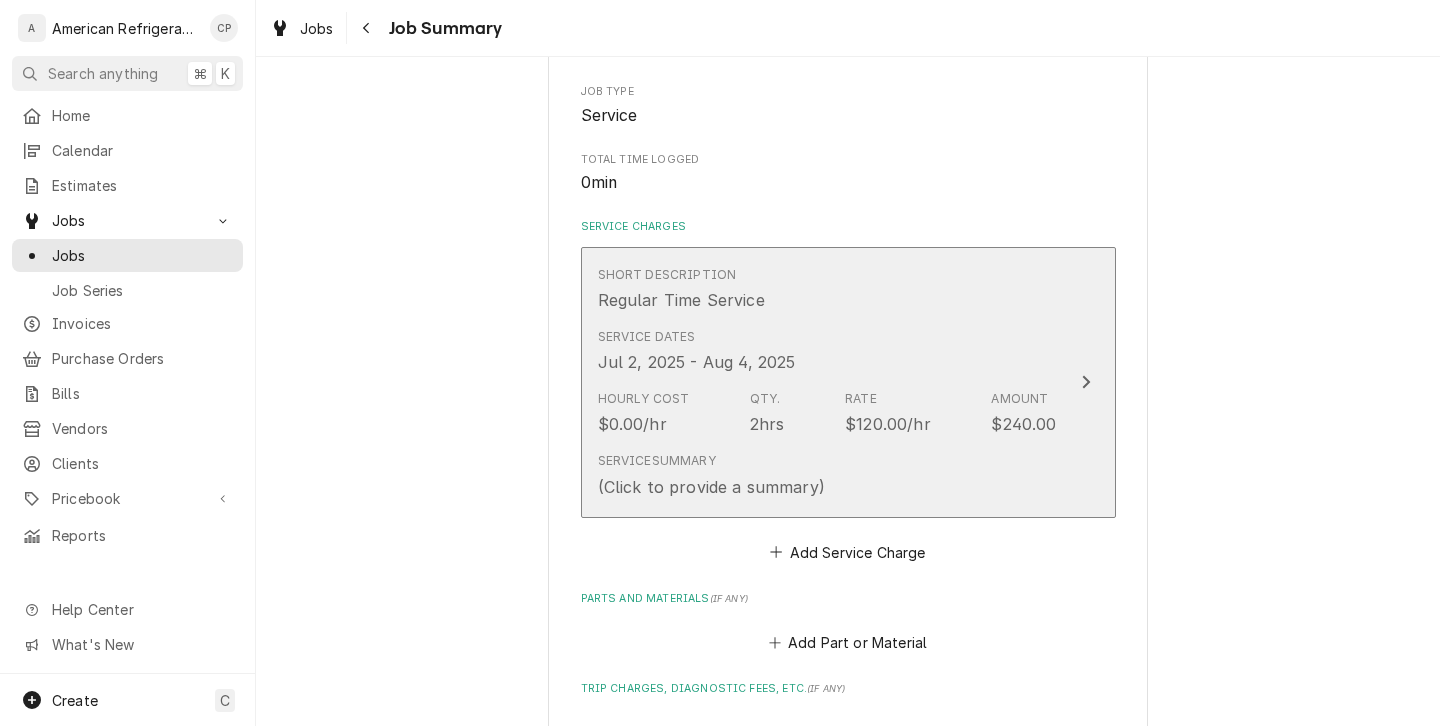 click on "2hrs" at bounding box center [767, 424] 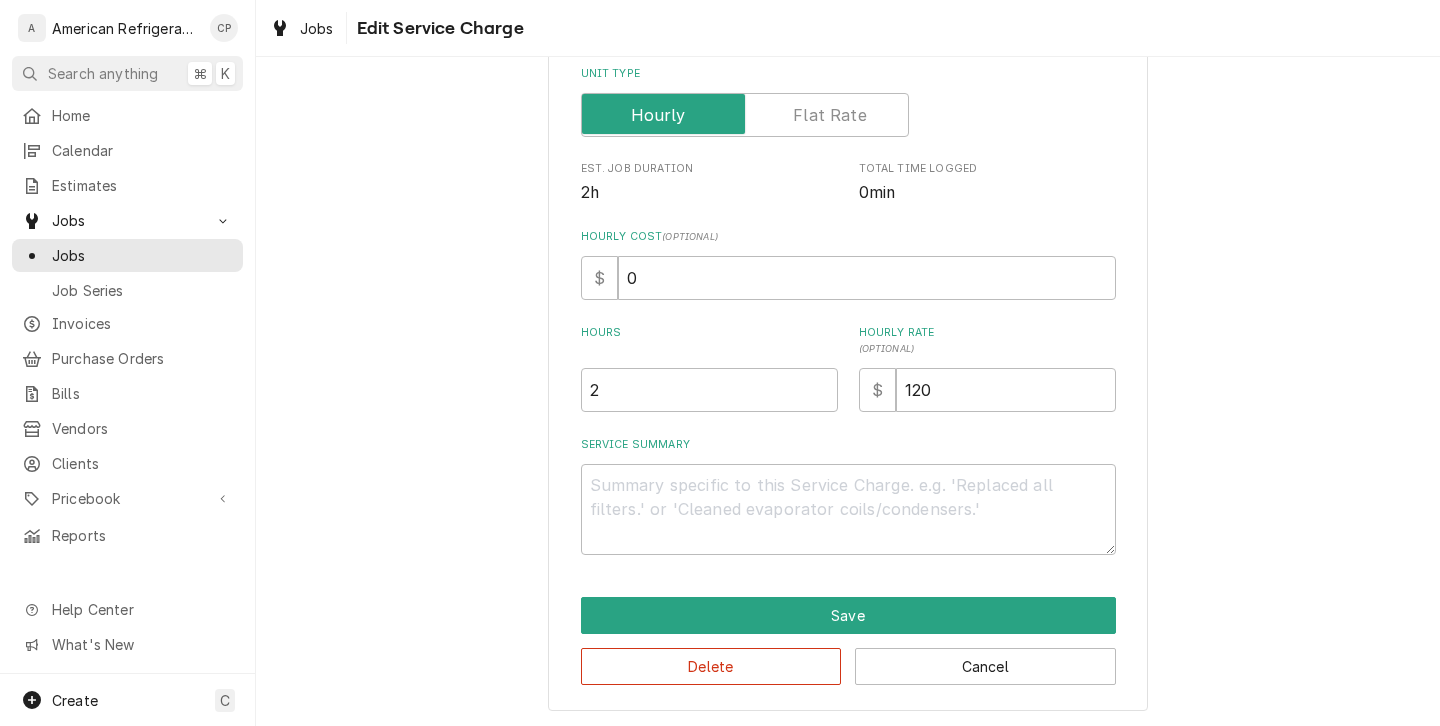 scroll, scrollTop: 329, scrollLeft: 0, axis: vertical 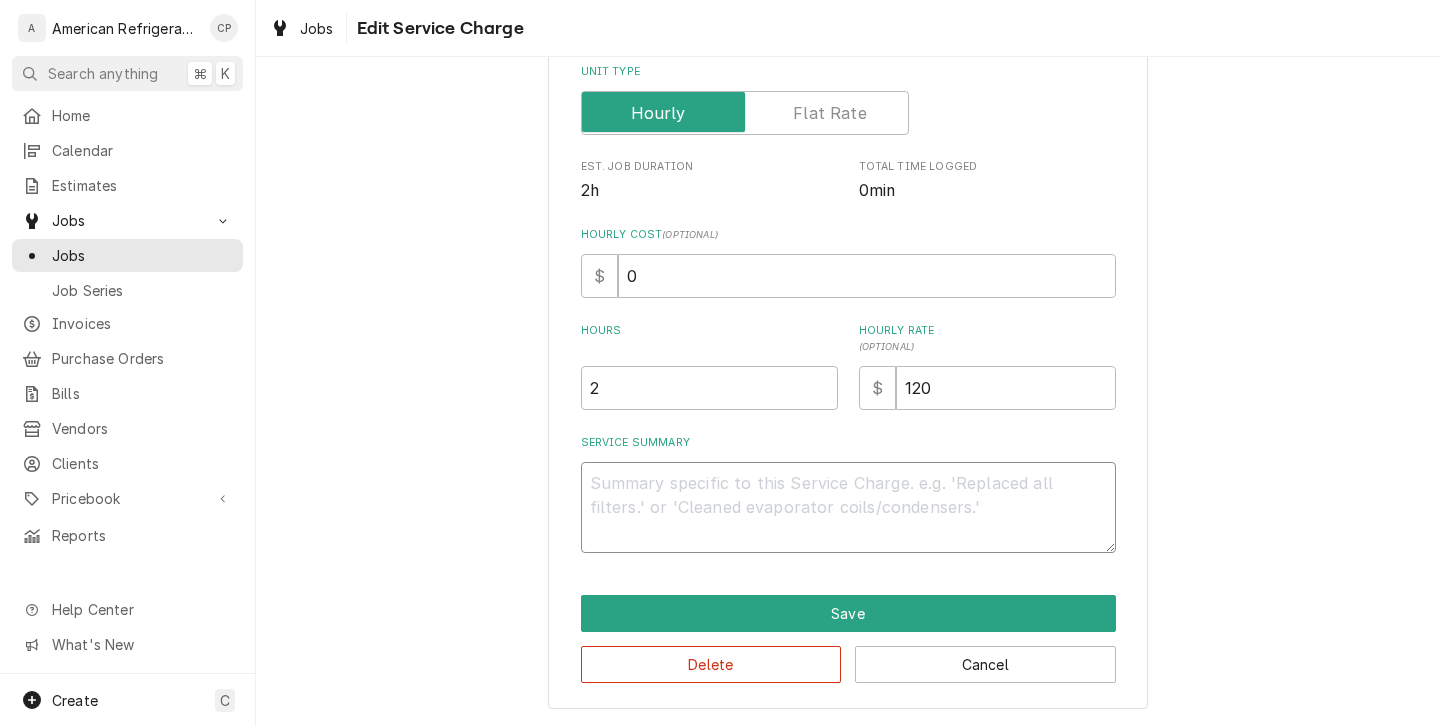 click on "Service Summary" at bounding box center [848, 507] 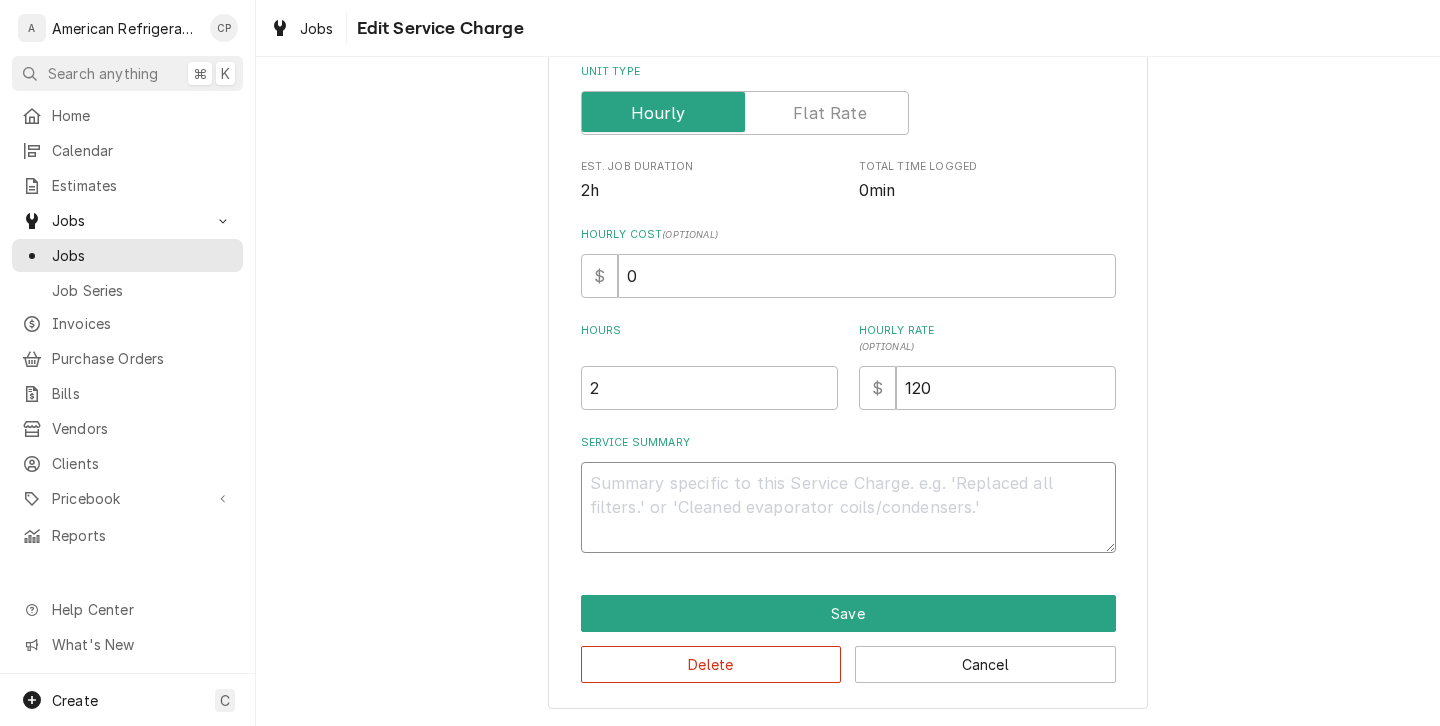 type on "x" 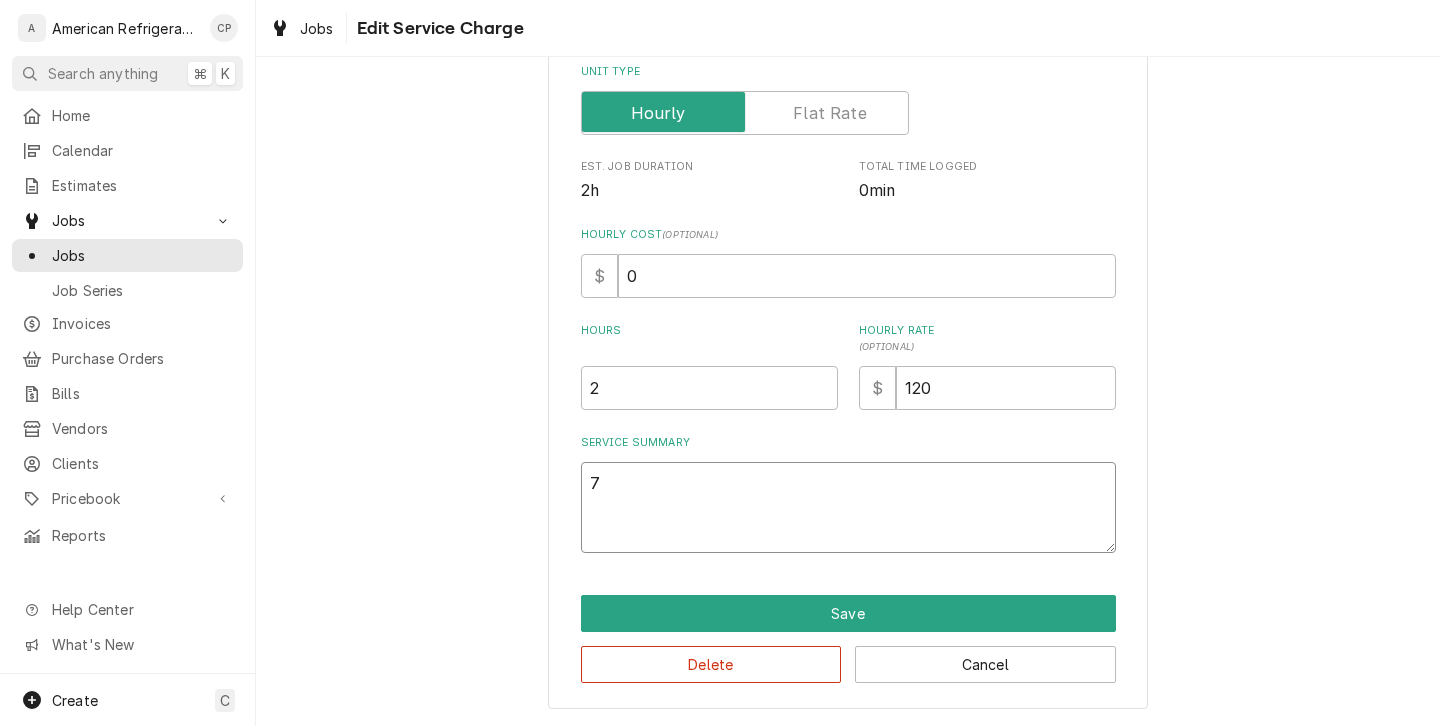 type on "x" 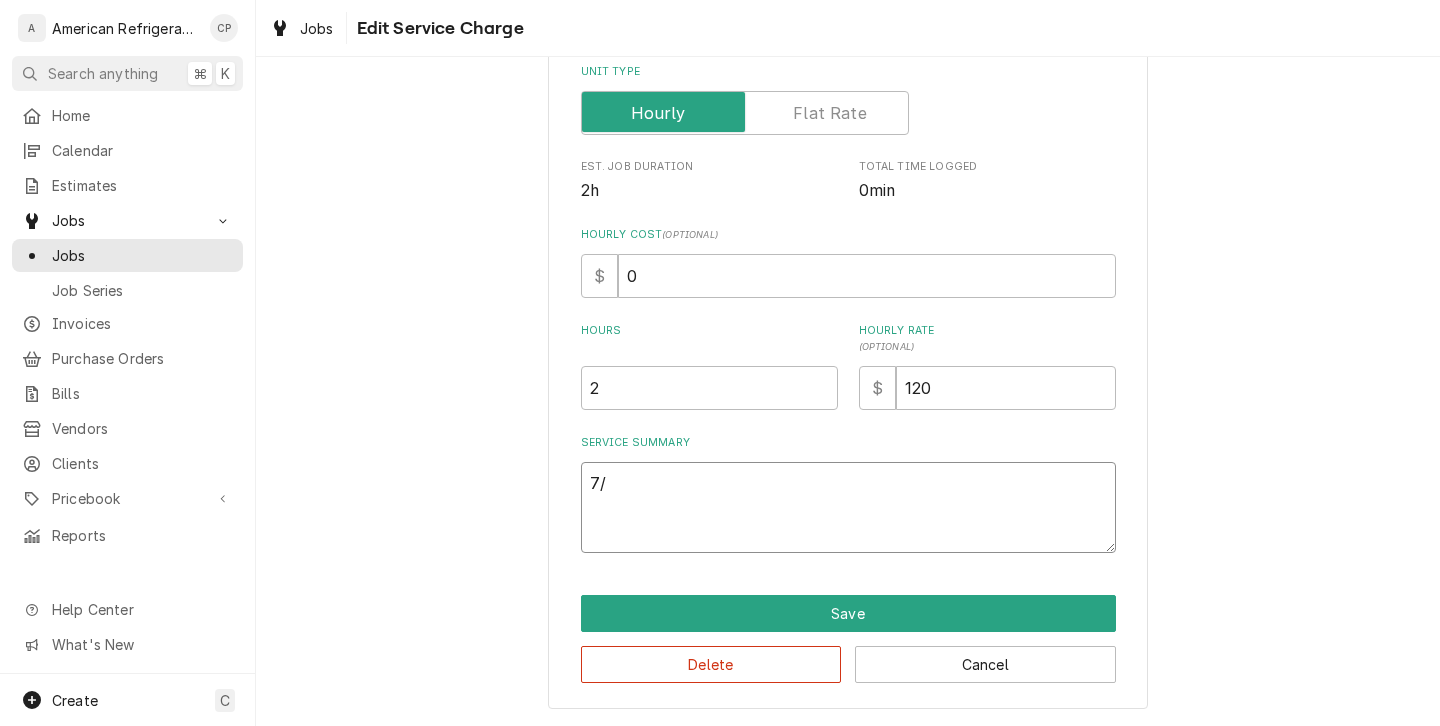 type on "x" 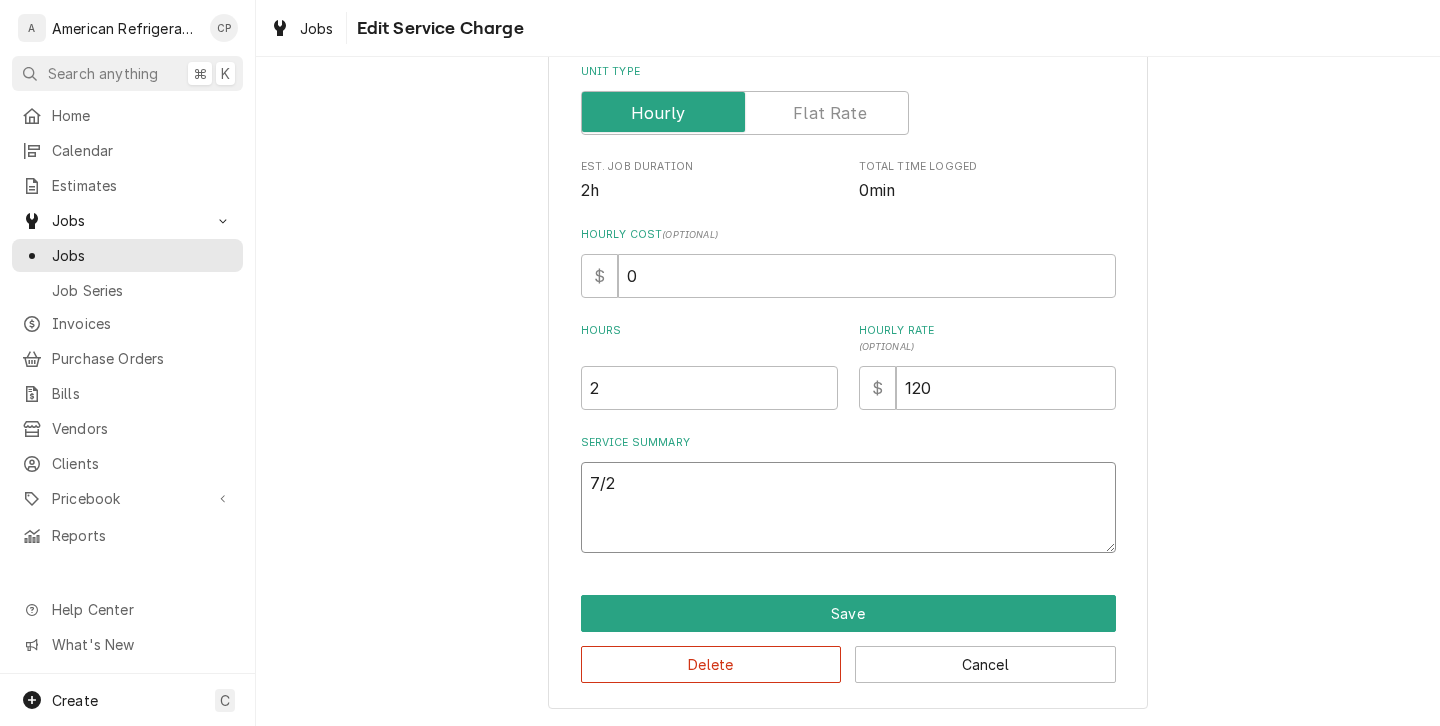 type on "x" 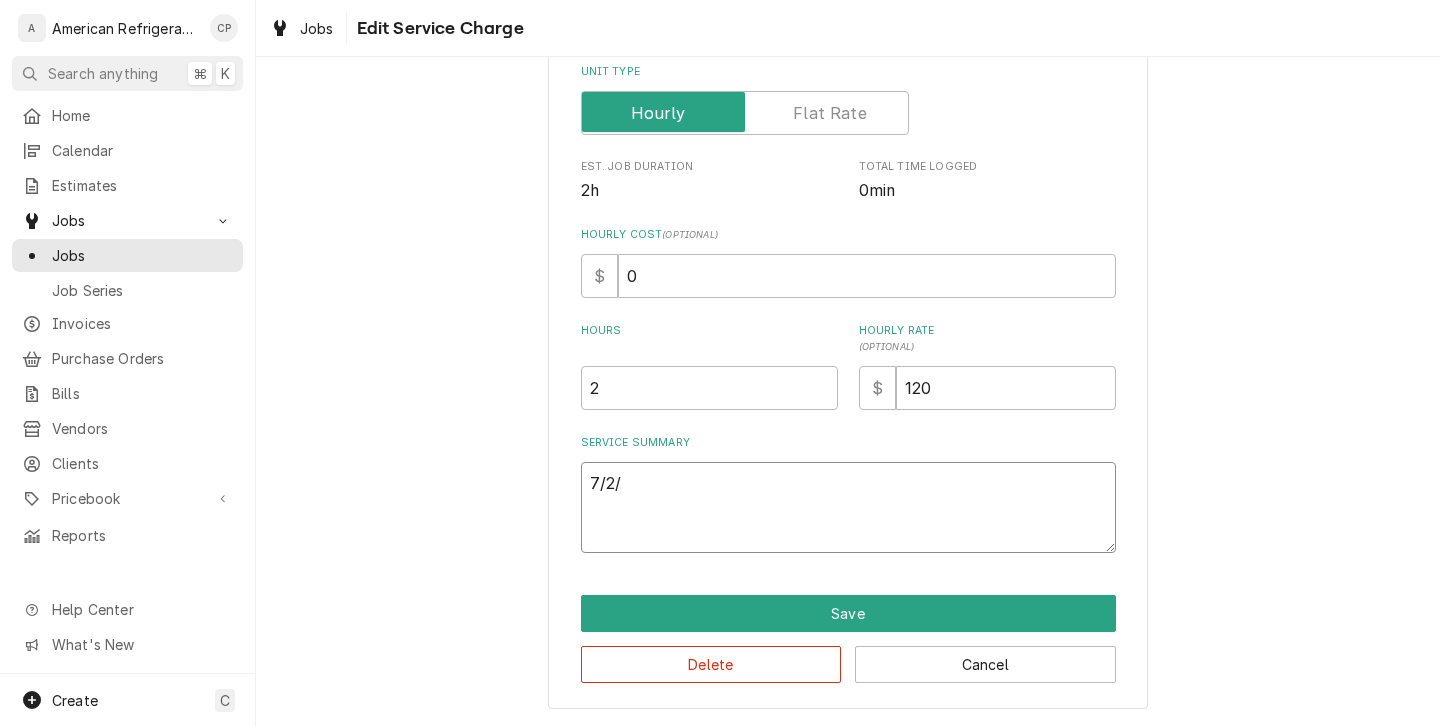 type on "x" 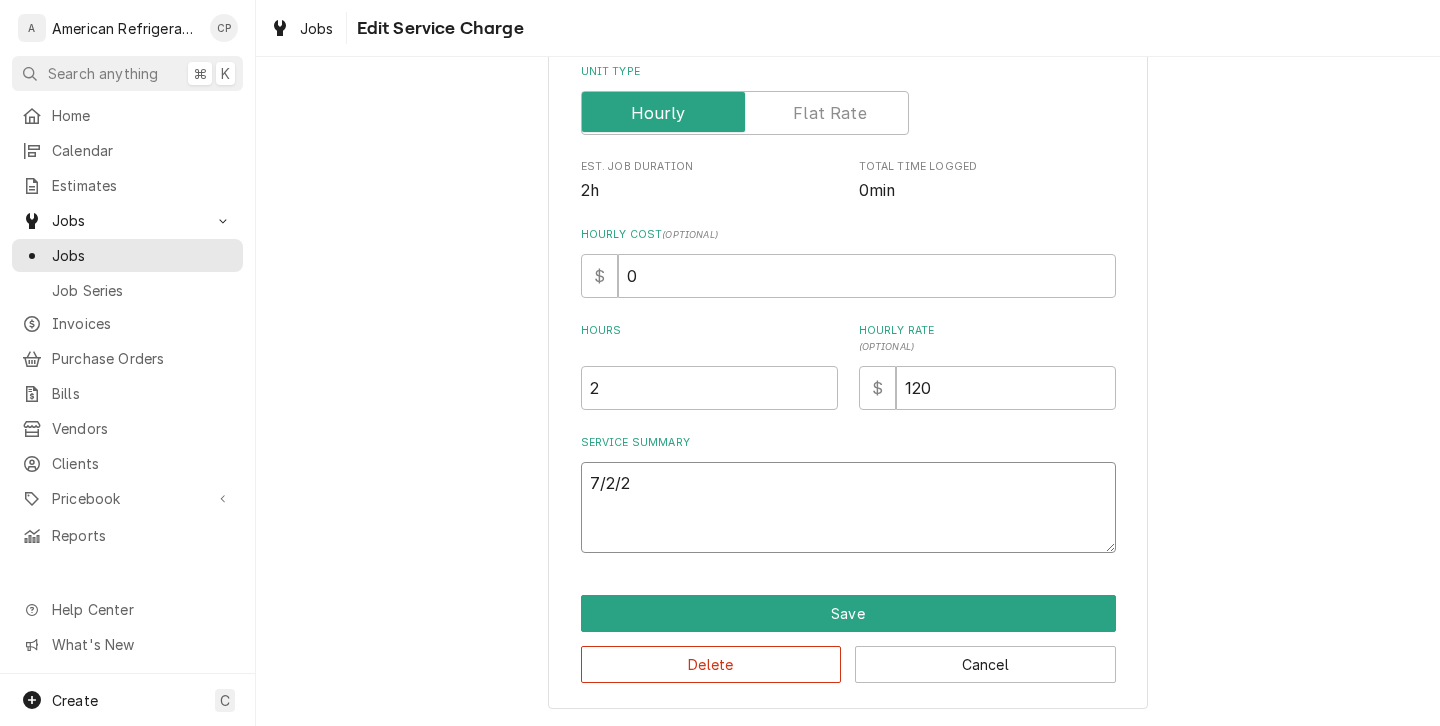 type on "x" 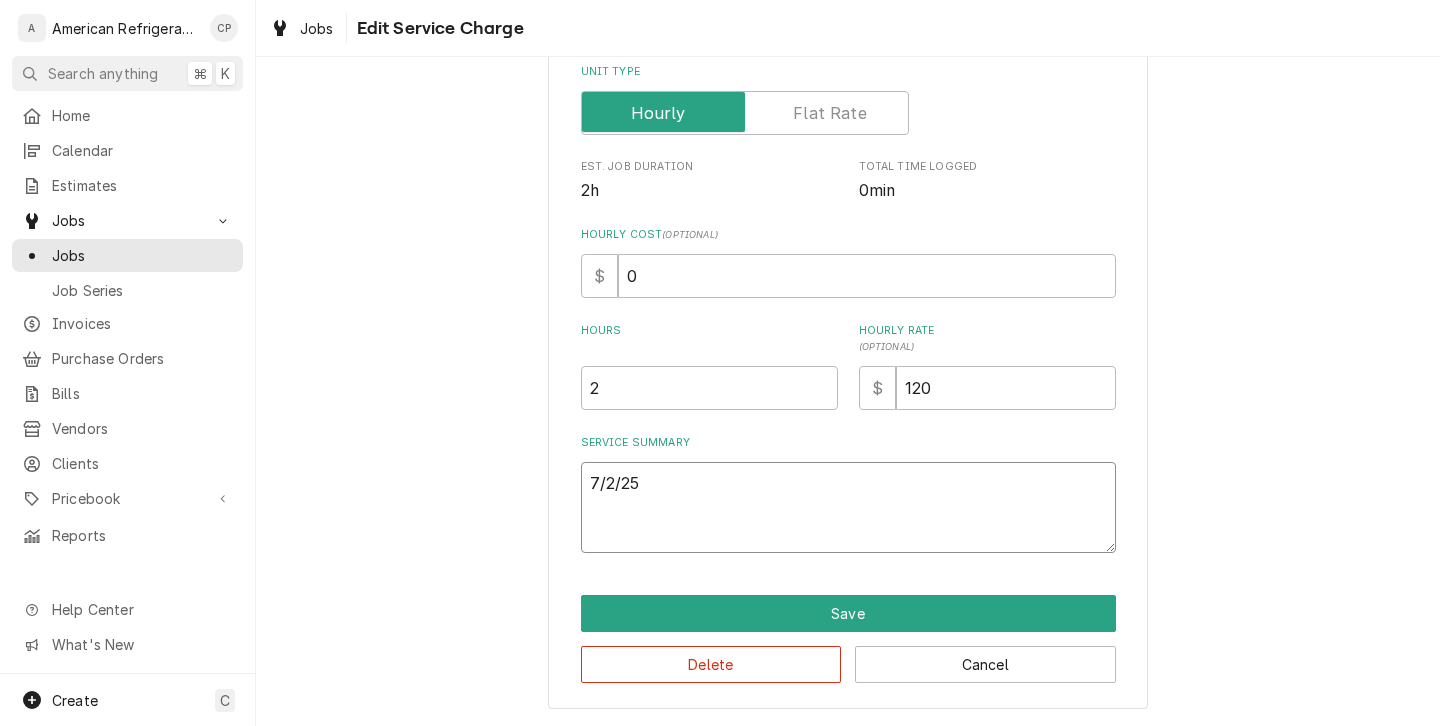 type on "x" 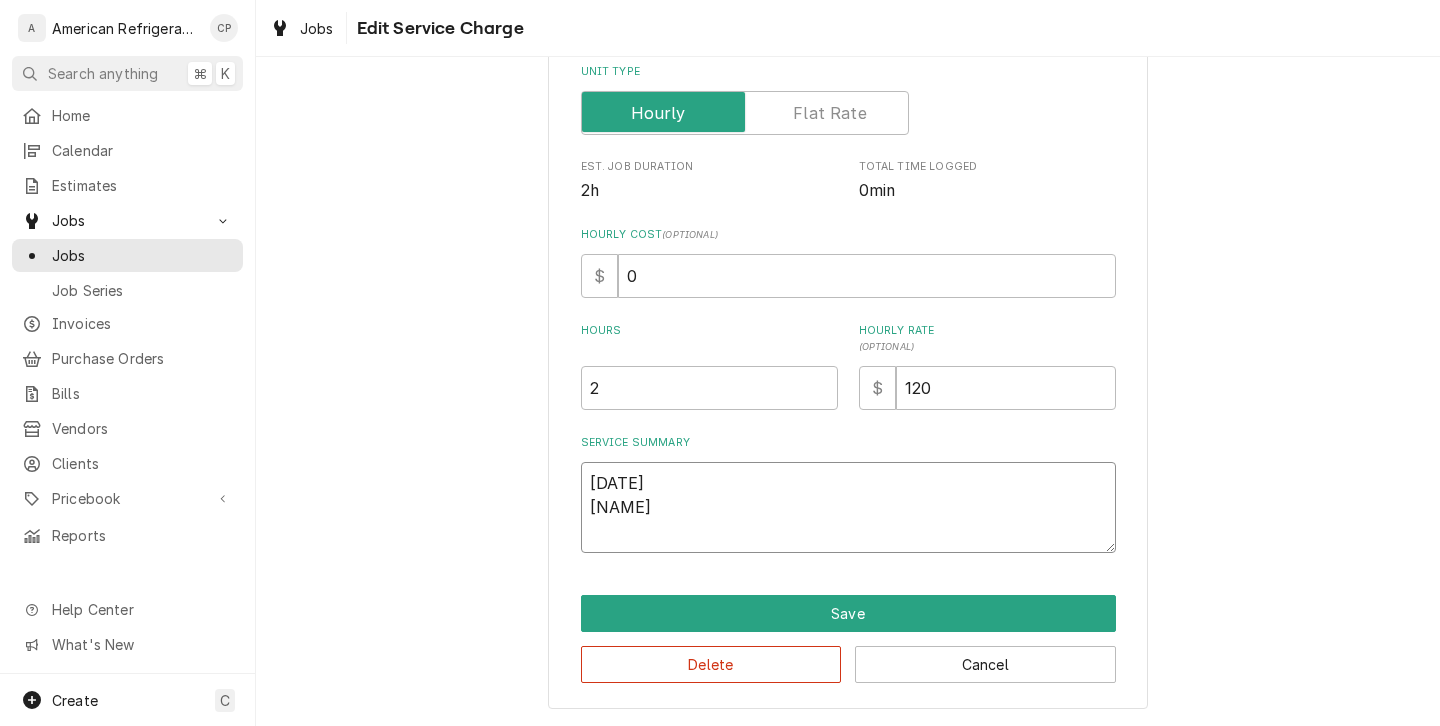 type on "x" 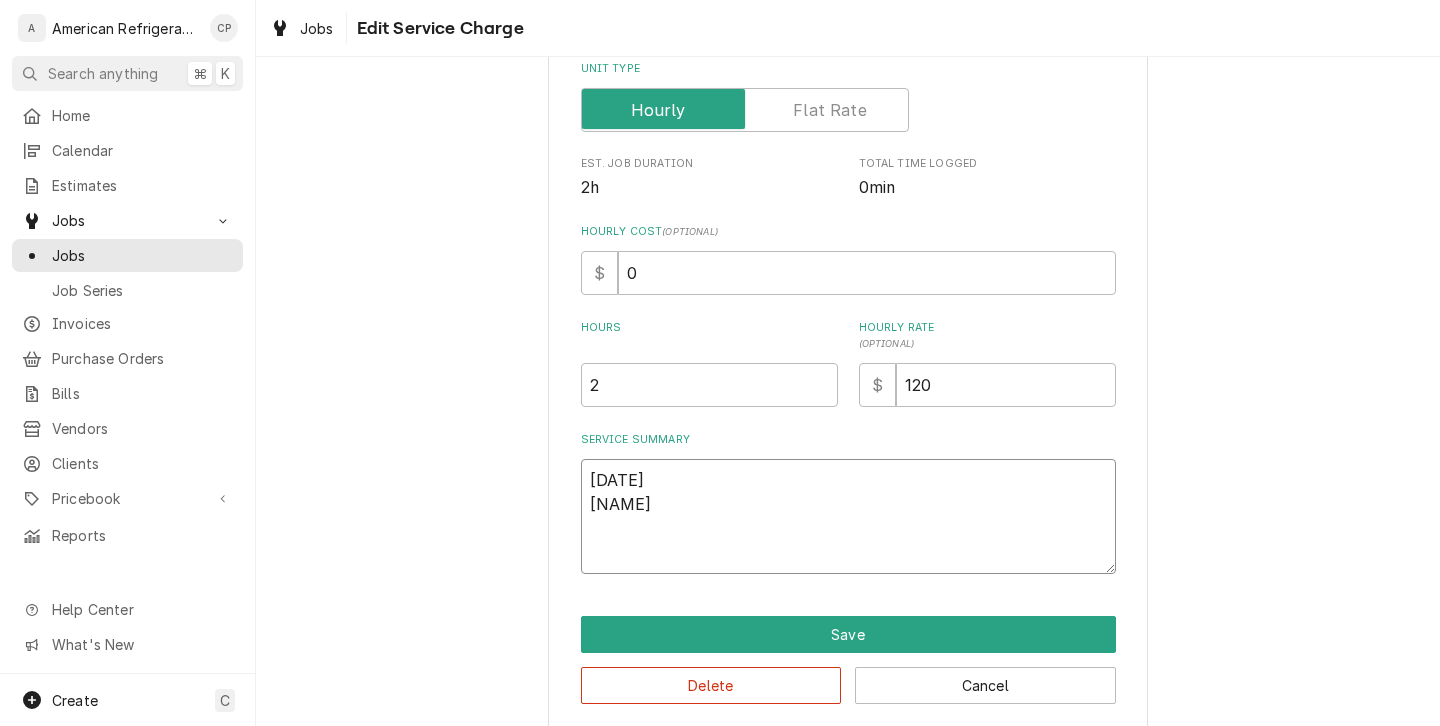 paste on "7/2/25
Tech- Brandon
Labor-3  hrs
Removed old drain line sealed penetrations. Install new drain line going straight out of the back wall. Verified no leak. Installed drain line heater and new insulation. Do not see any other.drain pan heater is on order" 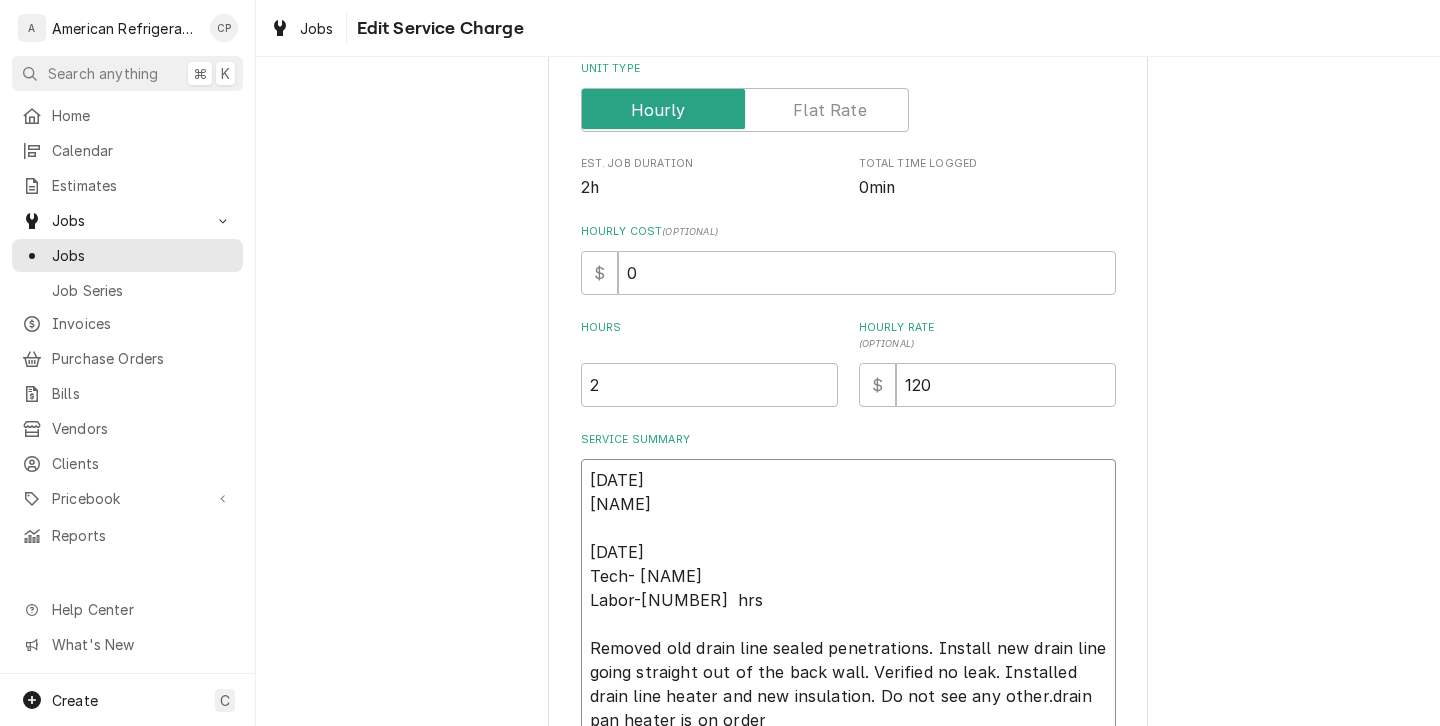 scroll, scrollTop: 334, scrollLeft: 0, axis: vertical 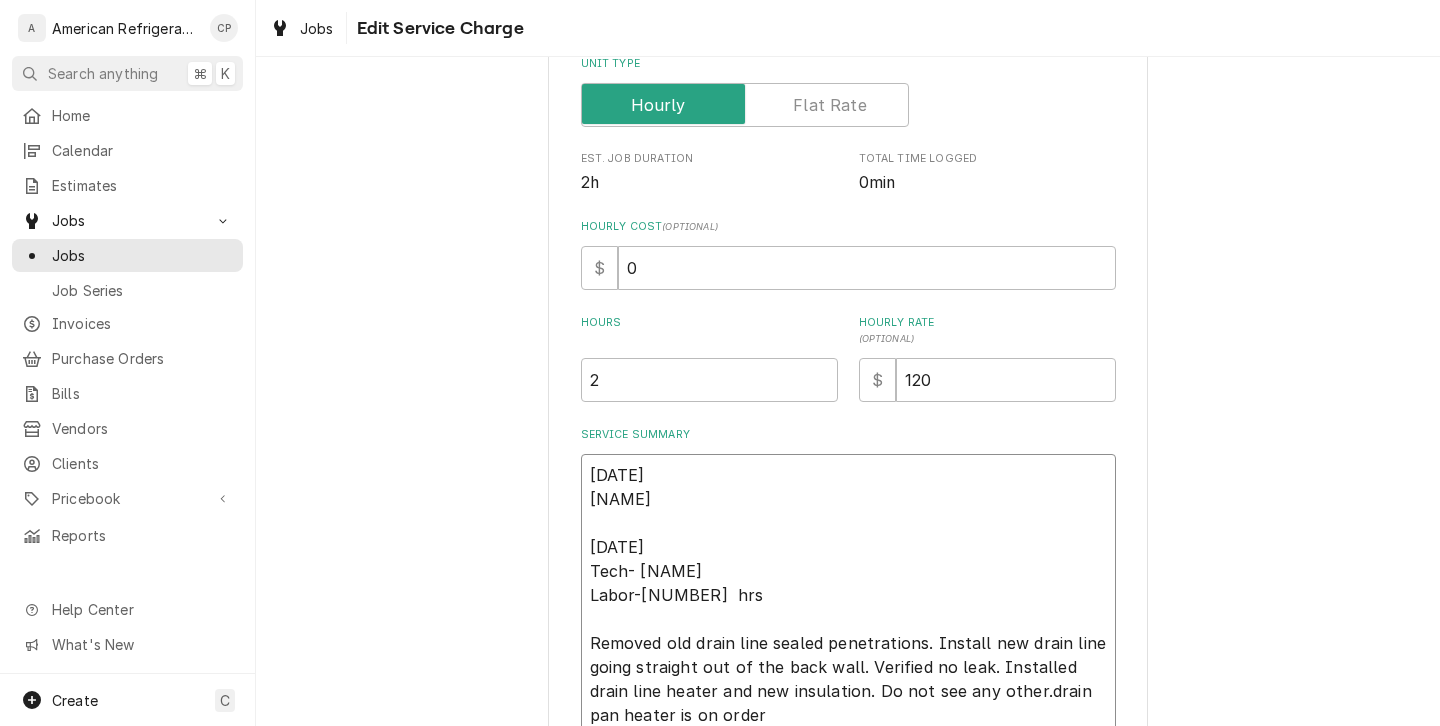 click on "7/2/25
Brandon
7/2/25
Tech- Brandon
Labor-3  hrs
Removed old drain line sealed penetrations. Install new drain line going straight out of the back wall. Verified no leak. Installed drain line heater and new insulation. Do not see any other.drain pan heater is on order" at bounding box center [848, 595] 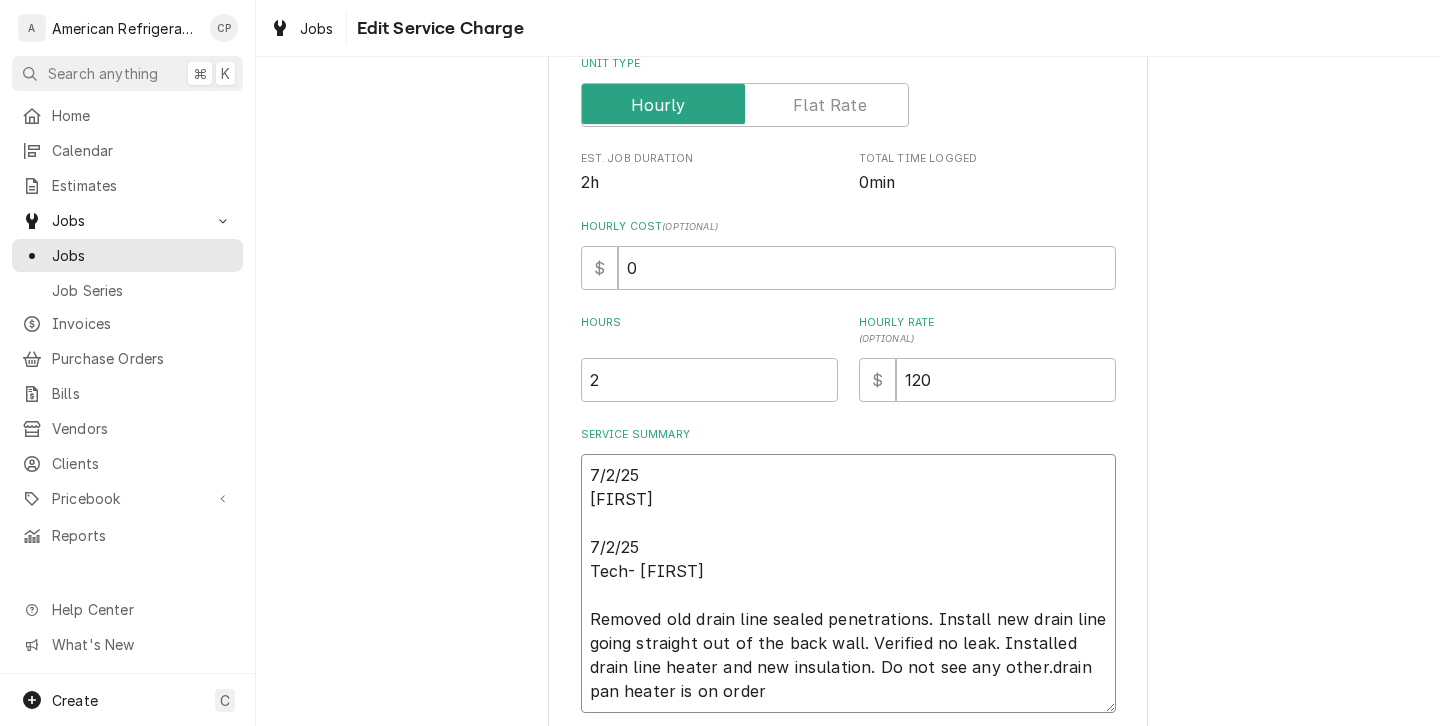 type on "x" 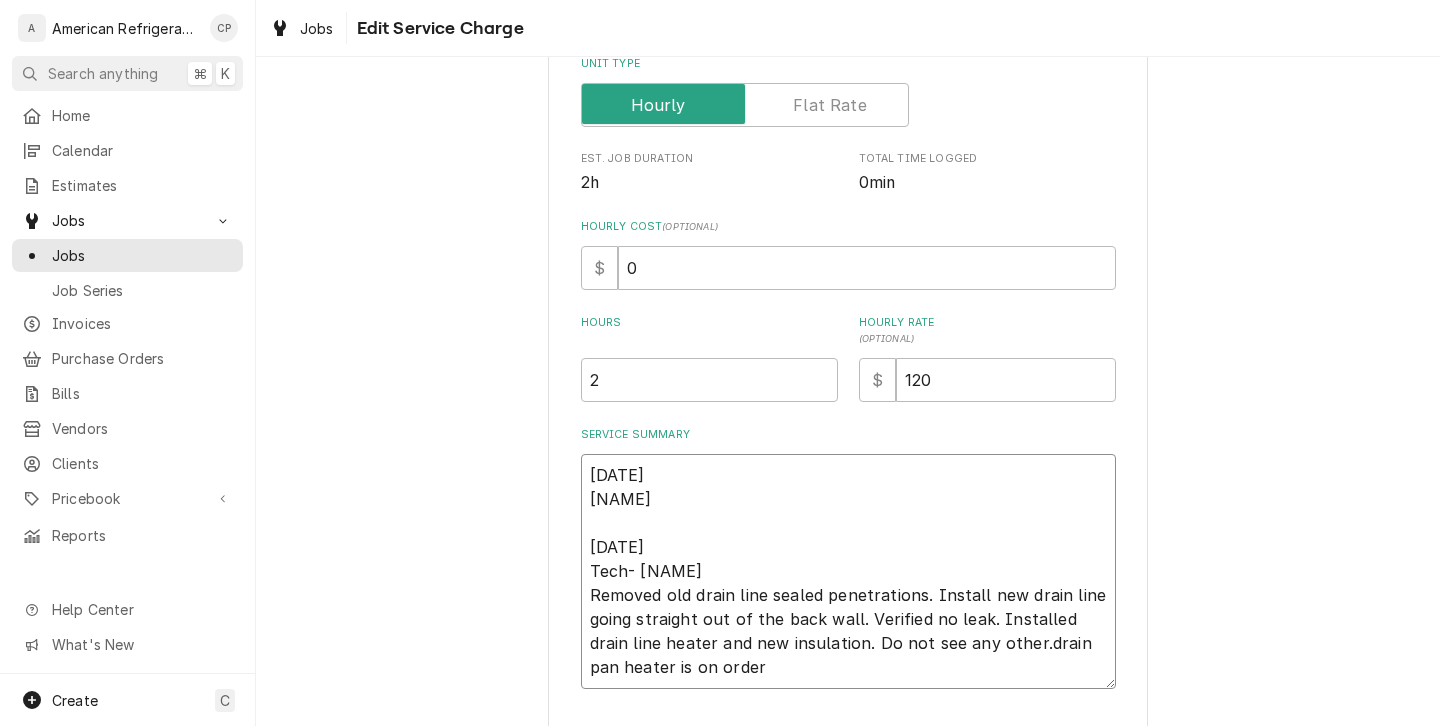 type on "x" 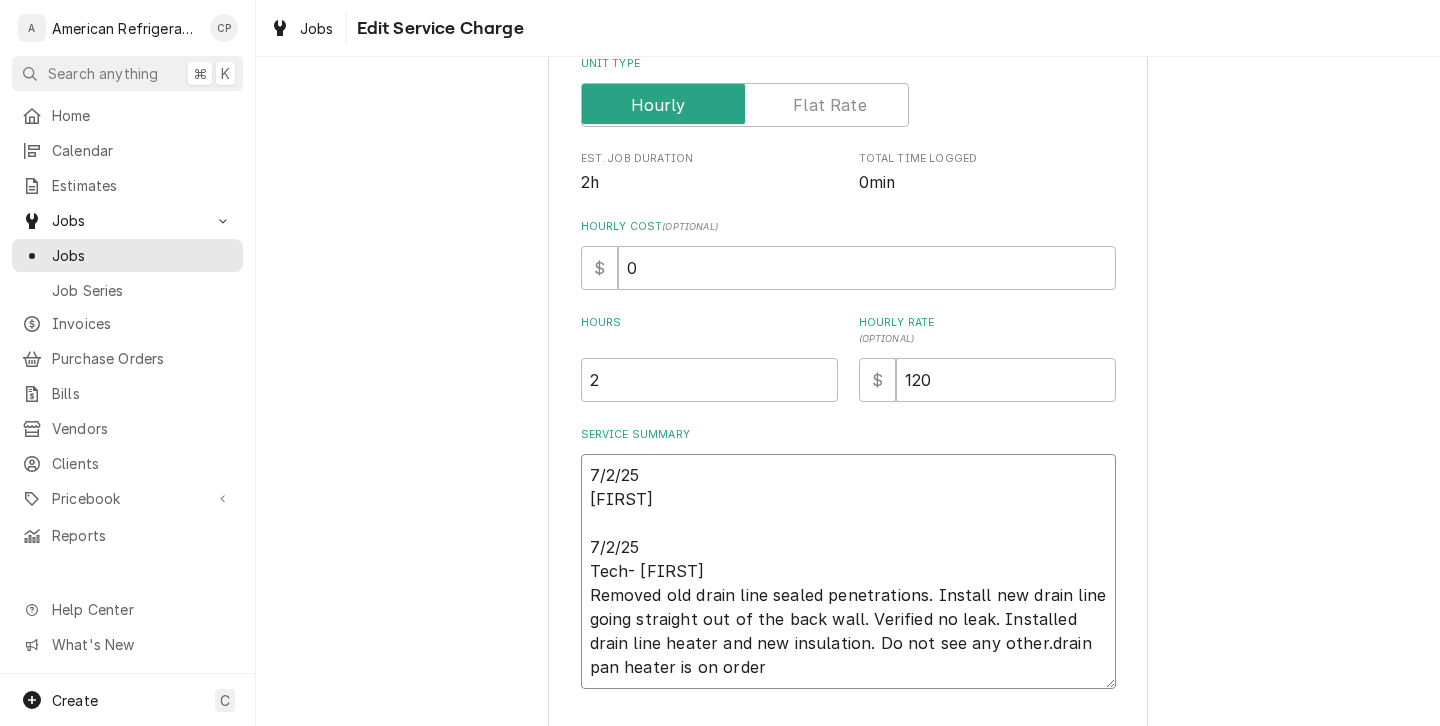type on "x" 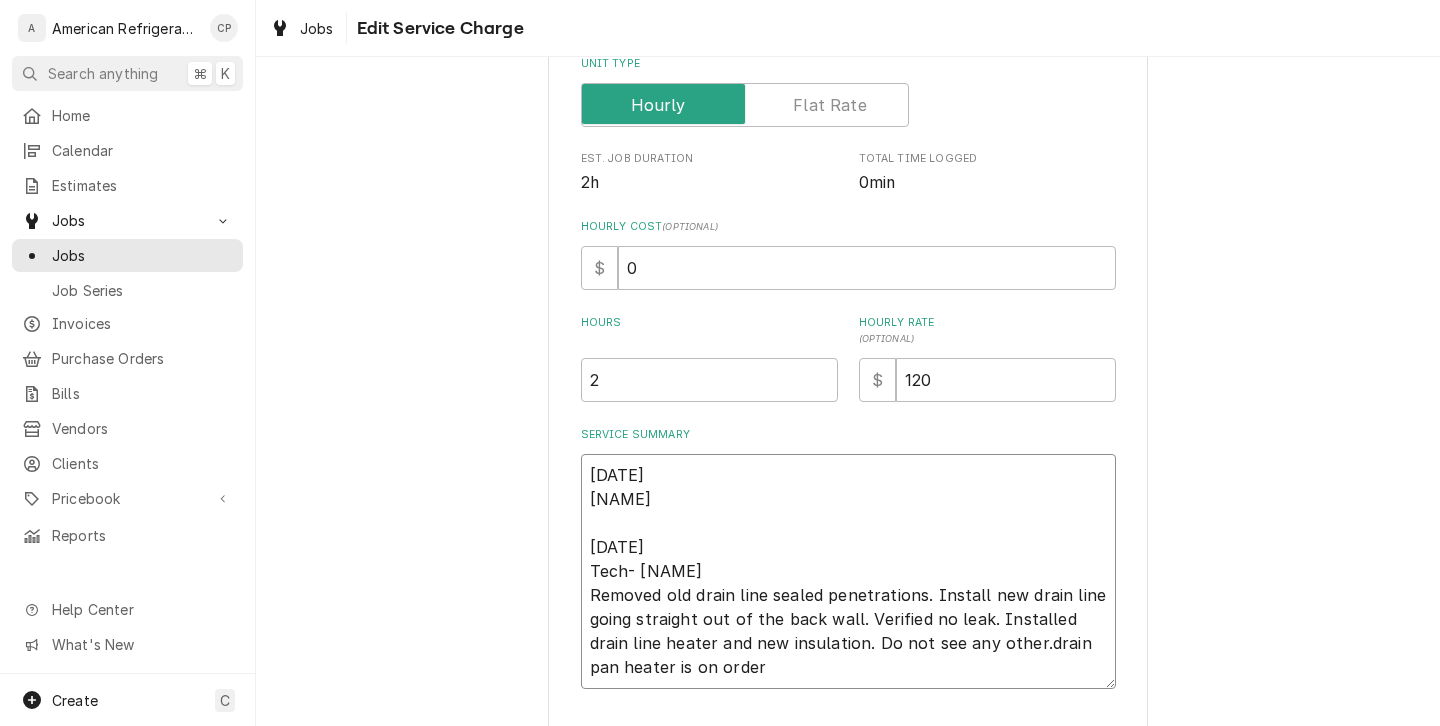 type on "x" 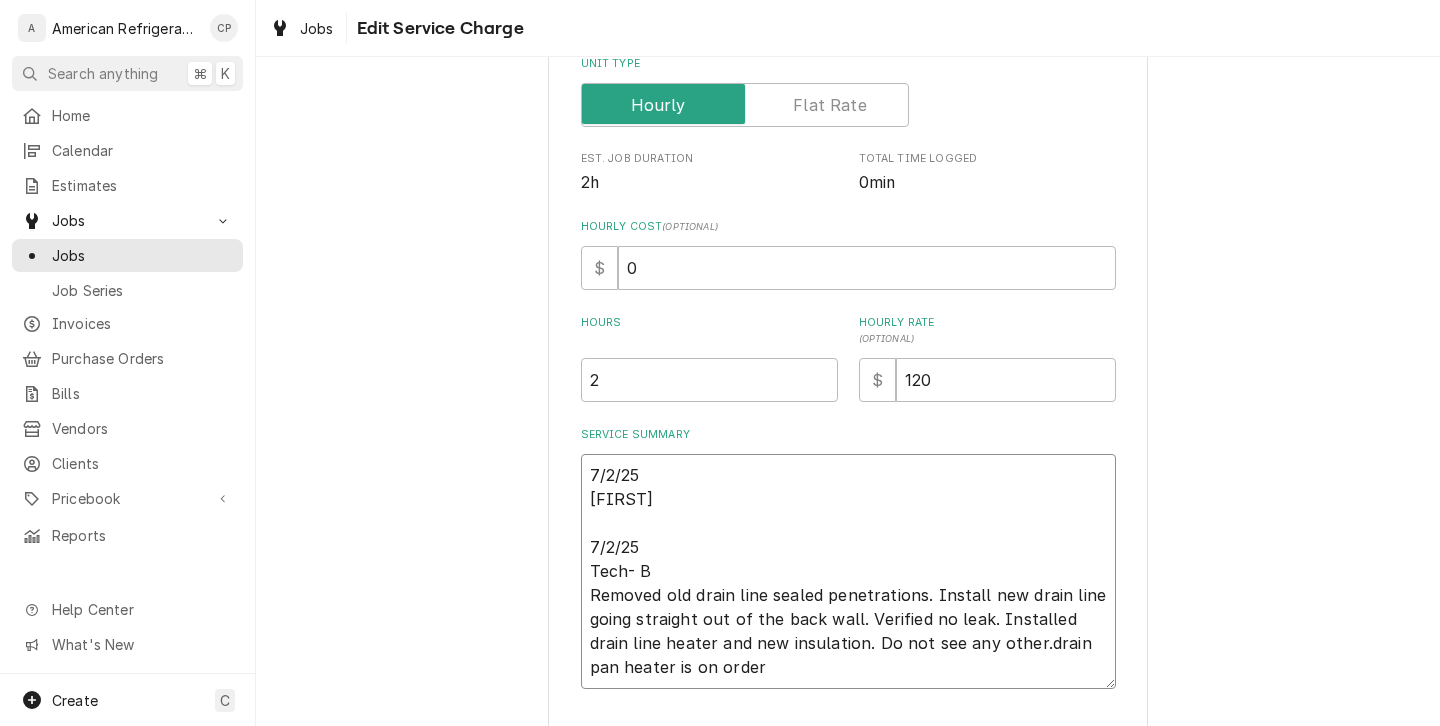 type on "x" 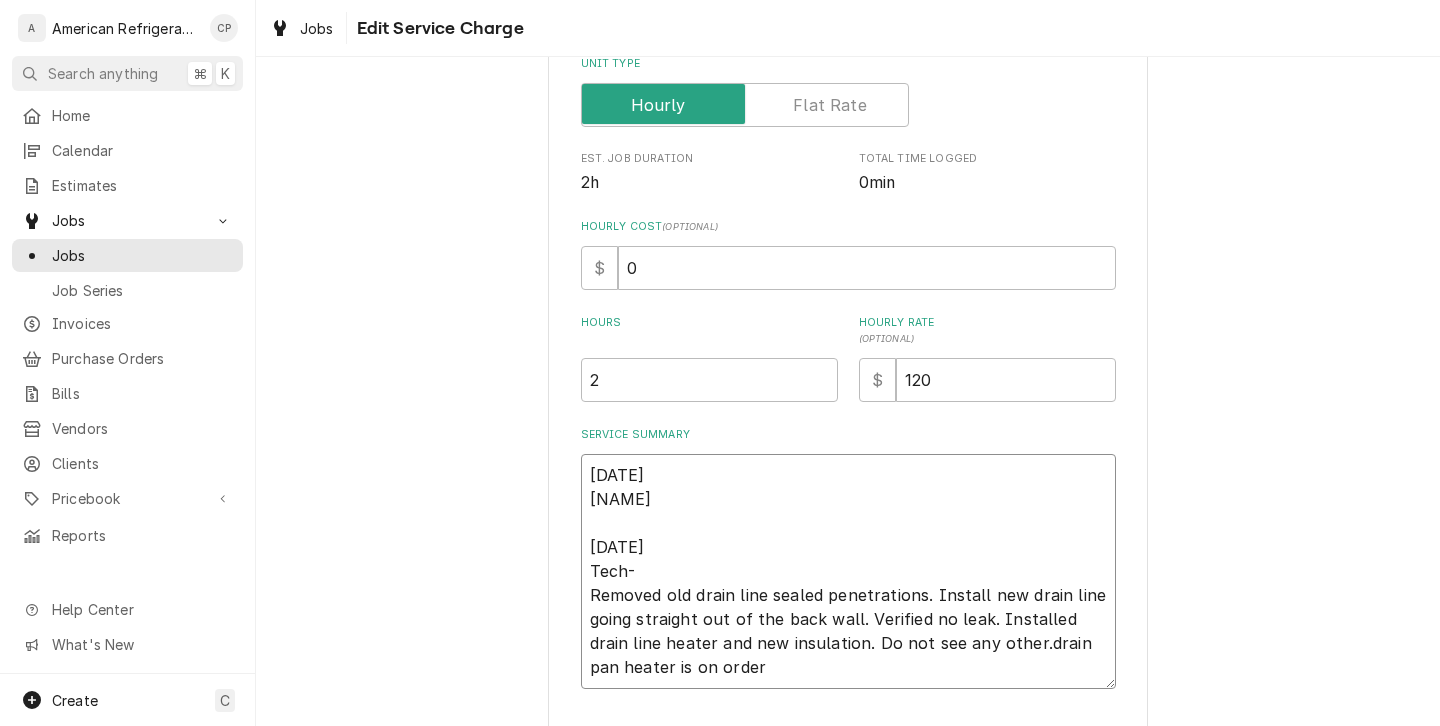 type on "x" 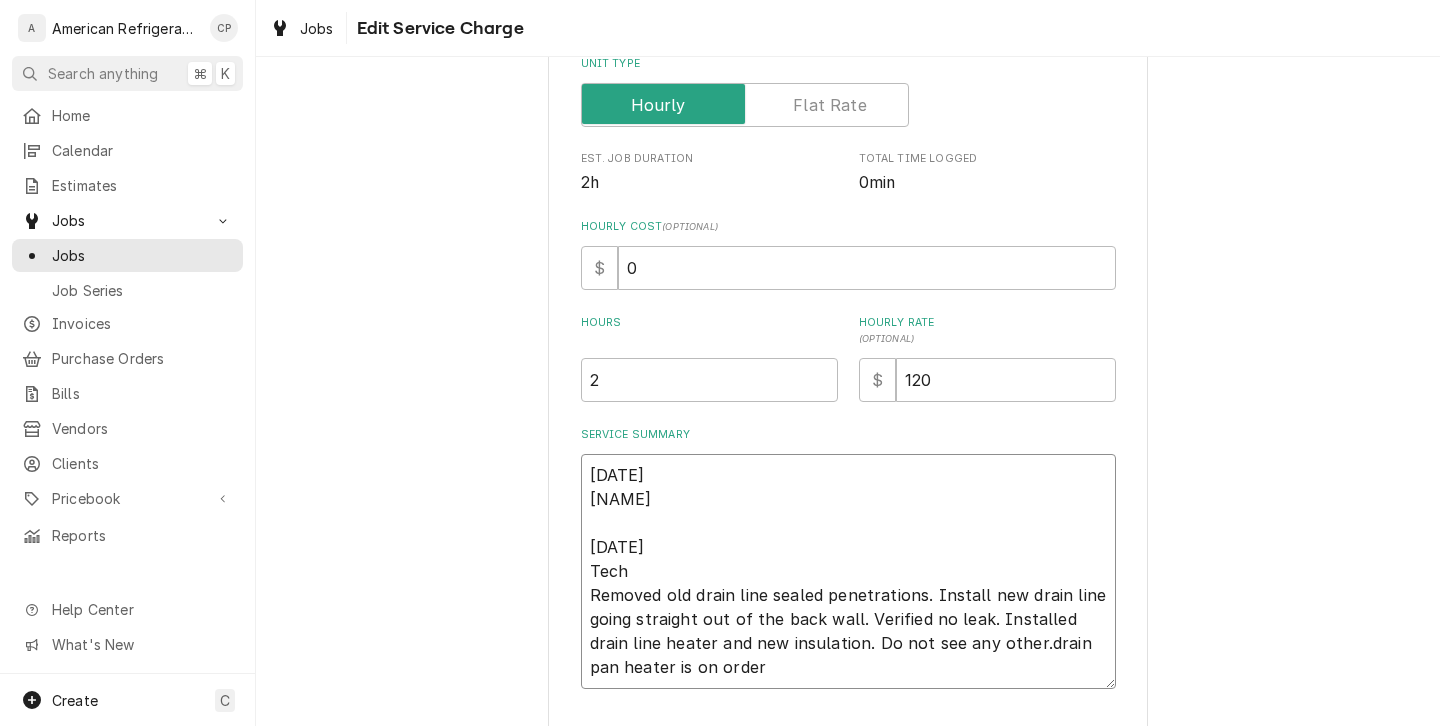 type on "x" 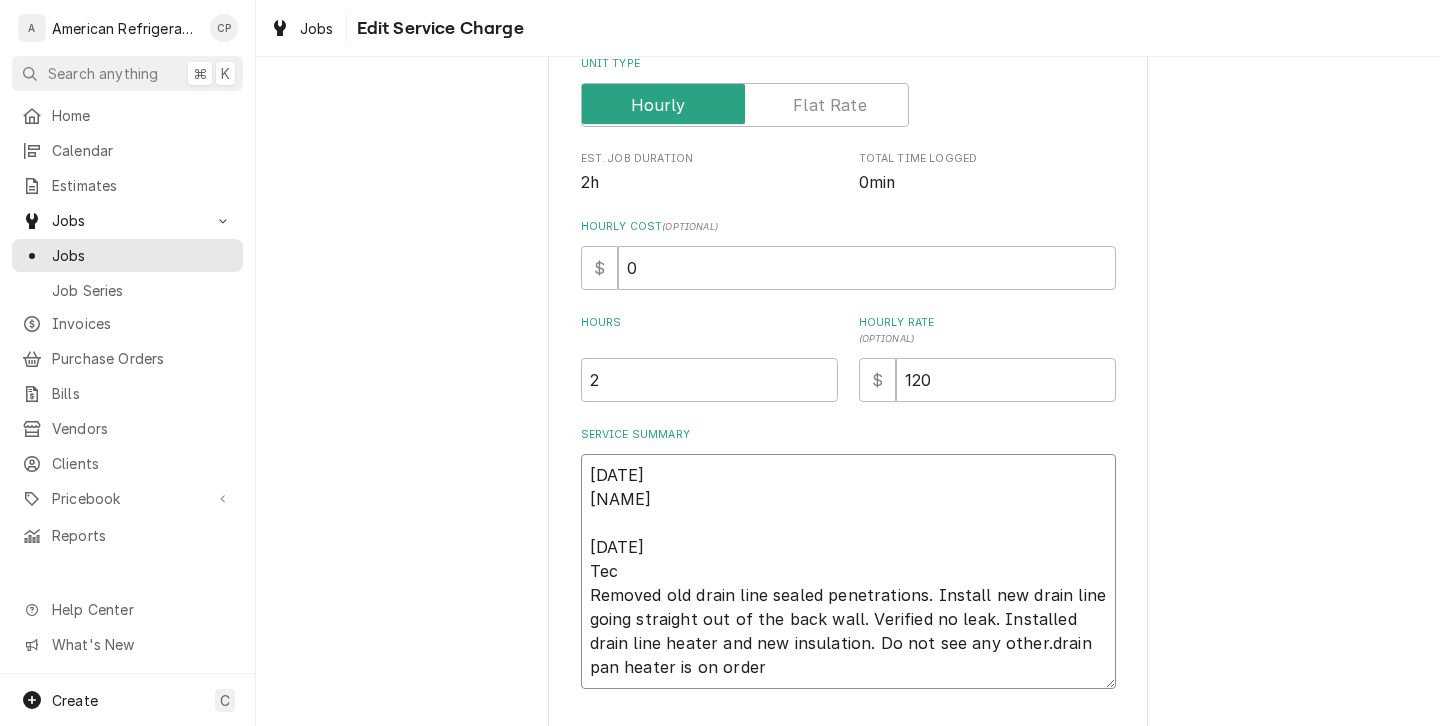 type on "x" 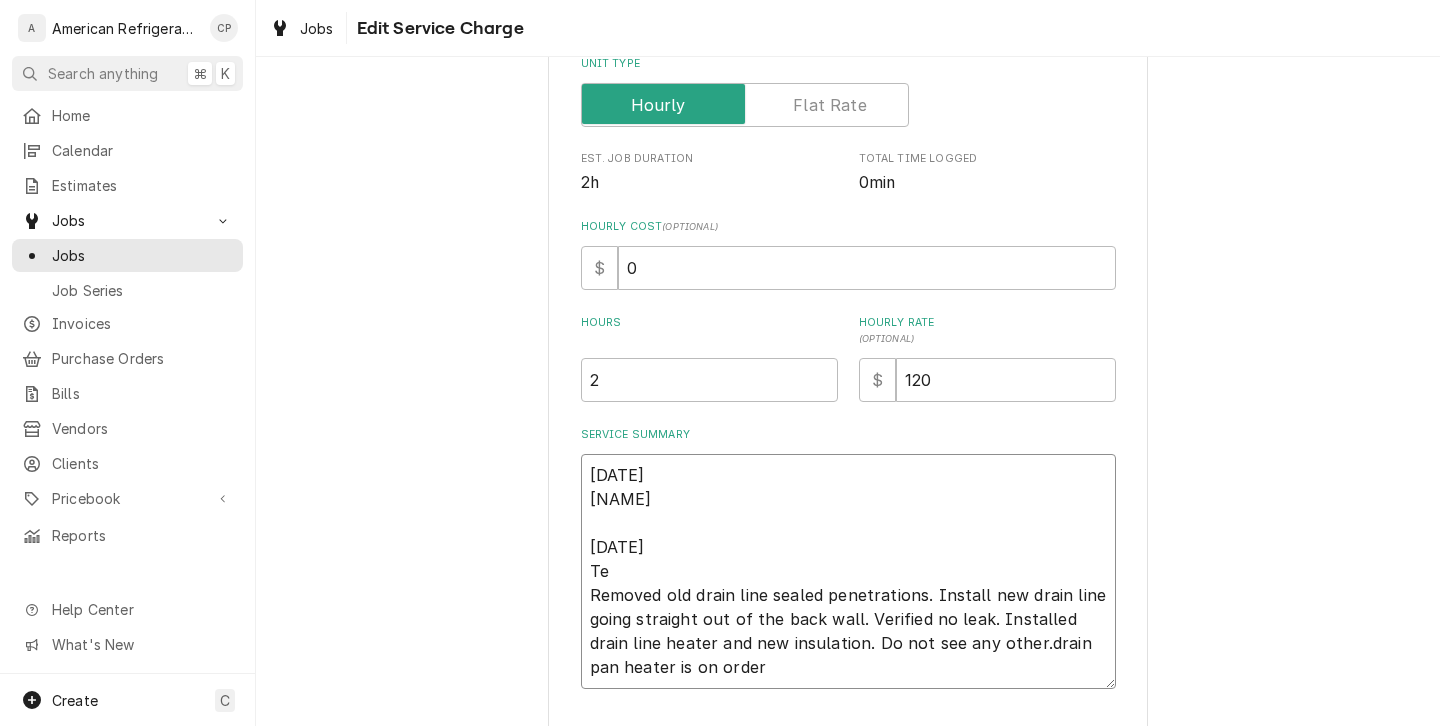 type on "x" 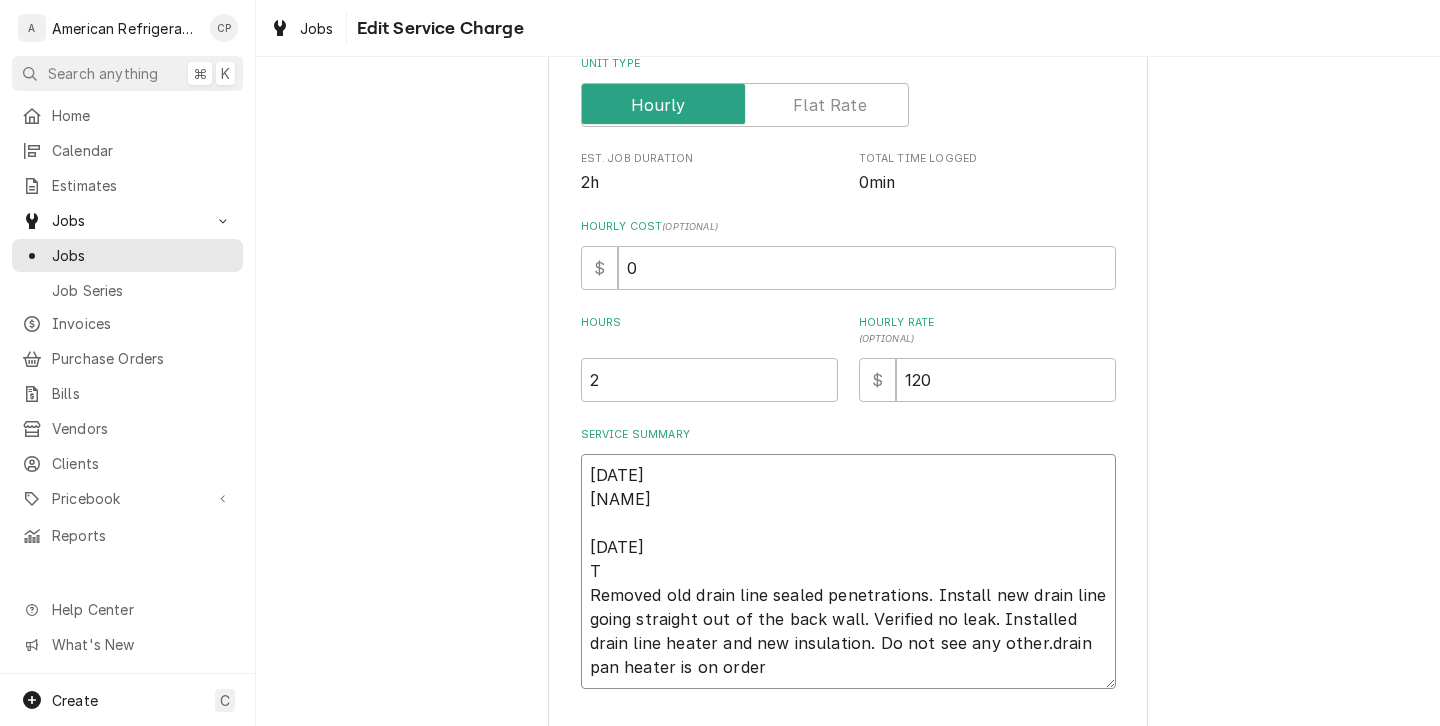 type on "x" 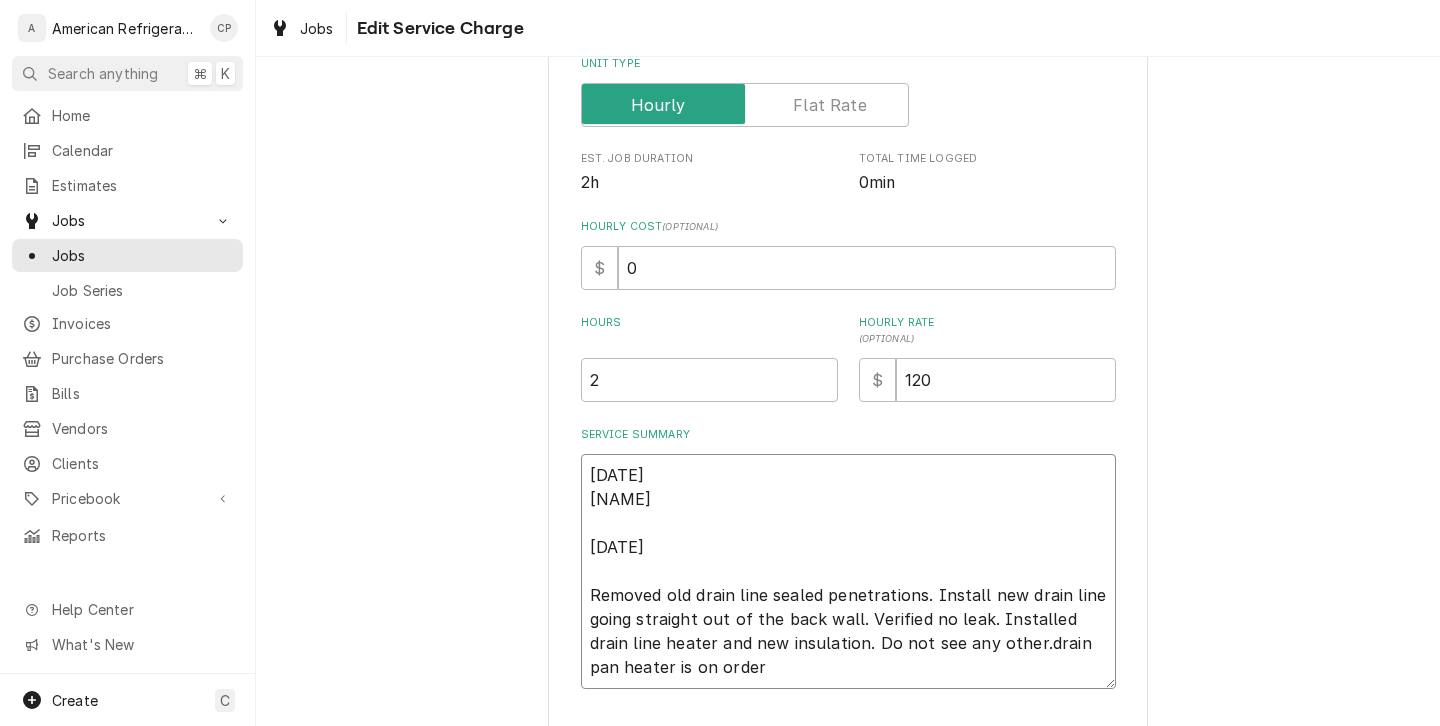 type on "x" 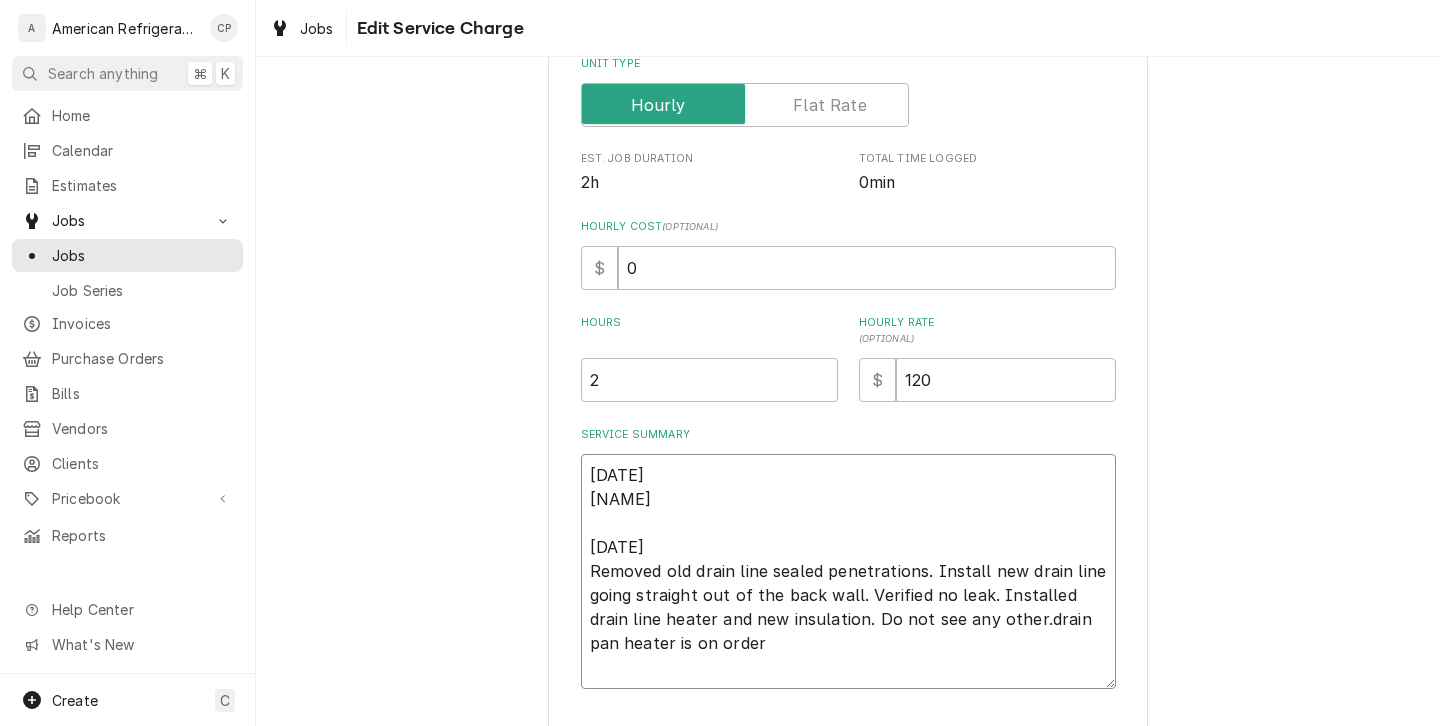type on "x" 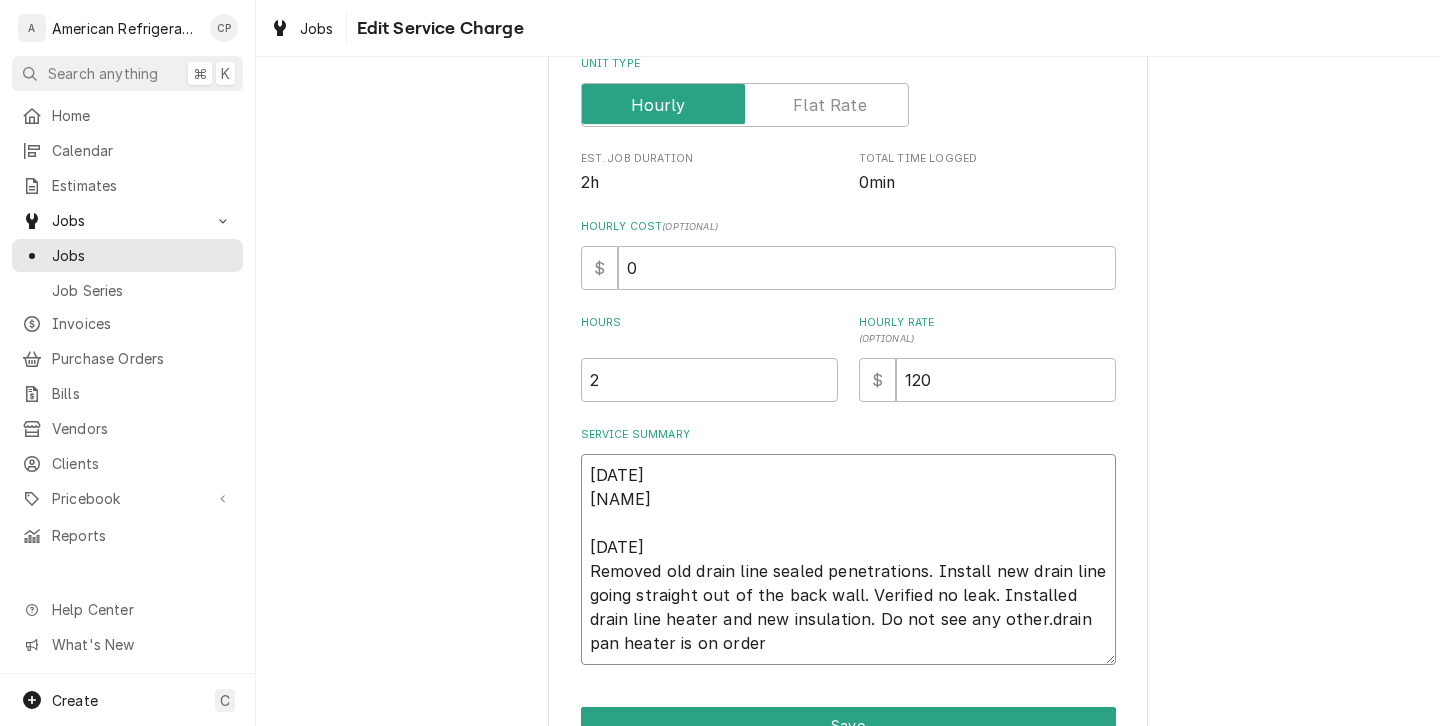 type on "x" 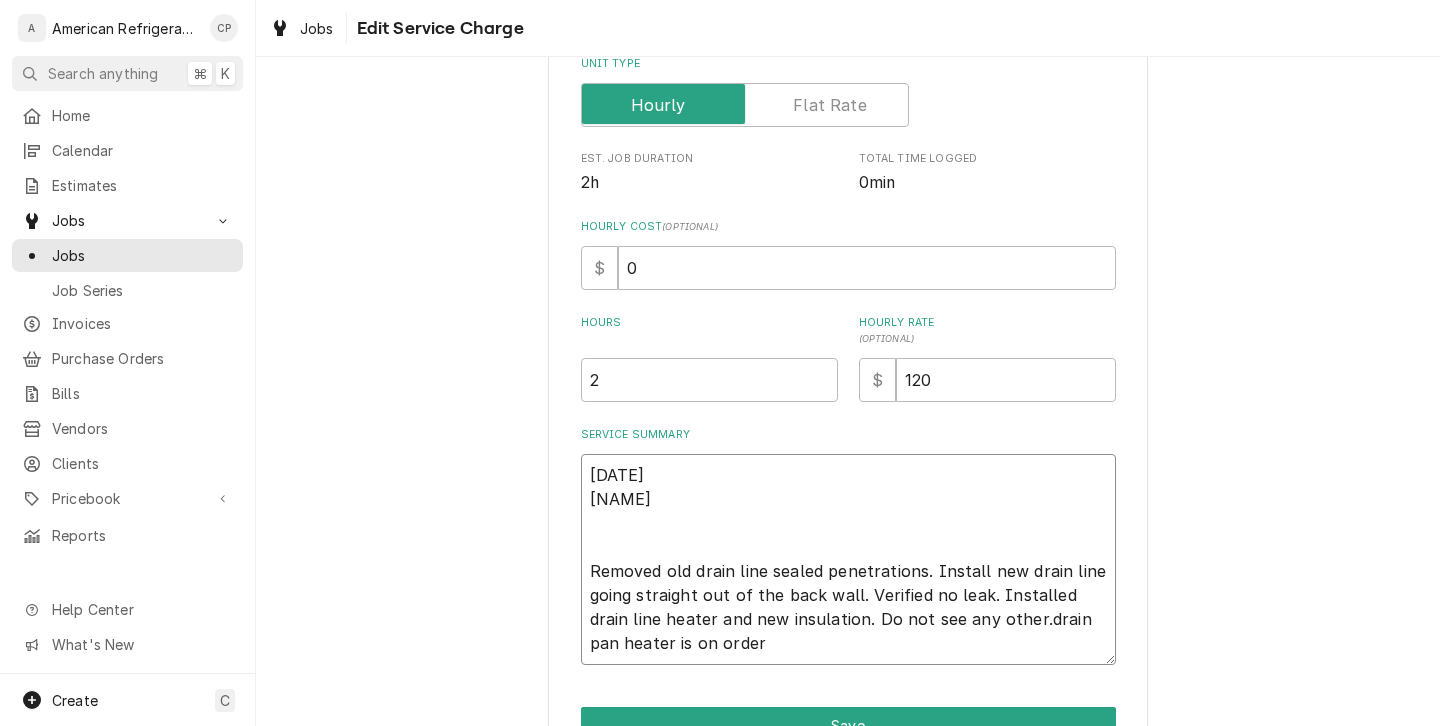 type on "x" 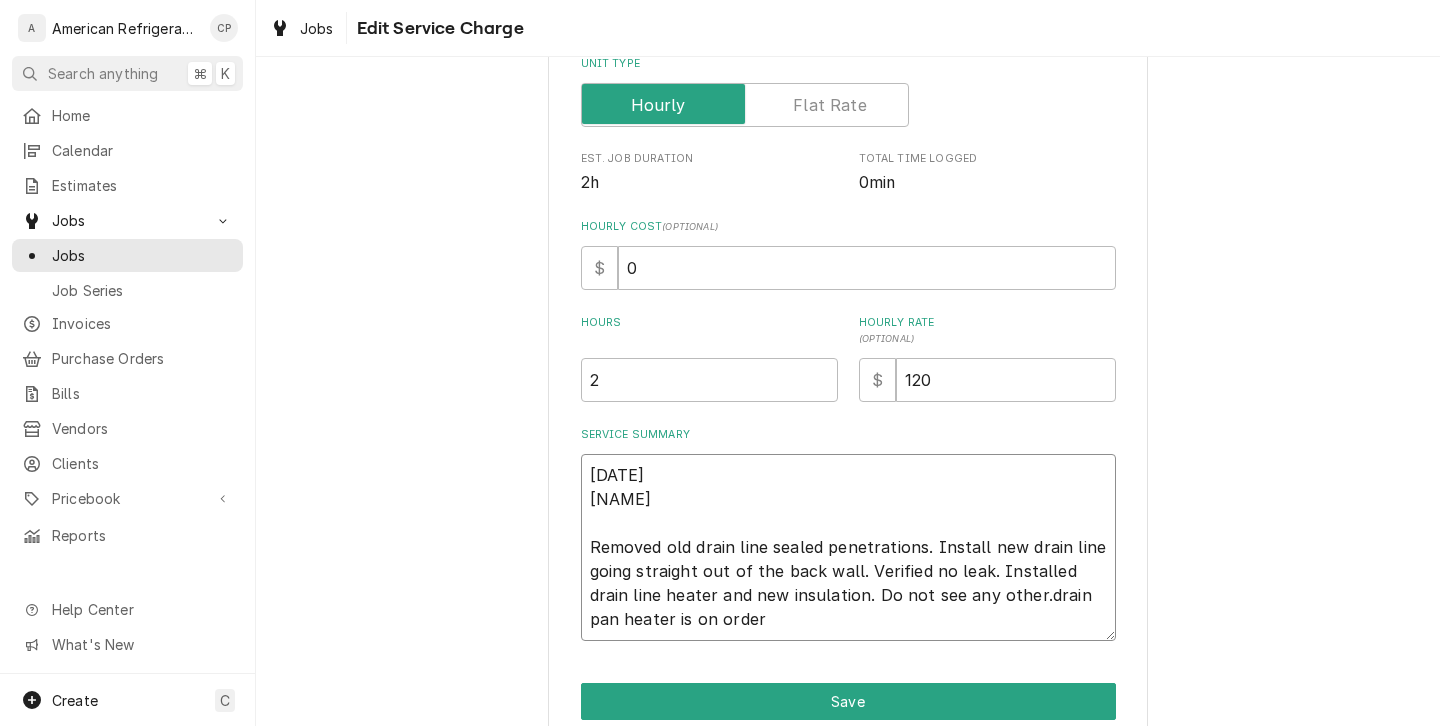 type on "x" 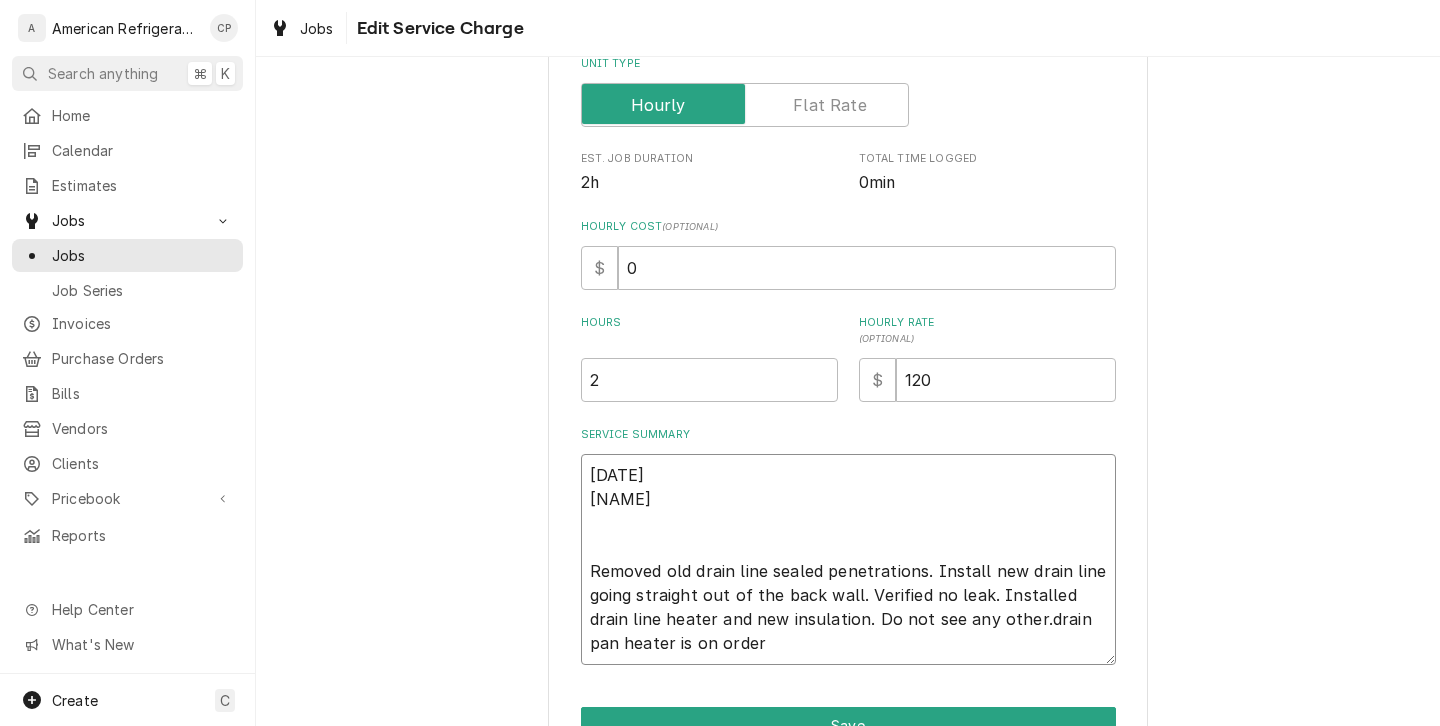 type on "x" 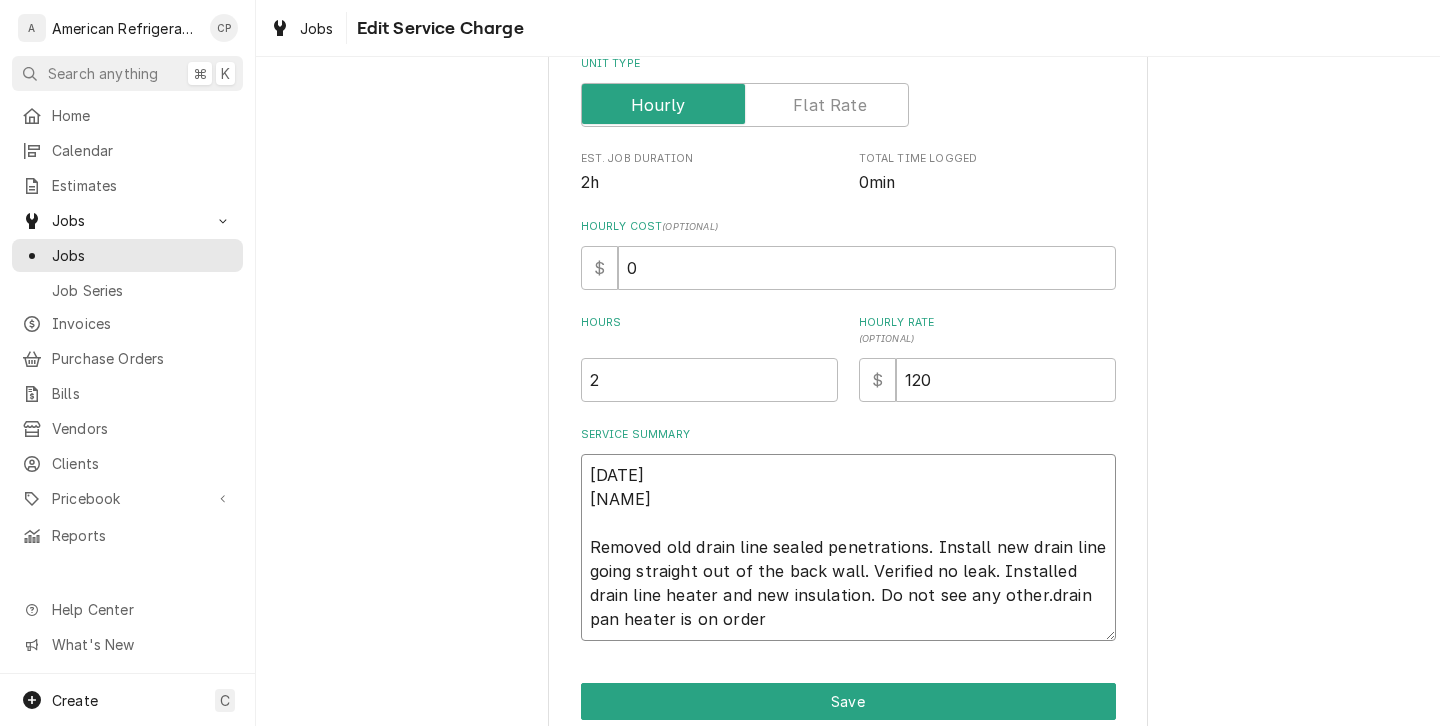 type on "x" 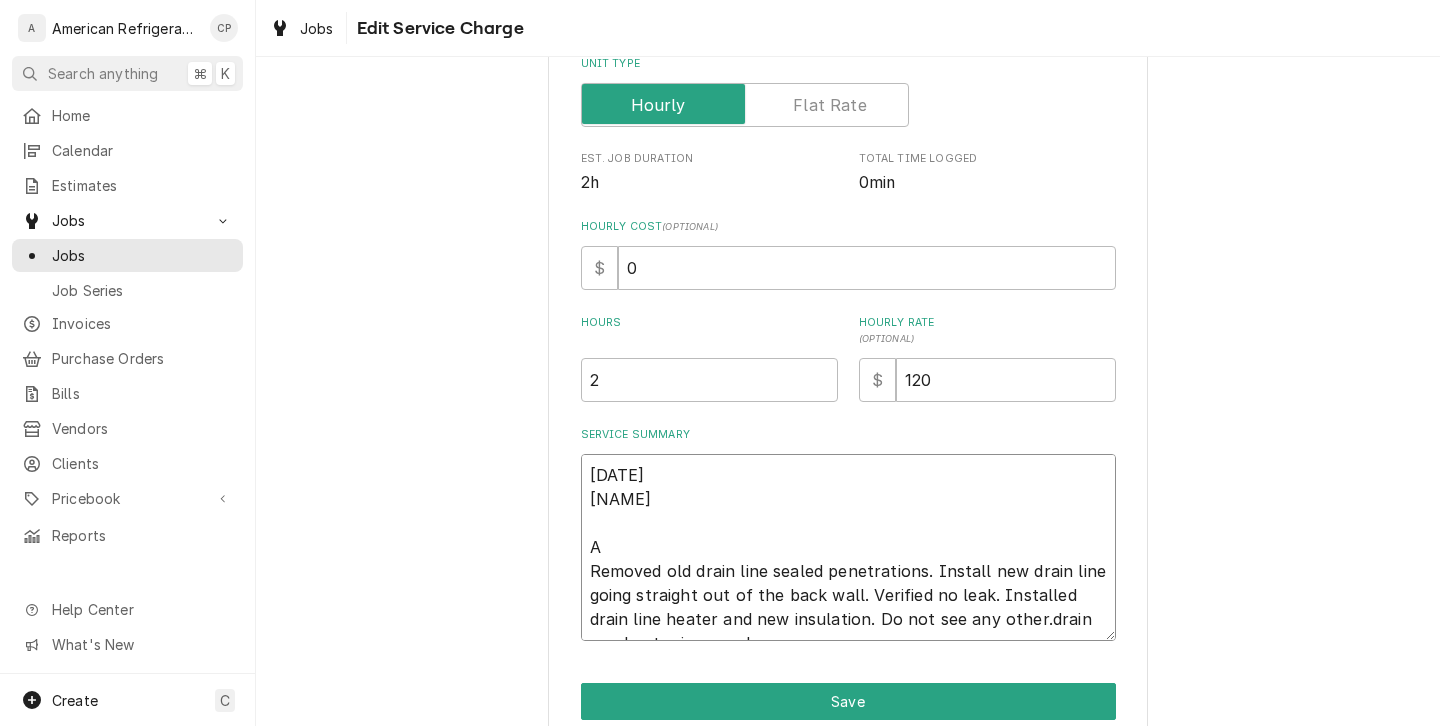 type on "x" 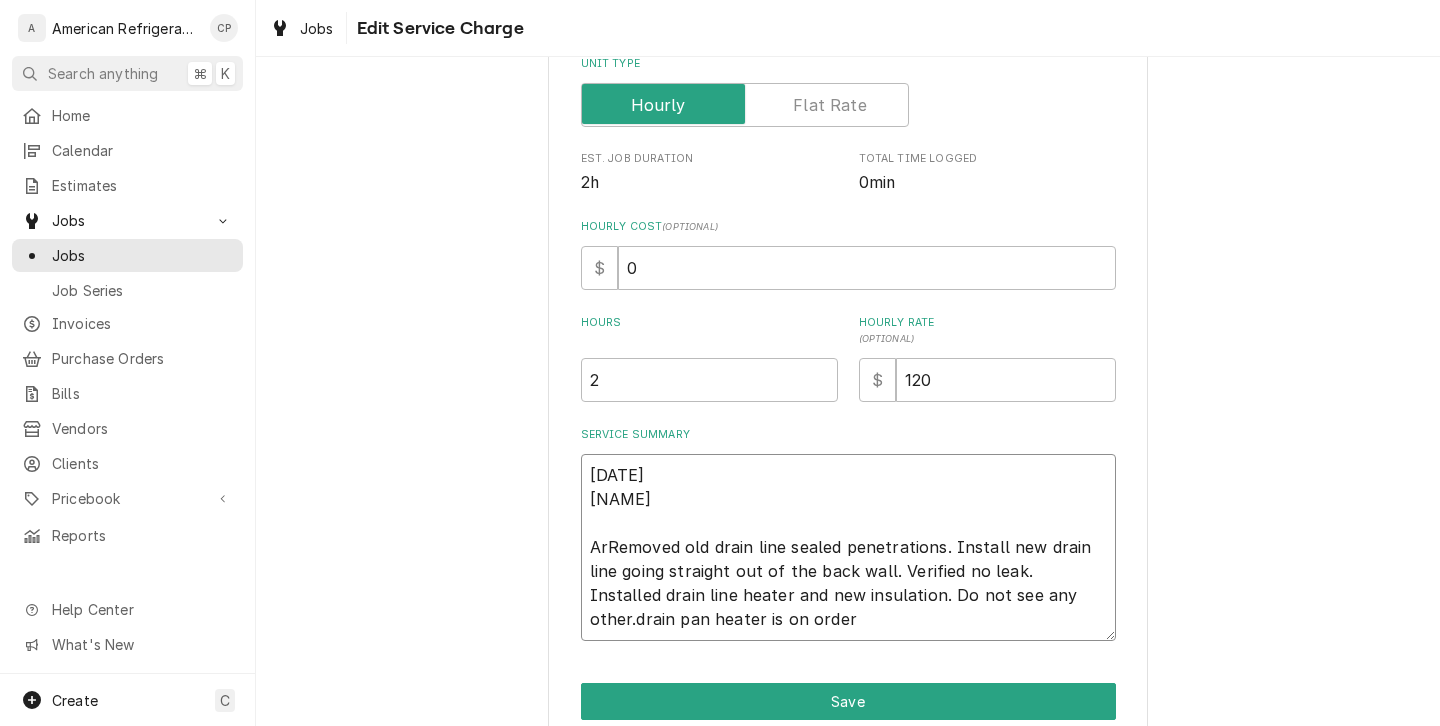 type on "x" 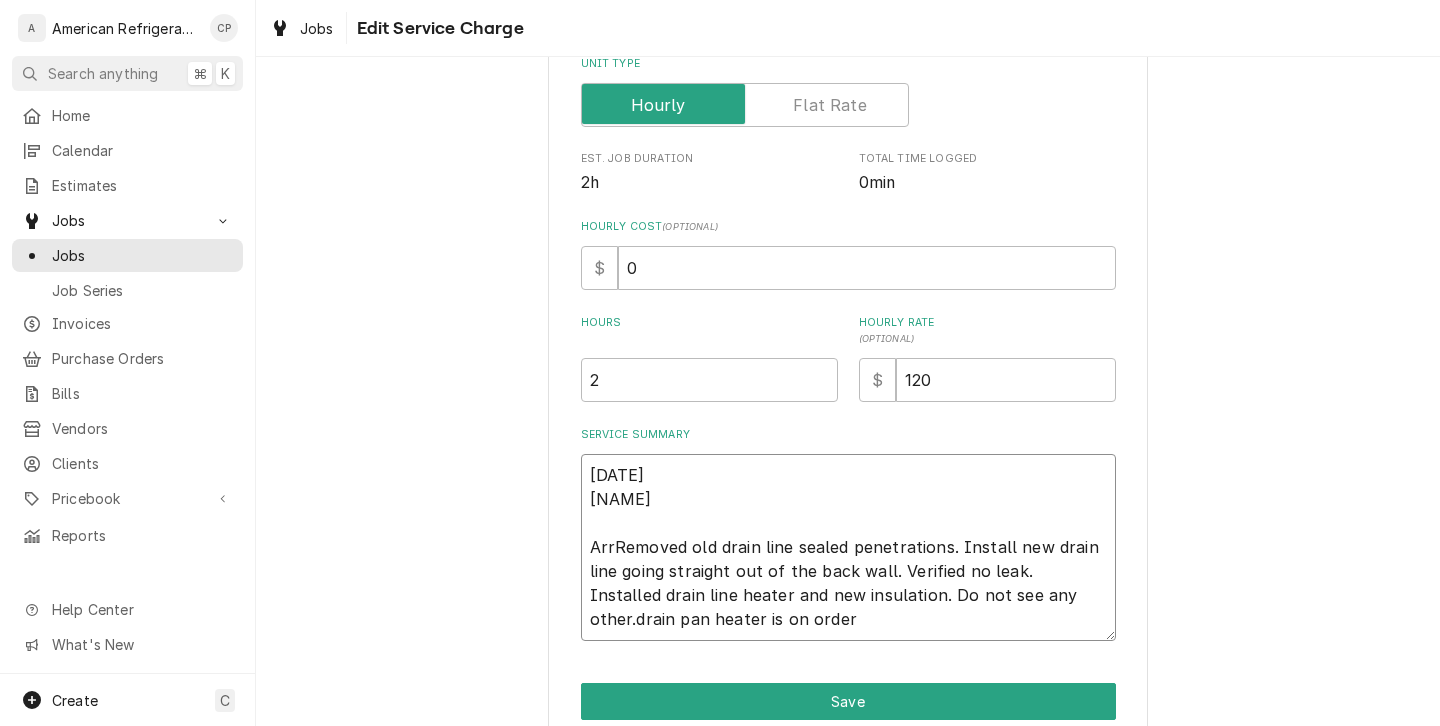 type on "x" 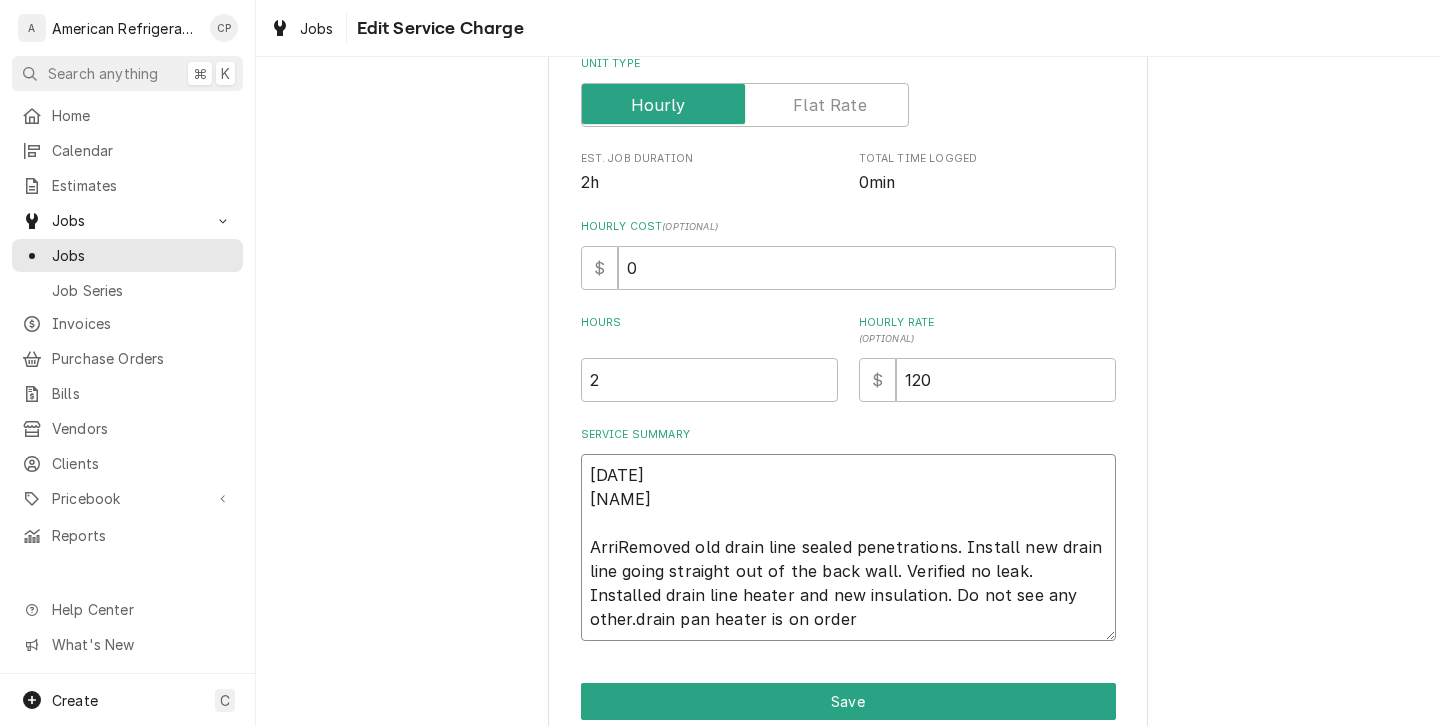 type on "x" 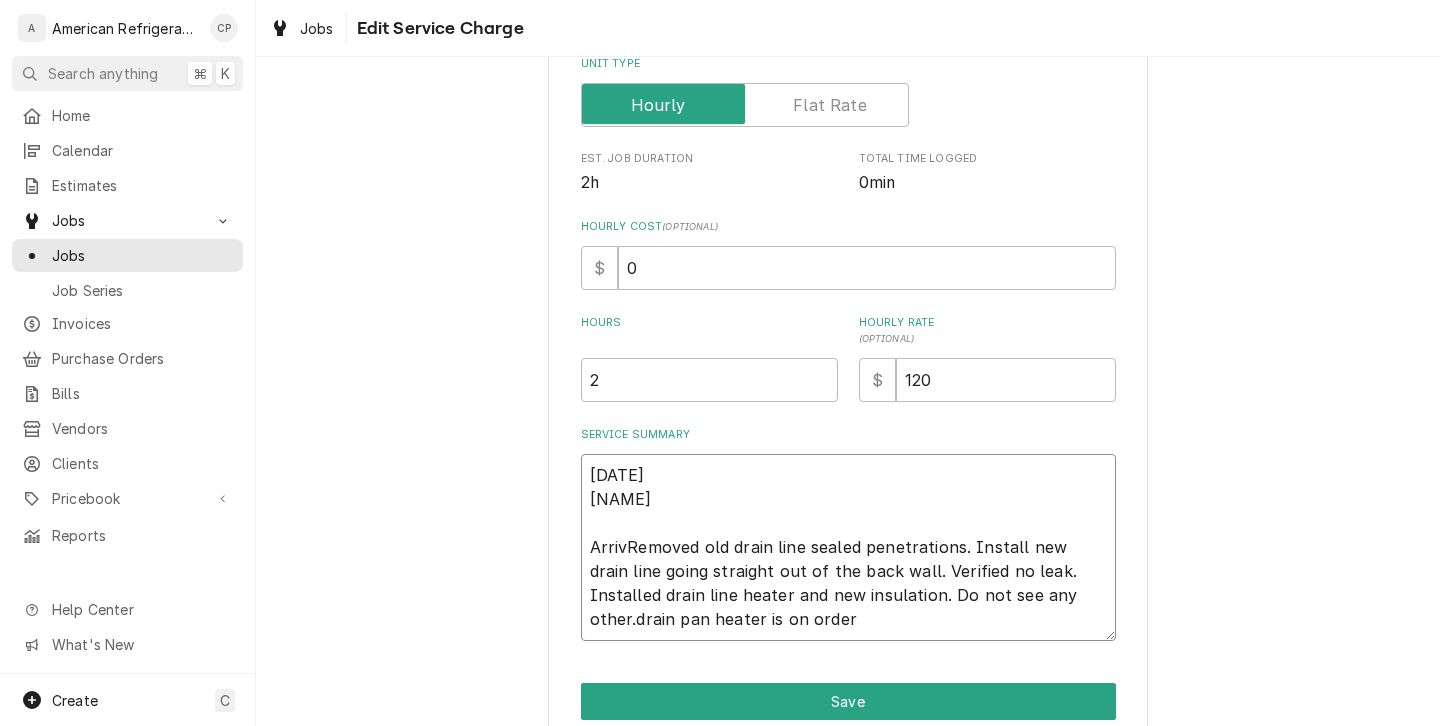 type on "x" 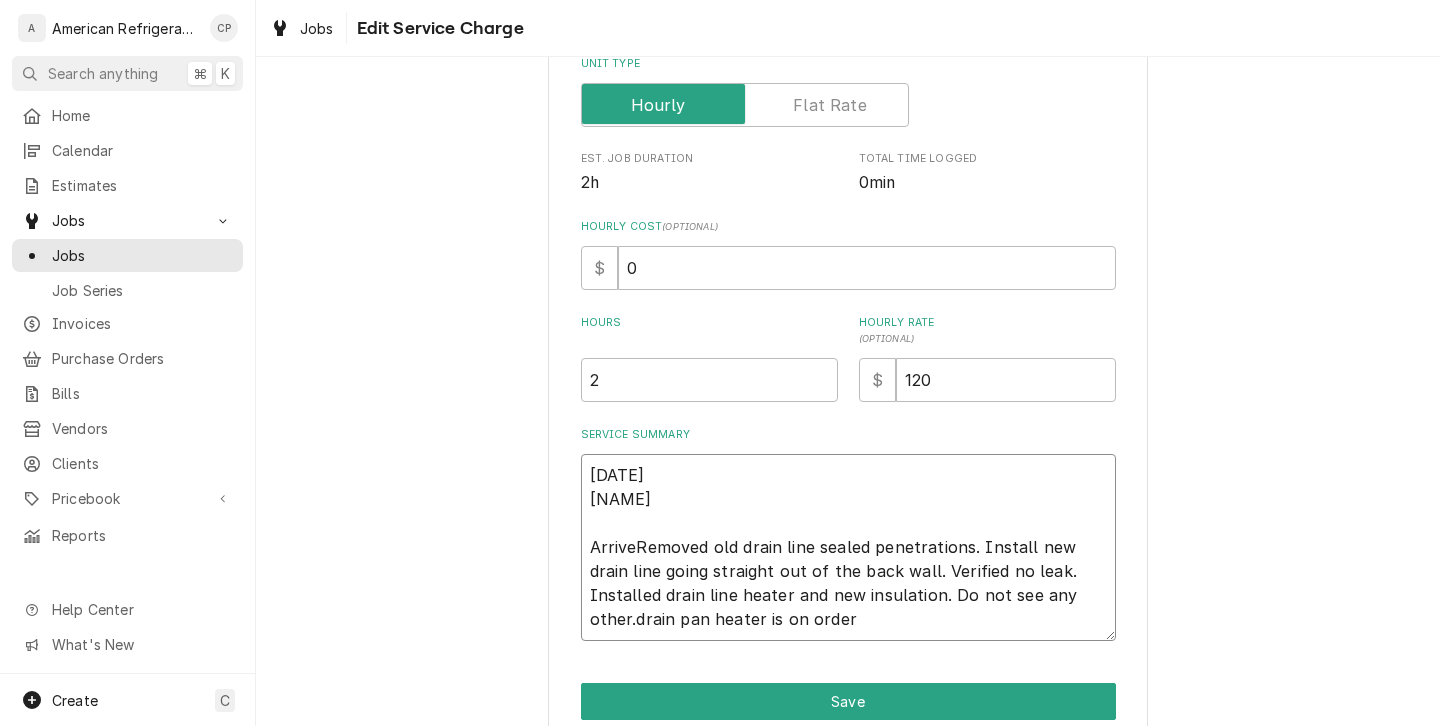 type on "x" 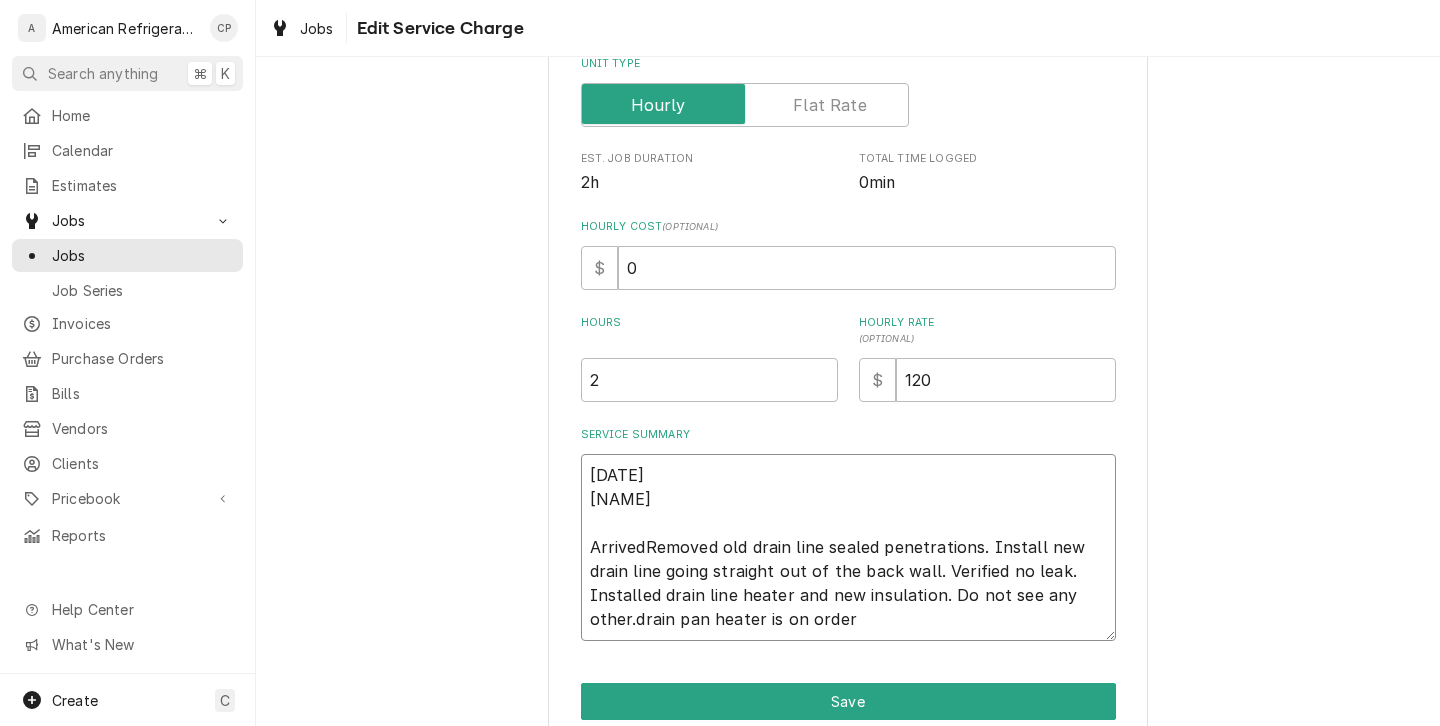 type on "x" 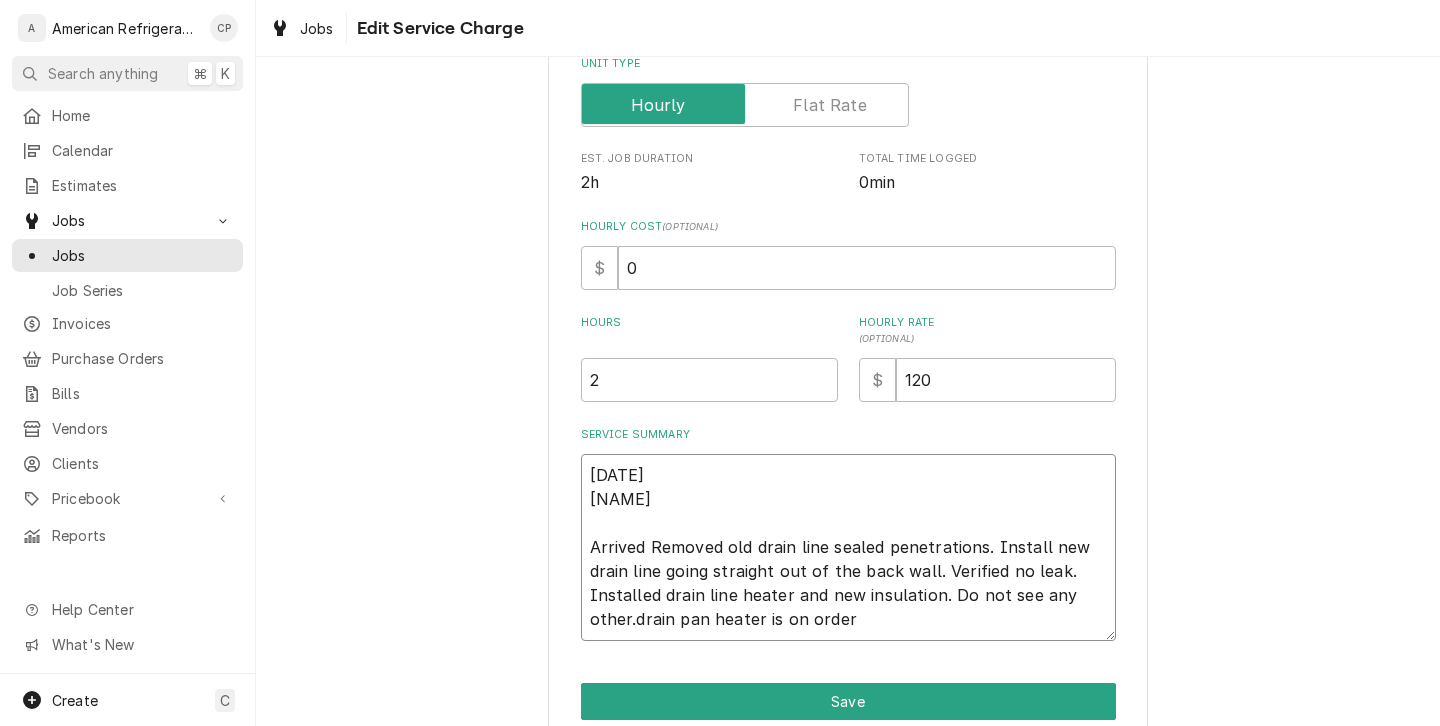 type on "x" 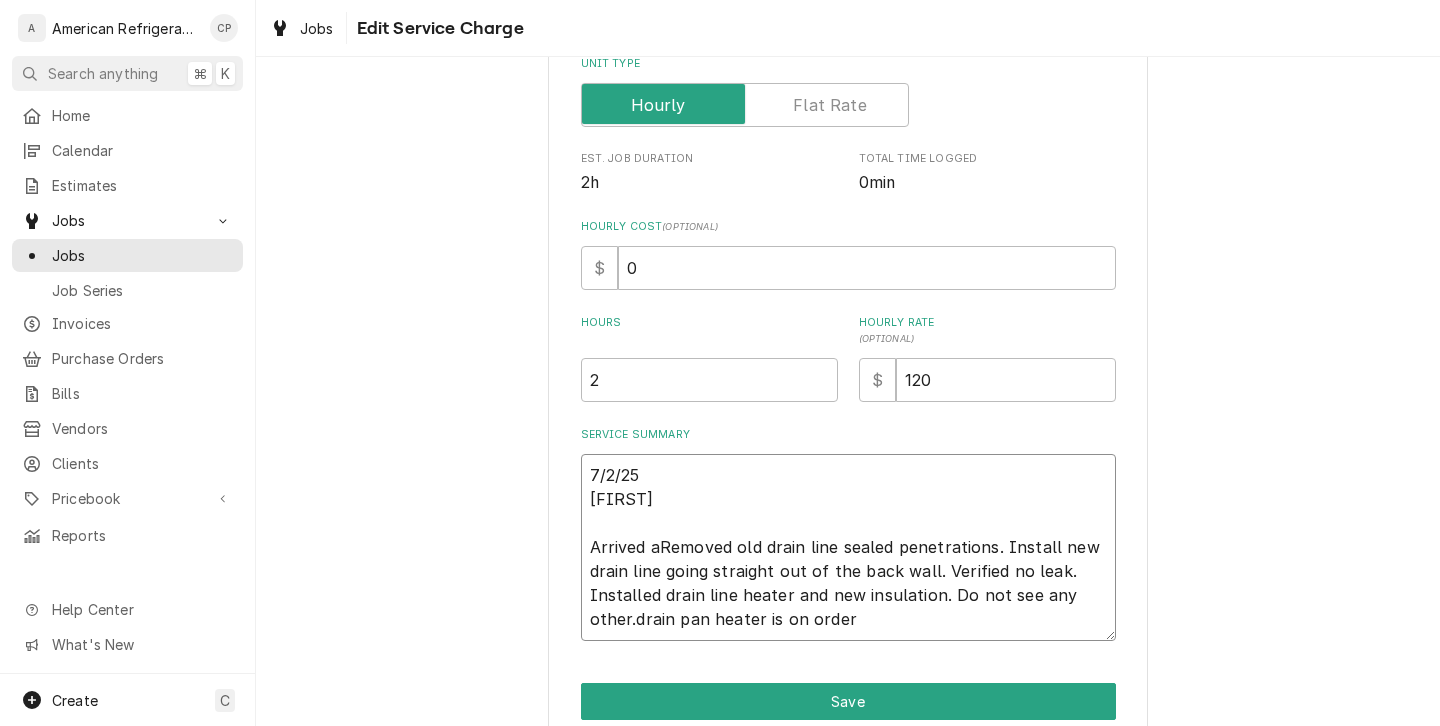 type on "x" 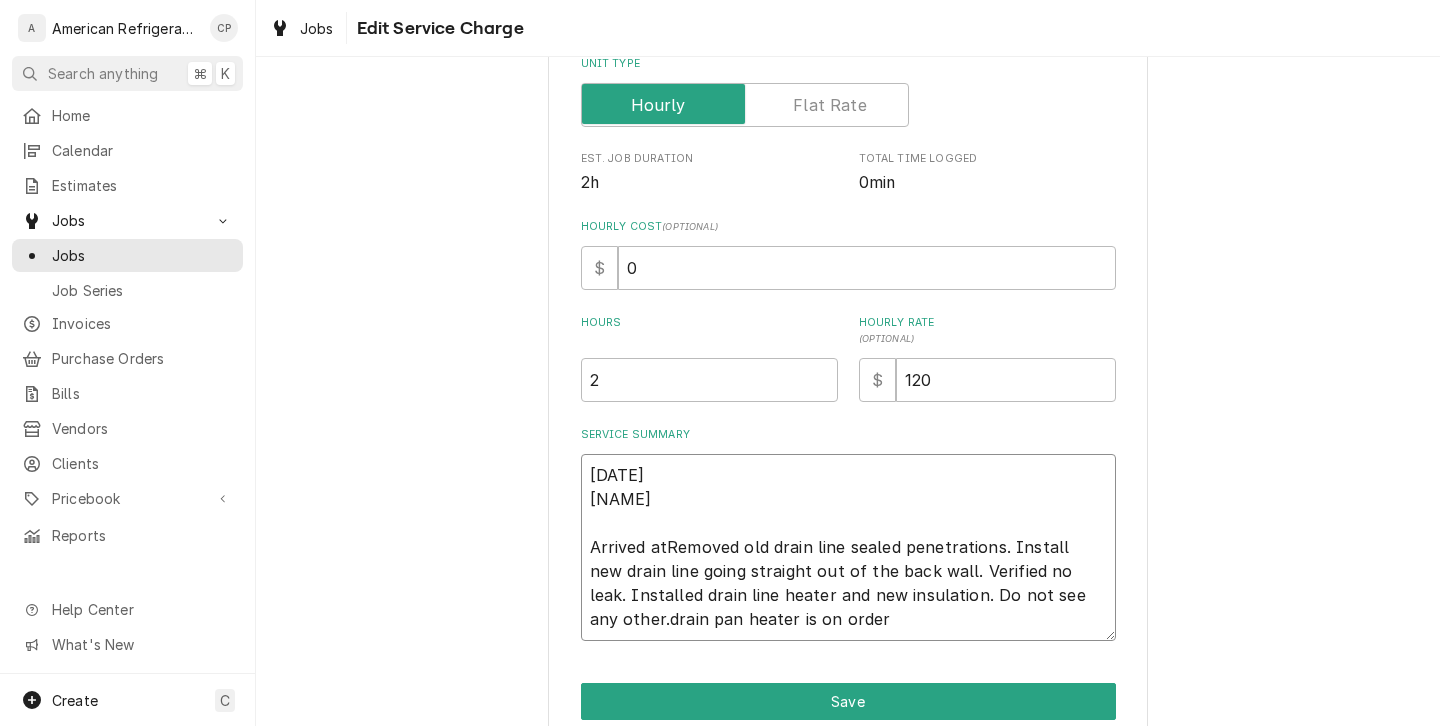 type on "7/2/25
Brandon
Arrived at Removed old drain line sealed penetrations. Install new drain line going straight out of the back wall. Verified no leak. Installed drain line heater and new insulation. Do not see any other.drain pan heater is on order" 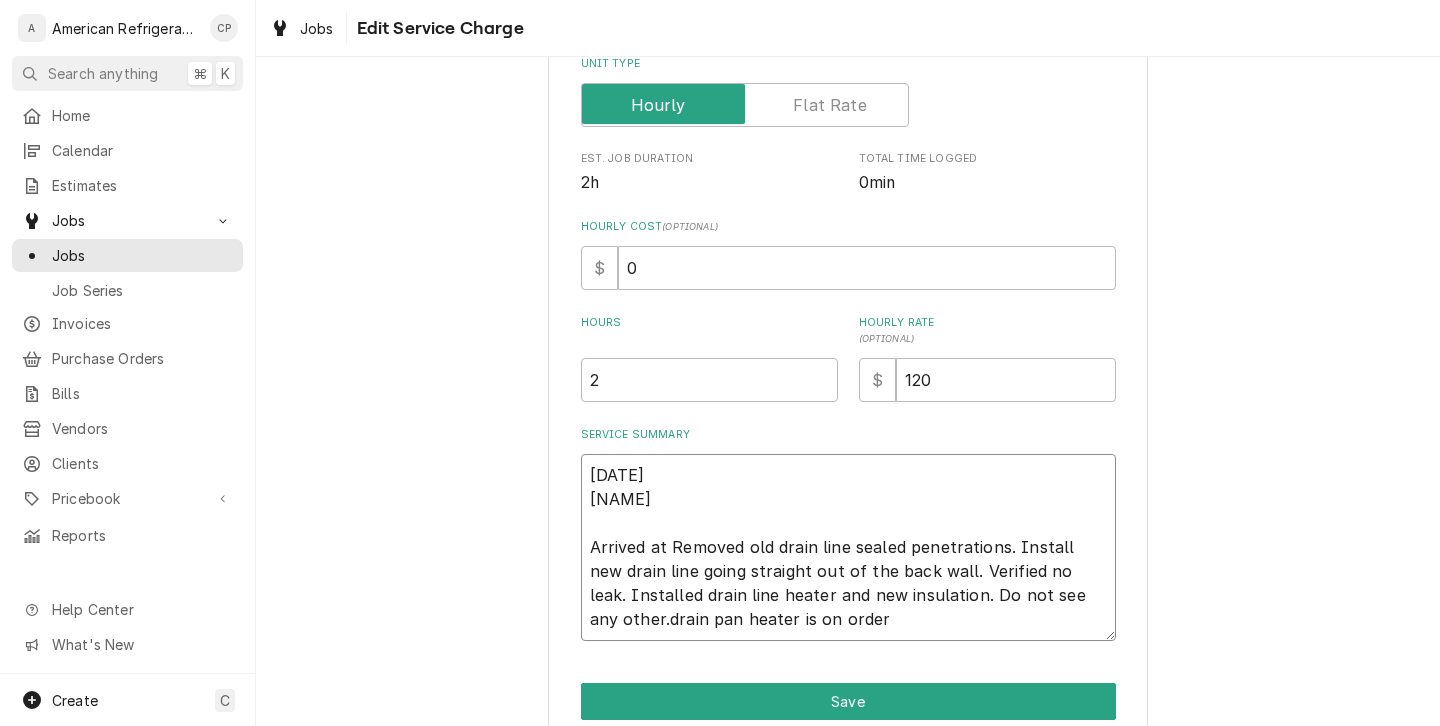 type on "x" 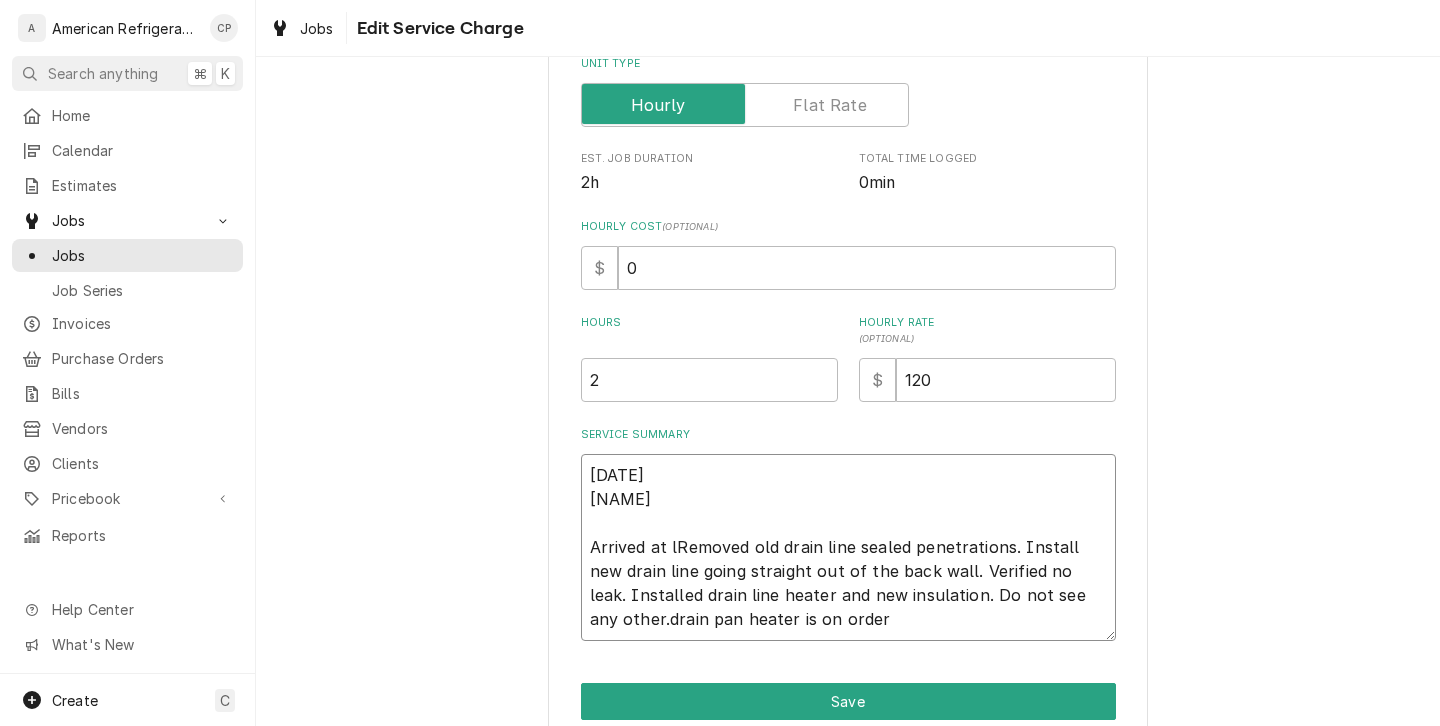 type on "x" 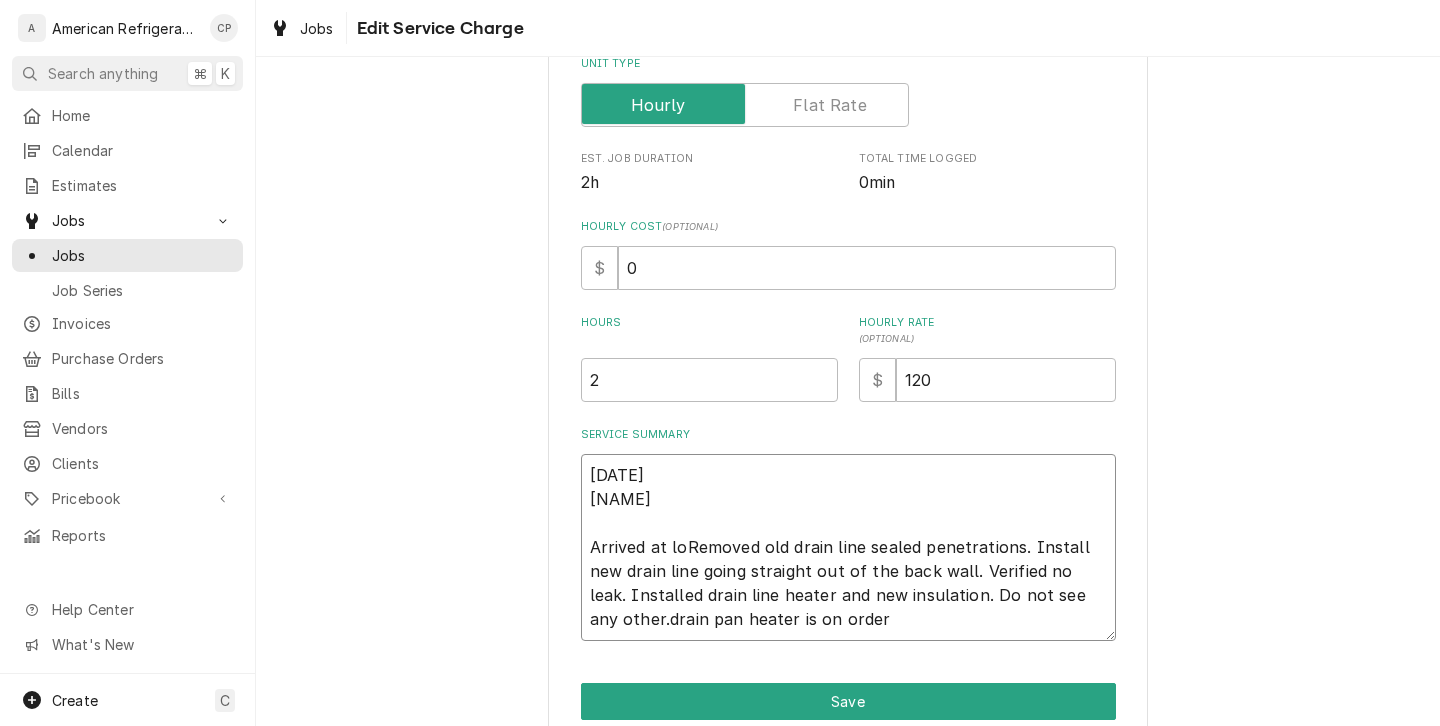 type on "x" 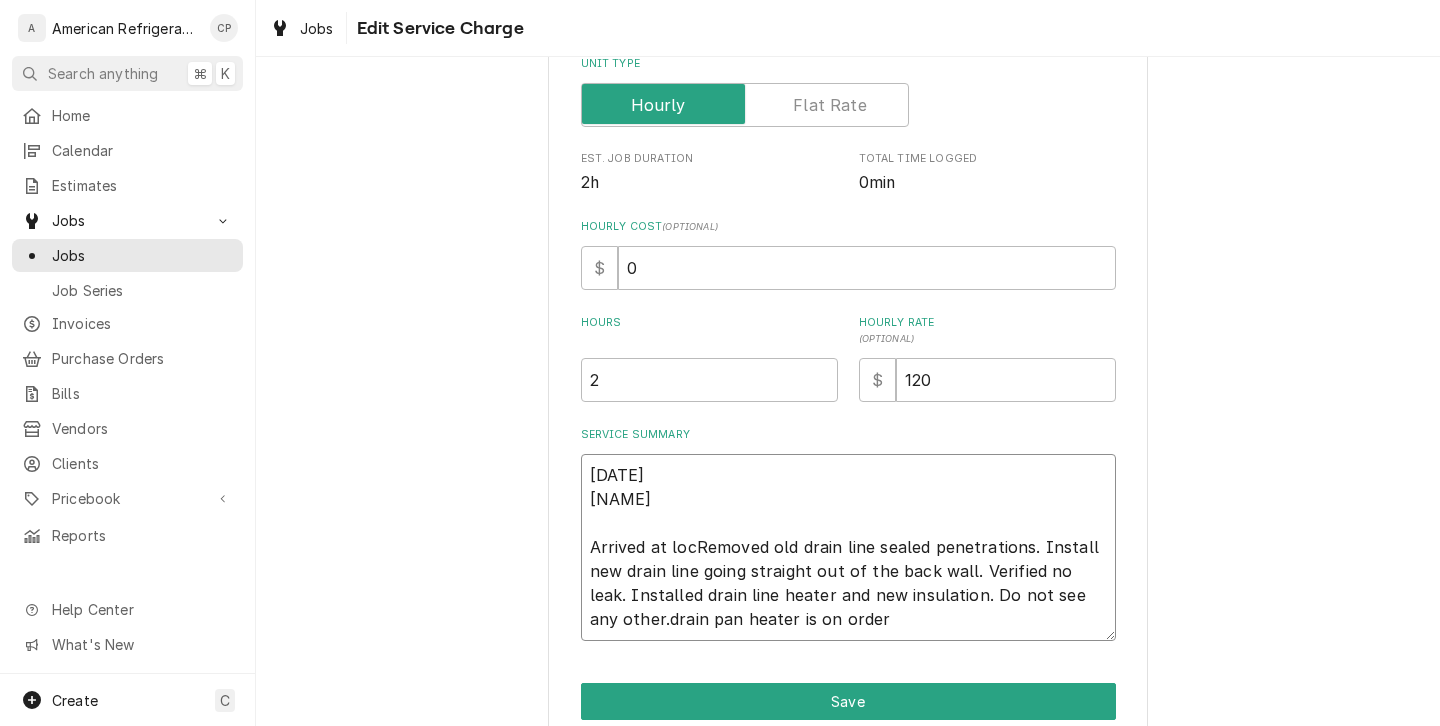 type on "x" 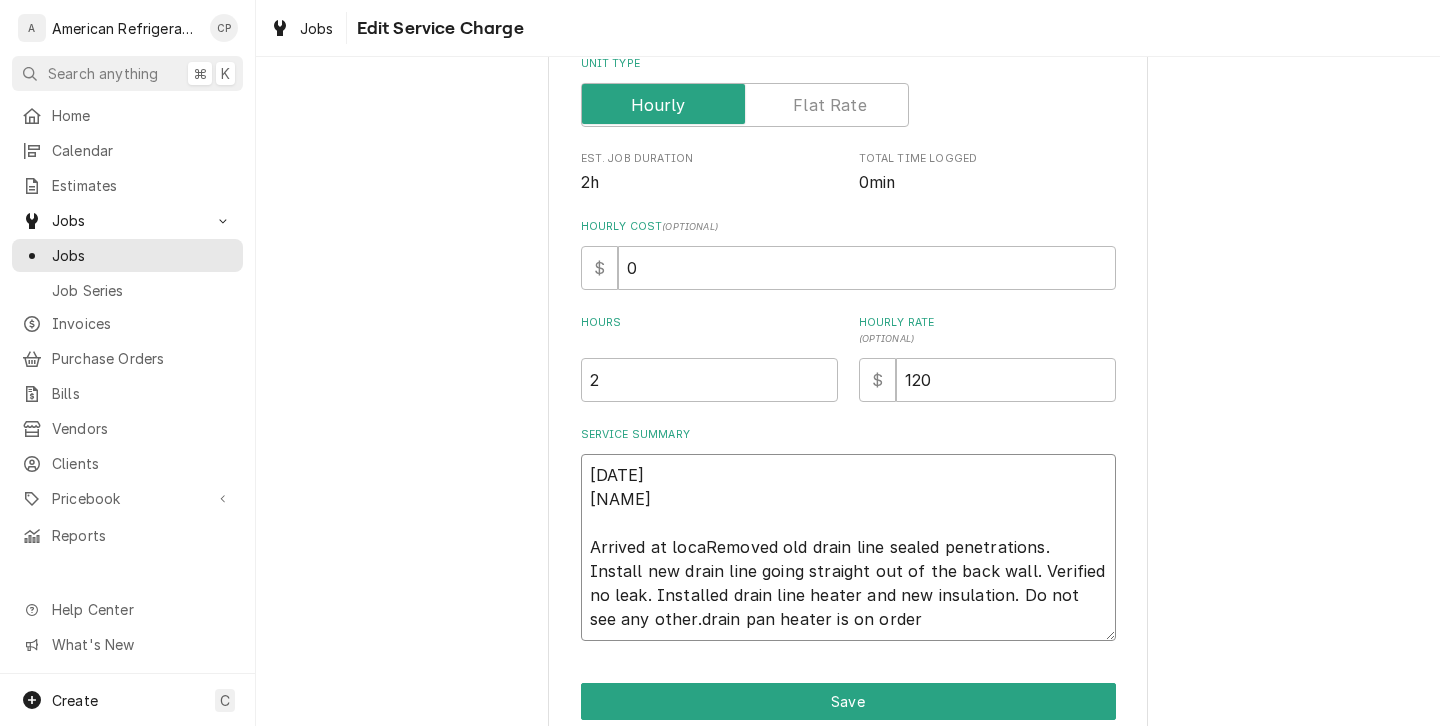 type on "x" 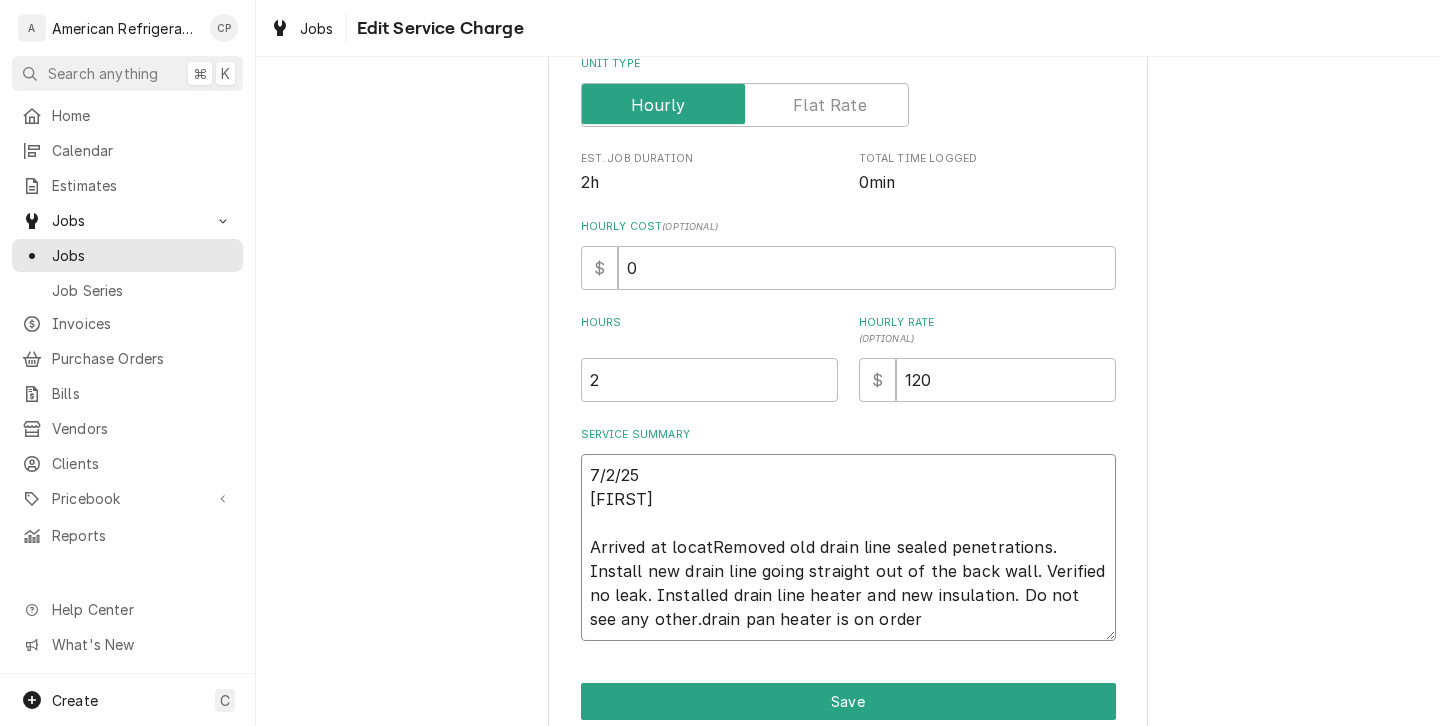 type on "x" 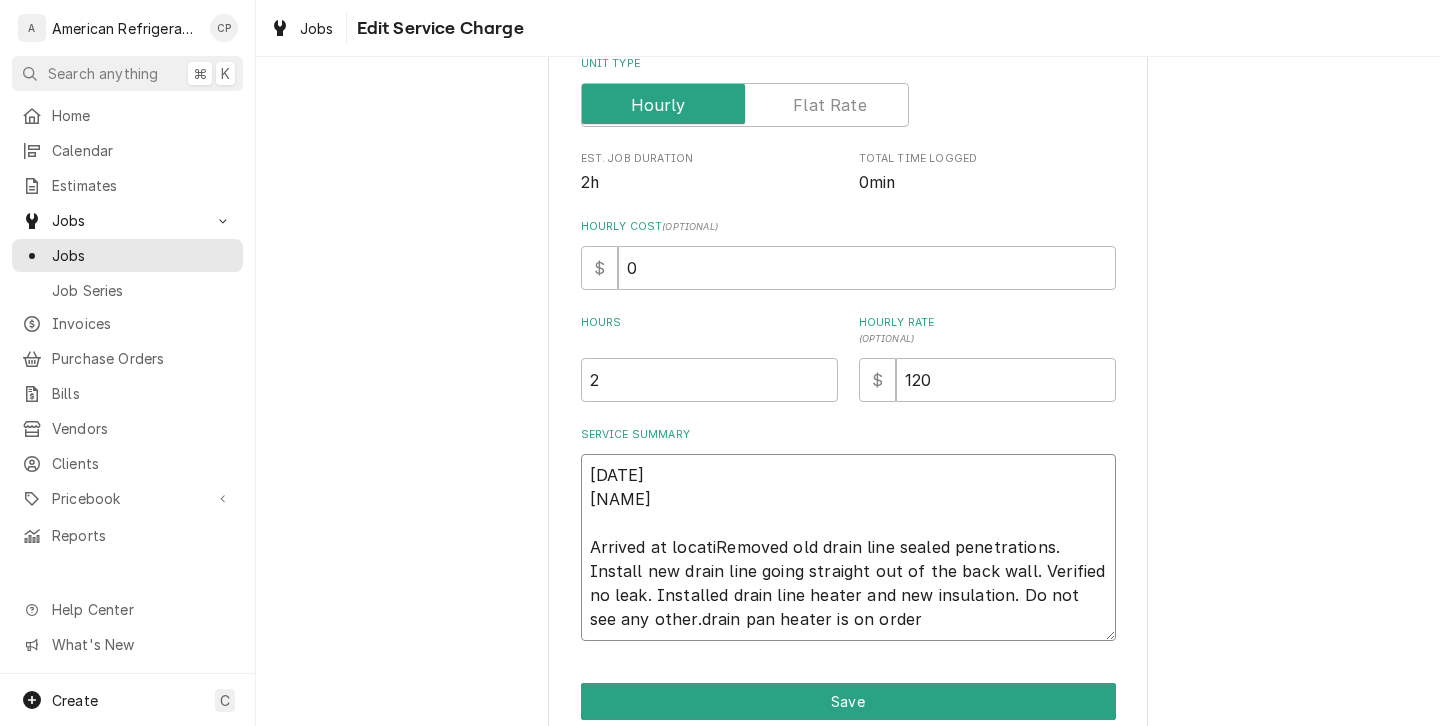 type on "x" 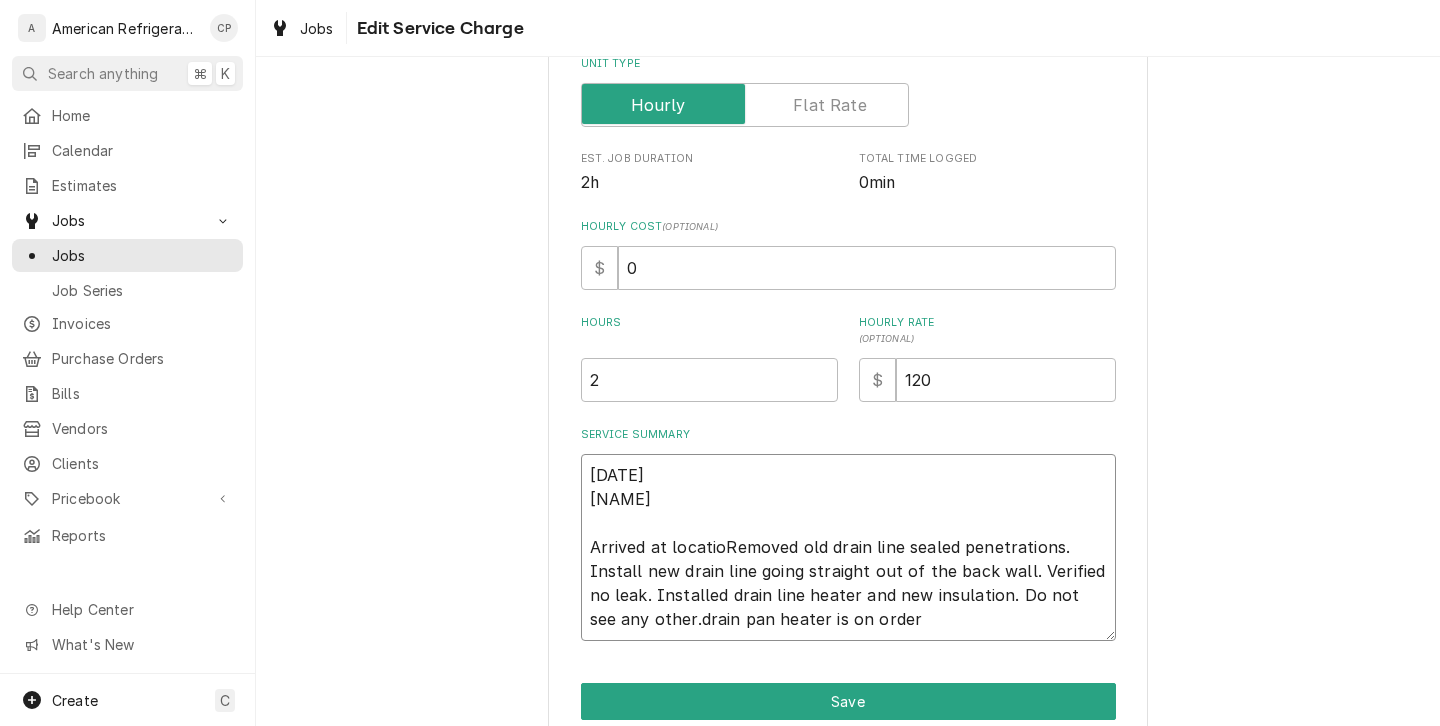 type on "x" 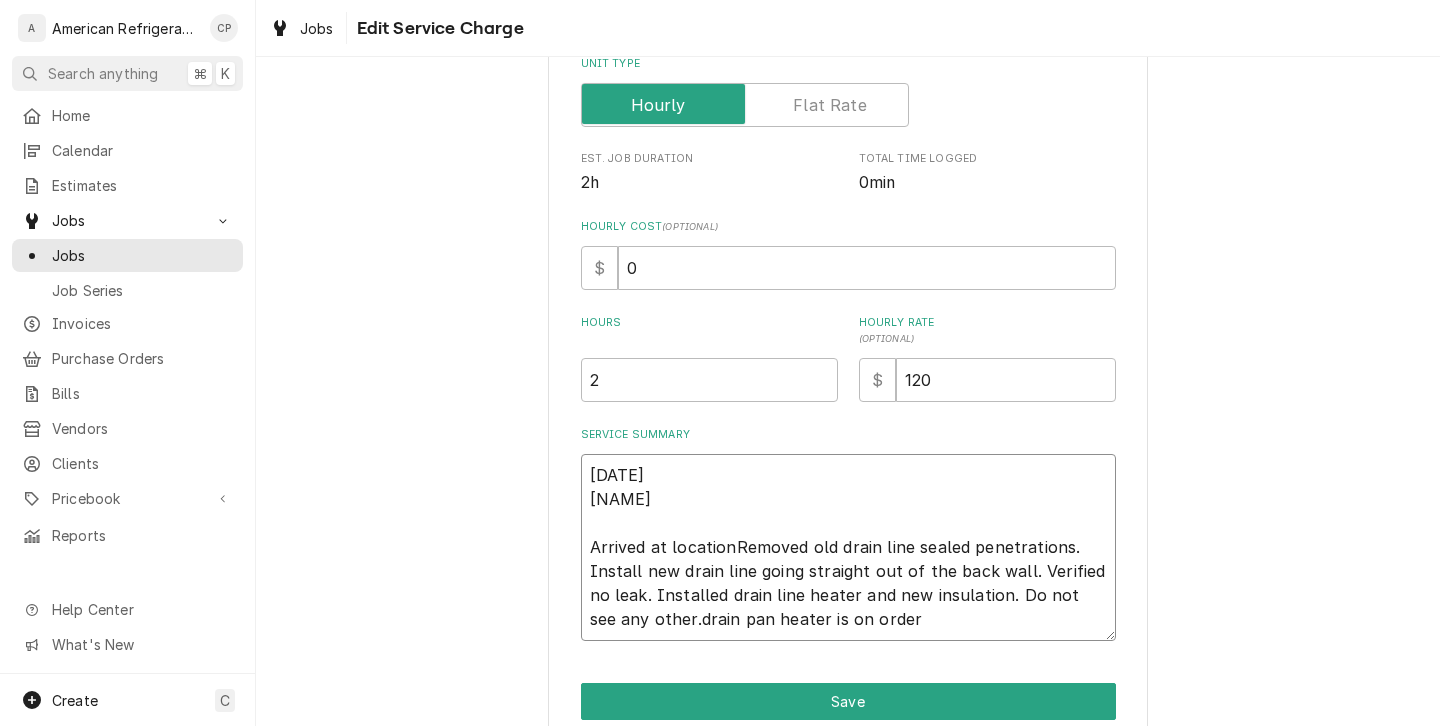 type on "x" 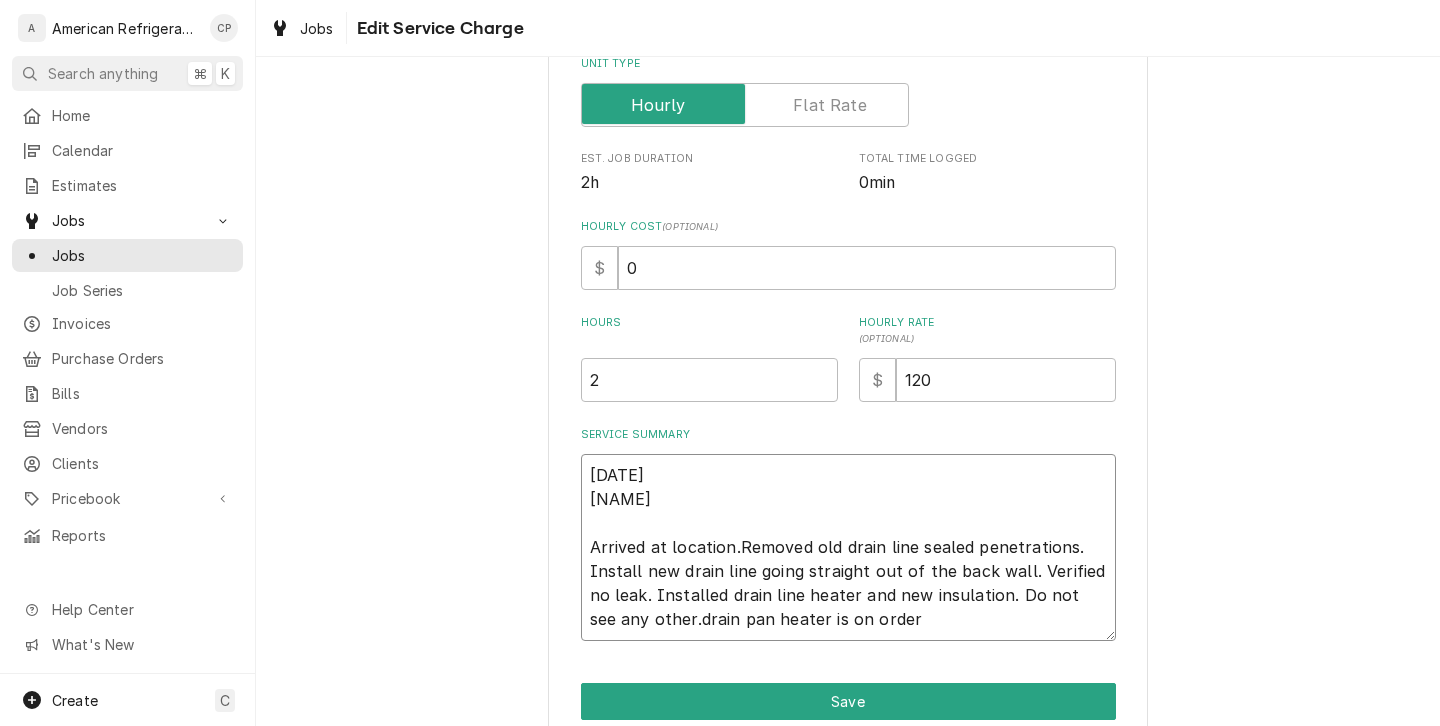 type on "x" 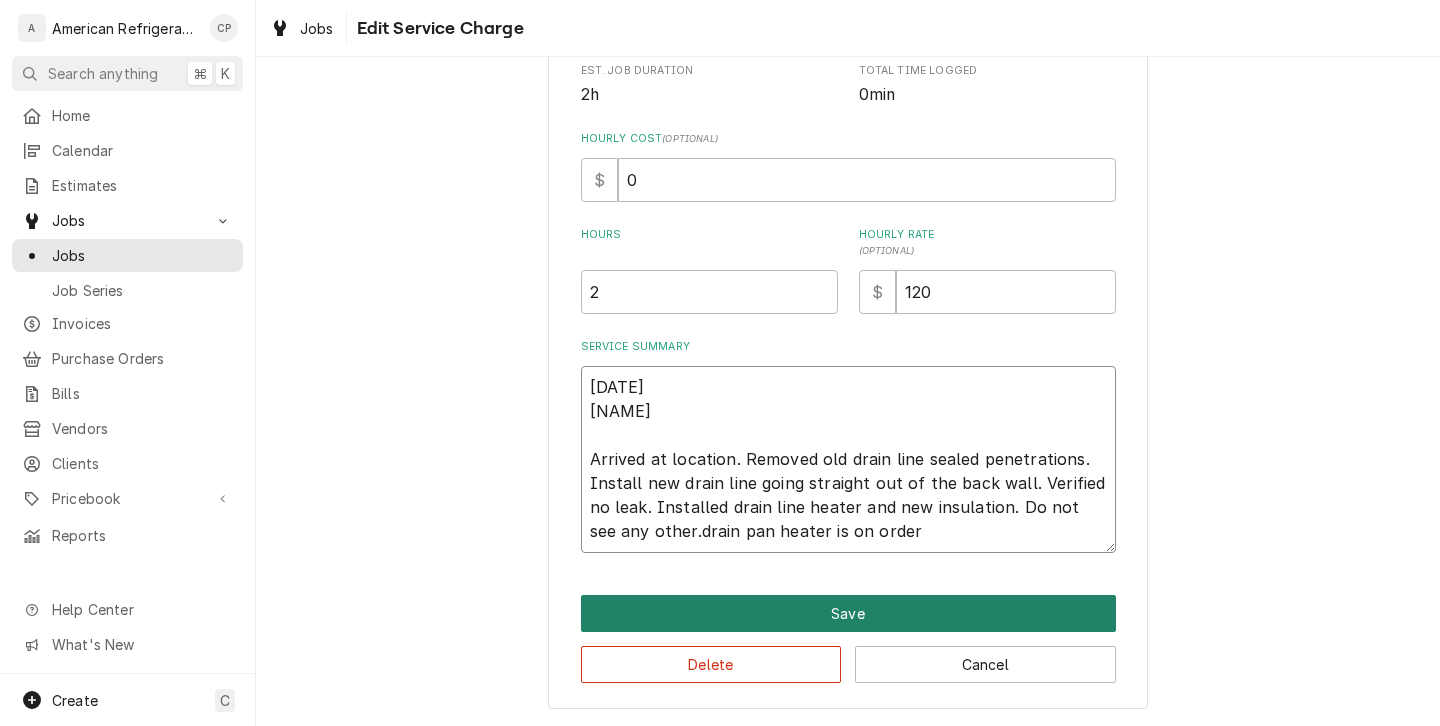 type on "7/2/25
Brandon
Arrived at location. Removed old drain line sealed penetrations. Install new drain line going straight out of the back wall. Verified no leak. Installed drain line heater and new insulation. Do not see any other.drain pan heater is on order" 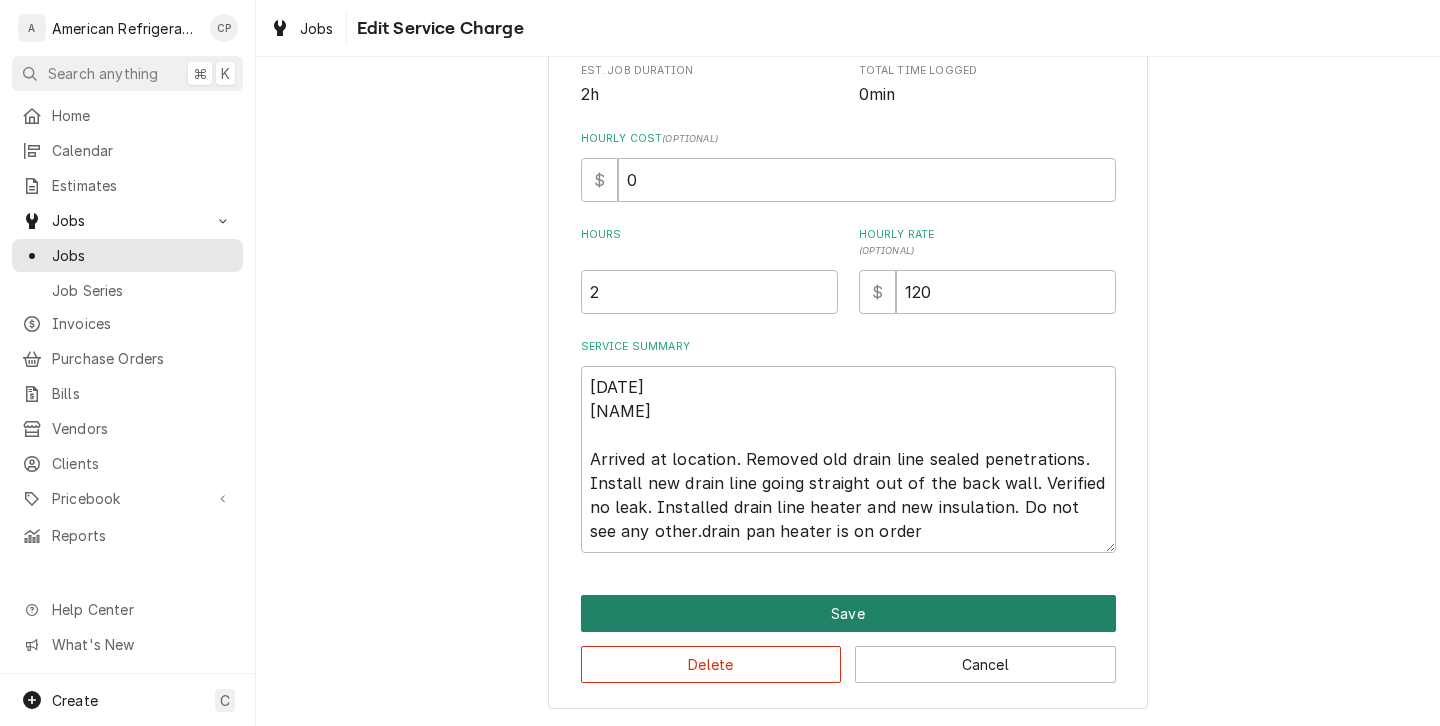 click on "Save" at bounding box center (848, 613) 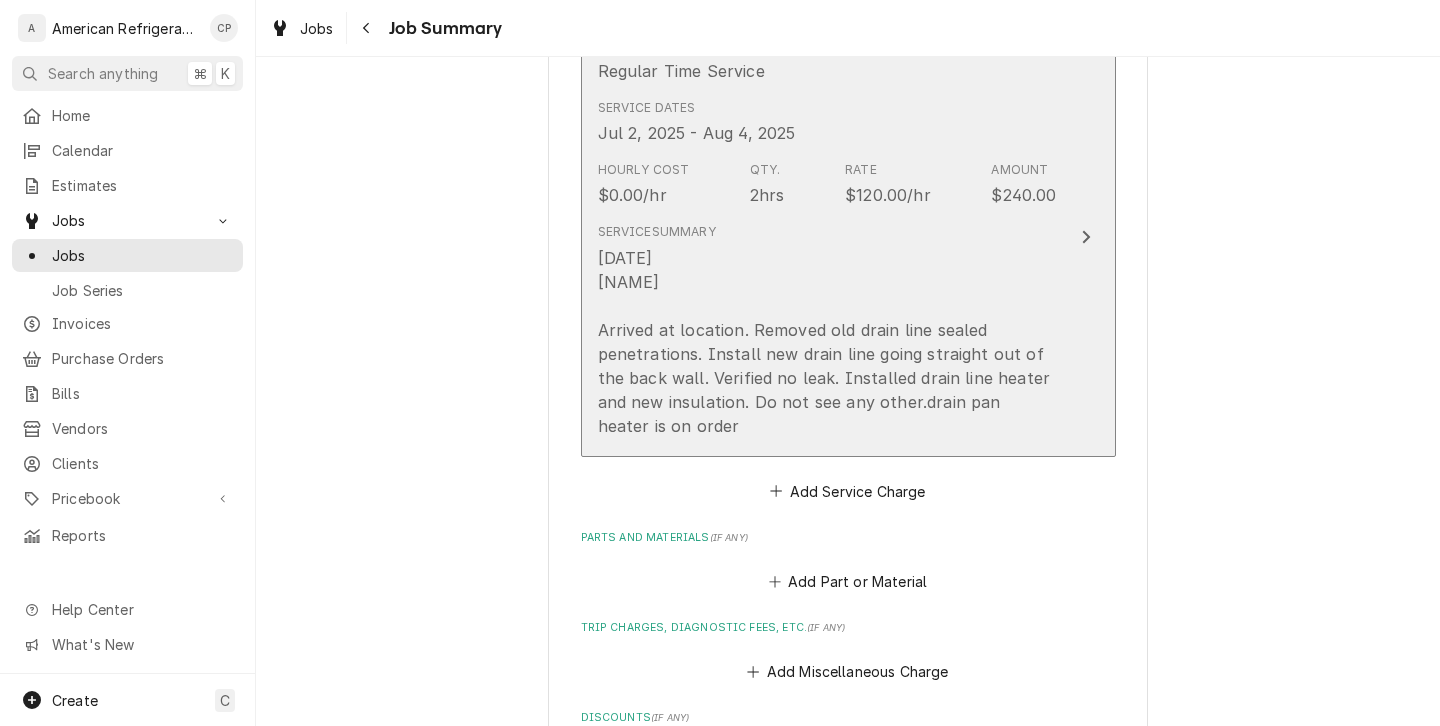 click on "7/2/25
Brandon
Arrived at location. Removed old drain line sealed penetrations. Install new drain line going straight out of the back wall. Verified no leak. Installed drain line heater and new insulation. Do not see any other.drain pan heater is on order" at bounding box center [827, 342] 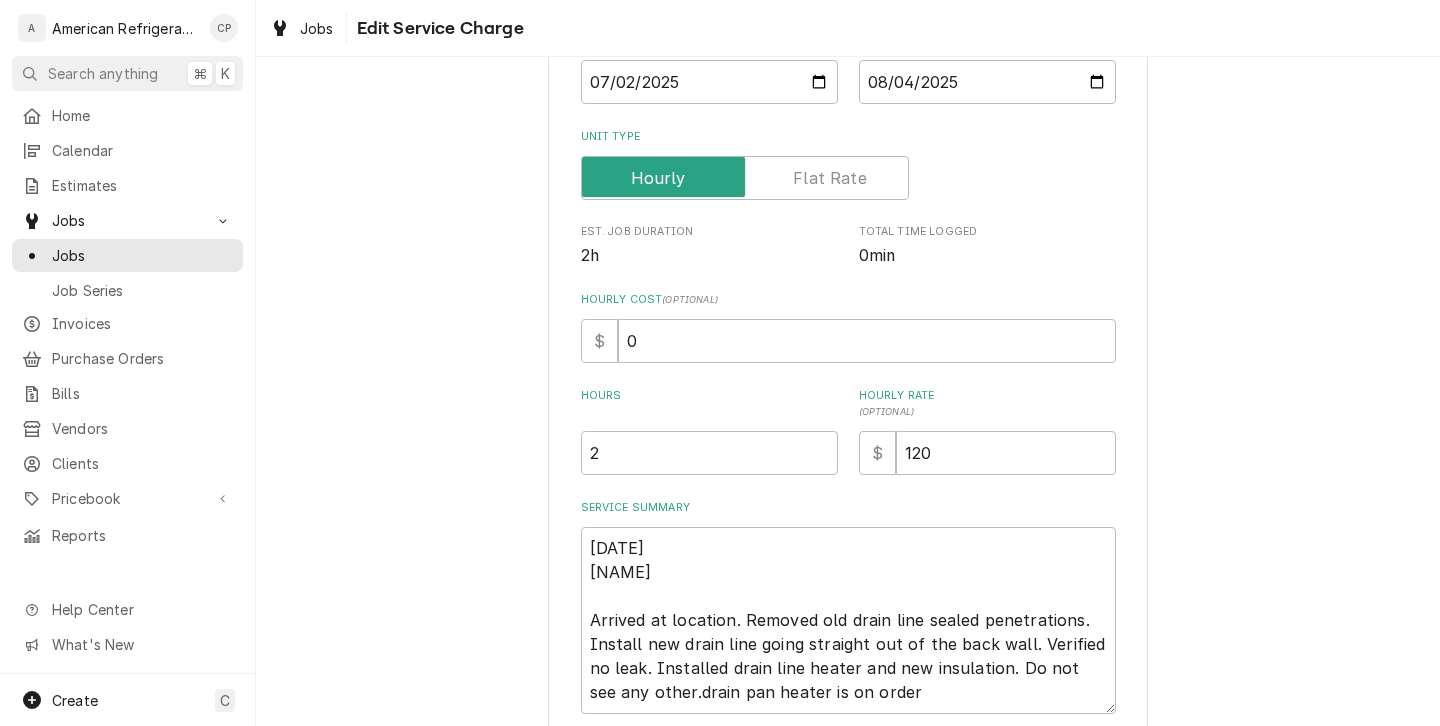 scroll, scrollTop: 289, scrollLeft: 0, axis: vertical 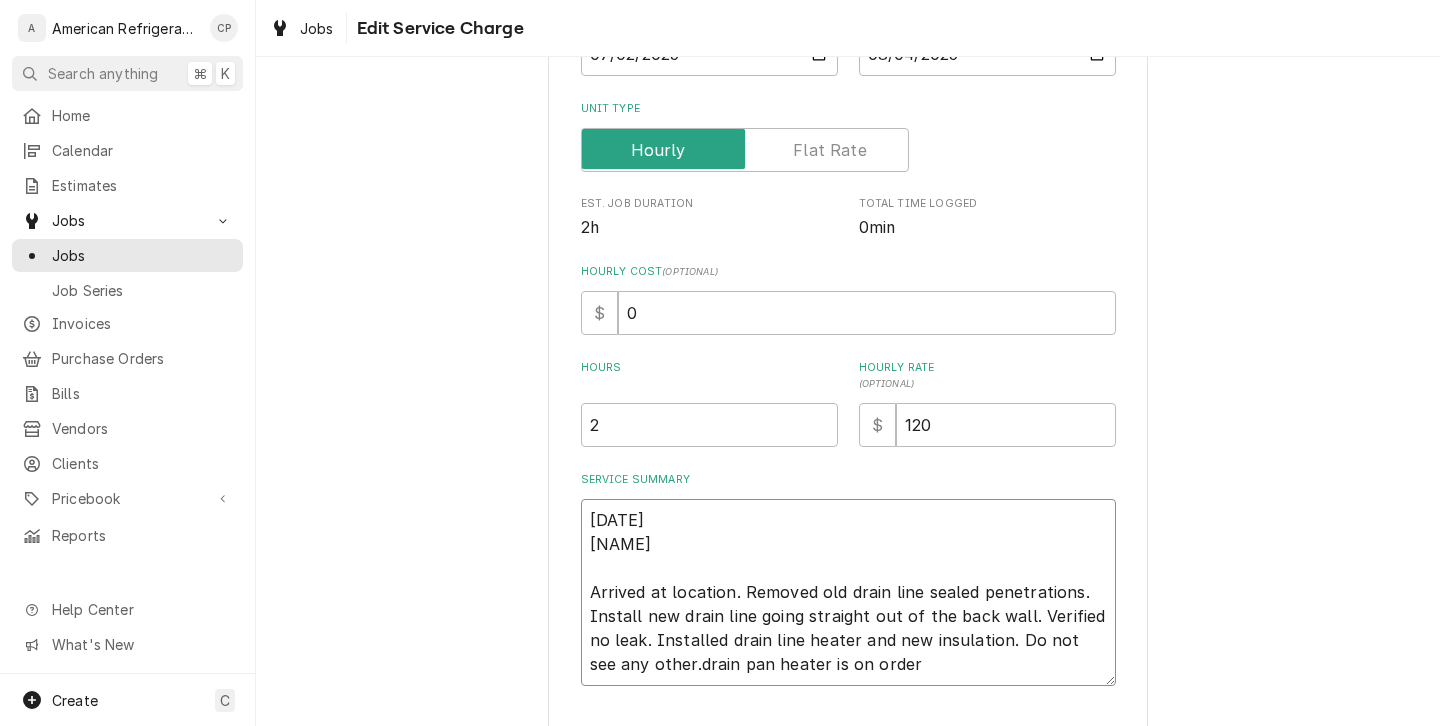 click on "7/2/25
Brandon
Arrived at location. Removed old drain line sealed penetrations. Install new drain line going straight out of the back wall. Verified no leak. Installed drain line heater and new insulation. Do not see any other.drain pan heater is on order" at bounding box center (848, 592) 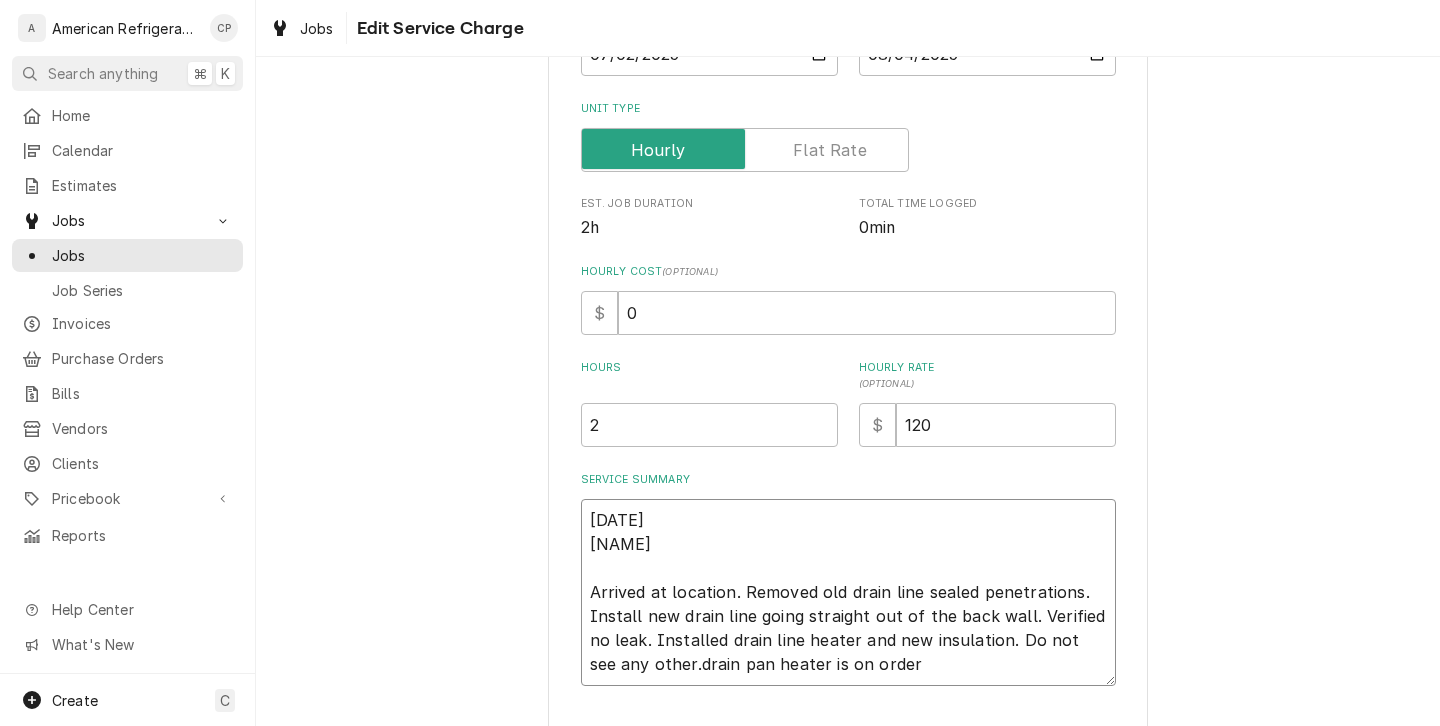 type on "x" 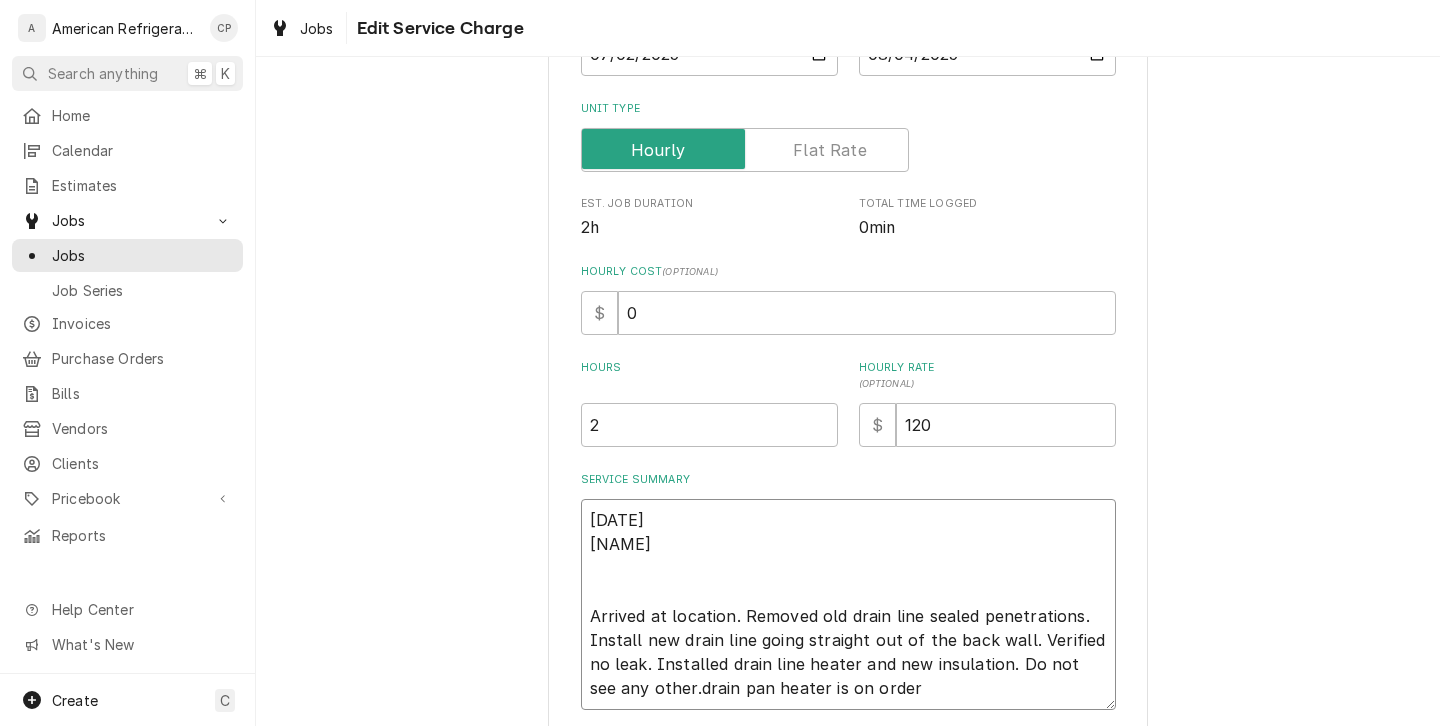 type on "x" 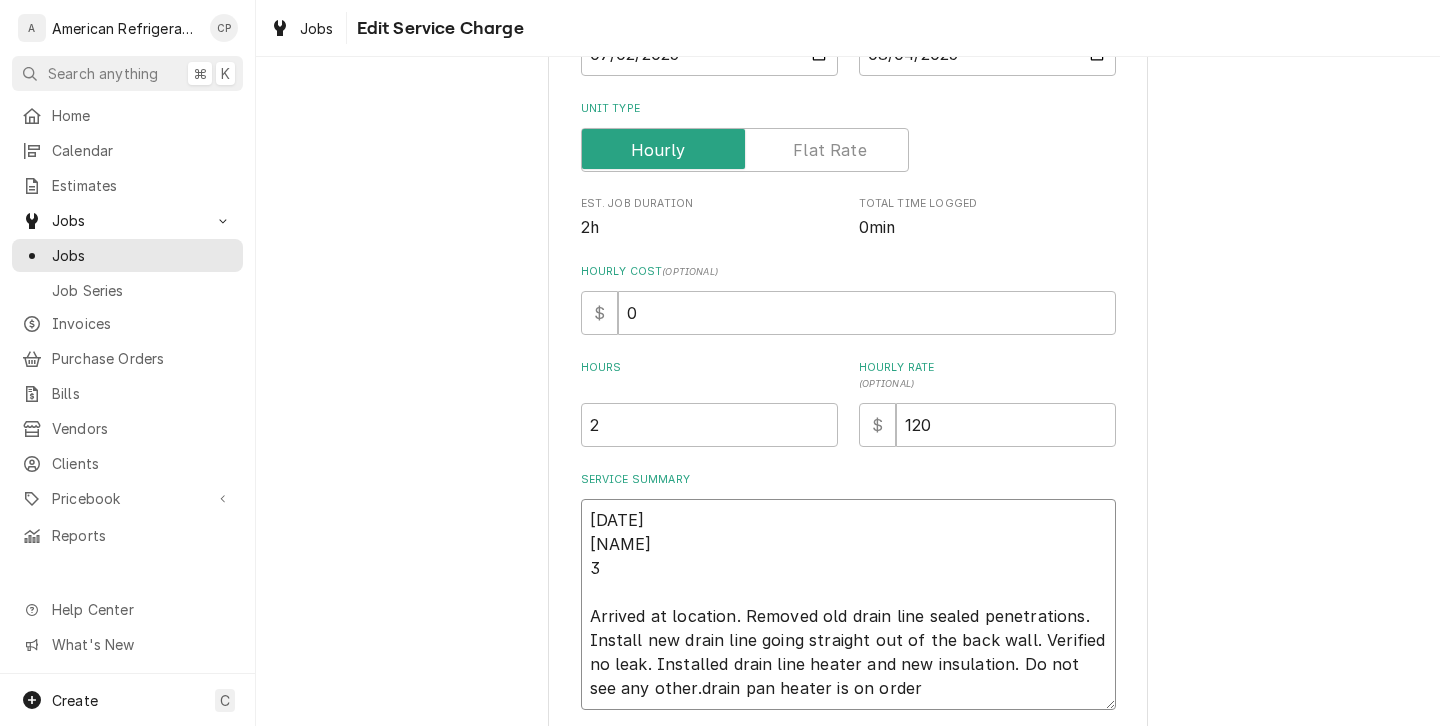 type on "x" 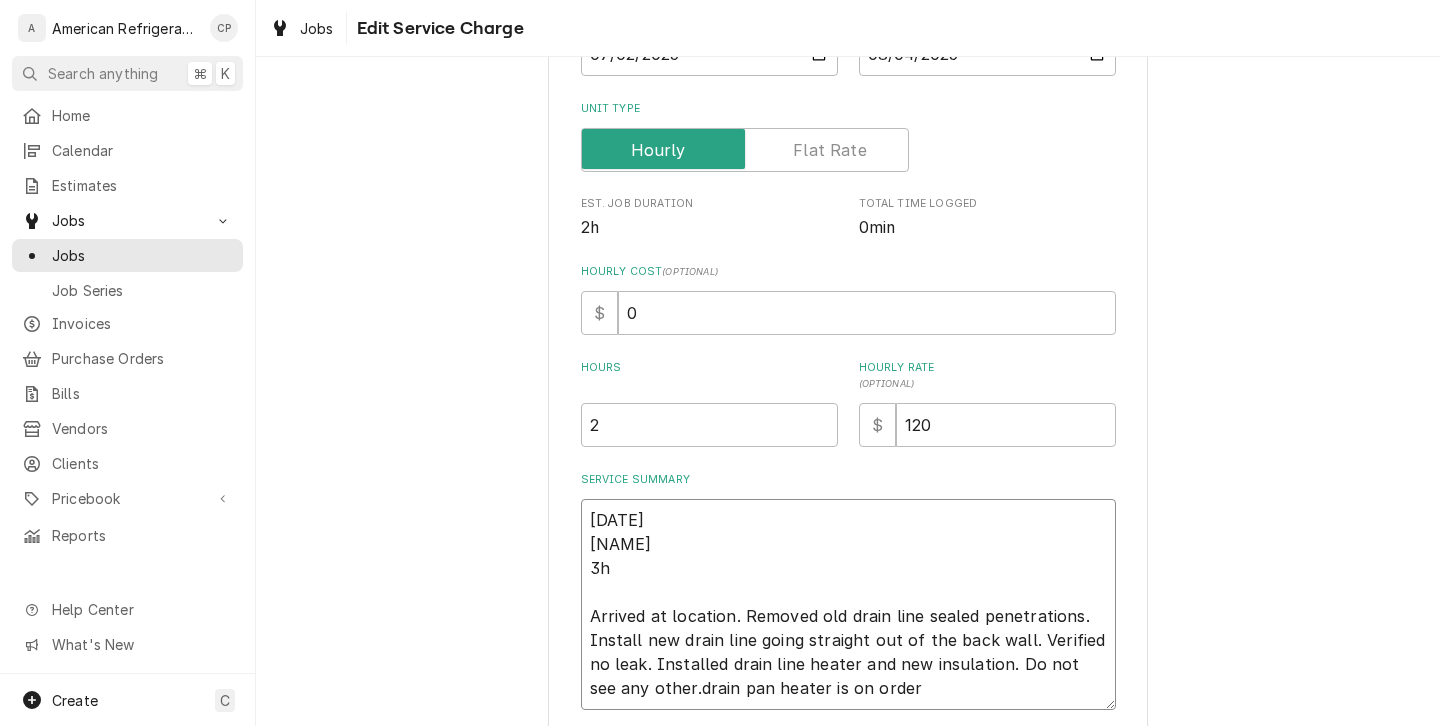 type on "x" 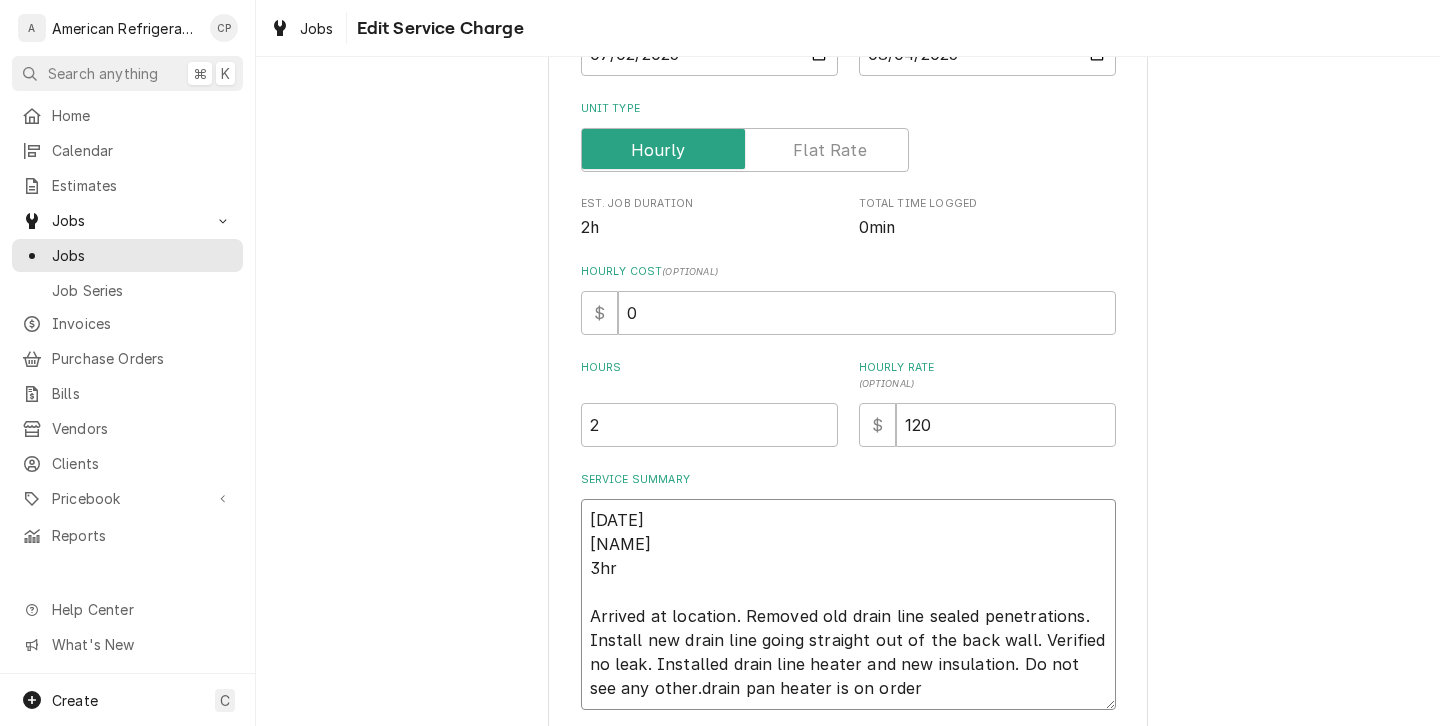 type on "x" 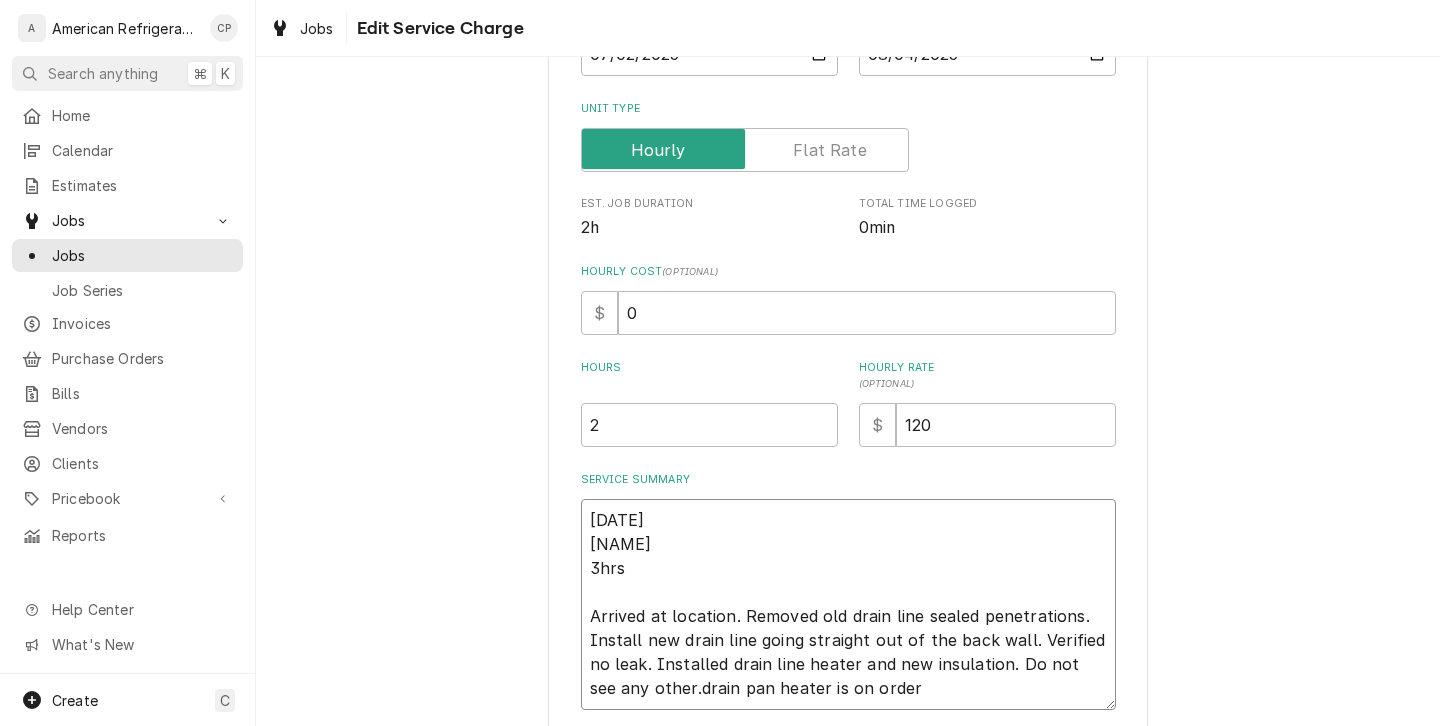 type on "x" 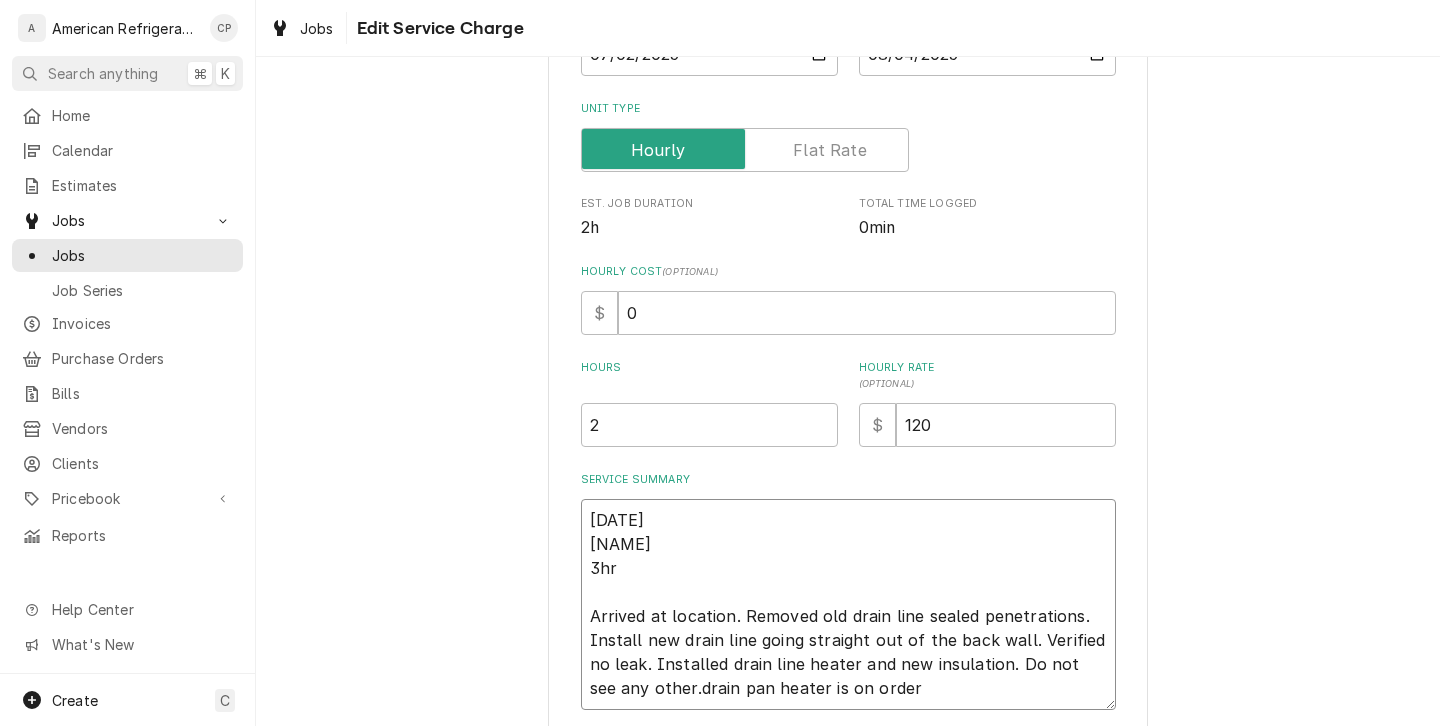 type on "x" 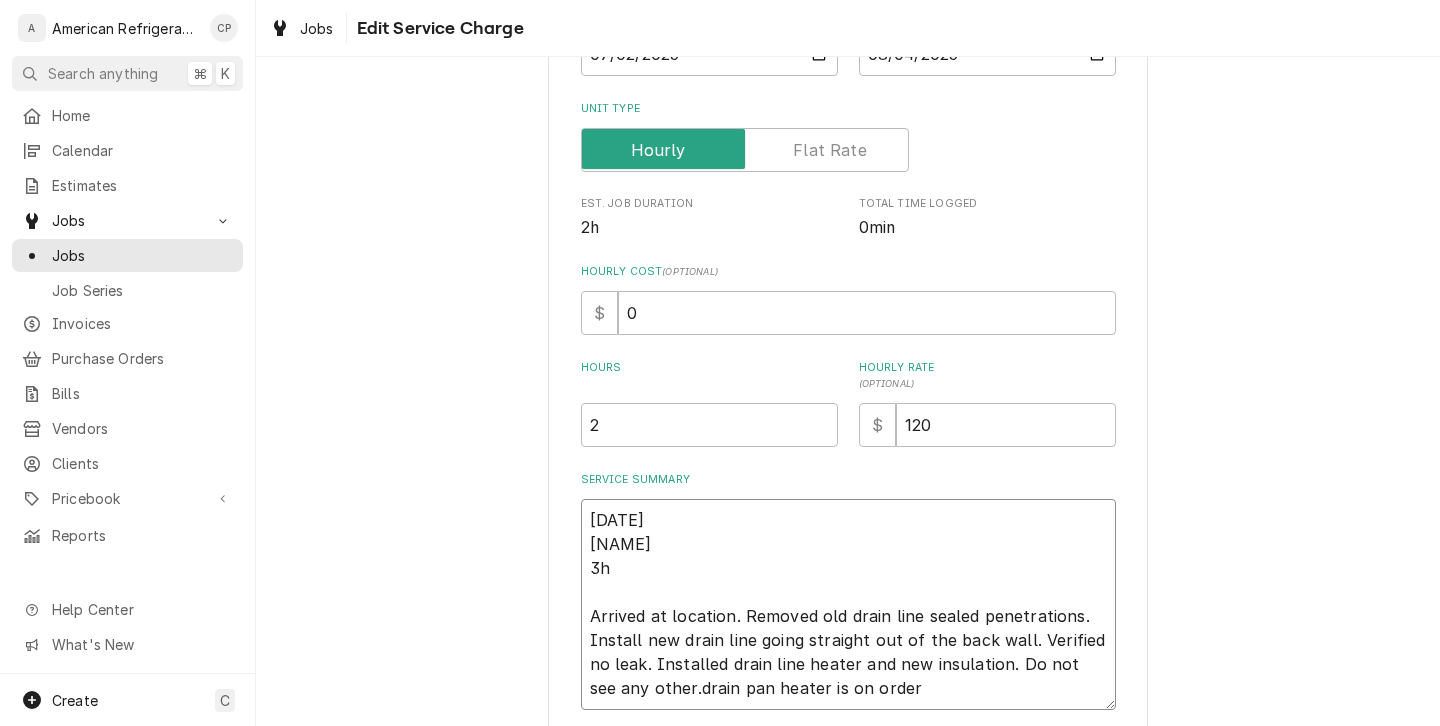 type on "x" 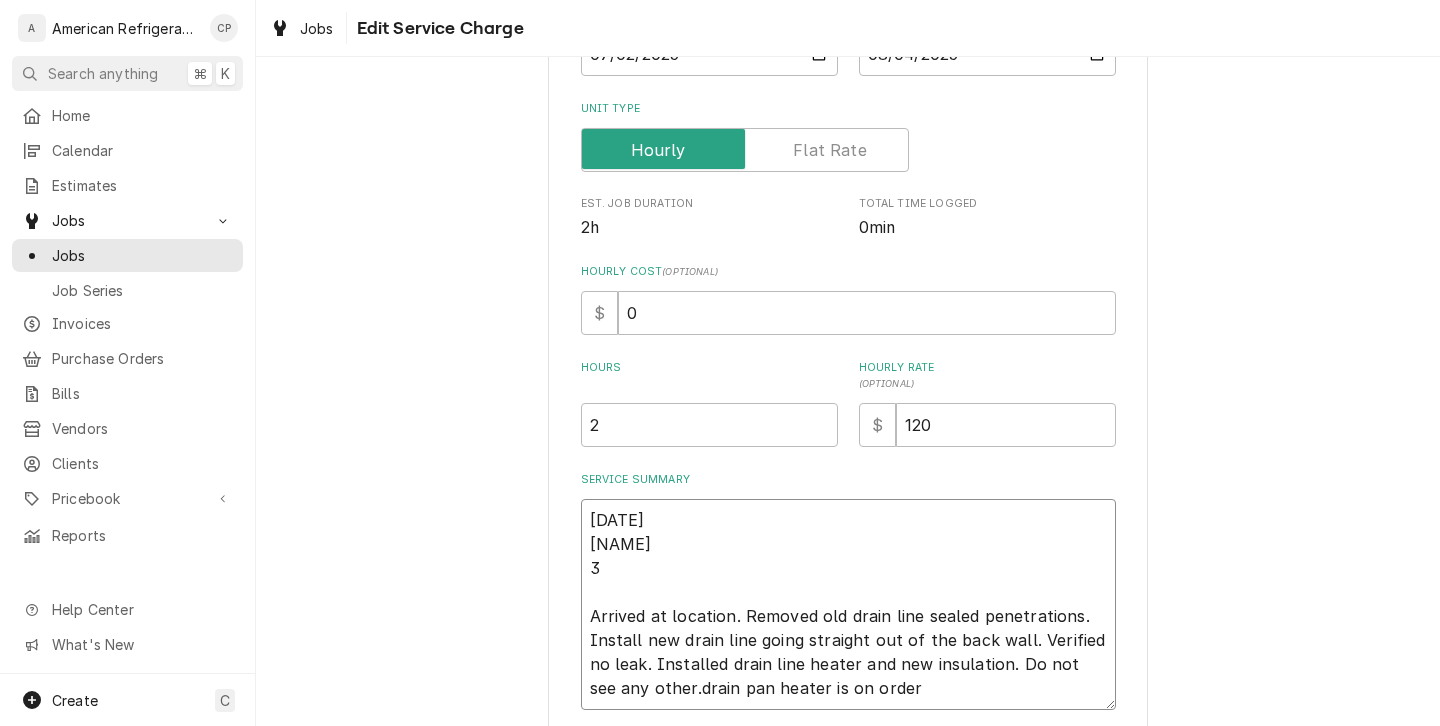 type on "x" 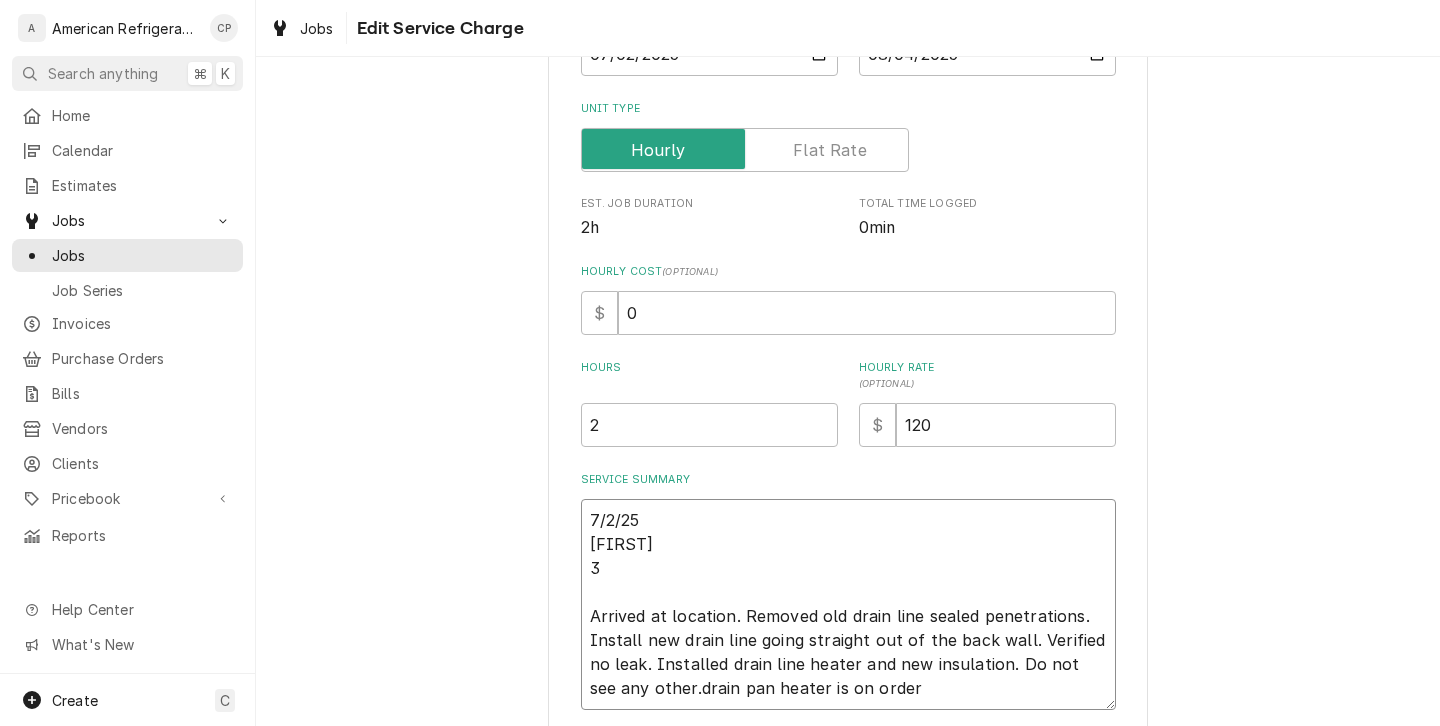 type on "x" 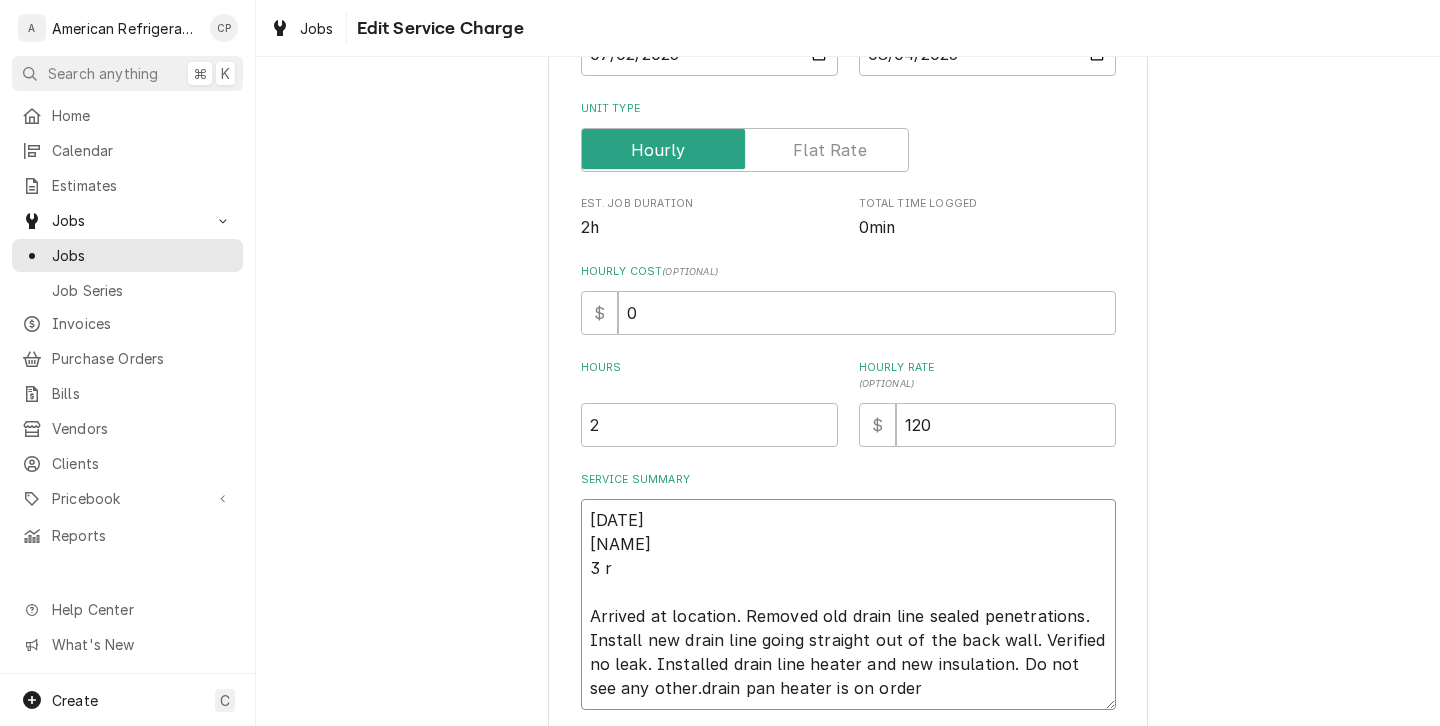 type on "x" 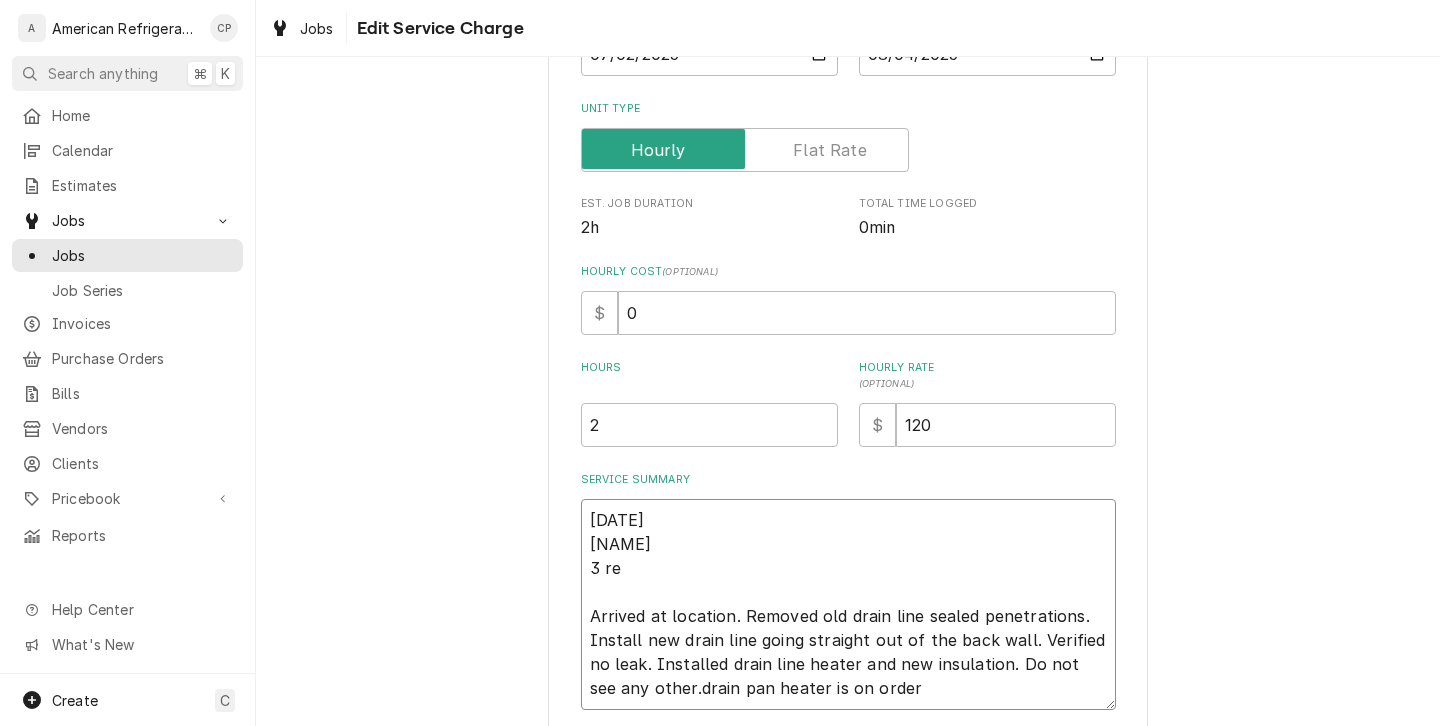 type on "x" 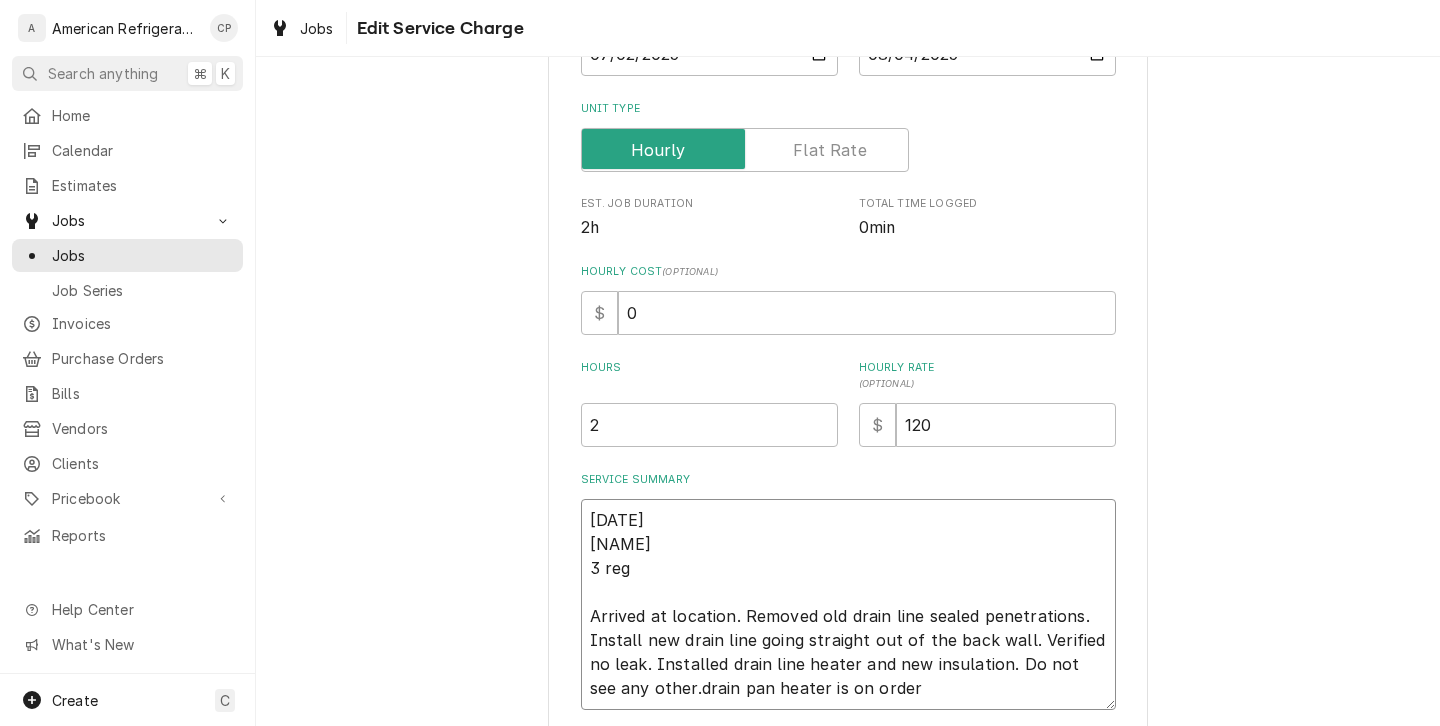 type on "x" 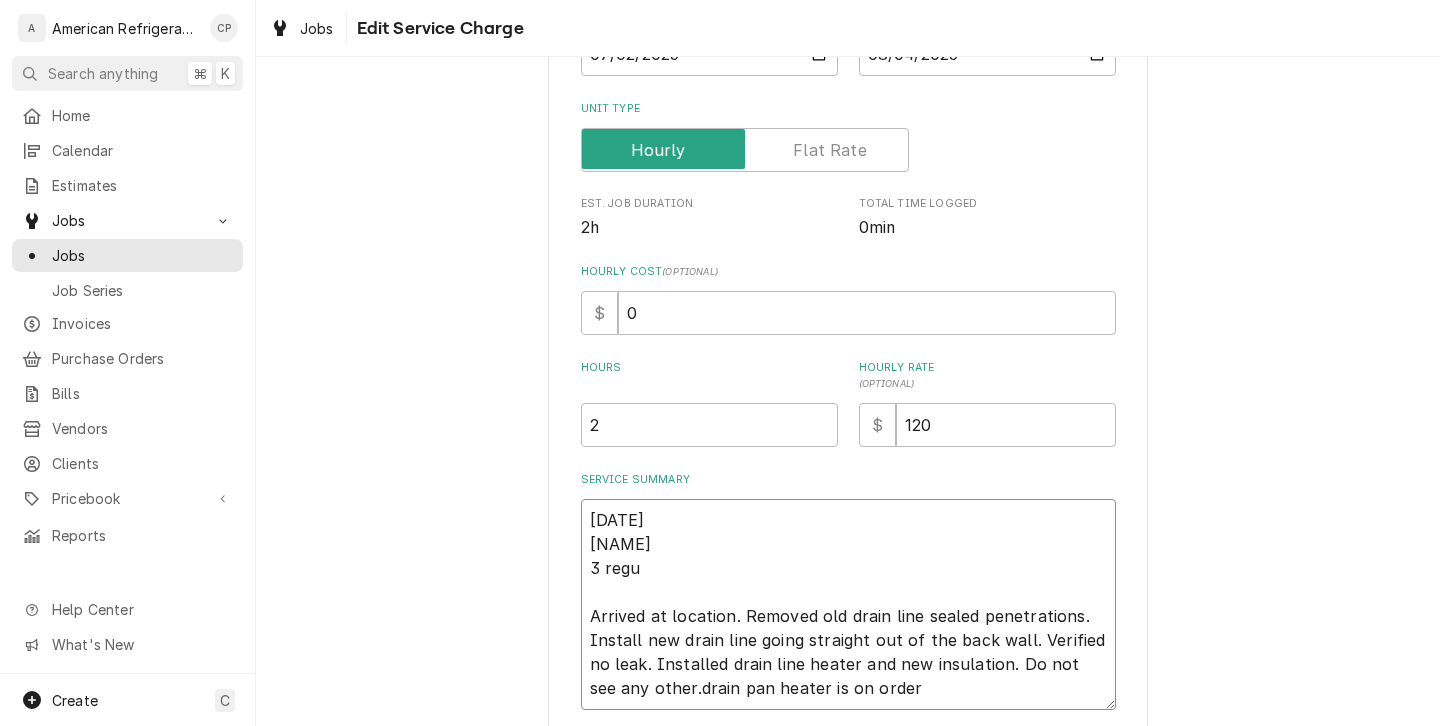 type on "x" 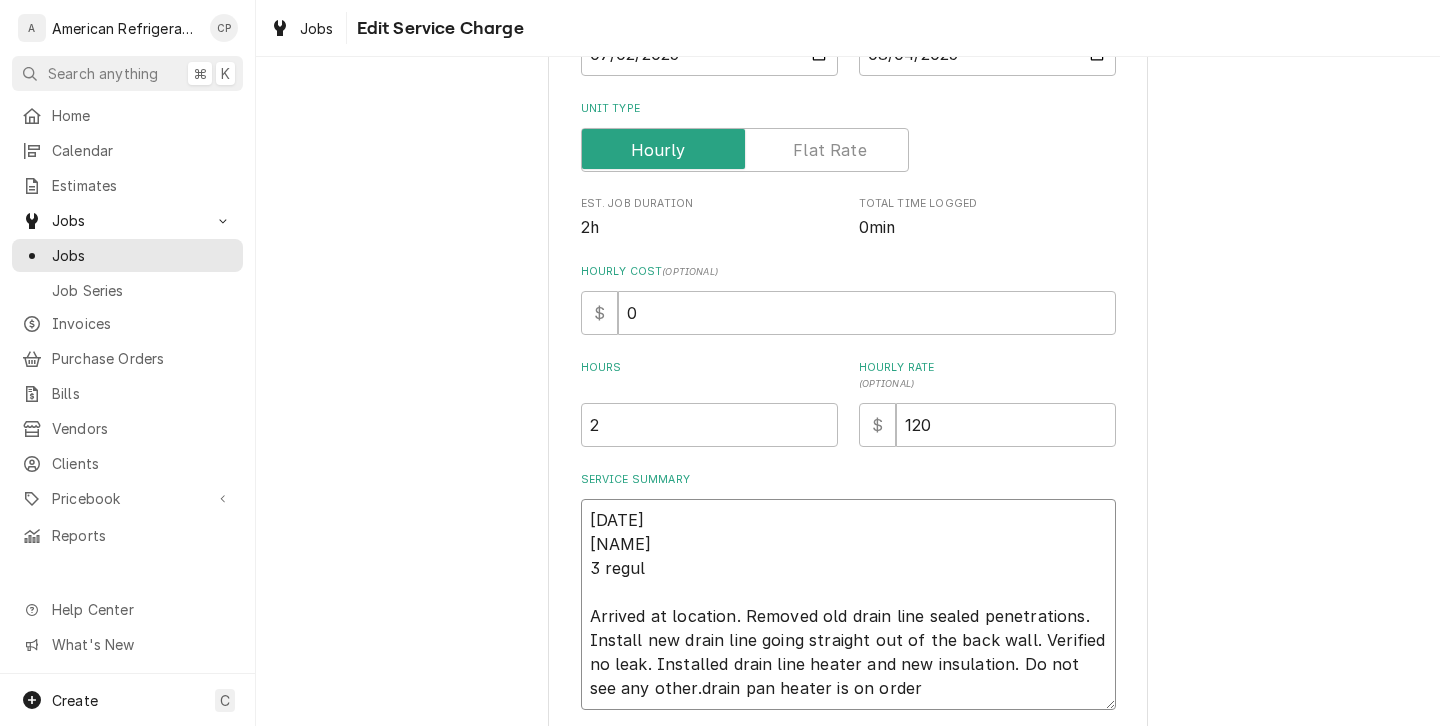 type on "7/2/25
Brandon
3 regula
Arrived at location. Removed old drain line sealed penetrations. Install new drain line going straight out of the back wall. Verified no leak. Installed drain line heater and new insulation. Do not see any other.drain pan heater is on order" 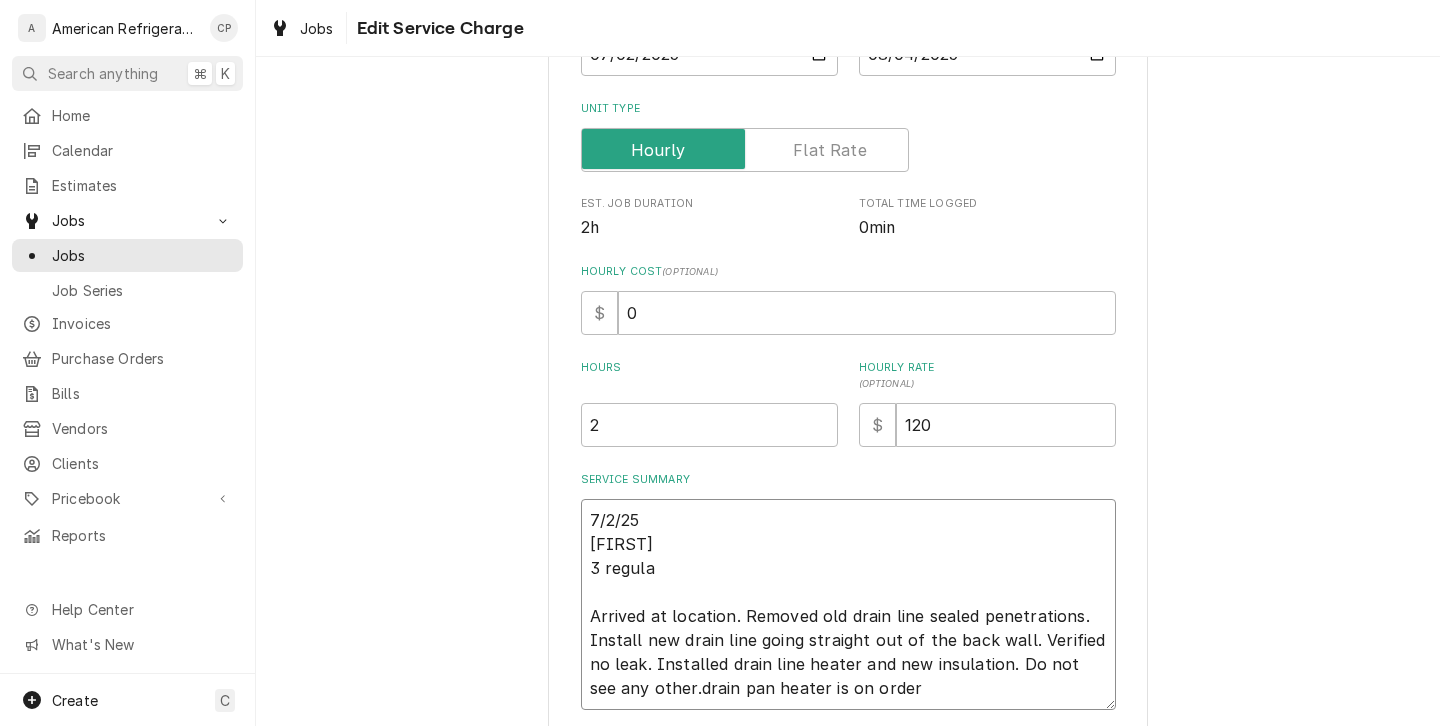 type on "x" 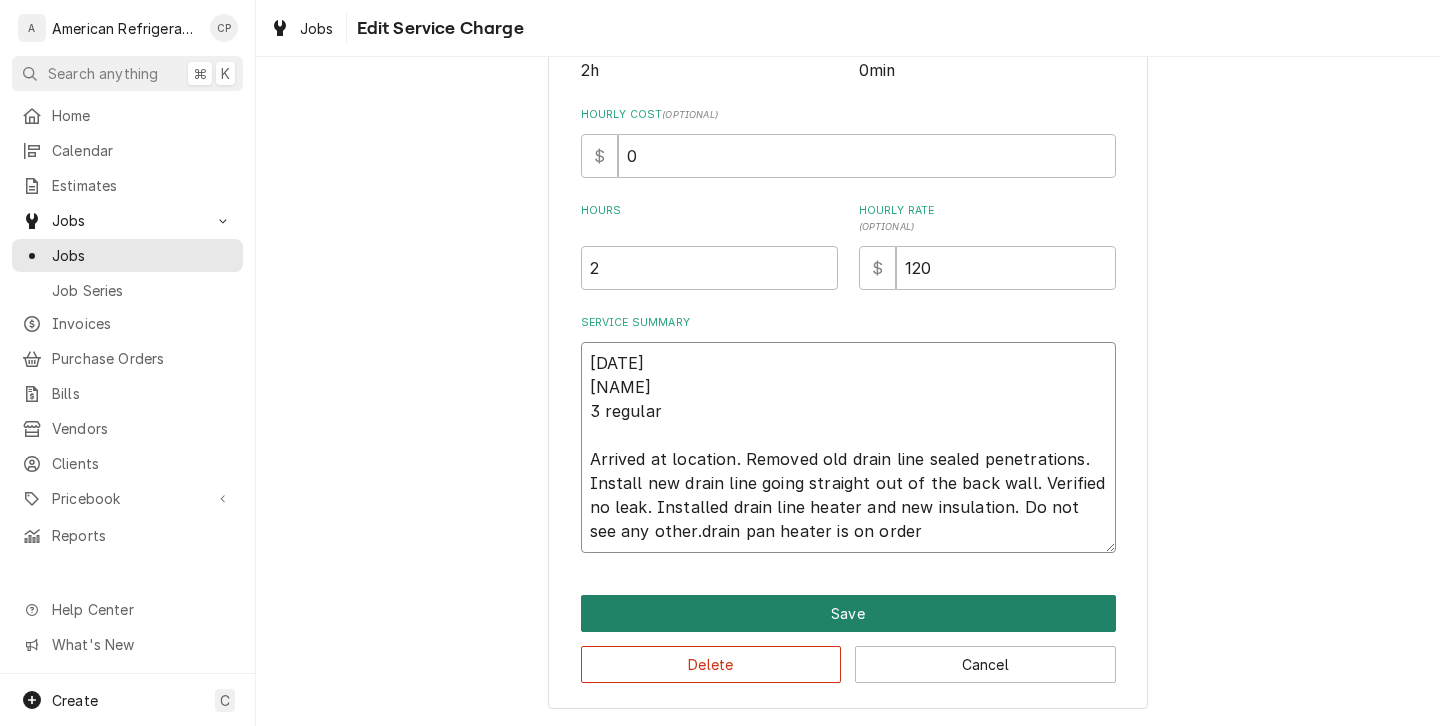 type on "7/2/25
Brandon
3 regular
Arrived at location. Removed old drain line sealed penetrations. Install new drain line going straight out of the back wall. Verified no leak. Installed drain line heater and new insulation. Do not see any other.drain pan heater is on order" 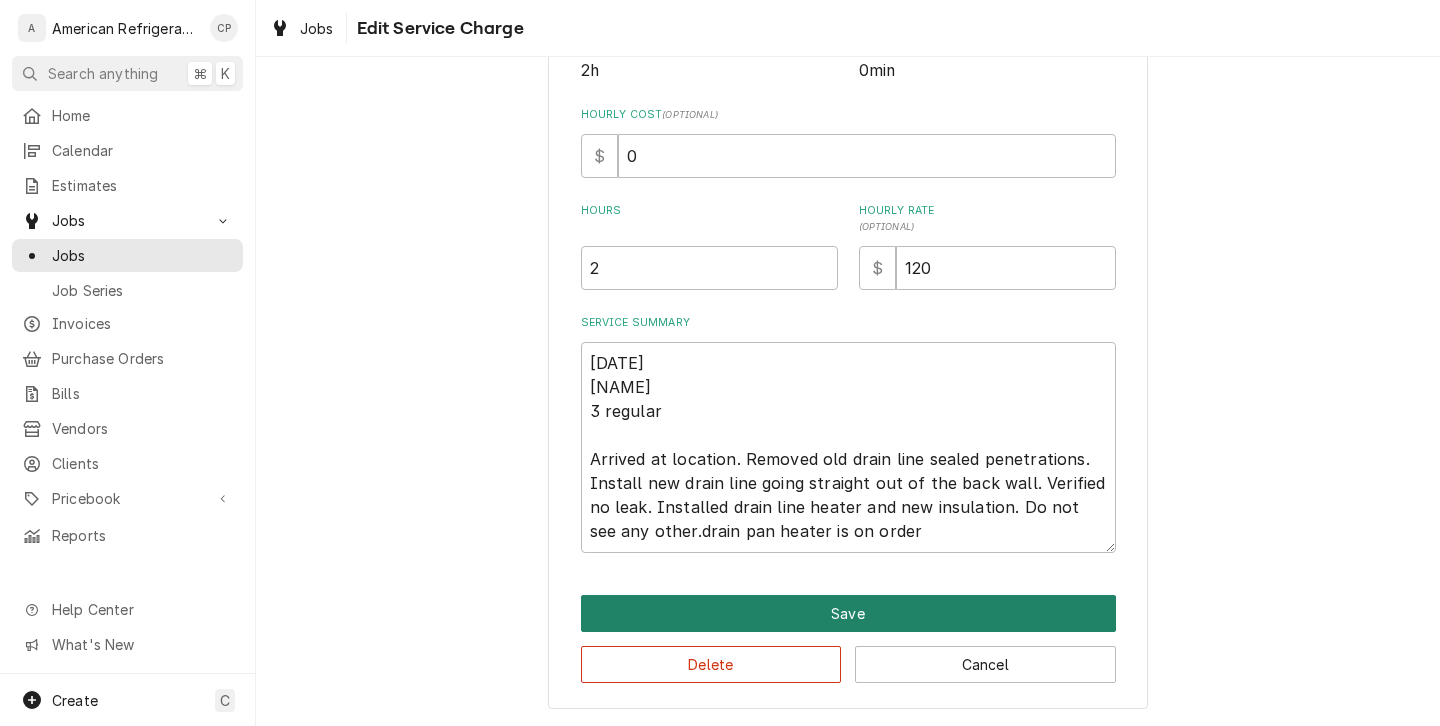 click on "Save" at bounding box center [848, 613] 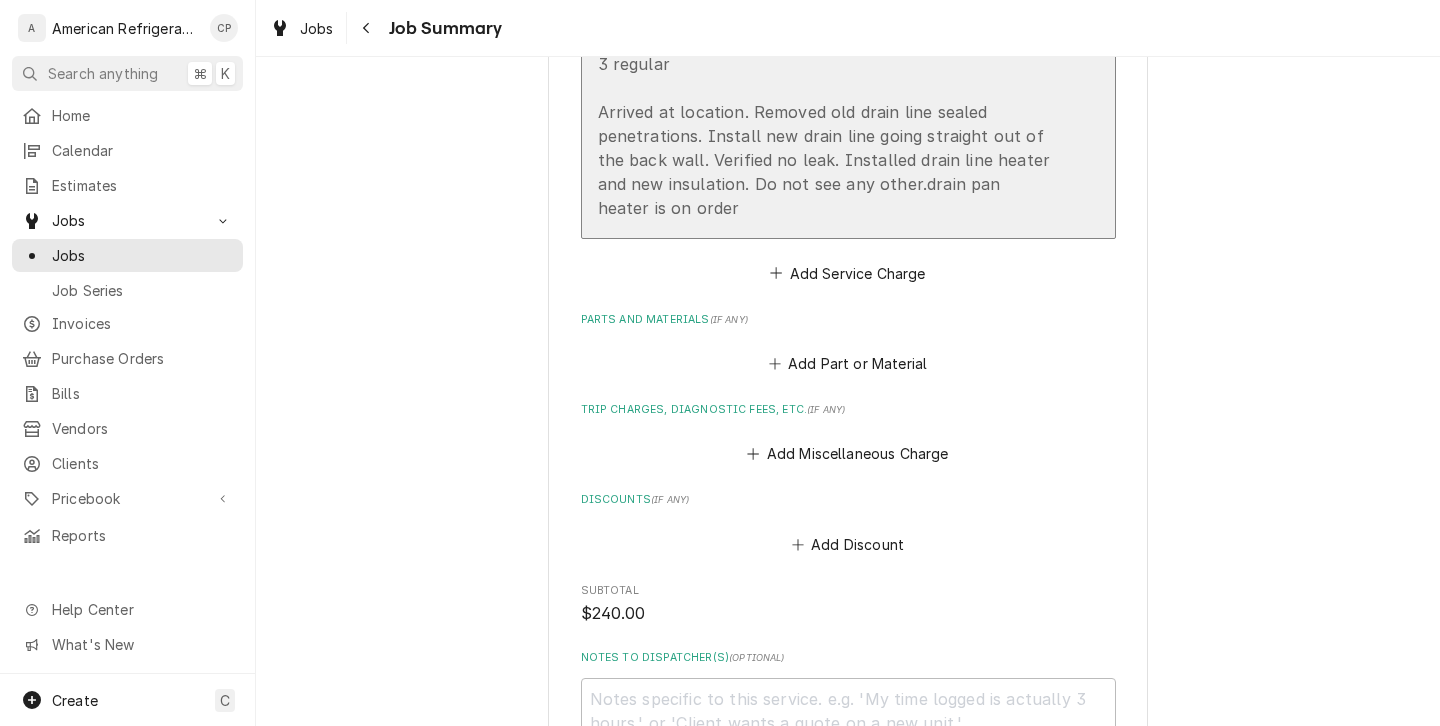scroll, scrollTop: 803, scrollLeft: 0, axis: vertical 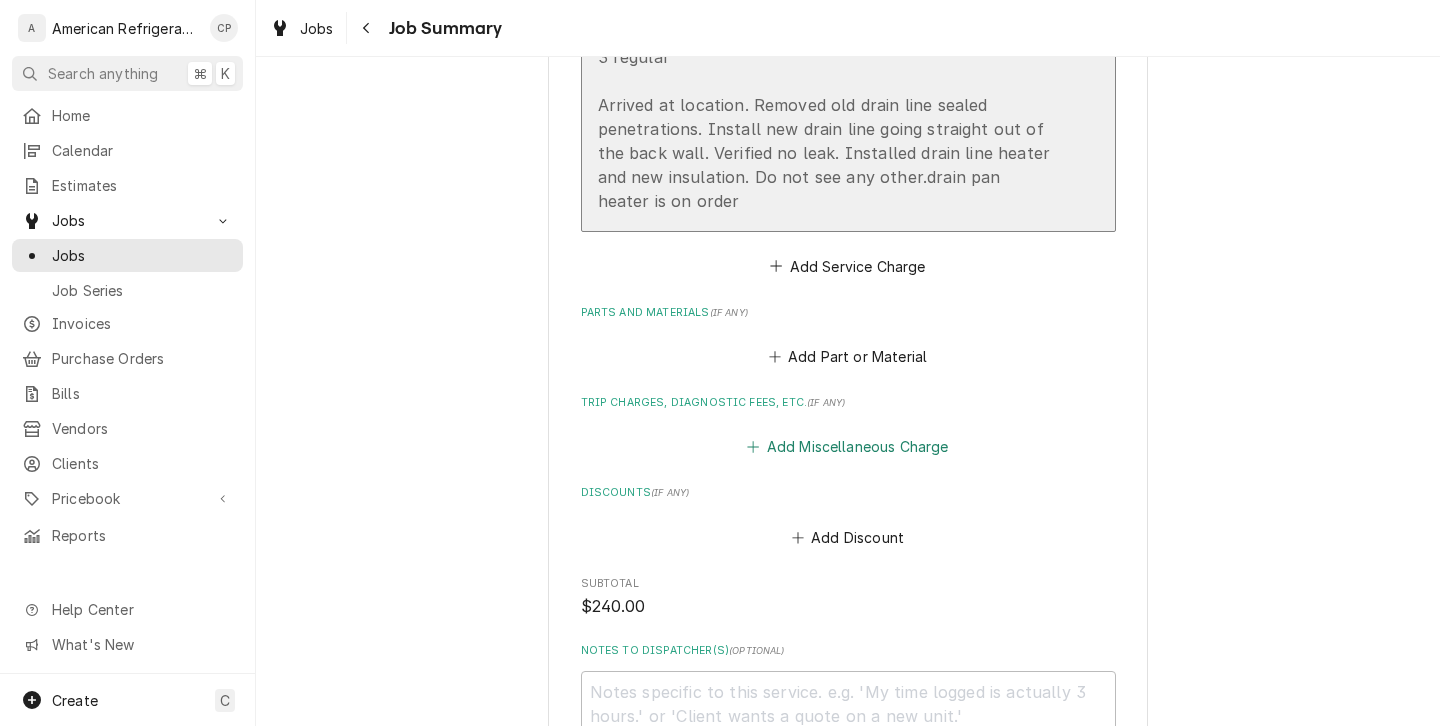 click on "Add Miscellaneous Charge" at bounding box center [848, 447] 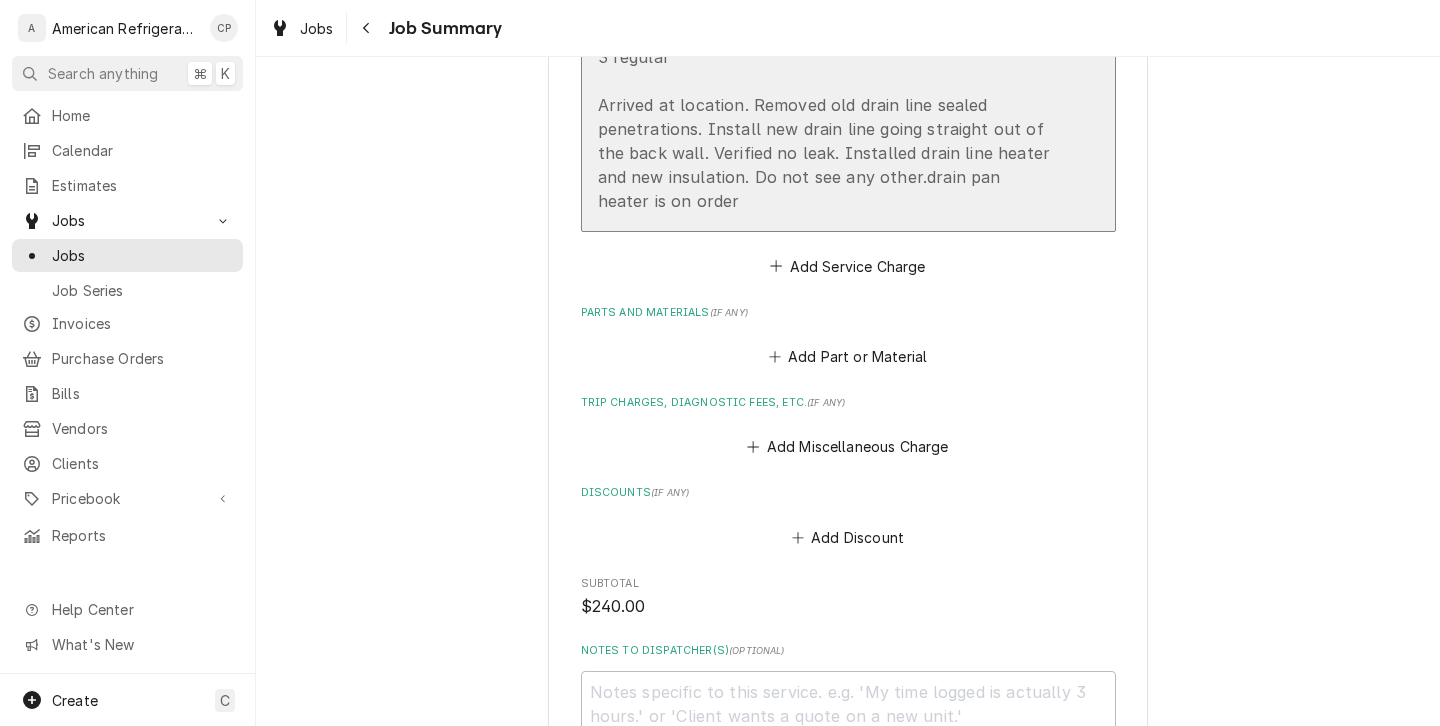 scroll, scrollTop: 0, scrollLeft: 0, axis: both 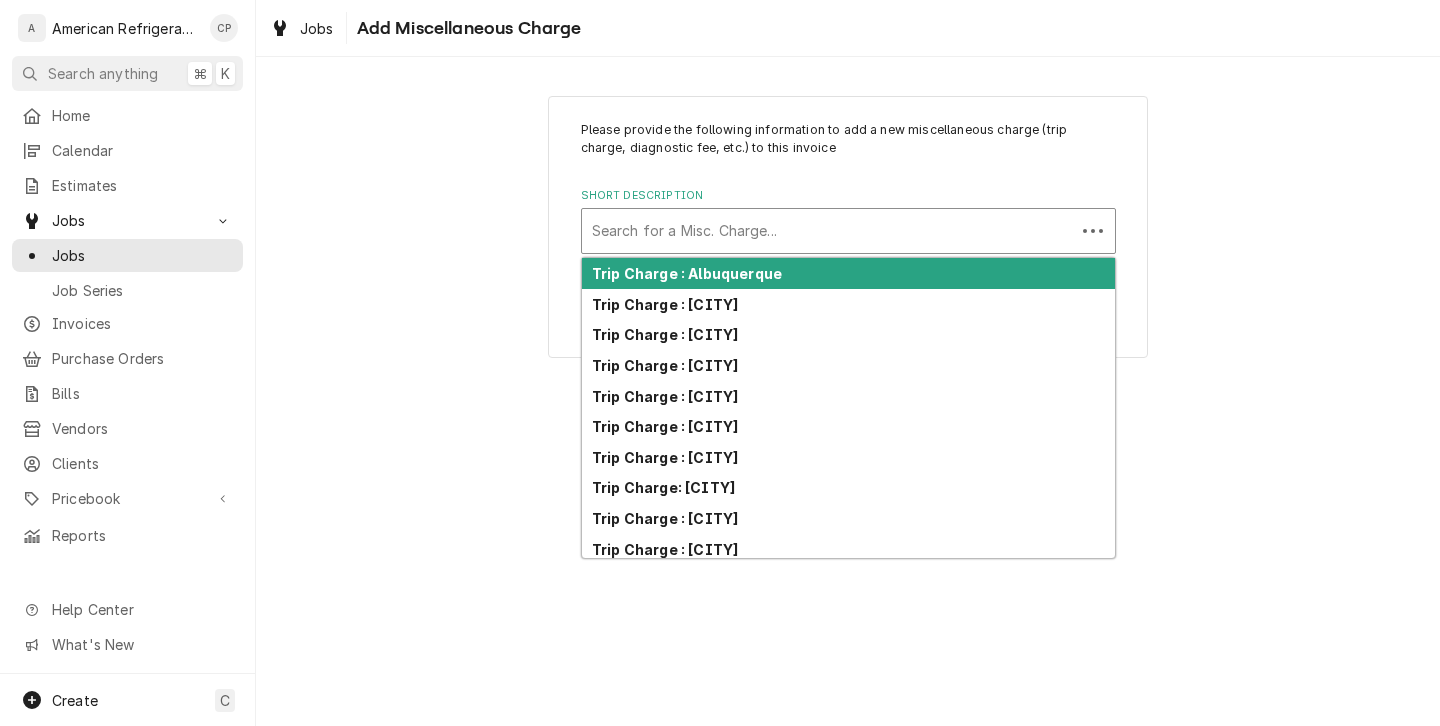 click at bounding box center (828, 231) 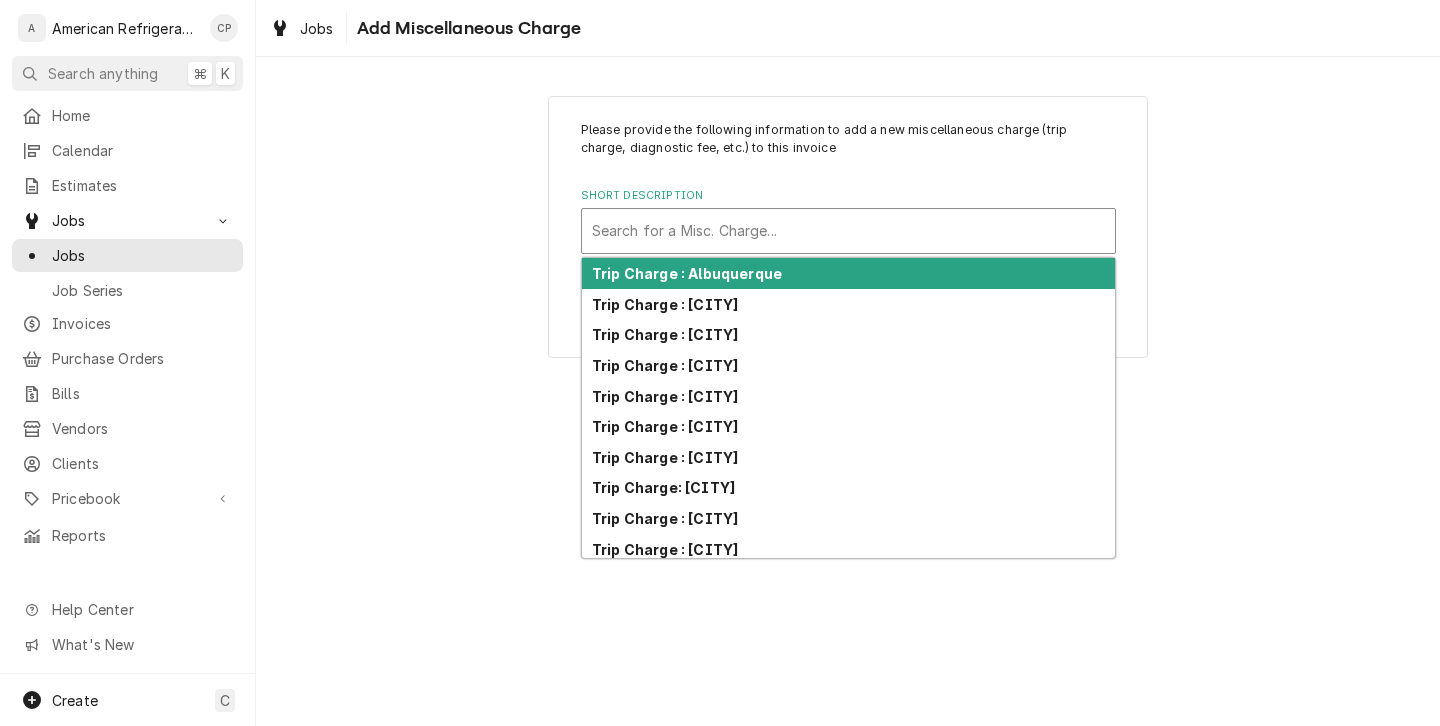 click on "Trip Charge : Albuquerque" at bounding box center (848, 273) 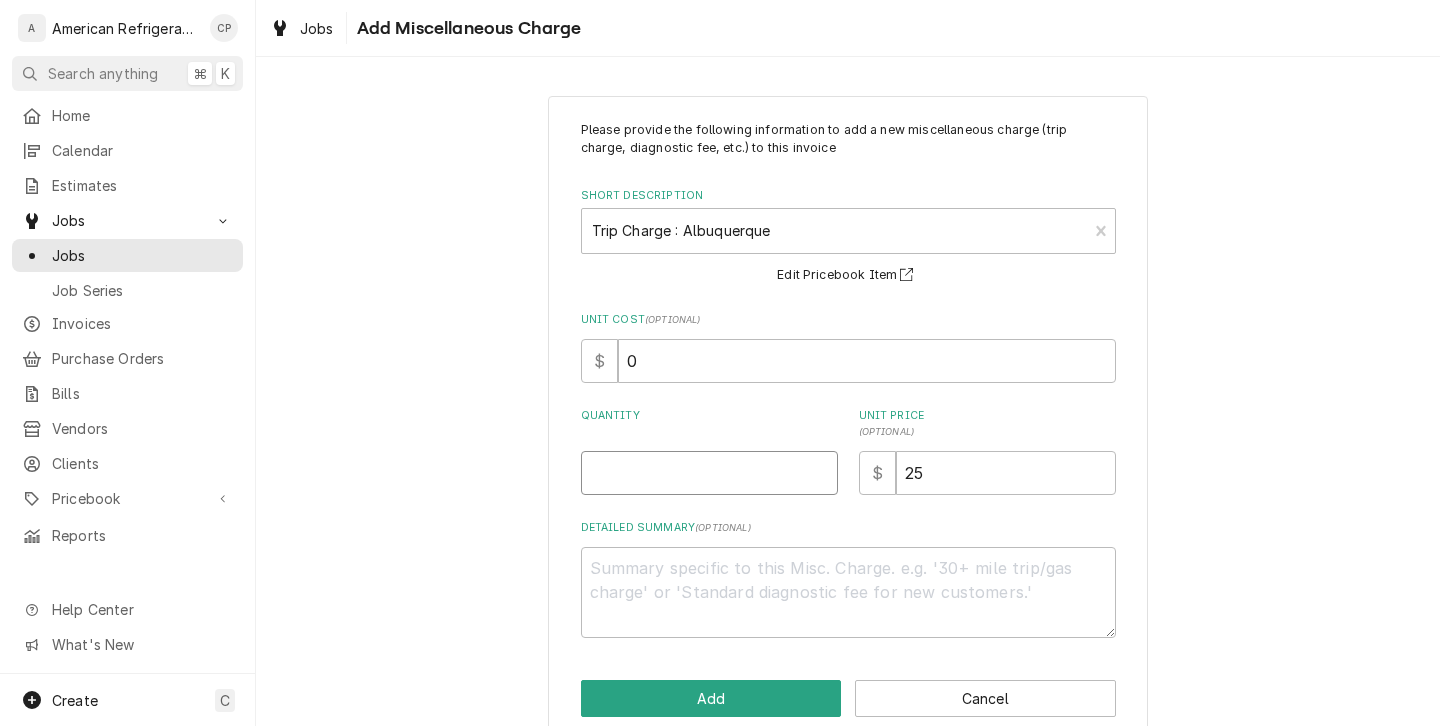 click on "Quantity" at bounding box center (709, 473) 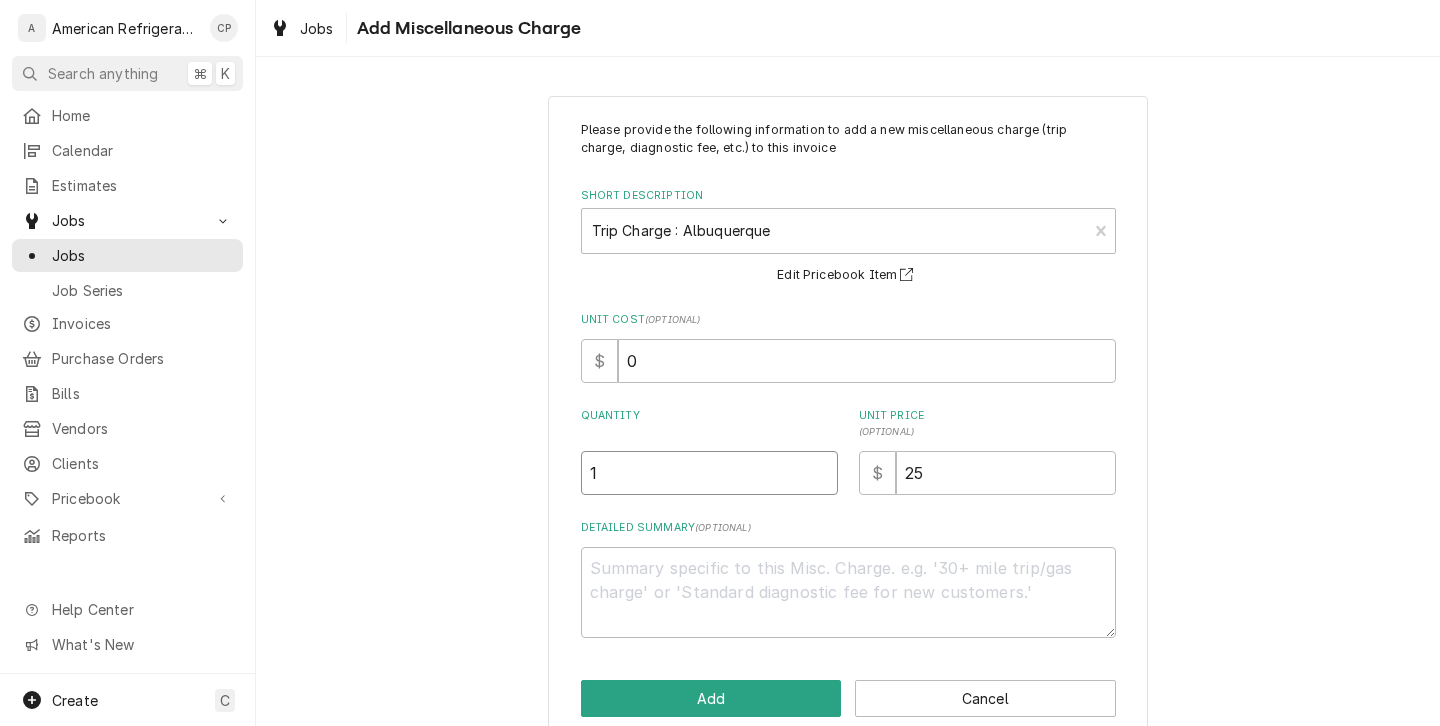 type on "1" 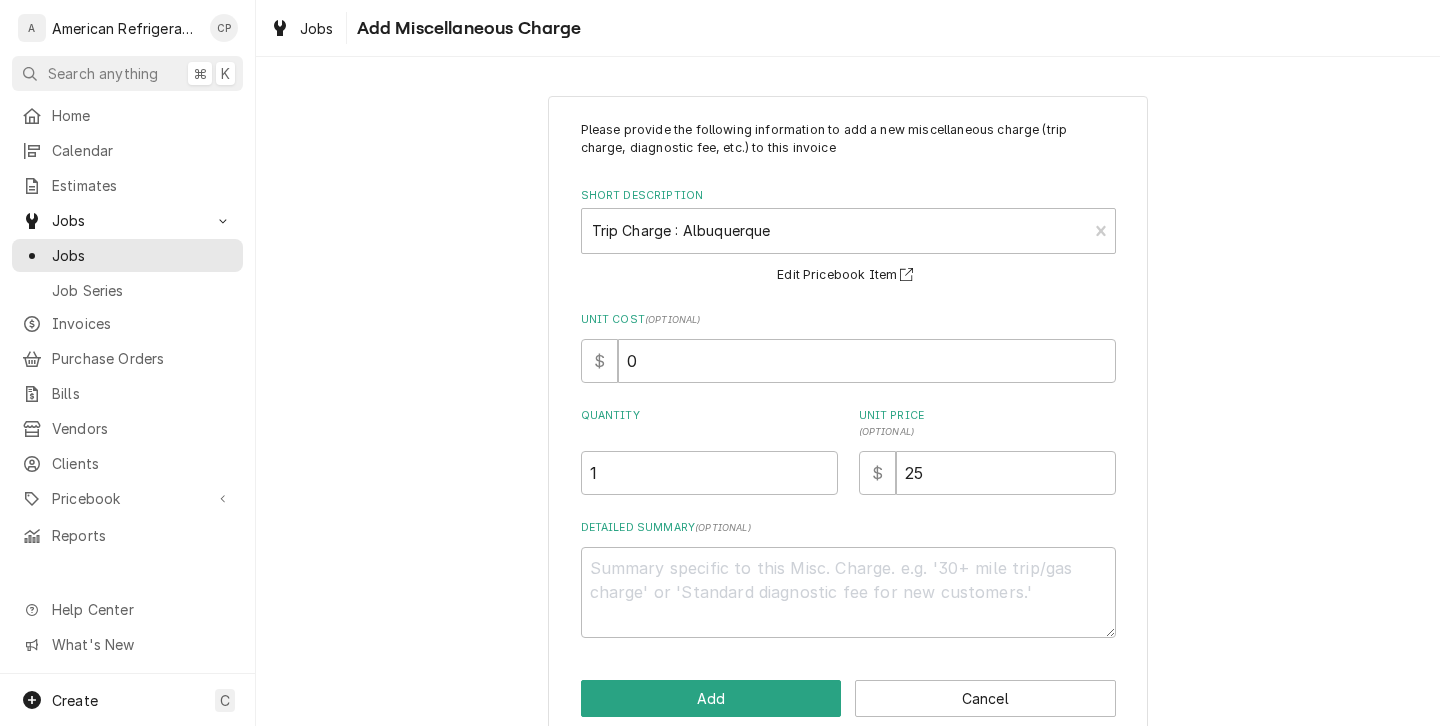 scroll, scrollTop: 36, scrollLeft: 0, axis: vertical 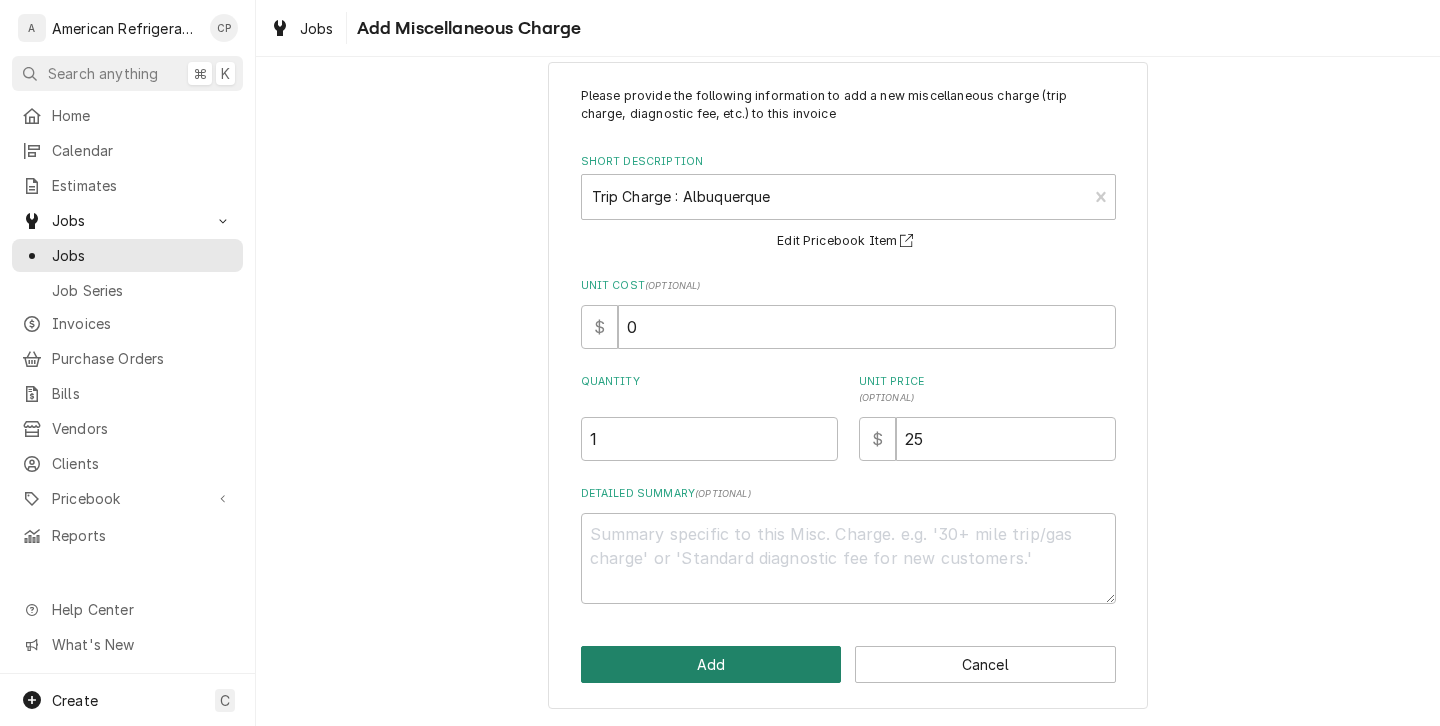 click on "Add" at bounding box center [711, 664] 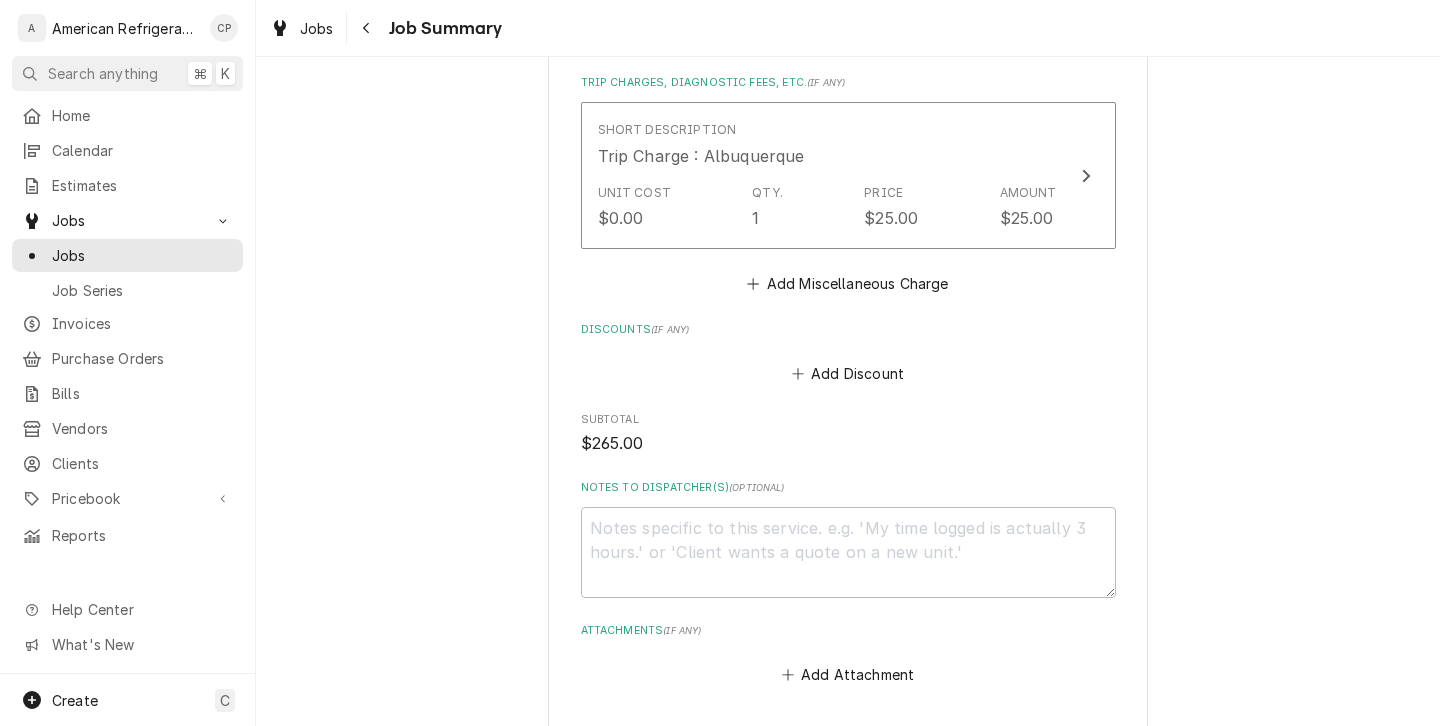 scroll, scrollTop: 1256, scrollLeft: 0, axis: vertical 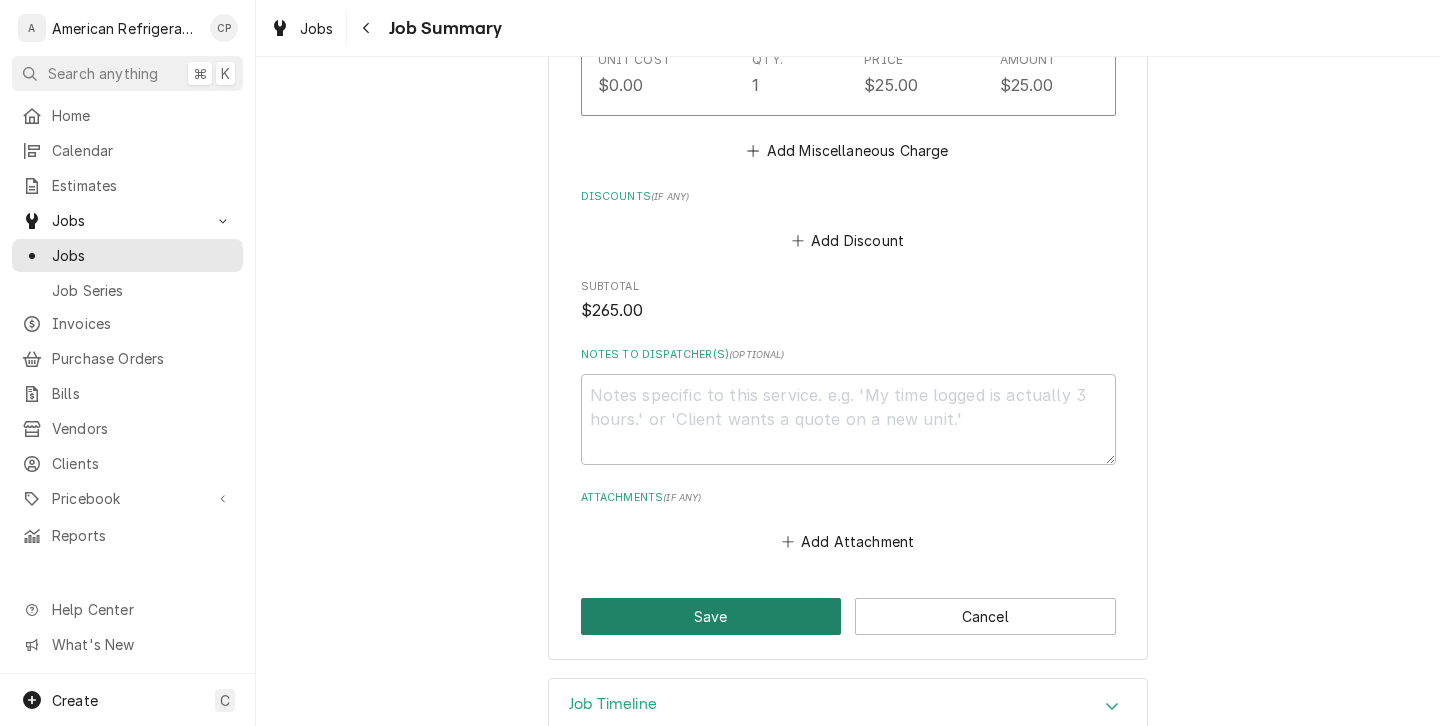 click on "Save" at bounding box center [711, 616] 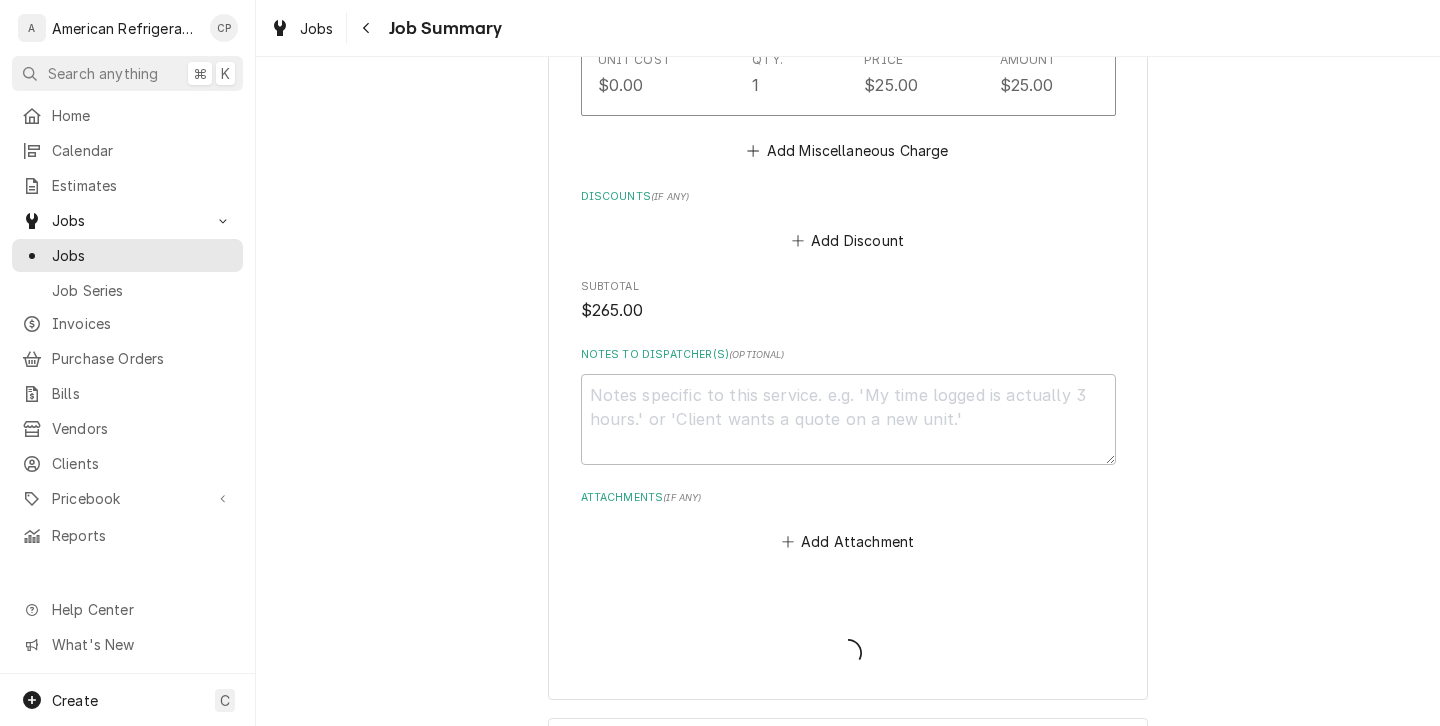 type on "x" 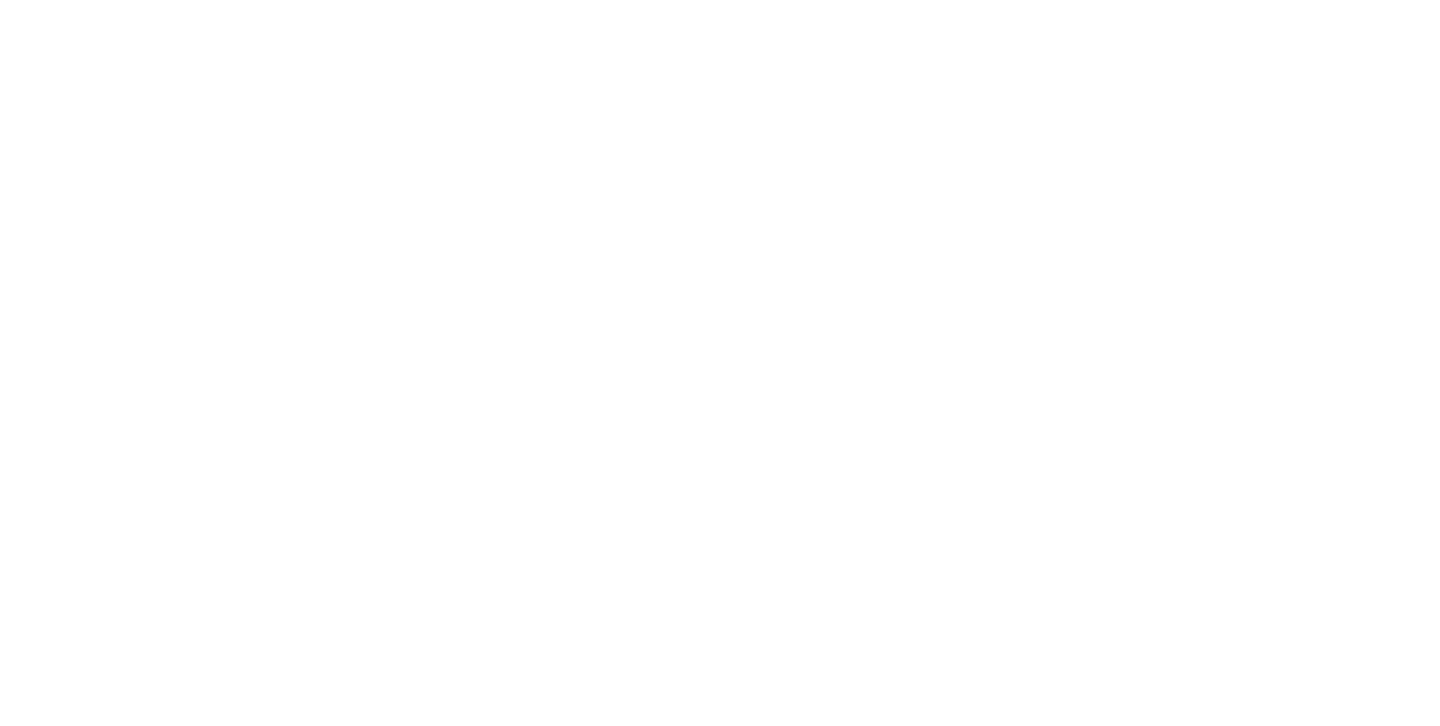 scroll, scrollTop: 0, scrollLeft: 0, axis: both 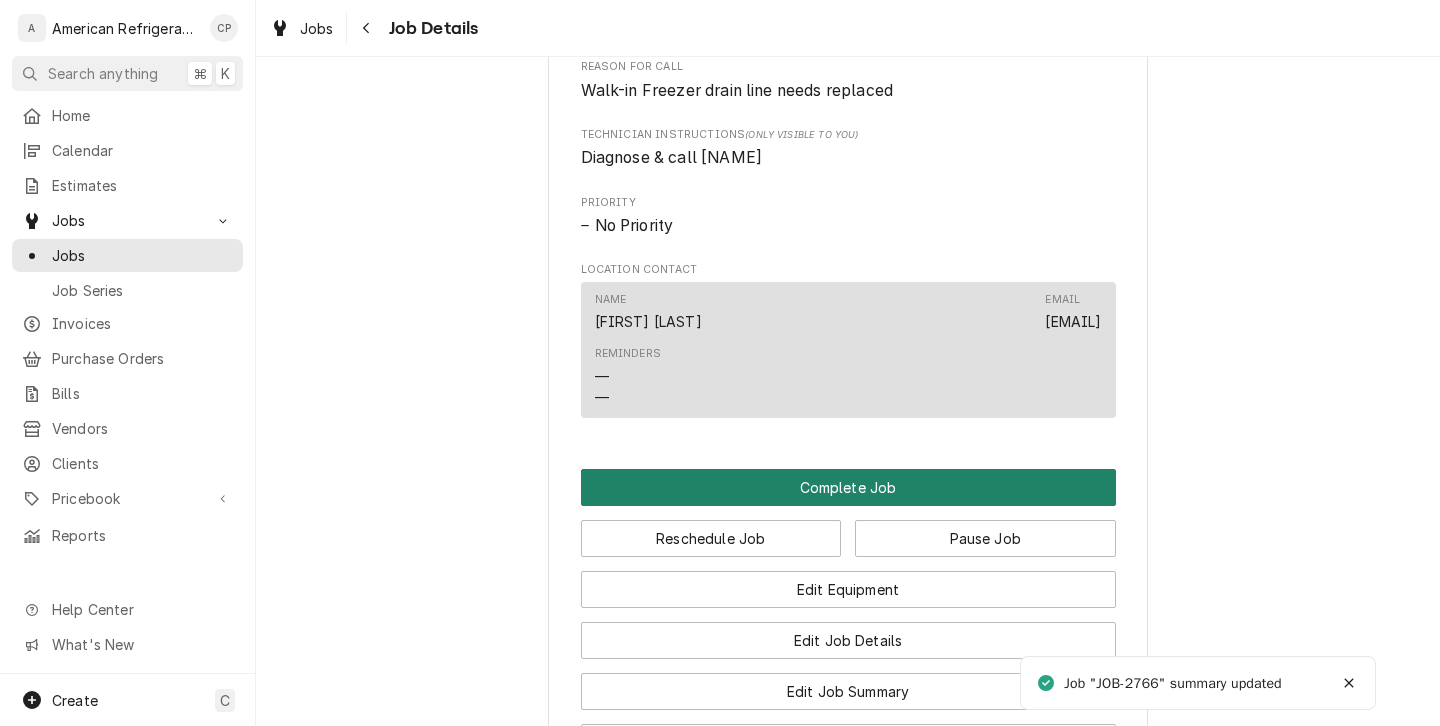 click on "Complete Job" at bounding box center (848, 487) 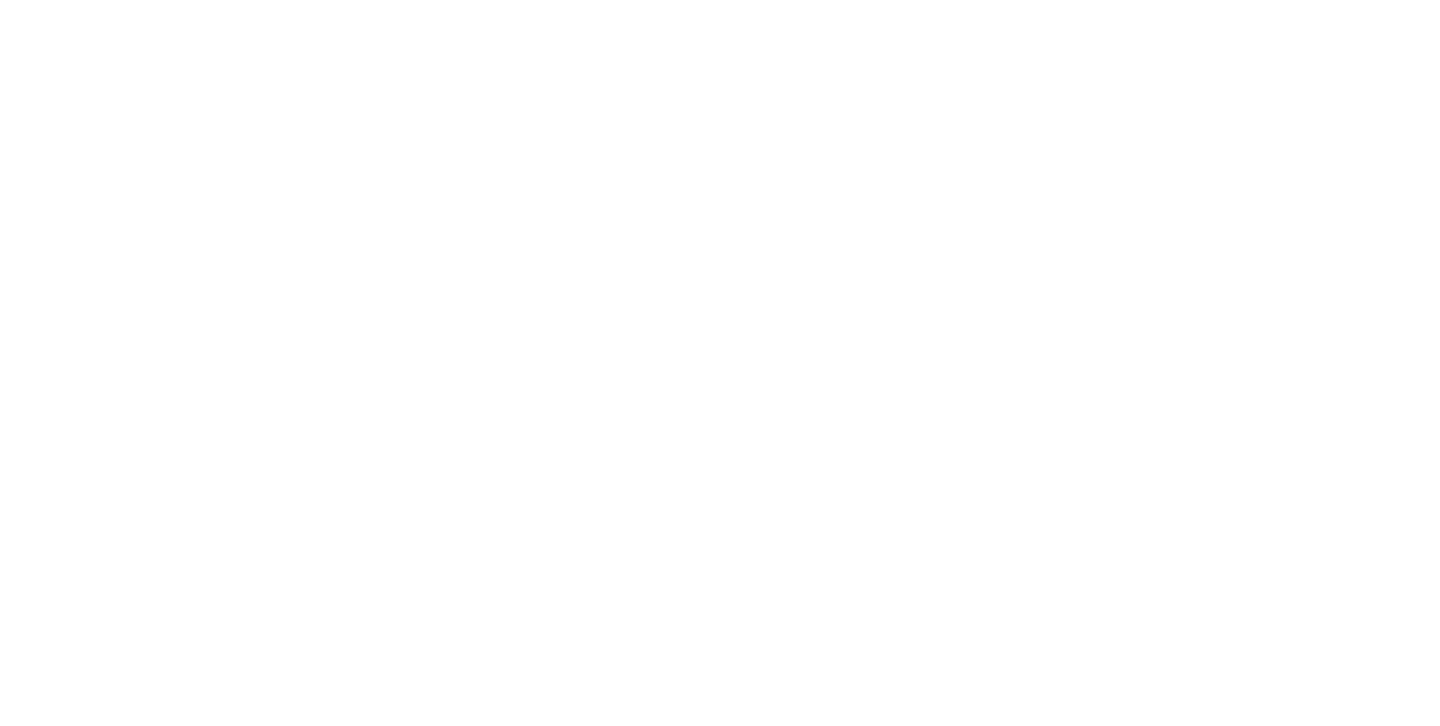 scroll, scrollTop: 0, scrollLeft: 0, axis: both 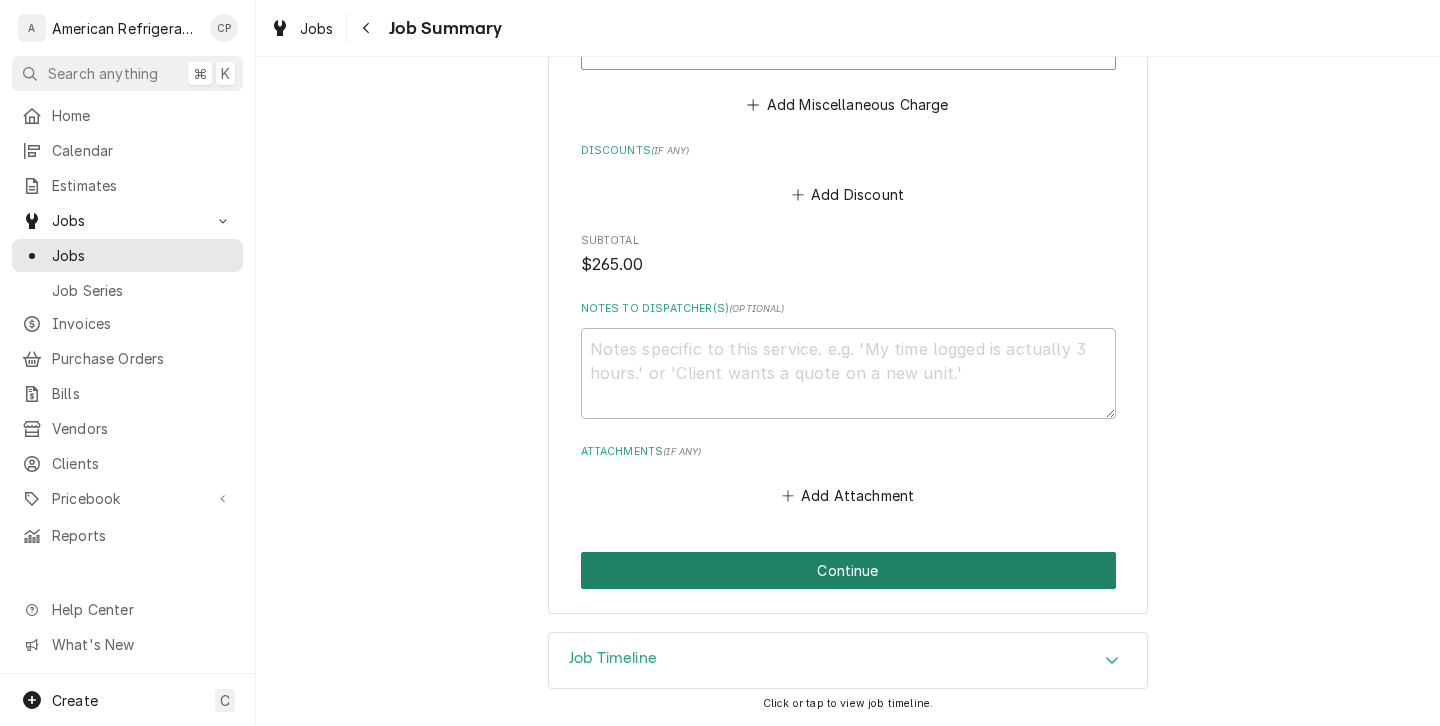 click on "Continue" at bounding box center [848, 570] 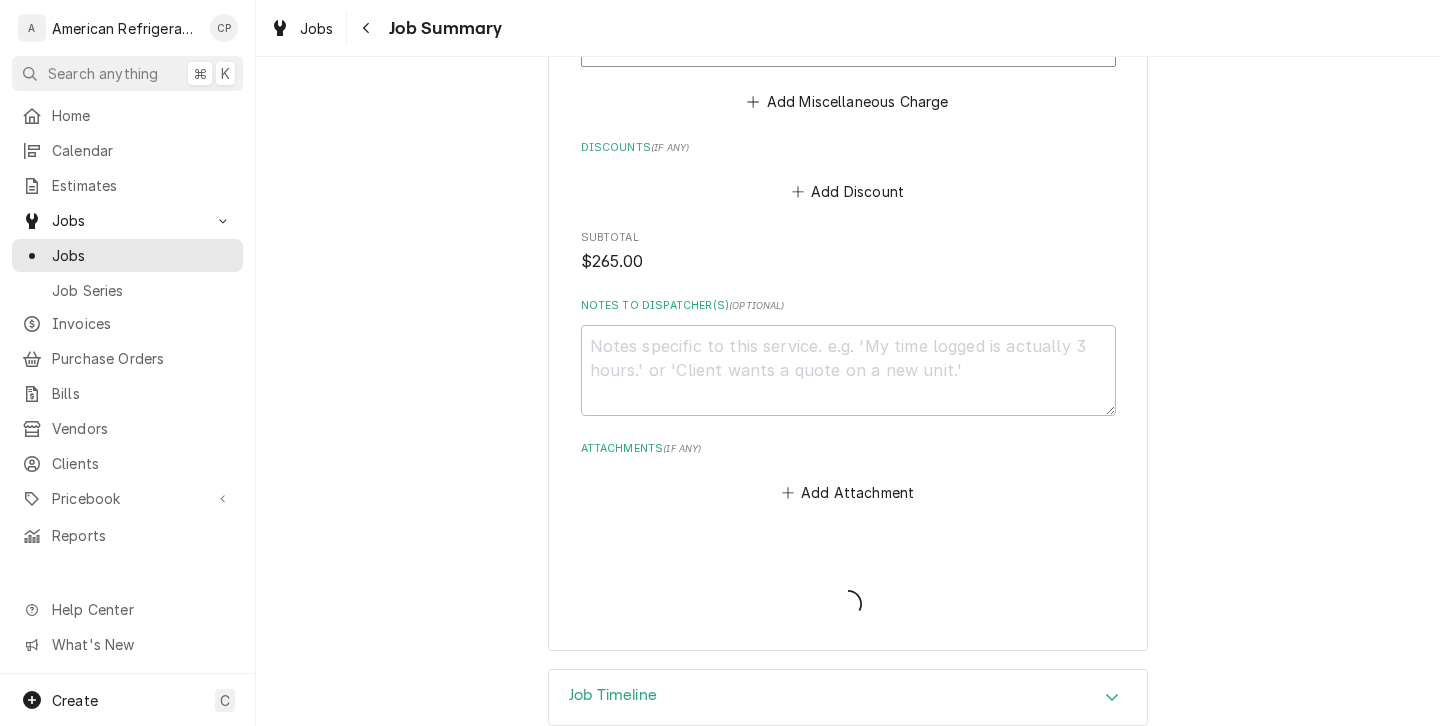 type on "x" 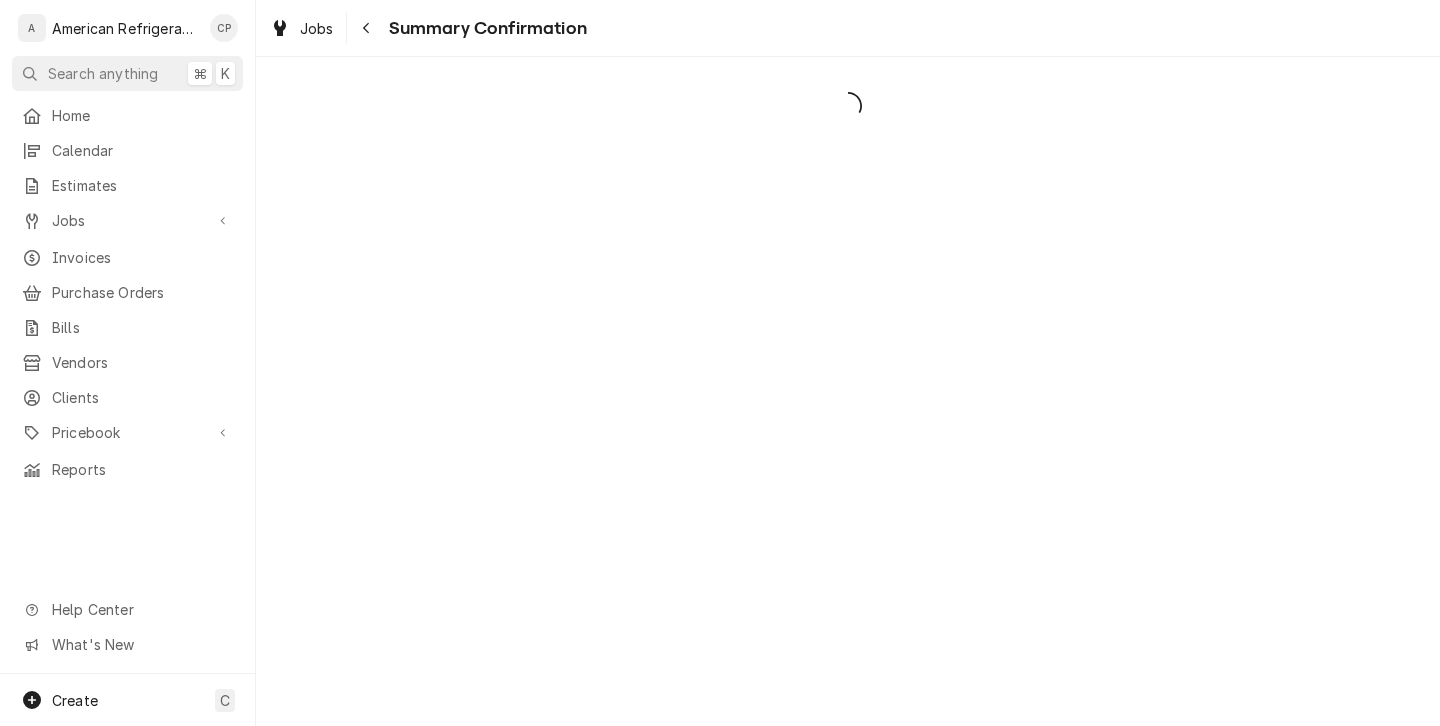 scroll, scrollTop: 0, scrollLeft: 0, axis: both 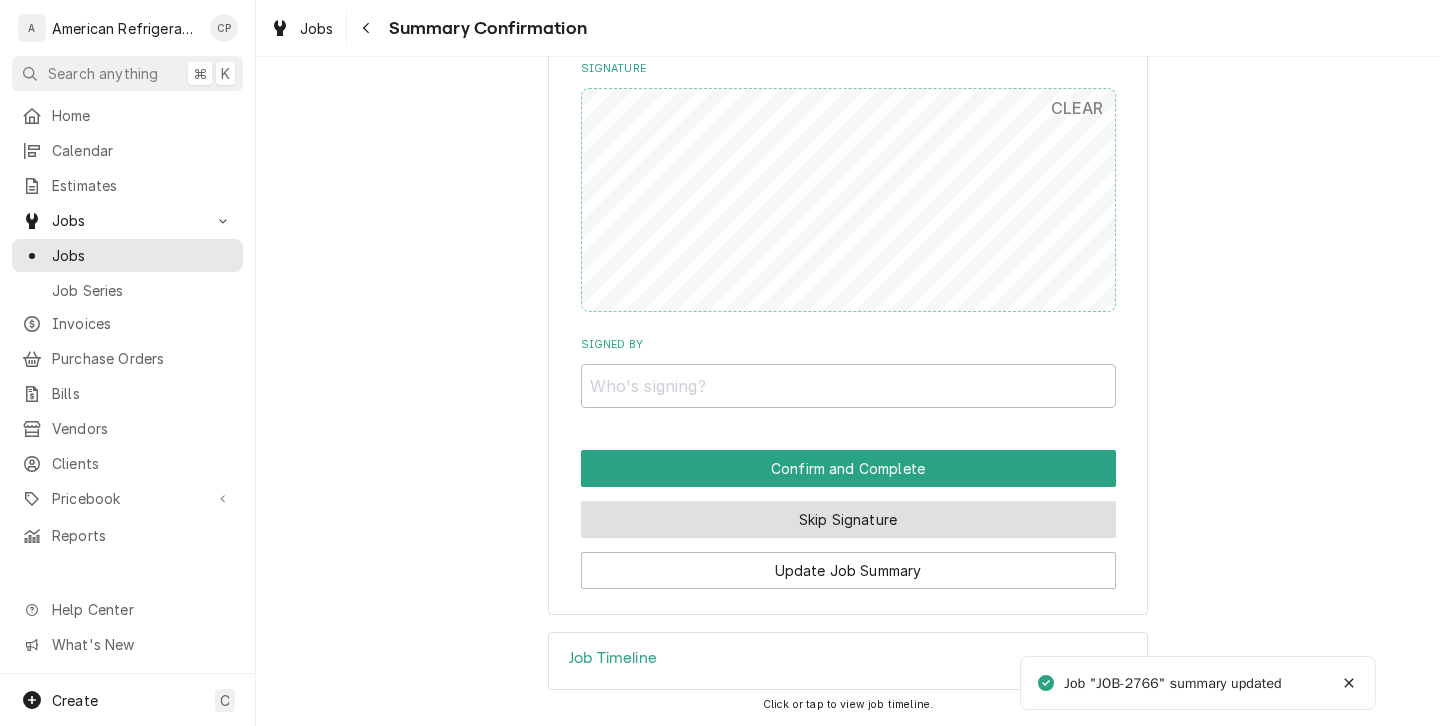 click on "Skip Signature" at bounding box center (848, 519) 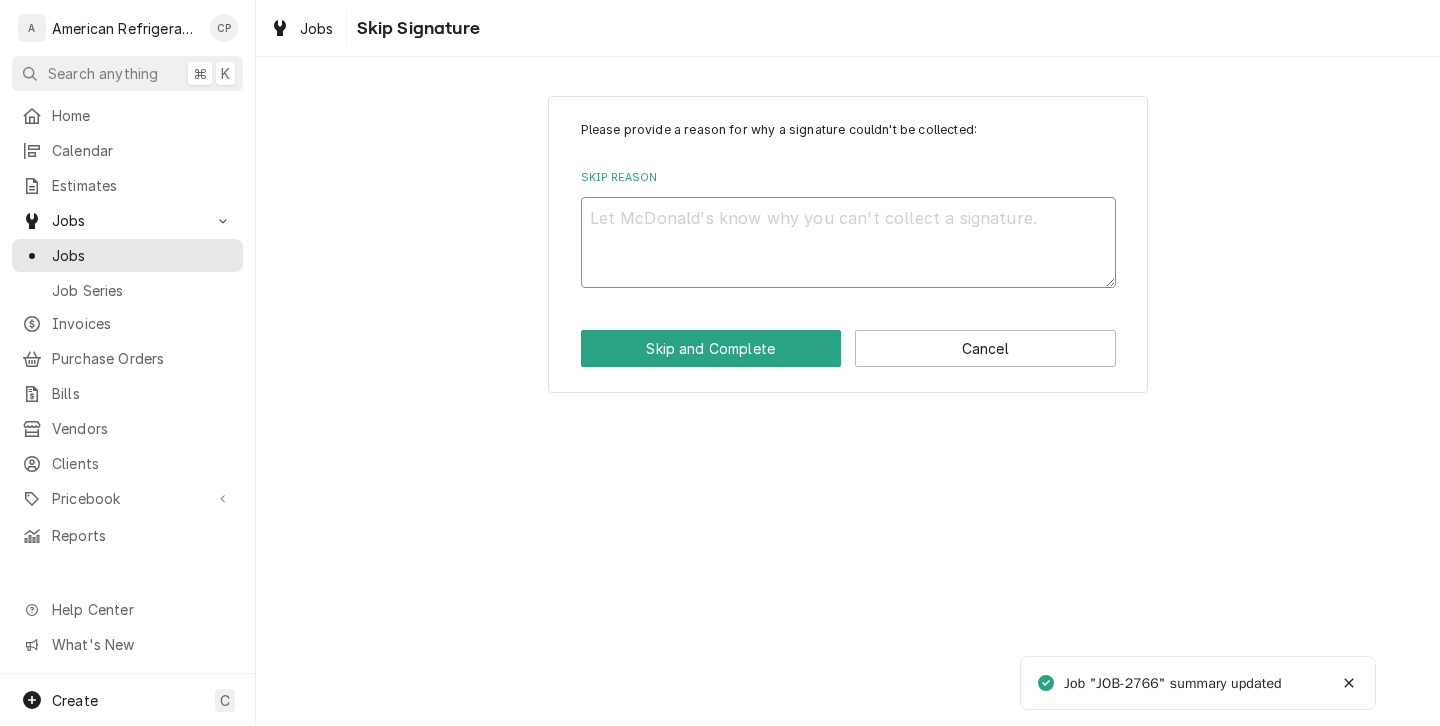 click on "Skip Reason" at bounding box center (848, 242) 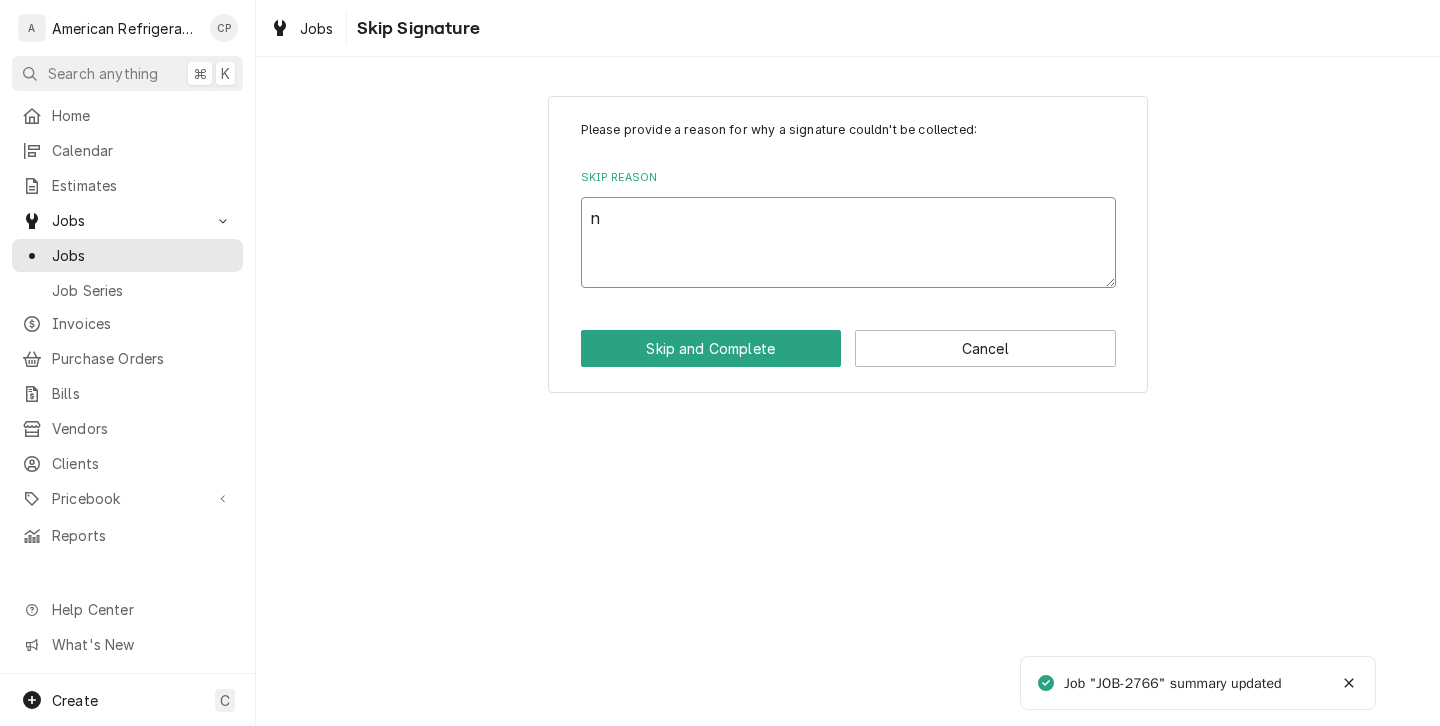 type on "x" 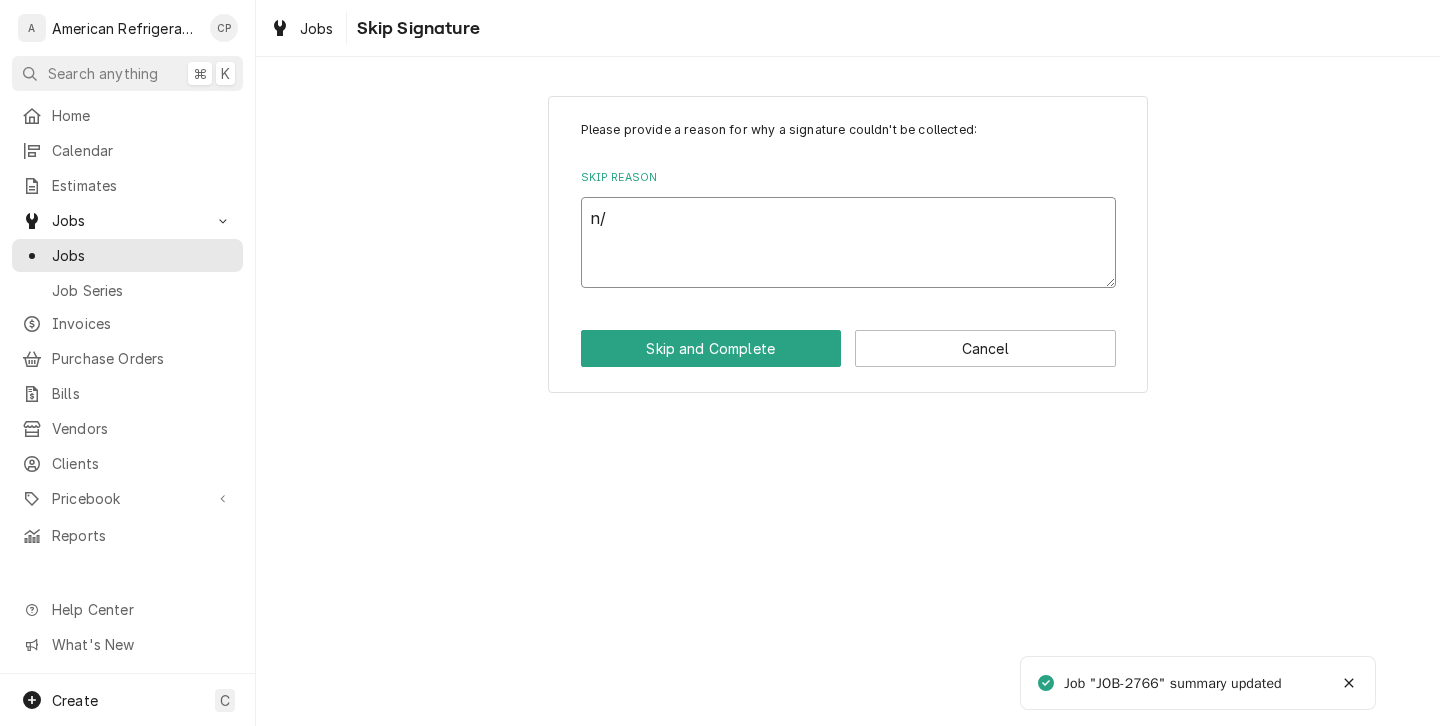 type on "x" 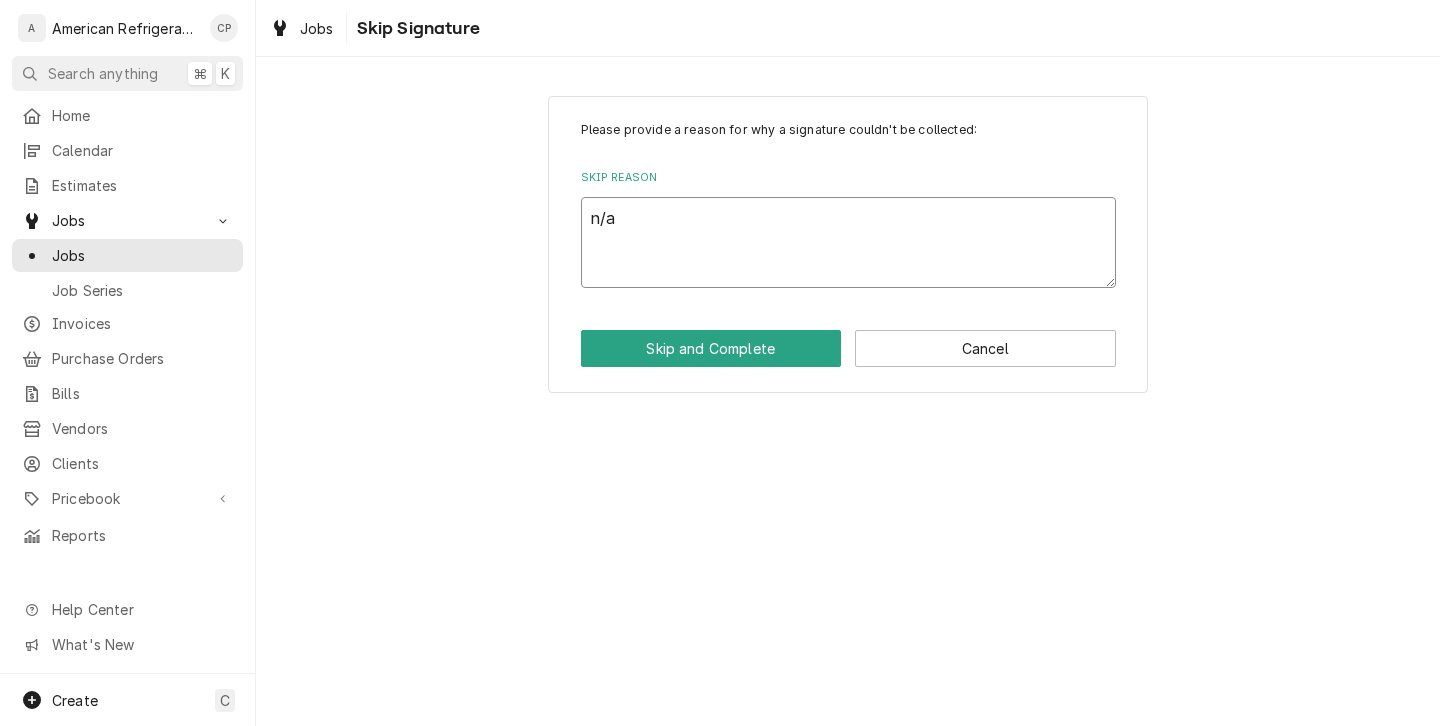 type on "n/a" 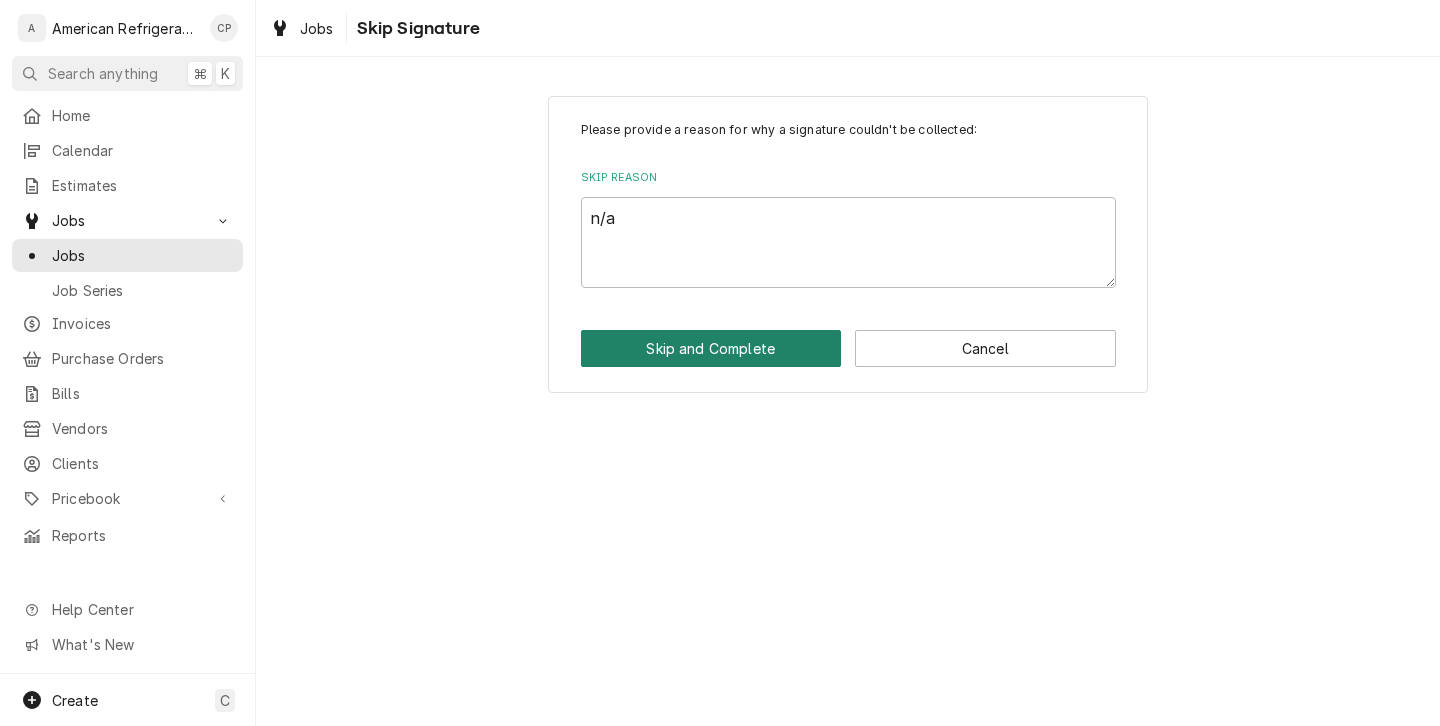 type 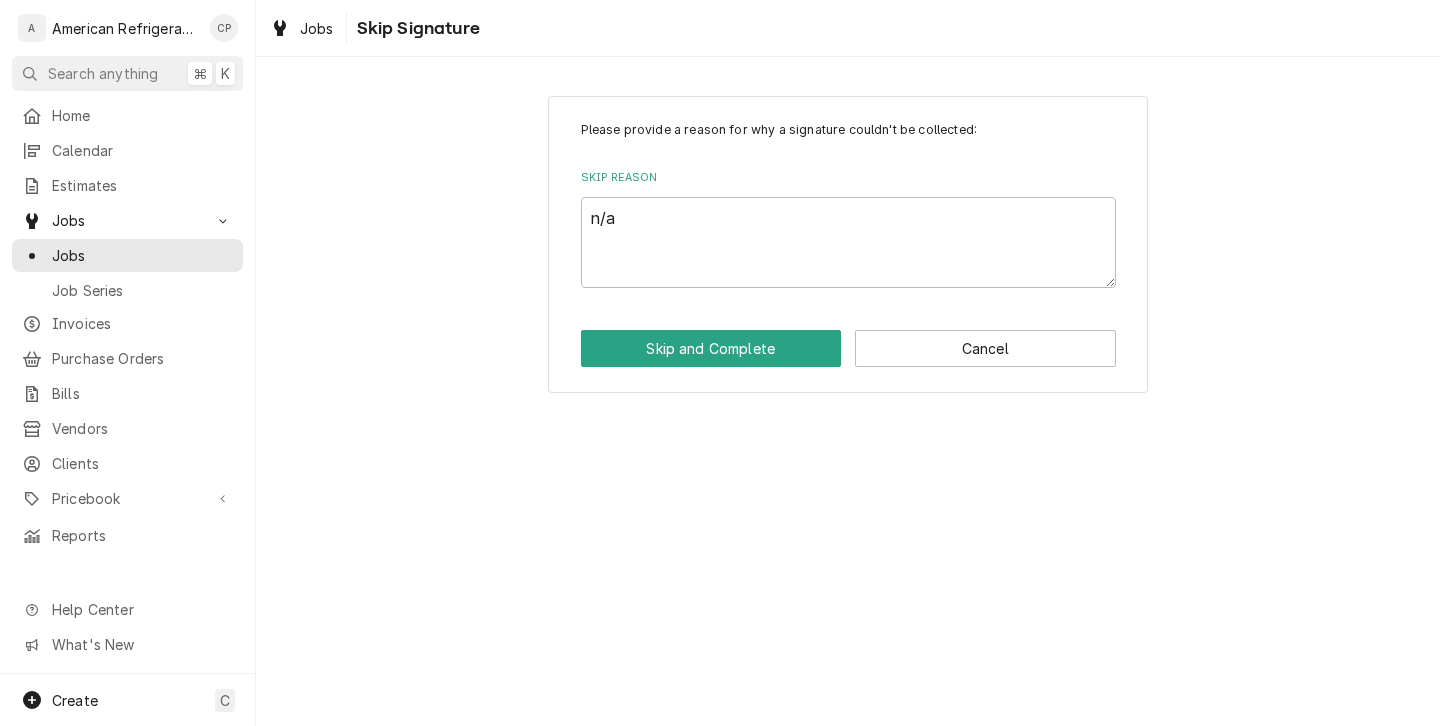 type on "x" 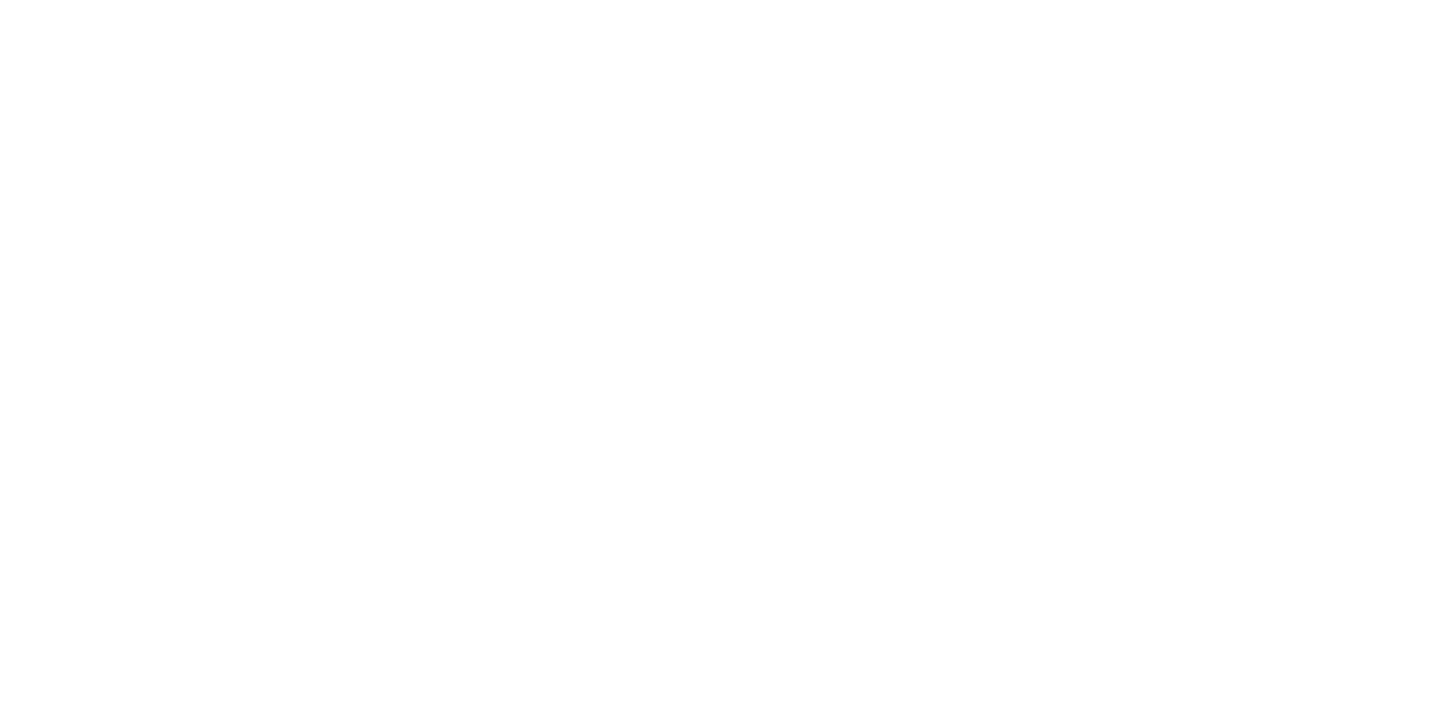 scroll, scrollTop: 0, scrollLeft: 0, axis: both 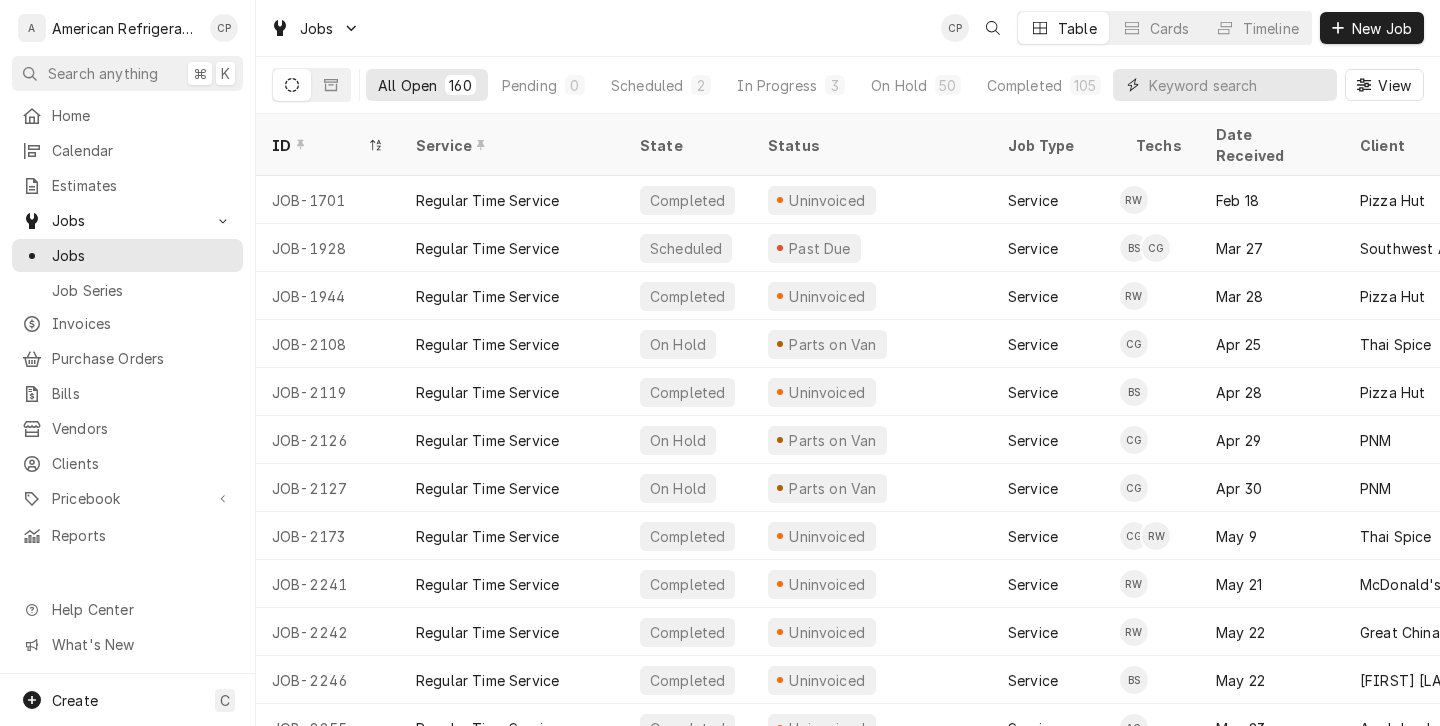 click at bounding box center [1238, 85] 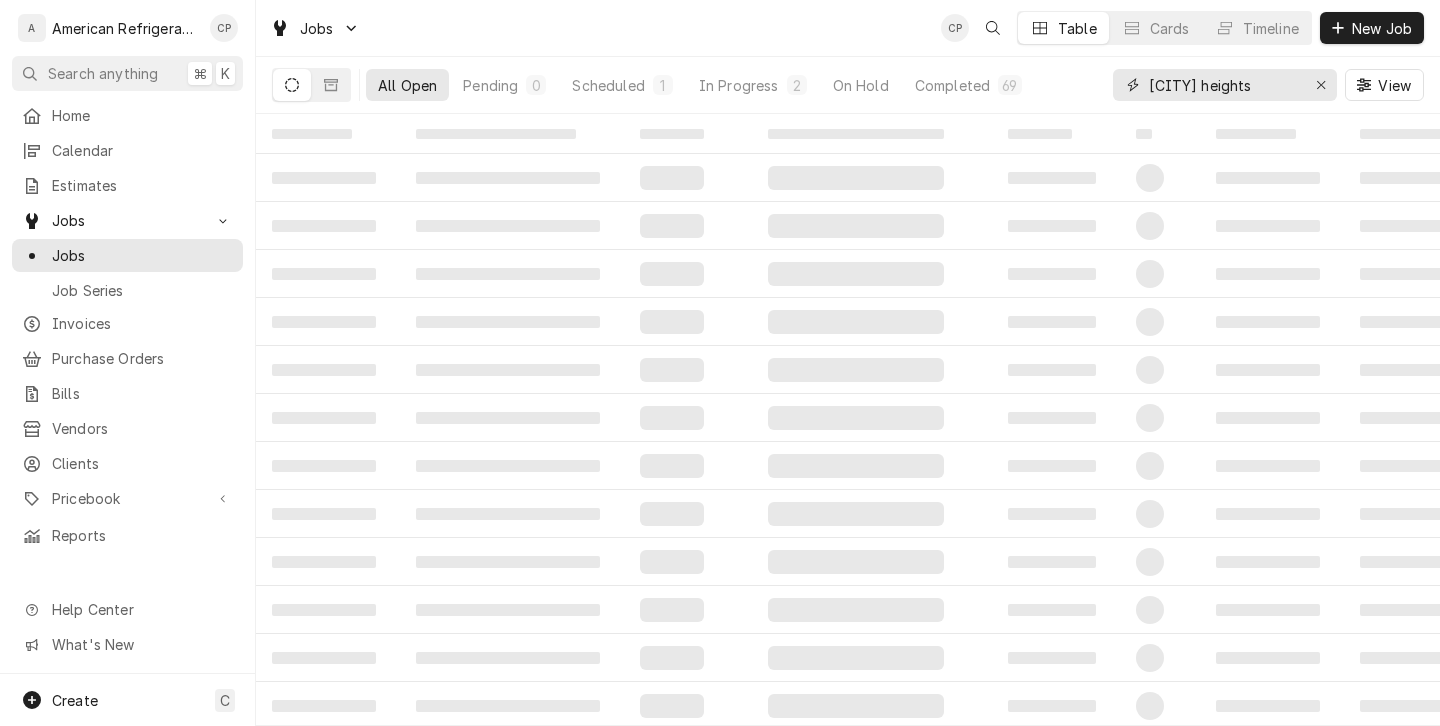 type on "albuquerque heights" 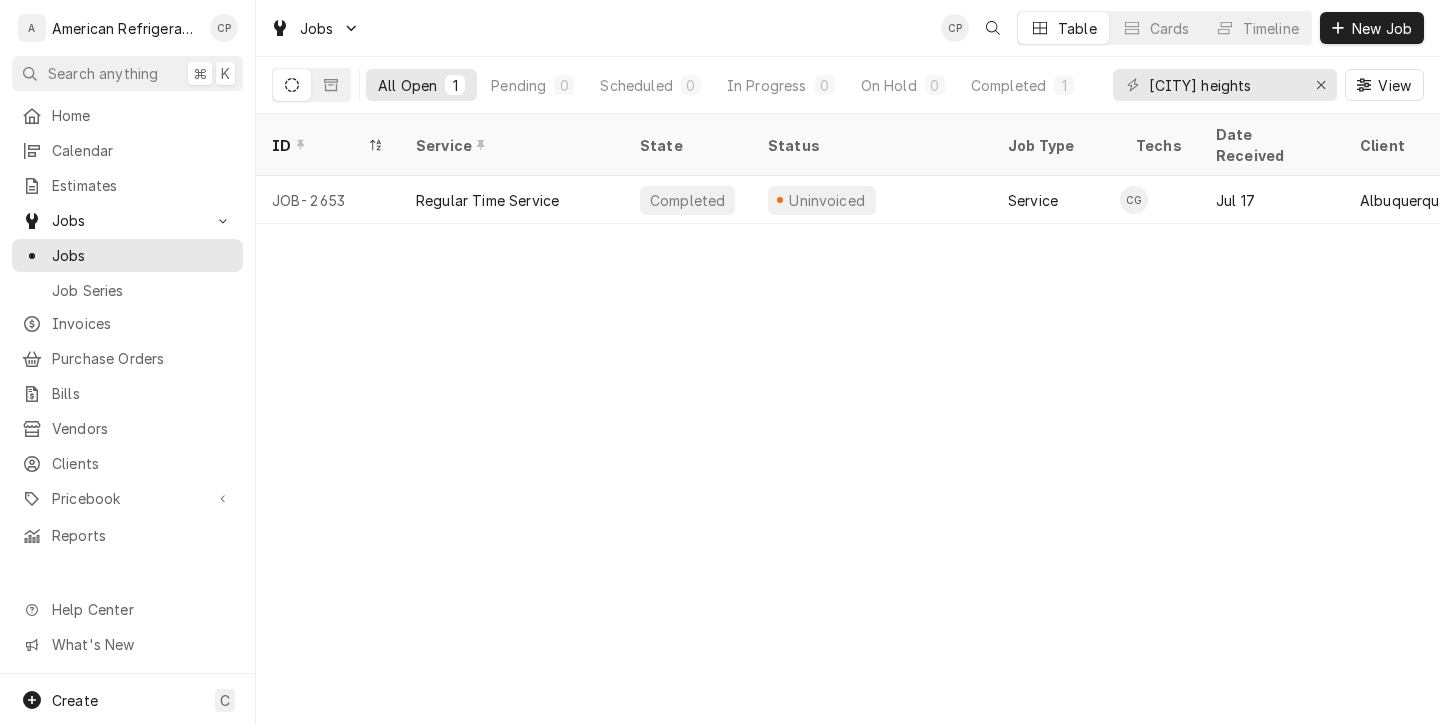 click on "Home Calendar Estimates Jobs Jobs Job Series Invoices Purchase Orders Bills Vendors Clients Pricebook Services Parts & Materials Miscellaneous Discounts Tax Rates Reports" at bounding box center (127, 325) 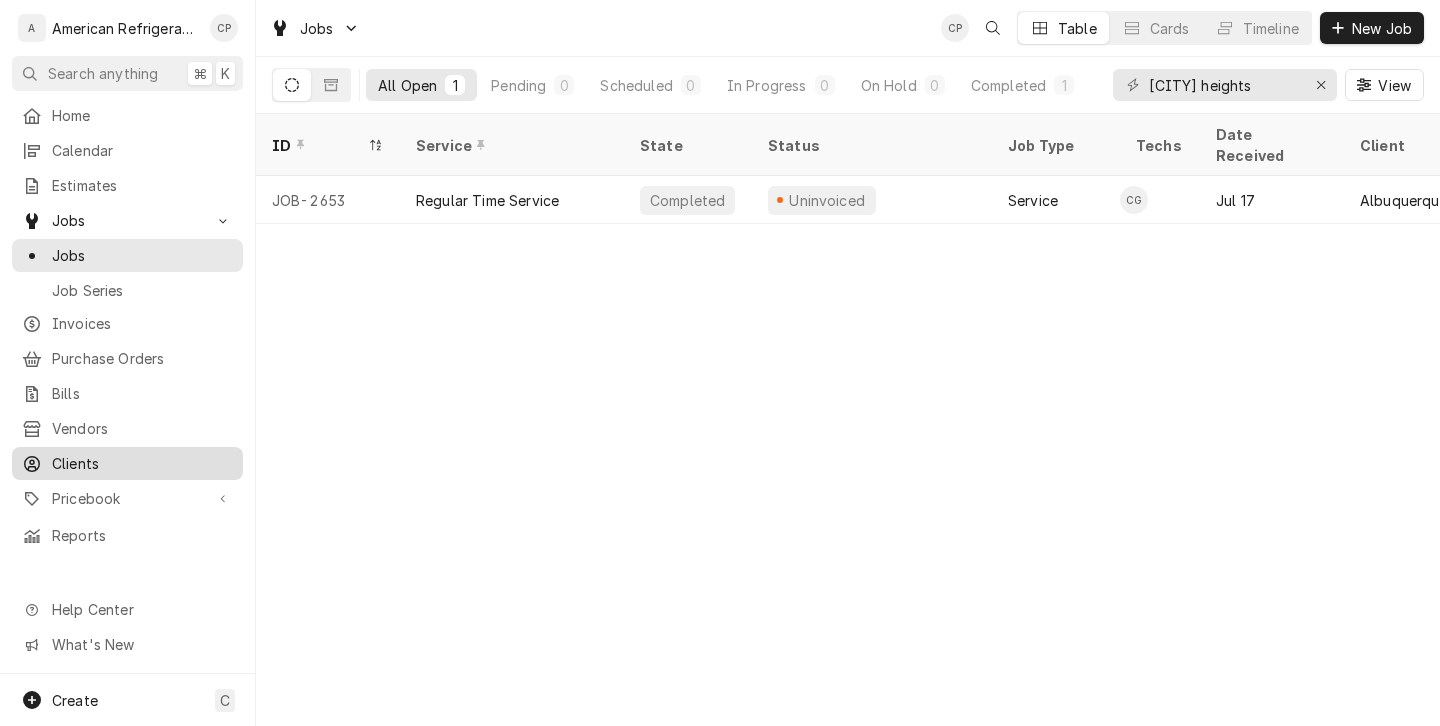 click on "Clients" at bounding box center [142, 463] 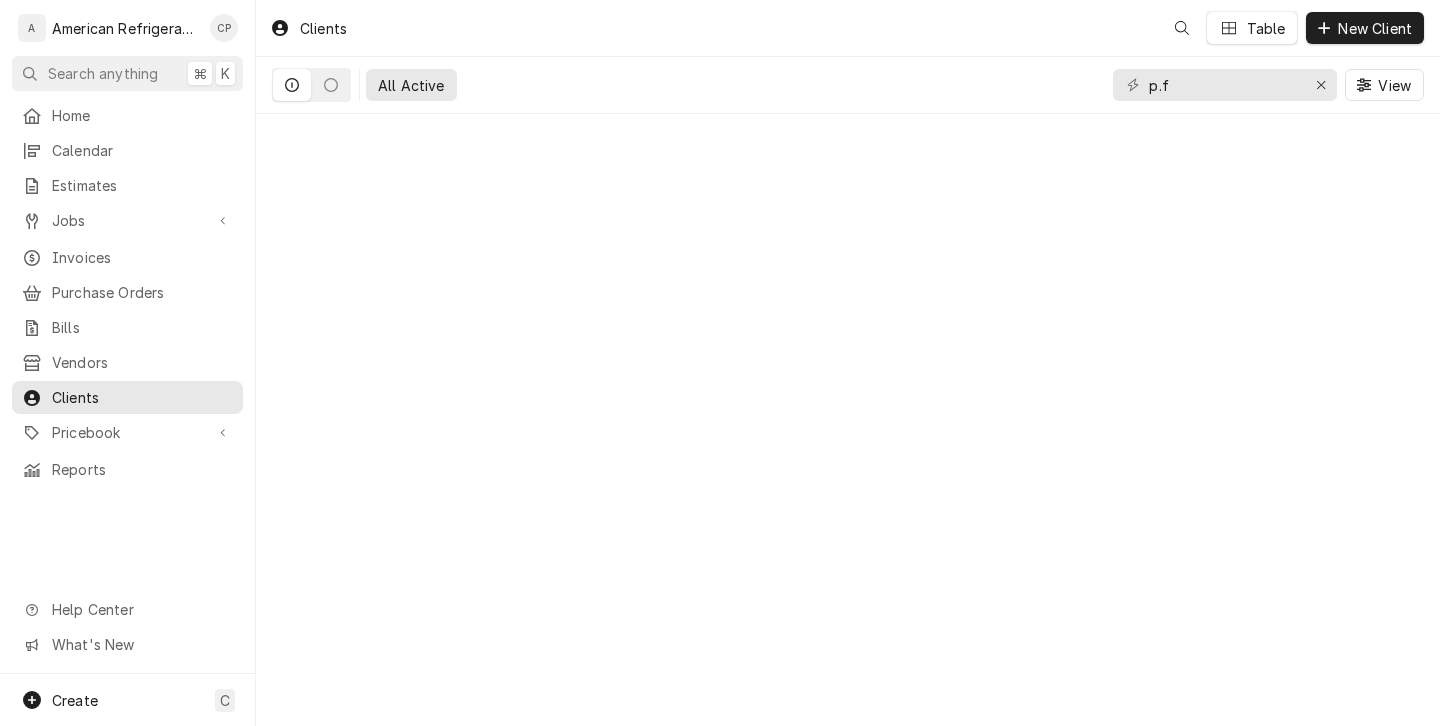 scroll, scrollTop: 0, scrollLeft: 0, axis: both 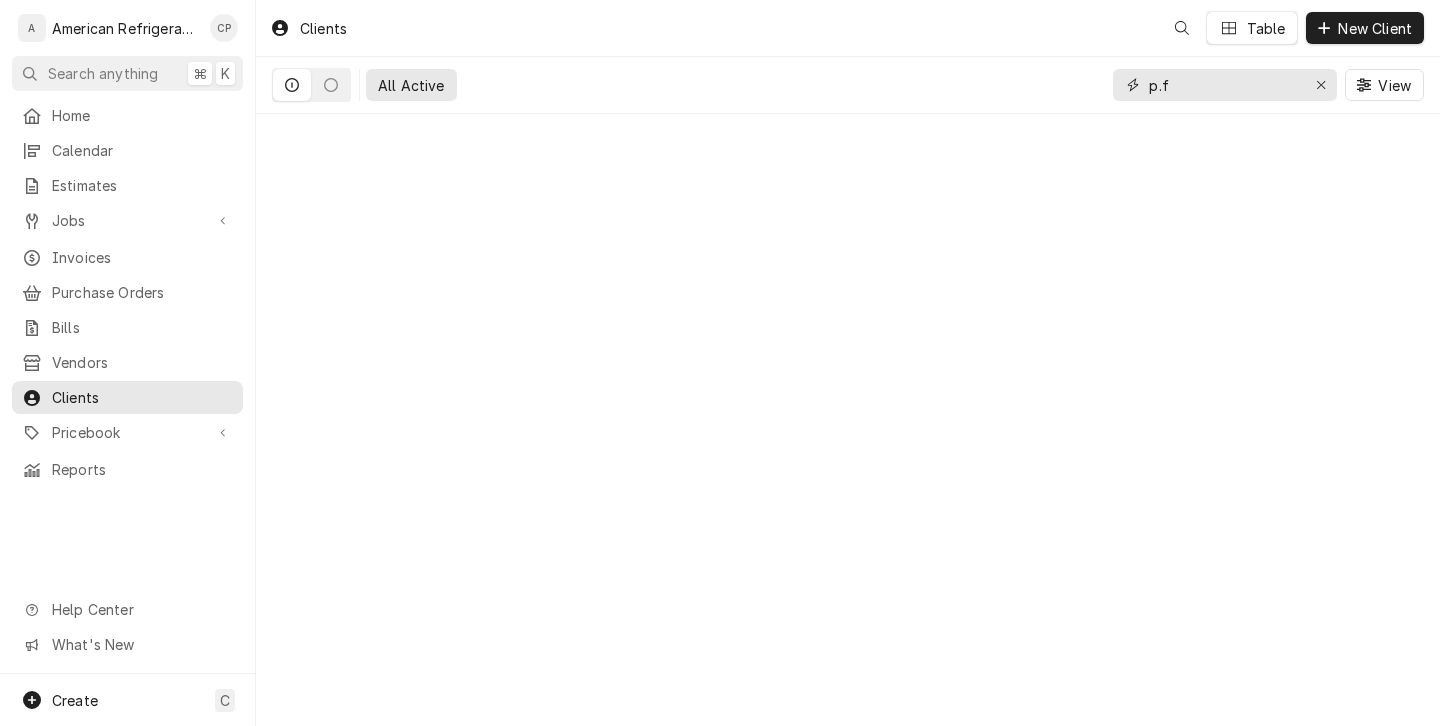 click on "p.f" at bounding box center [1224, 85] 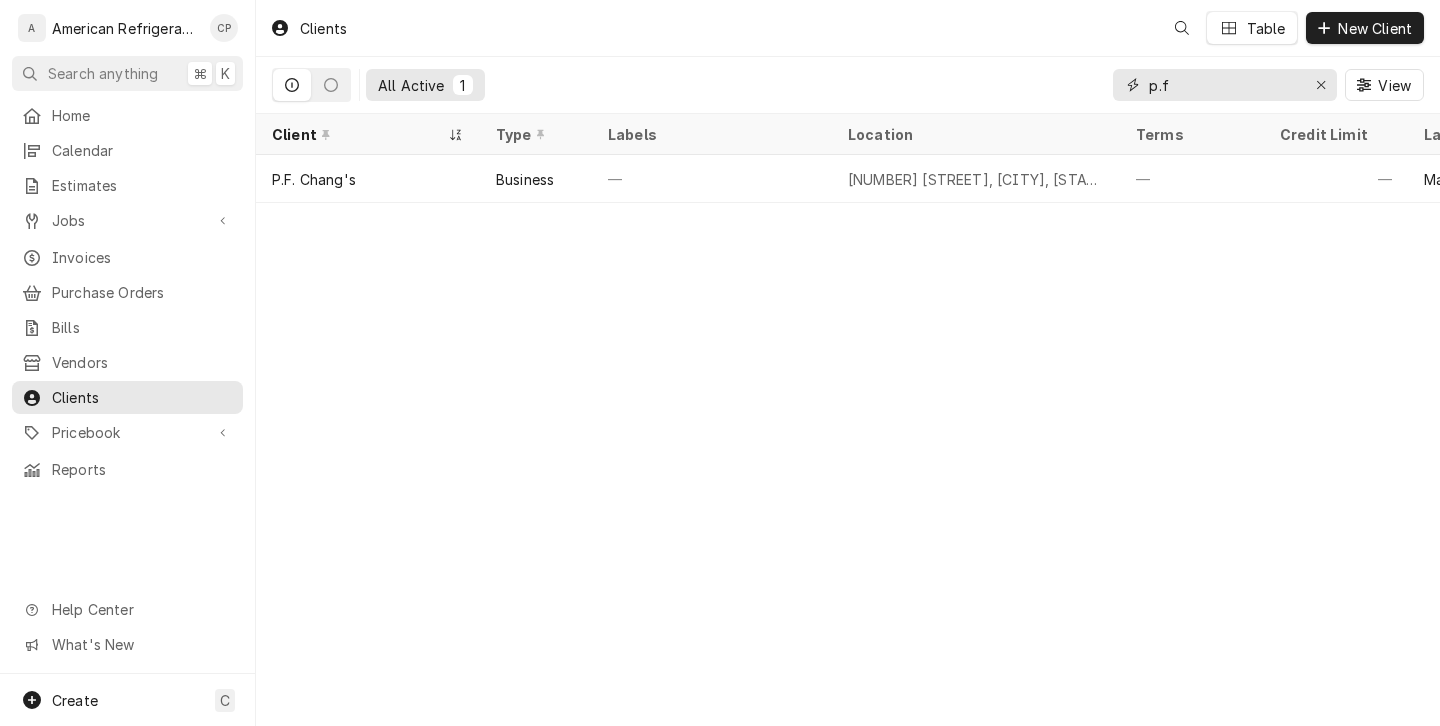 click on "p.f" at bounding box center [1224, 85] 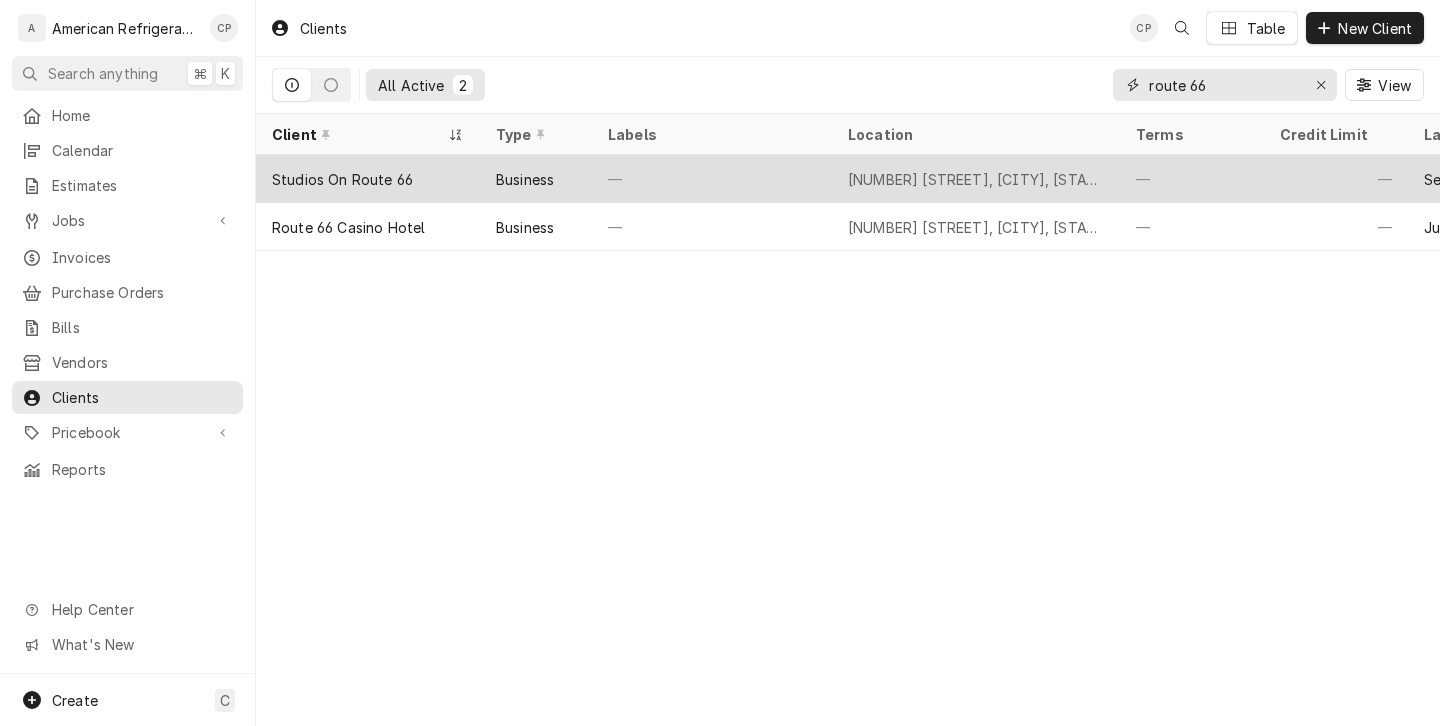 type on "route 66" 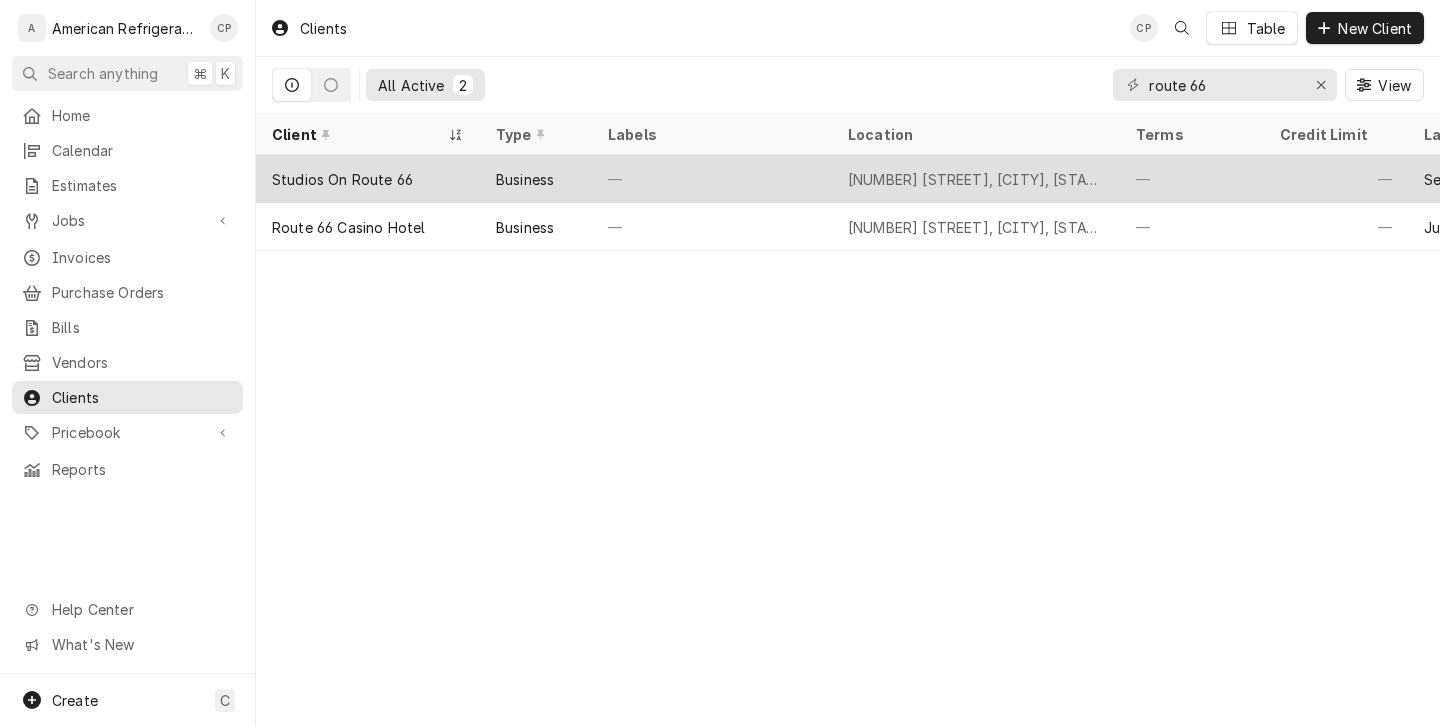 click on "Studios On Route 66" at bounding box center [368, 179] 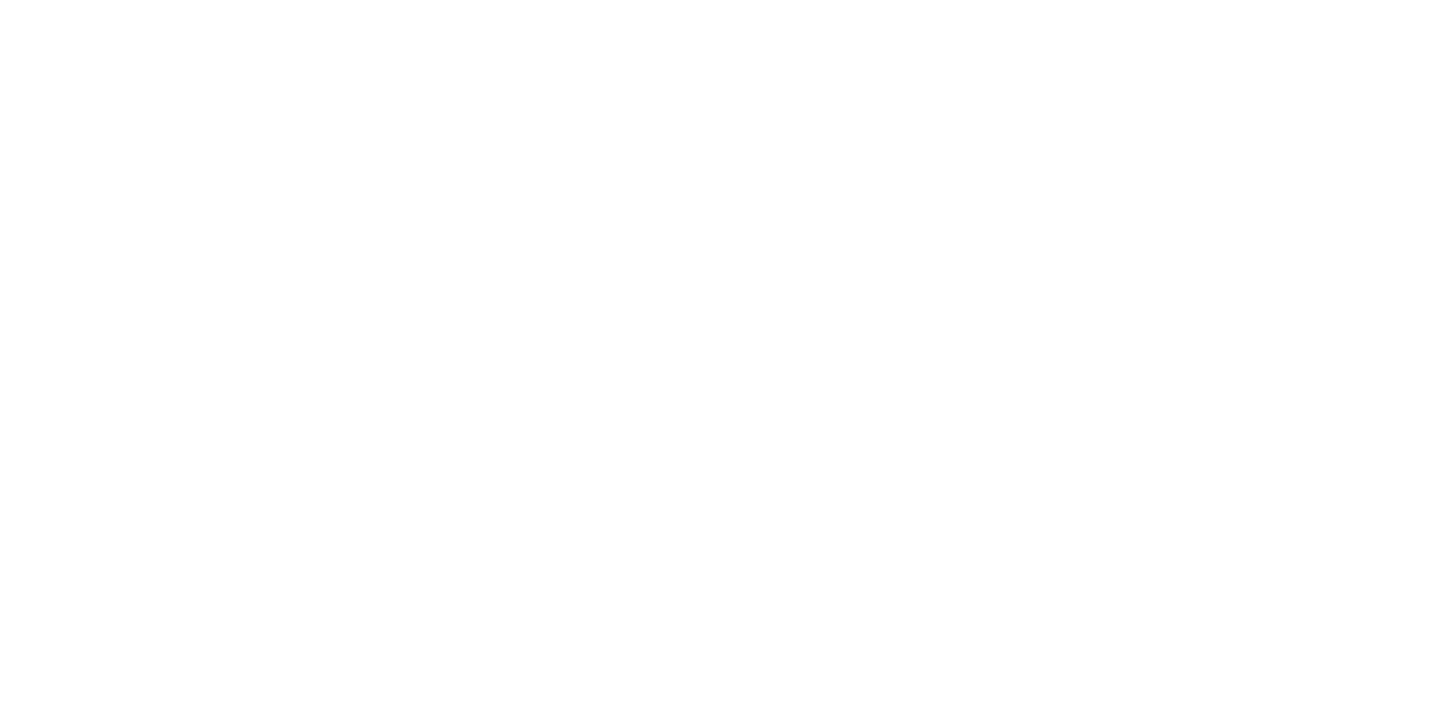 scroll, scrollTop: 0, scrollLeft: 0, axis: both 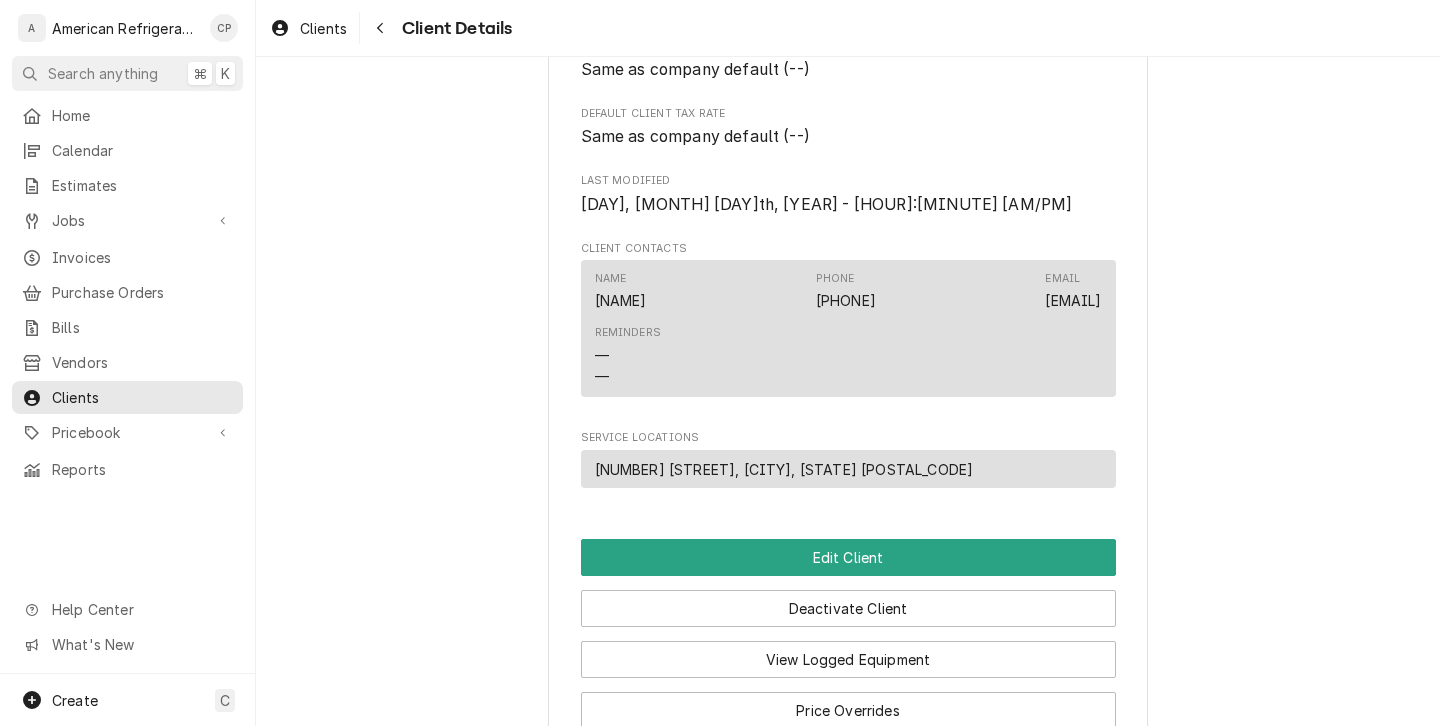 click on "[NUMBER] [STREET], [CITY], [STATE] [POSTAL_CODE]" at bounding box center (784, 469) 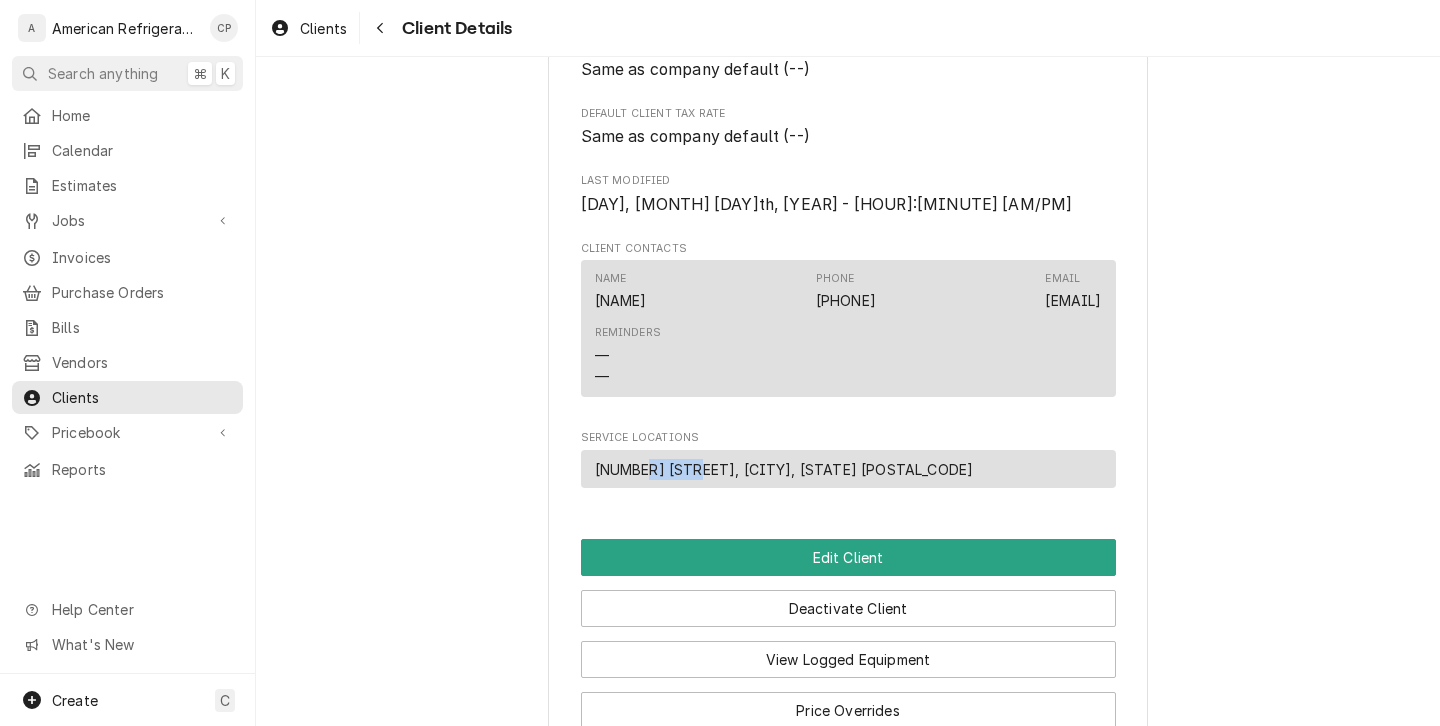 click on "10301 Central Ave NE, Albuquerque, NM 87123" at bounding box center [784, 469] 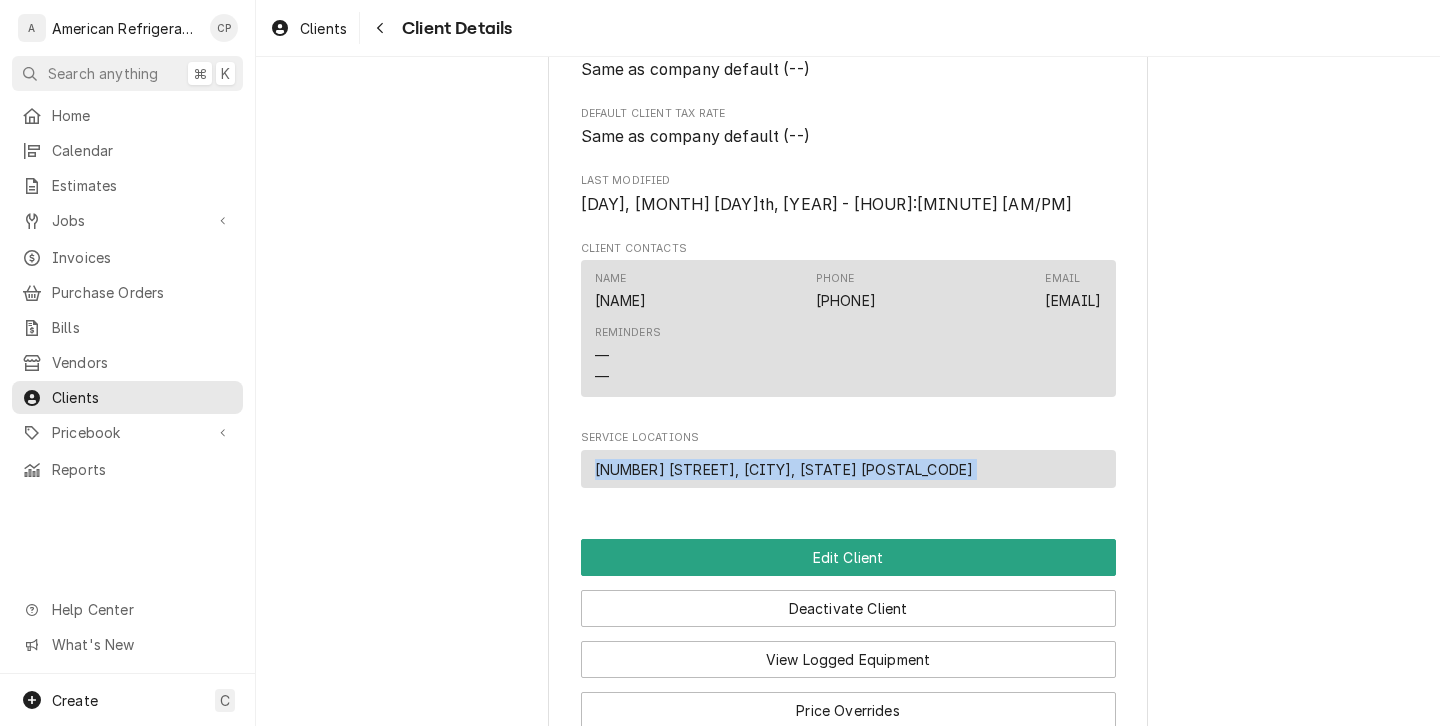 click on "10301 Central Ave NE, Albuquerque, NM 87123" at bounding box center [784, 469] 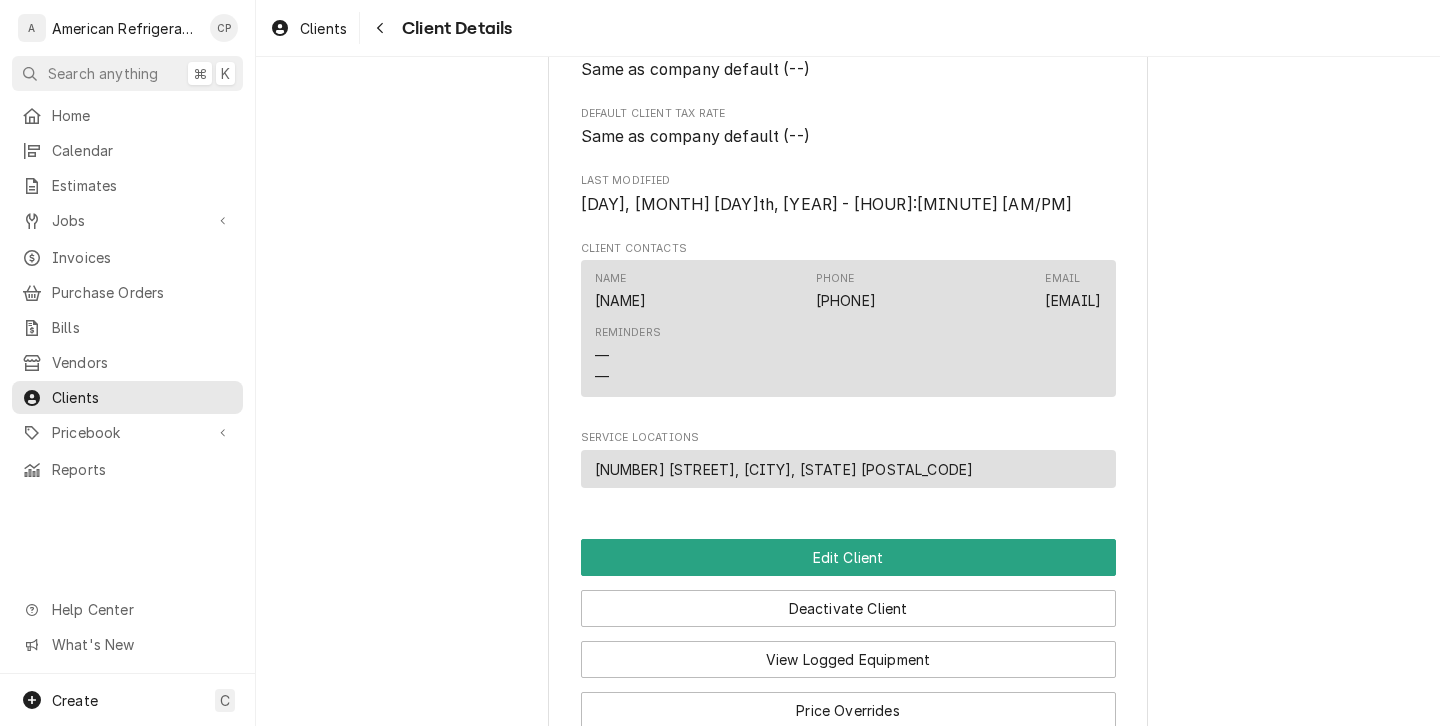 click on "Studios On Route 66 Client Type Business Industry Type Commercial Billing Address -- Client Notes -- Credit Limit -- Default Client Payment Terms Same as company default (--) Default Client Tax Rate Same as company default (--) Last Modified Thu, Sep 19th, 2024 - 9:35 AM Client Contacts Name Daniel Phone (505) 977-7655 Email studiosonroute66@gmail.com Reminders — — Service Locations 10301 Central Ave NE, Albuquerque, NM 87123 Edit Client Deactivate Client View Logged Equipment Price Overrides Merge Client Merge Locations" at bounding box center [848, 206] 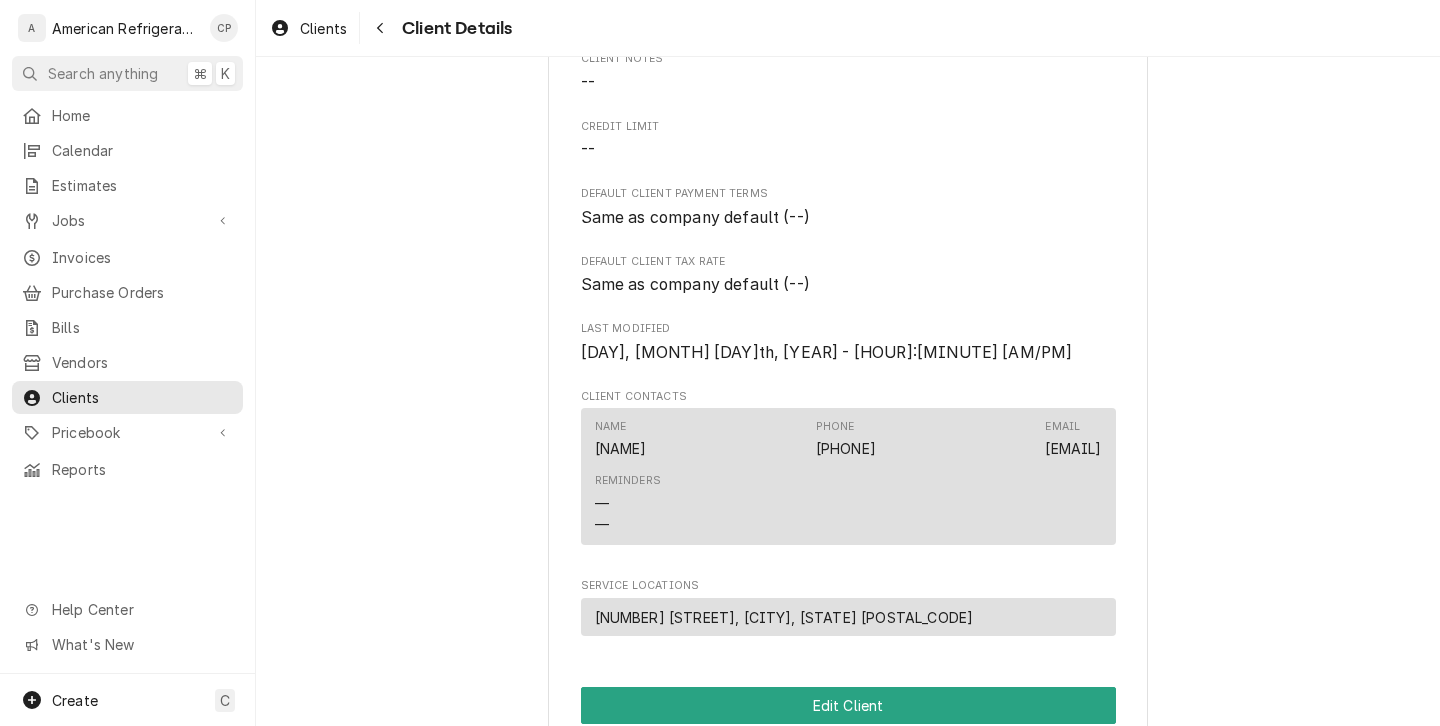 scroll, scrollTop: 355, scrollLeft: 0, axis: vertical 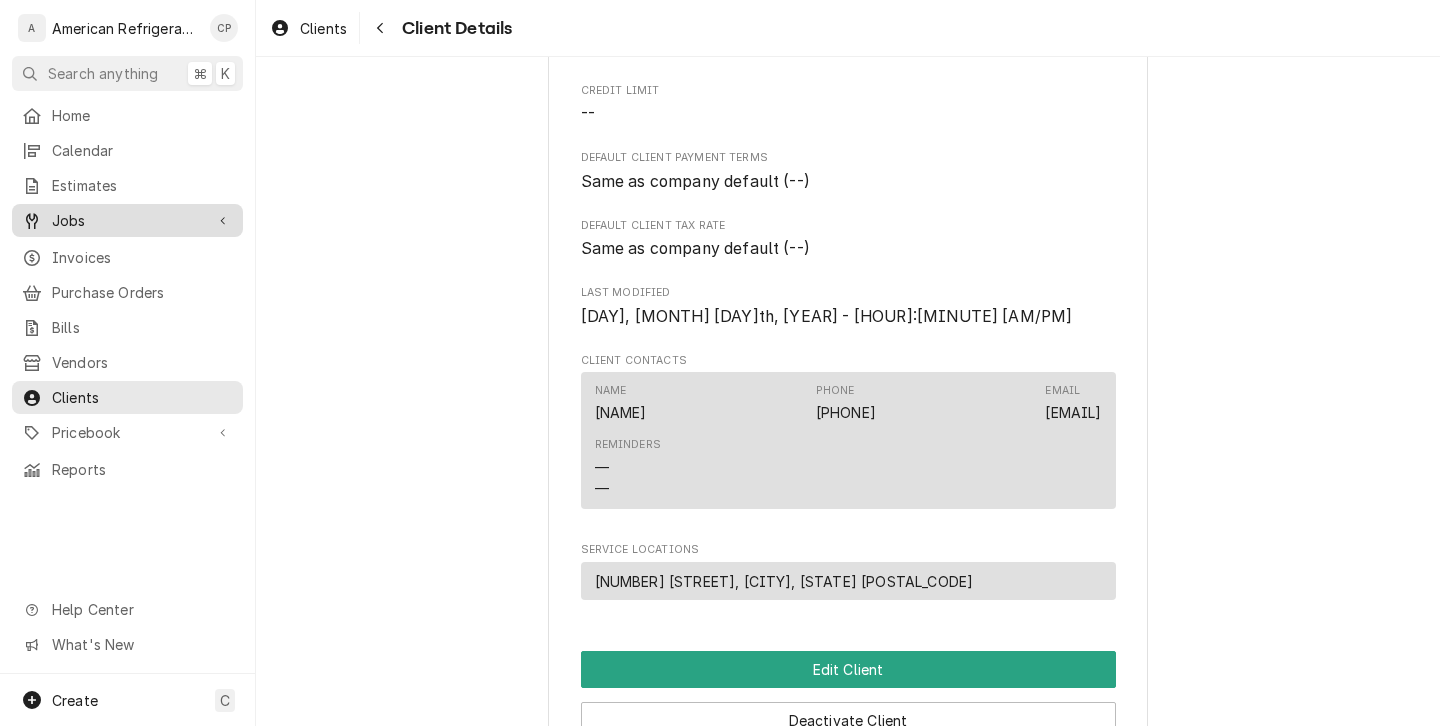 click on "Jobs" at bounding box center [127, 220] 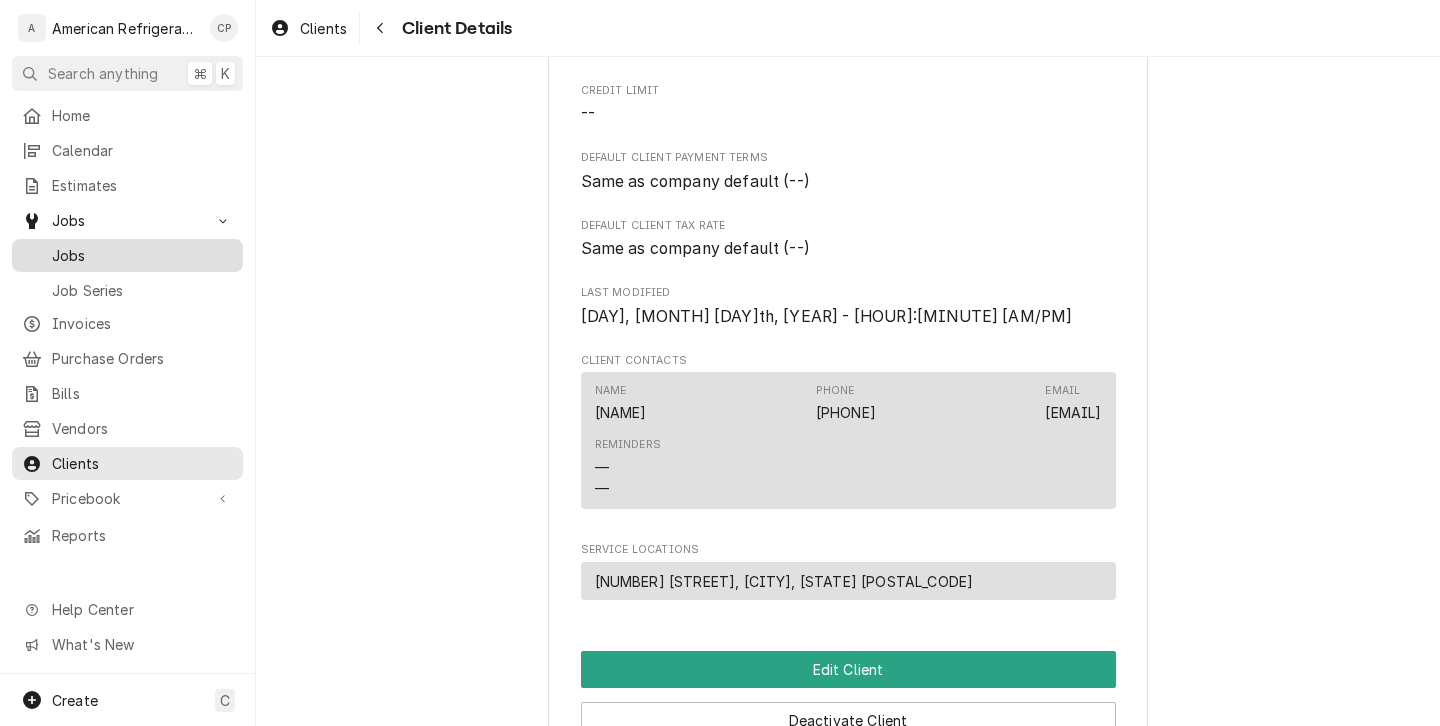 click on "Jobs" at bounding box center (142, 255) 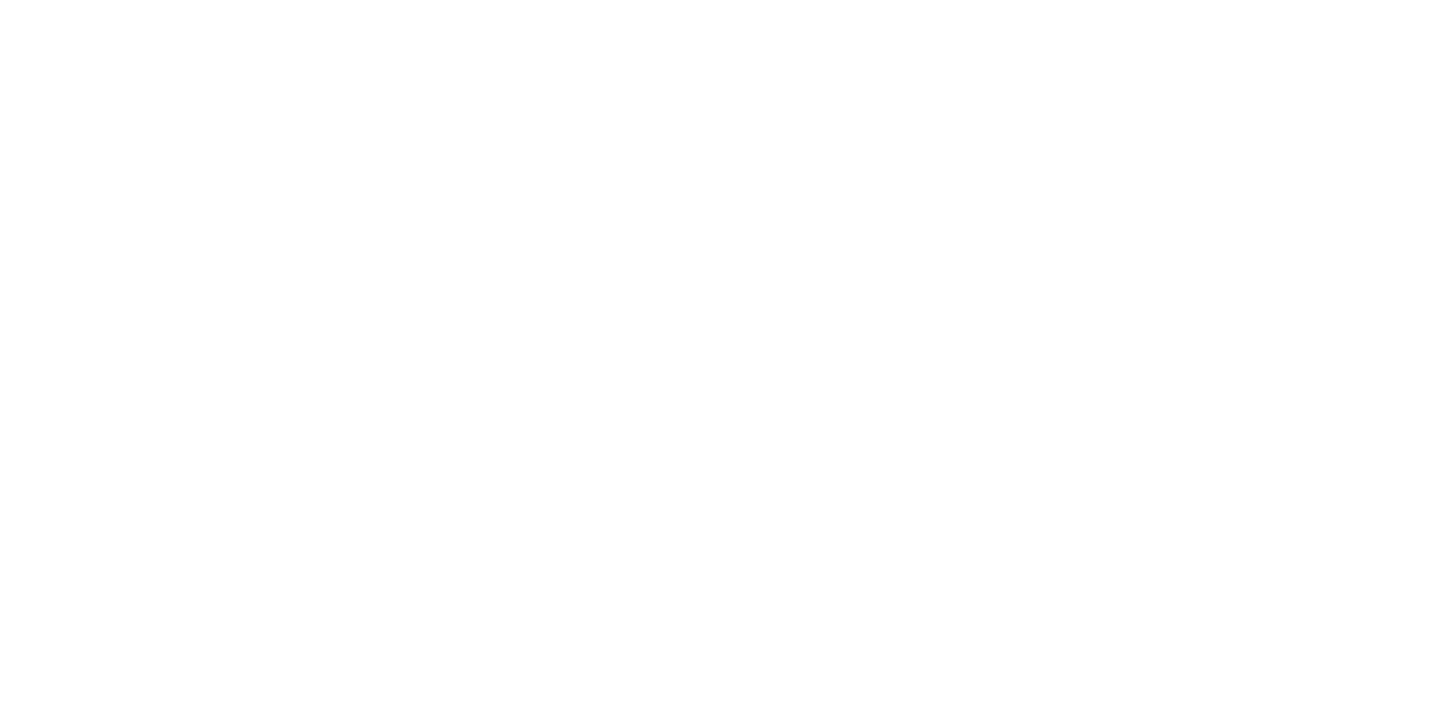 scroll, scrollTop: 0, scrollLeft: 0, axis: both 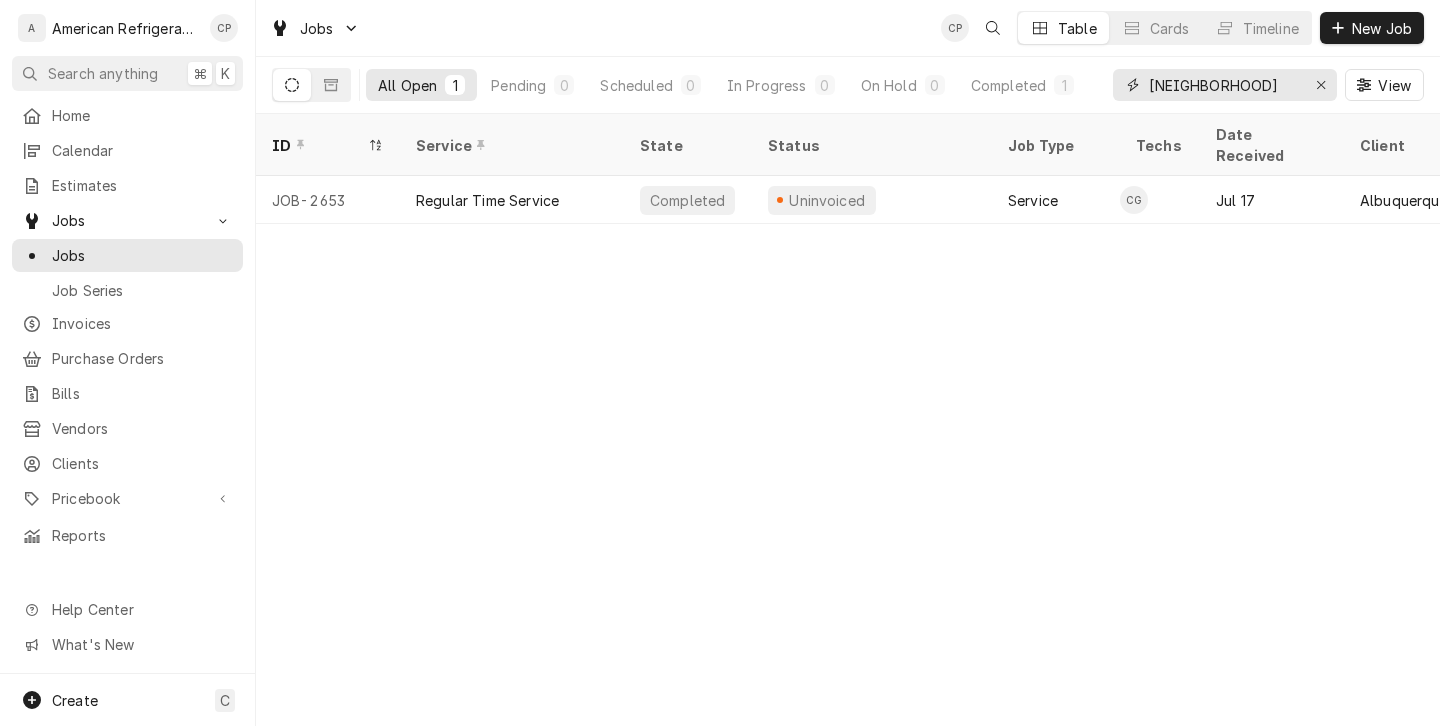 click on "[NEIGHBORHOOD]" at bounding box center (1224, 85) 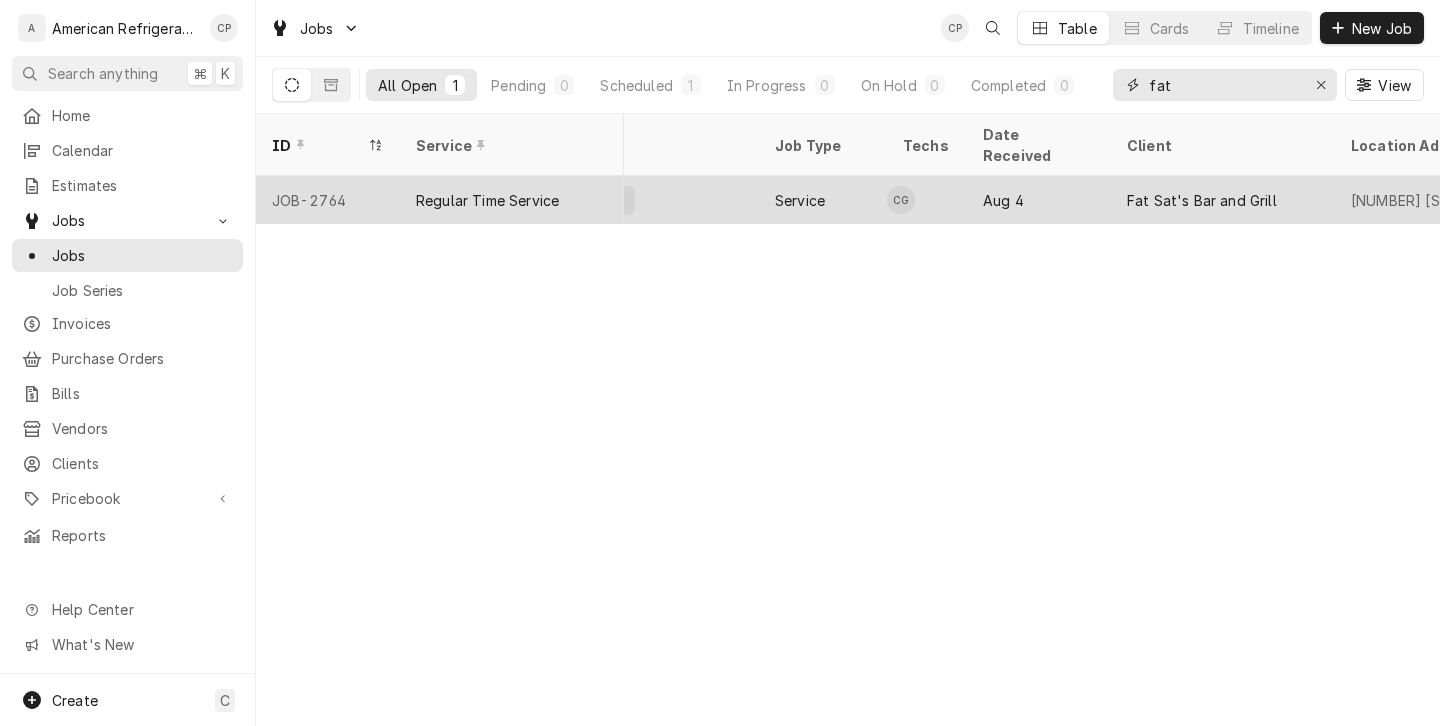 scroll, scrollTop: 0, scrollLeft: 0, axis: both 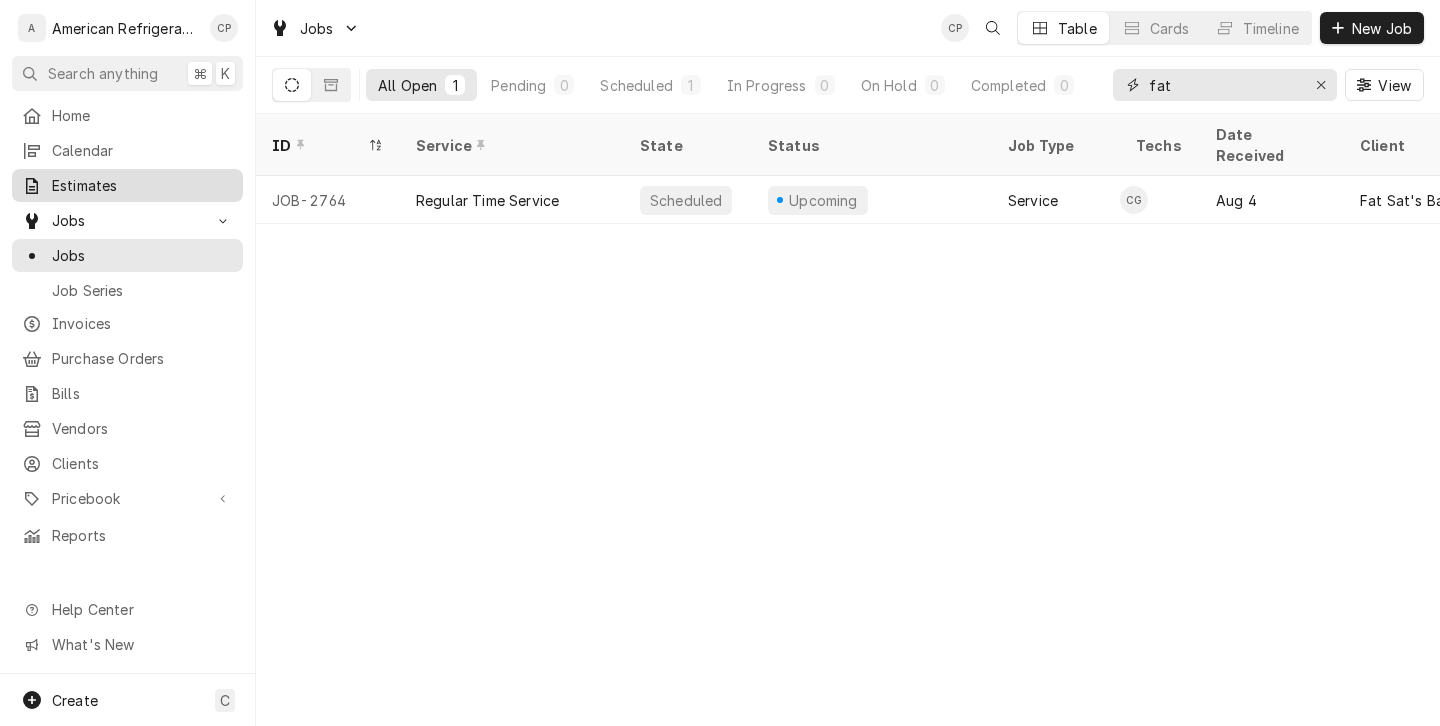 type on "fat" 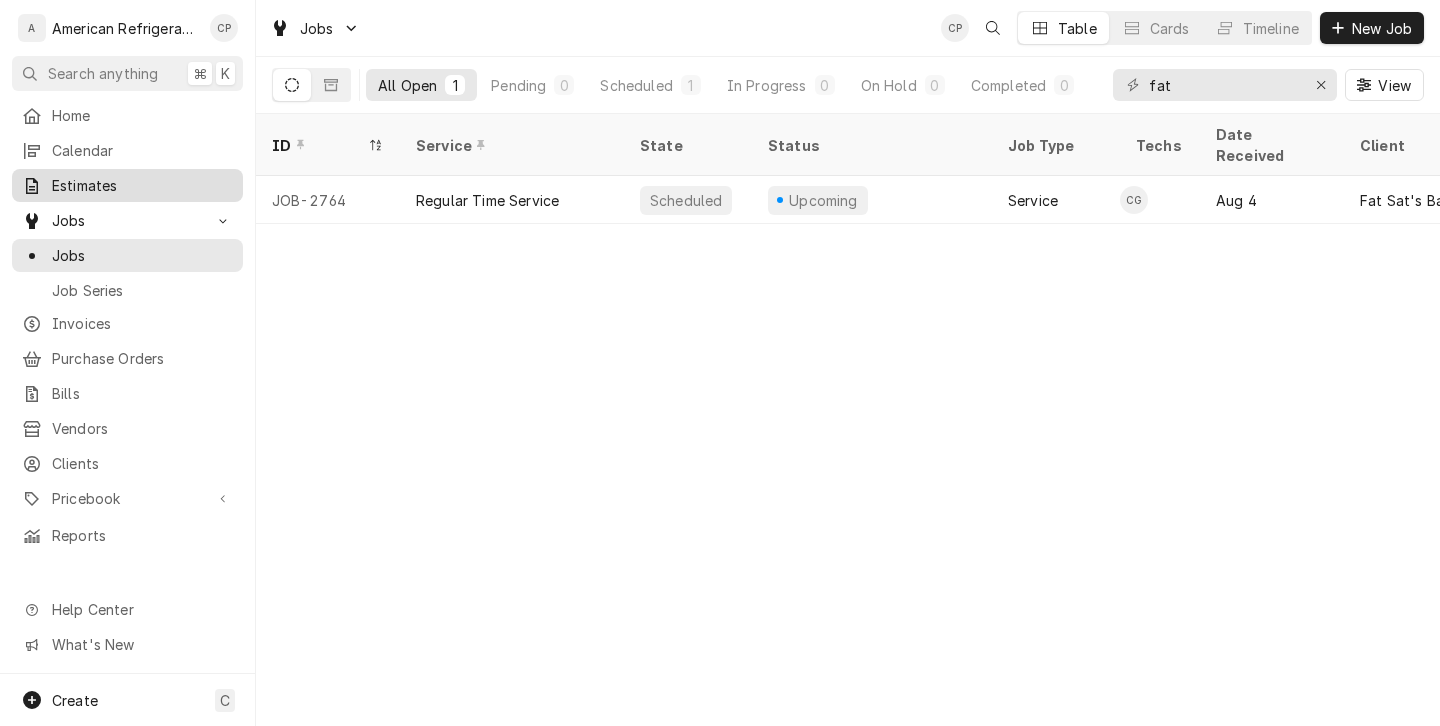 click on "Estimates" at bounding box center [142, 185] 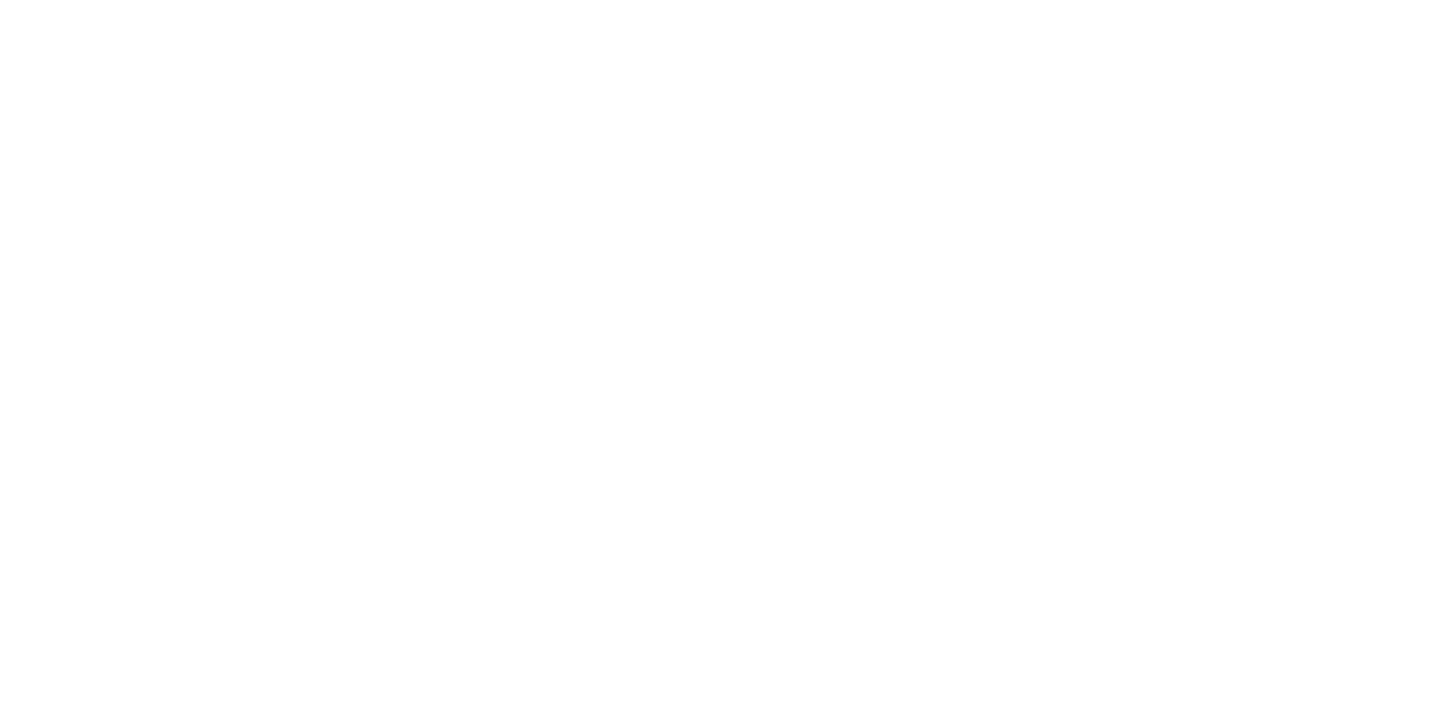 scroll, scrollTop: 0, scrollLeft: 0, axis: both 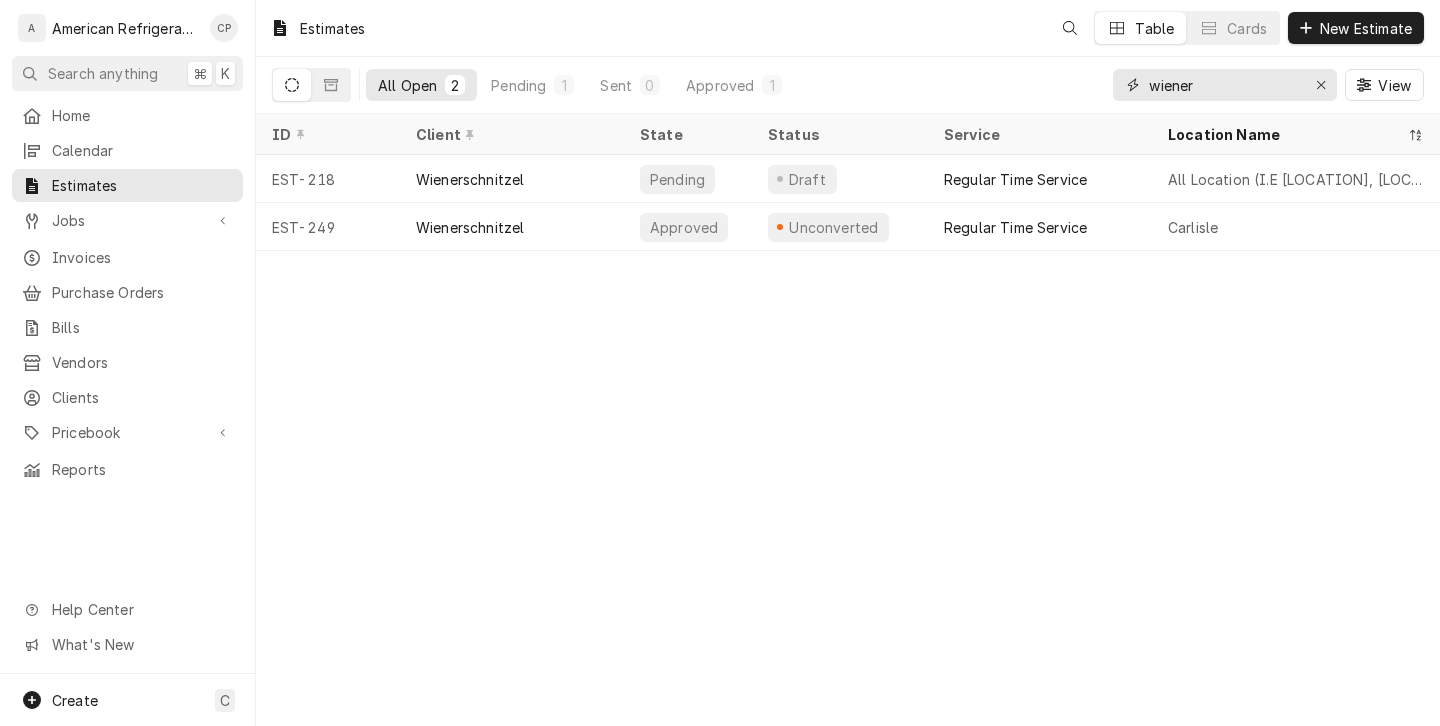click on "wiener" at bounding box center (1224, 85) 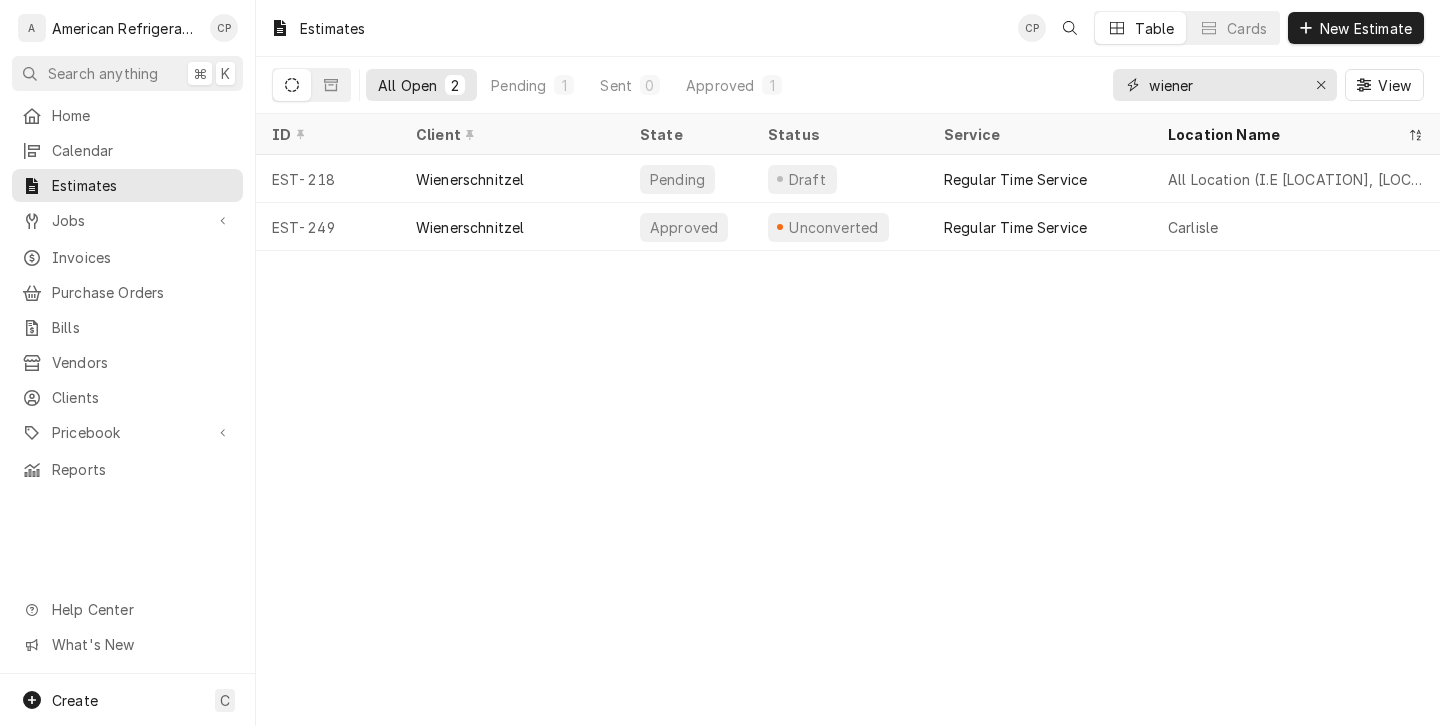 type on "r" 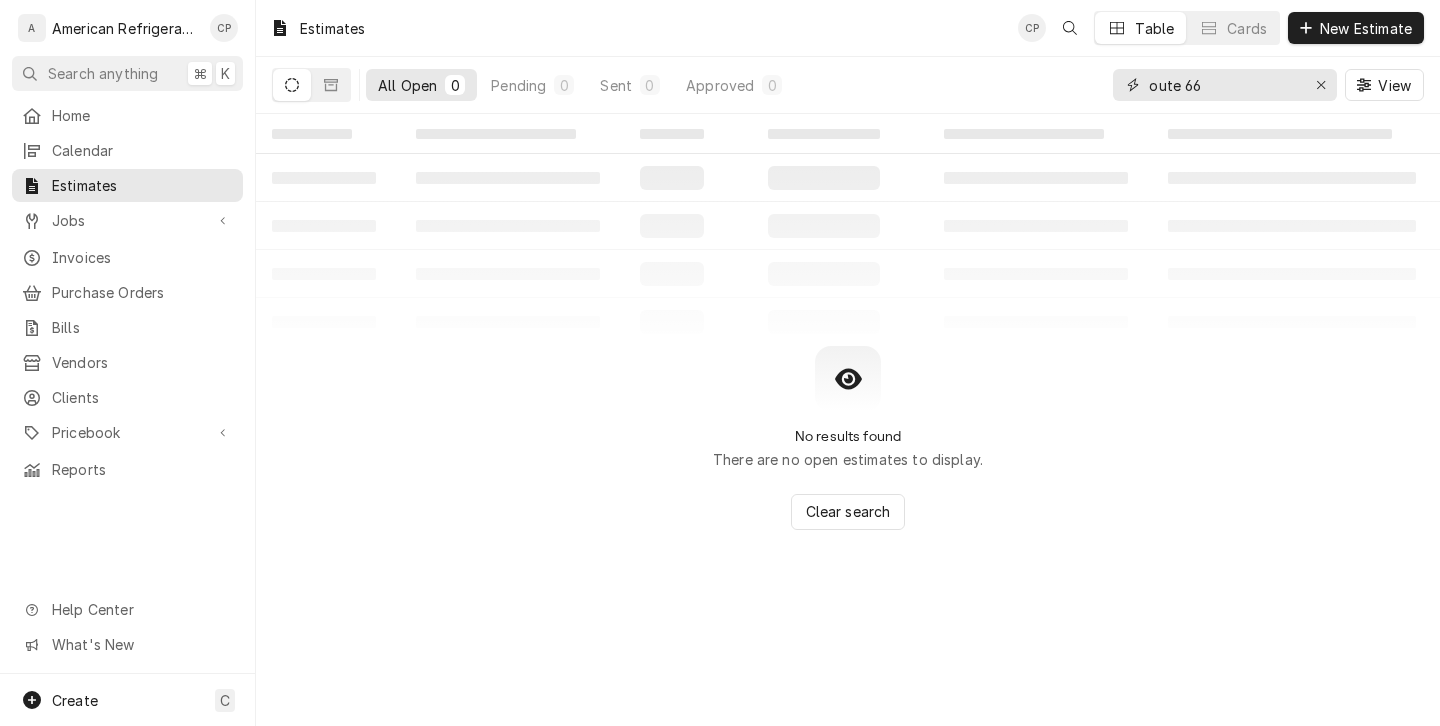 click on "oute 66" at bounding box center [1224, 85] 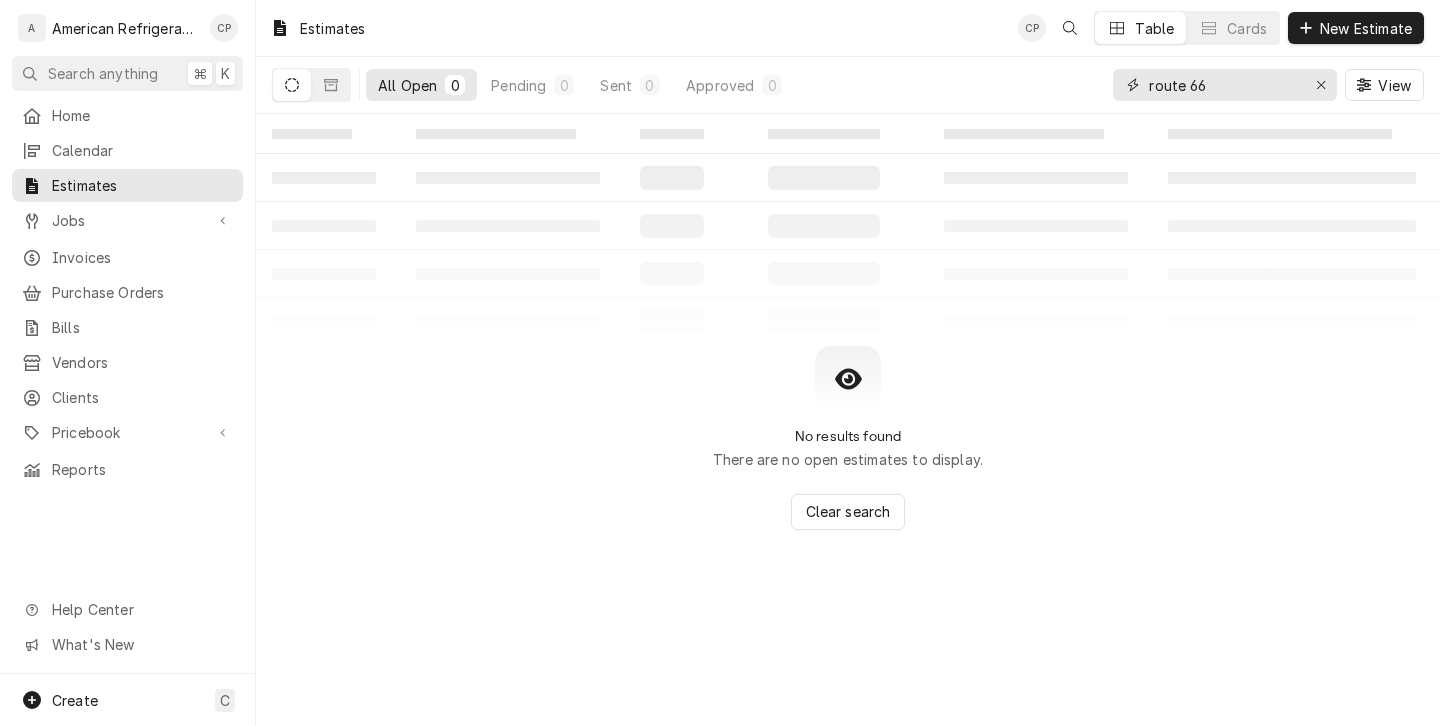 click on "route 66" at bounding box center (1224, 85) 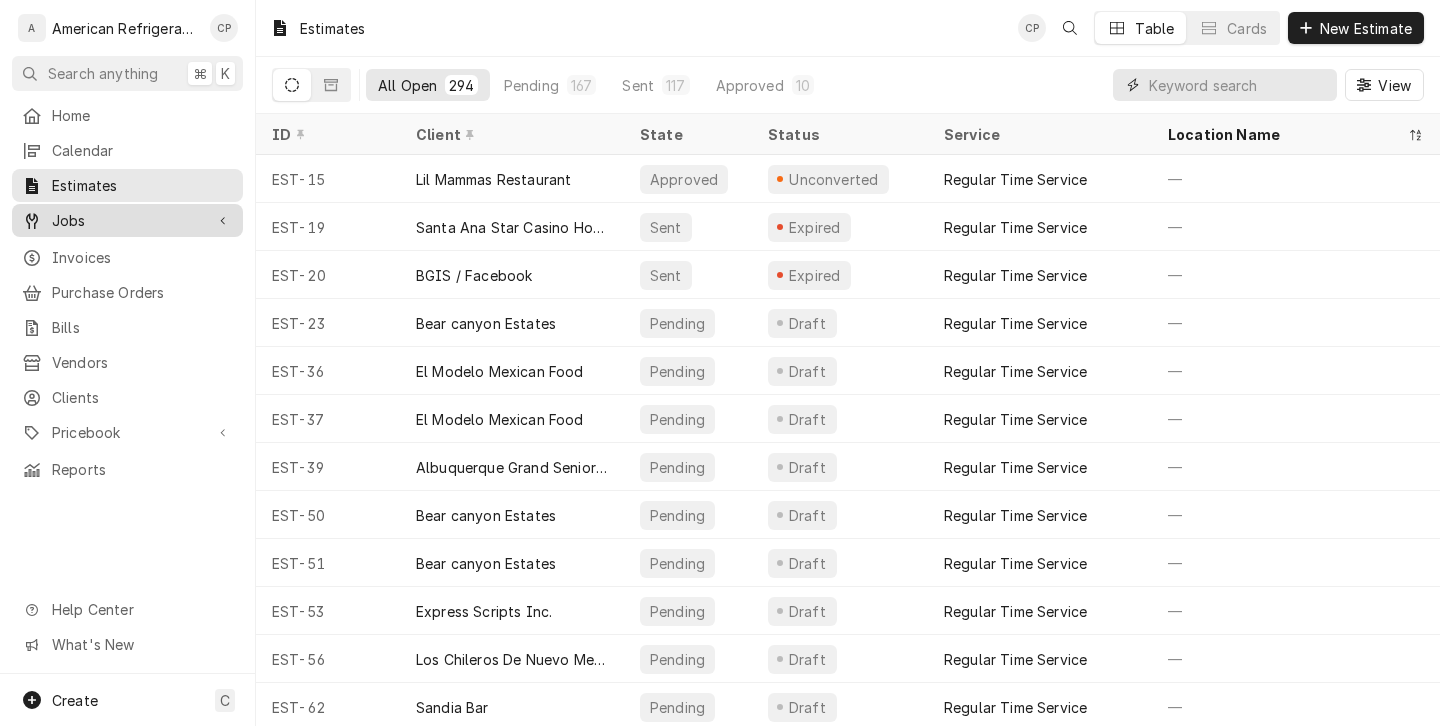 type 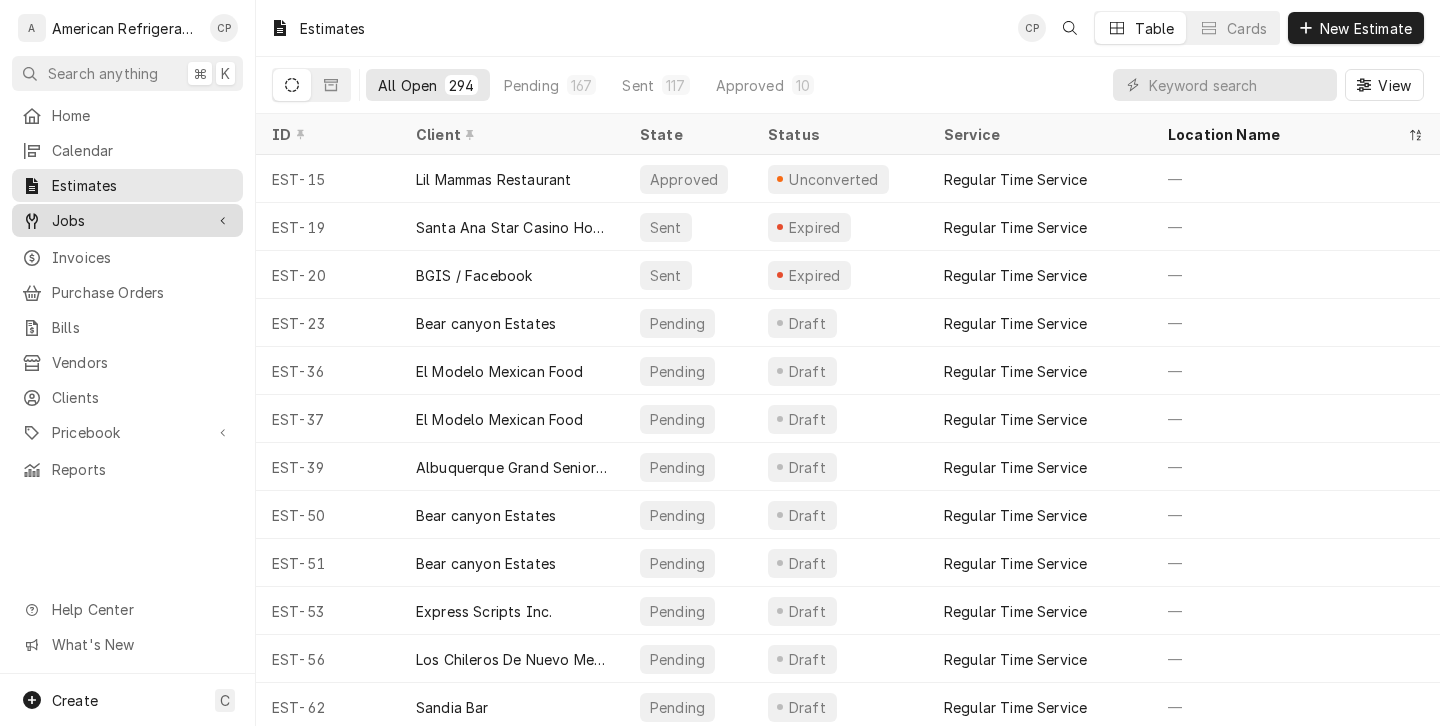 click on "Jobs" at bounding box center (127, 220) 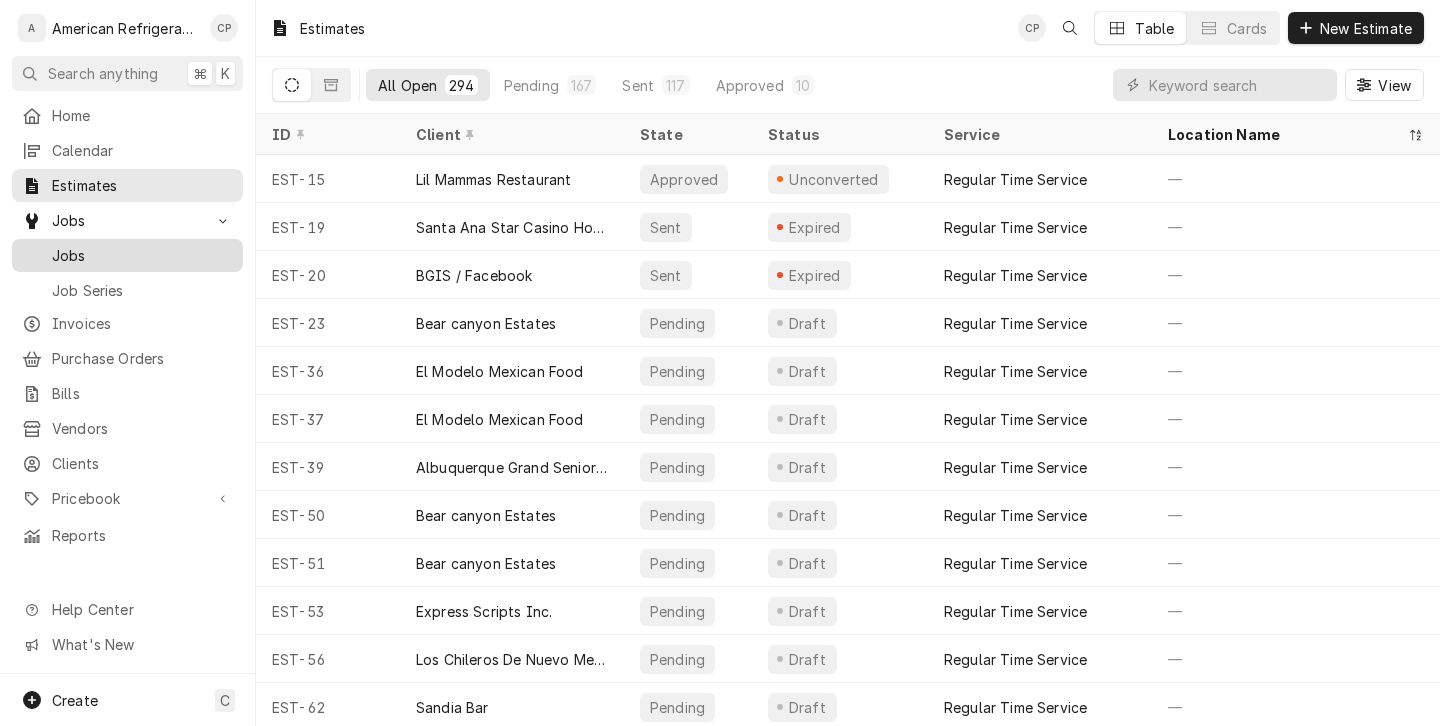 click on "Jobs" at bounding box center [142, 255] 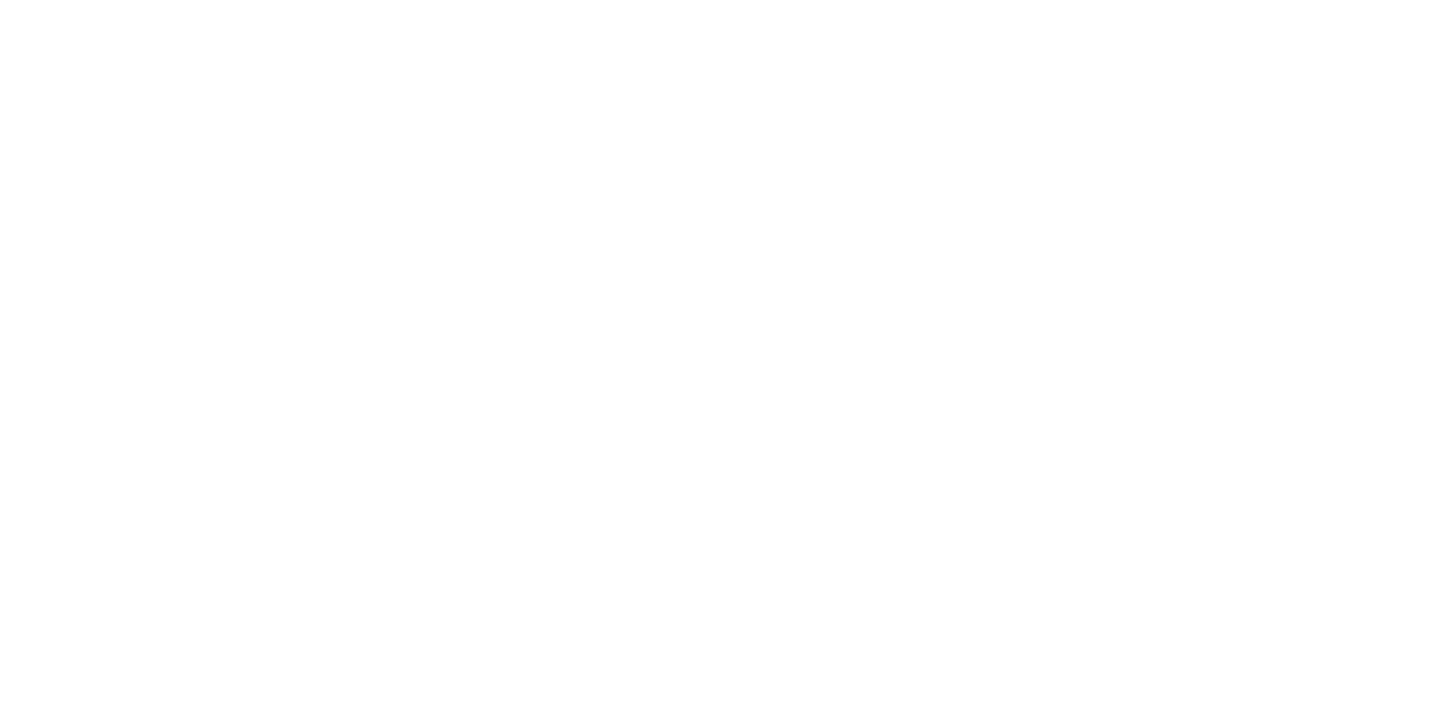 scroll, scrollTop: 0, scrollLeft: 0, axis: both 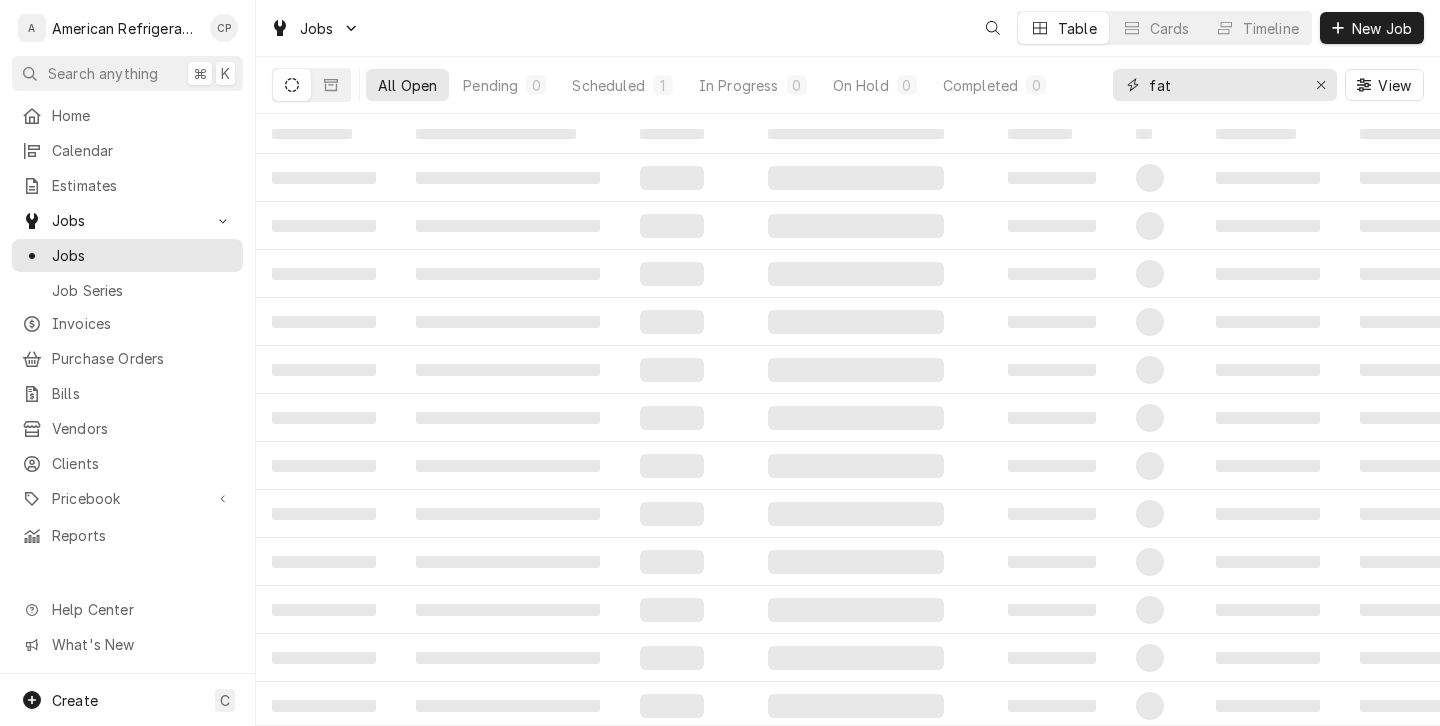 click on "fat" at bounding box center [1224, 85] 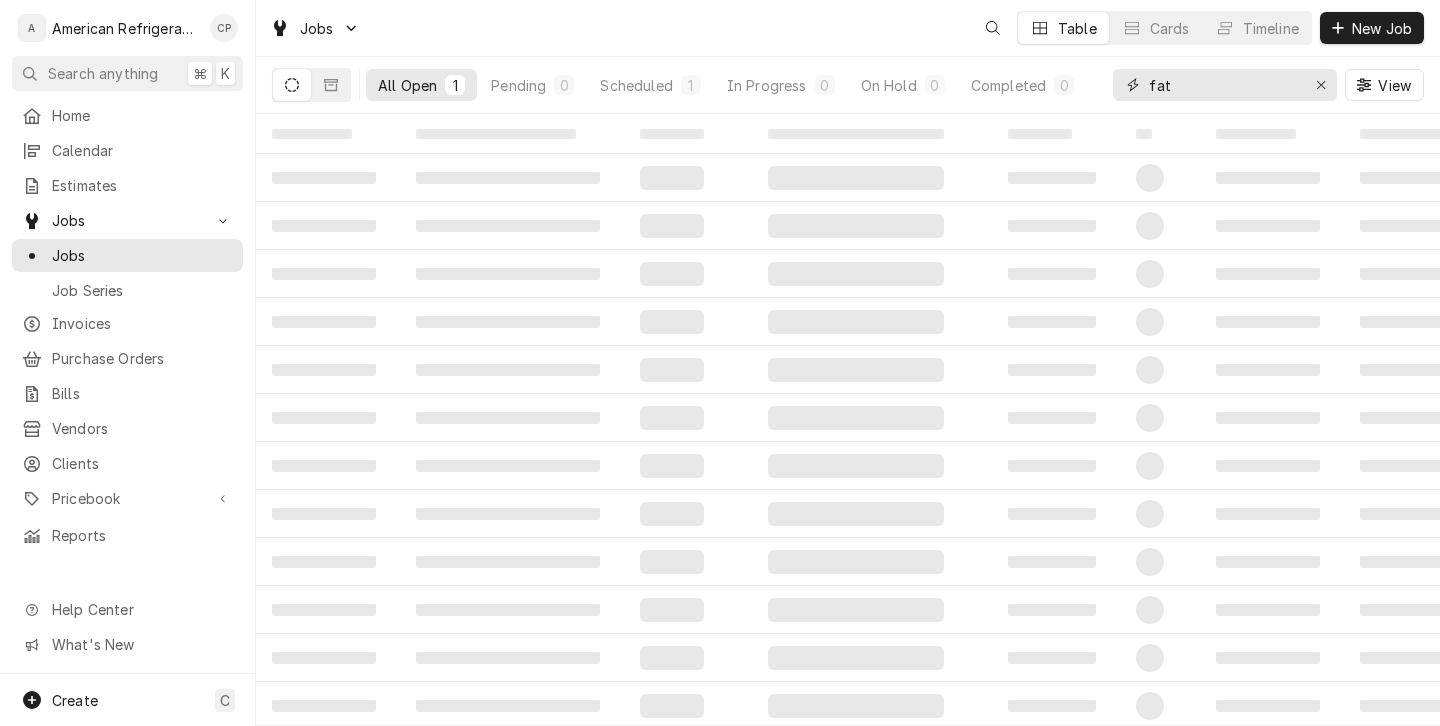 click on "fat" at bounding box center [1224, 85] 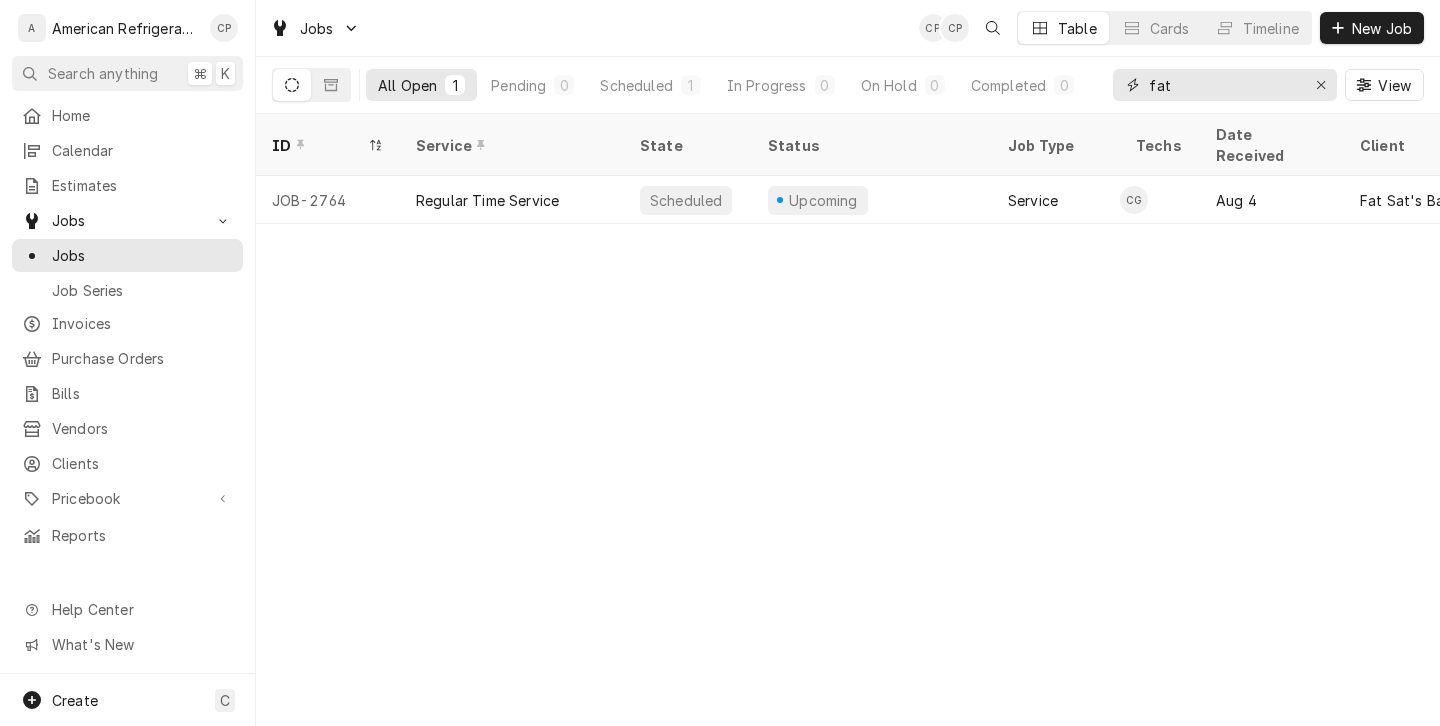 type on "r" 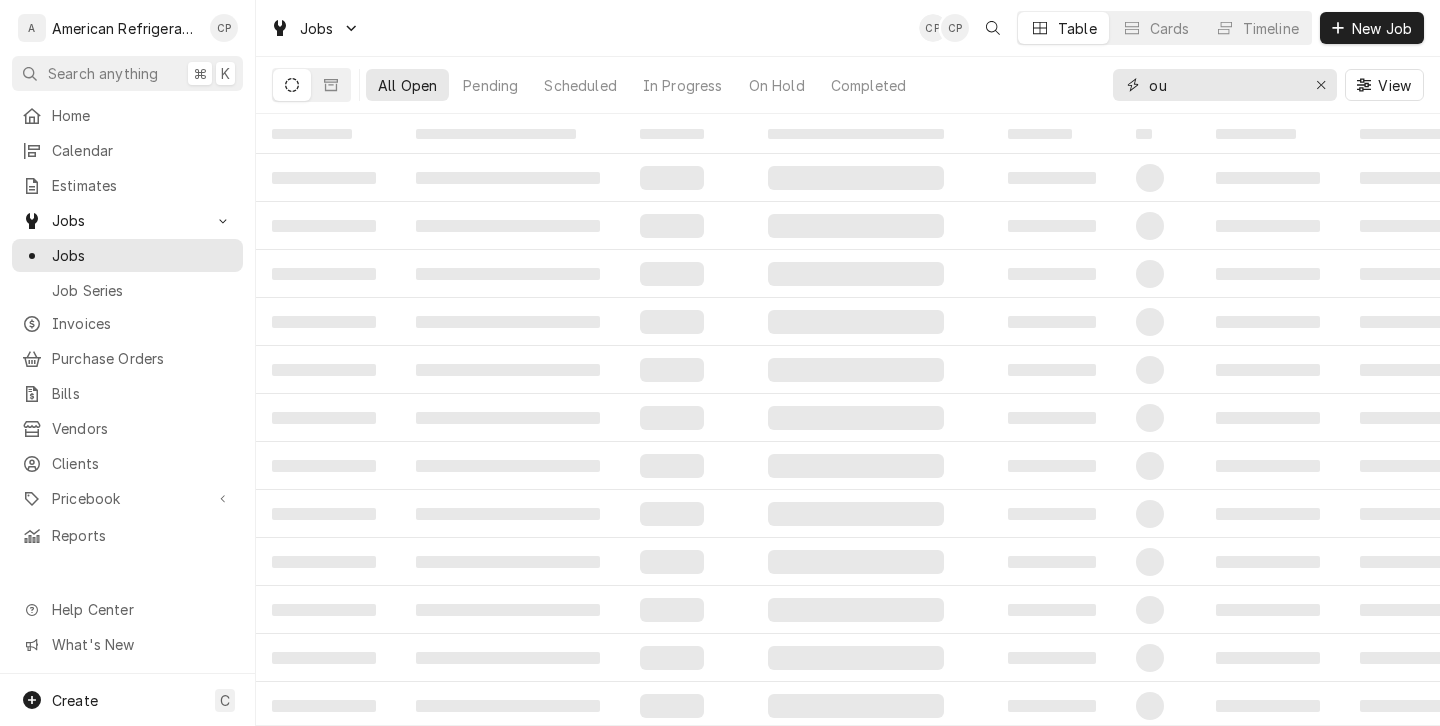 type on "o" 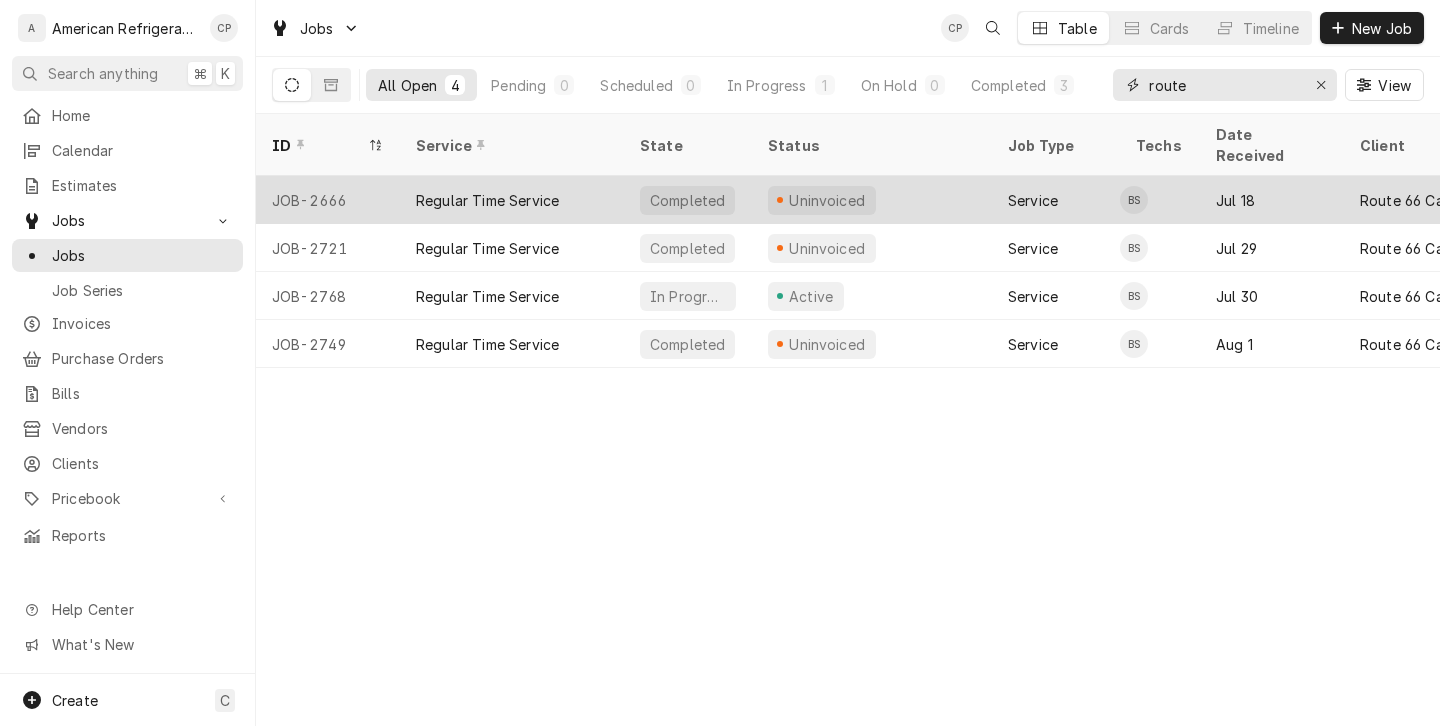 type on "route" 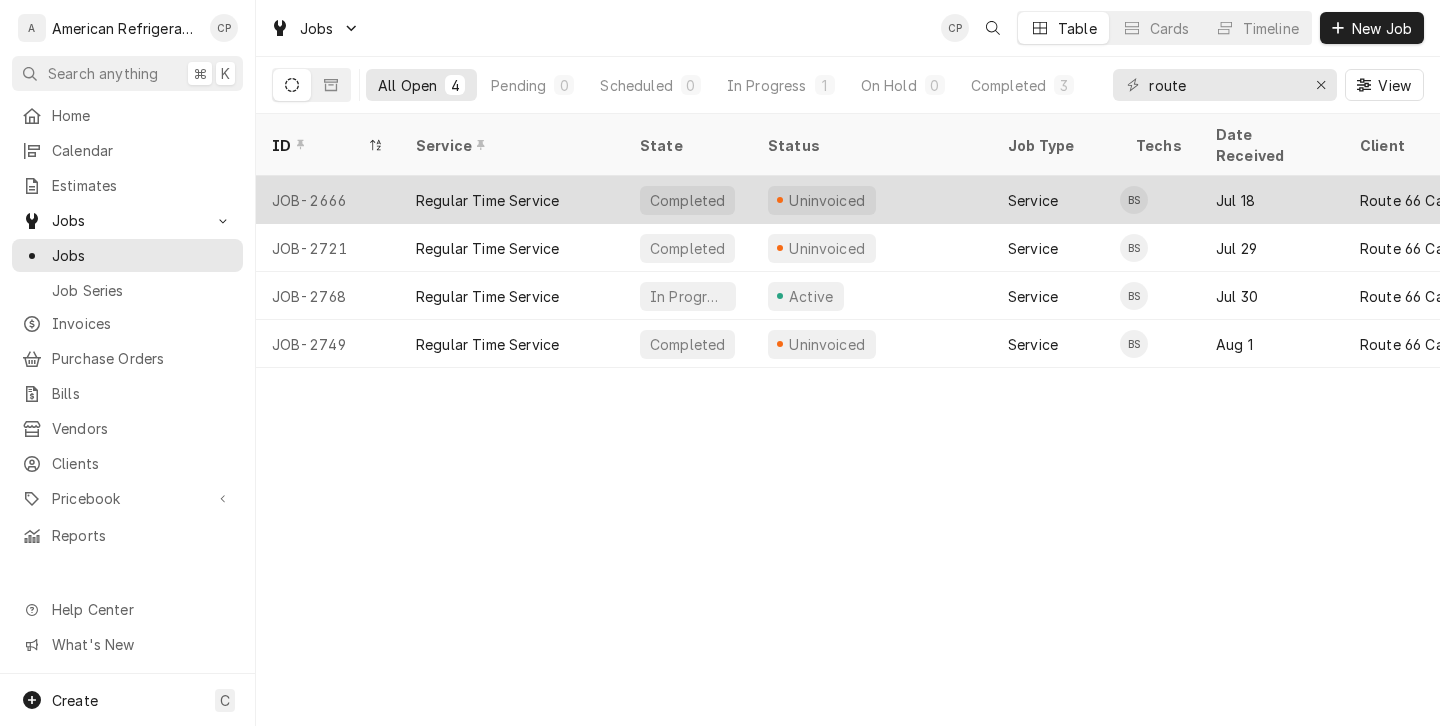 click on "Regular Time Service" at bounding box center [487, 200] 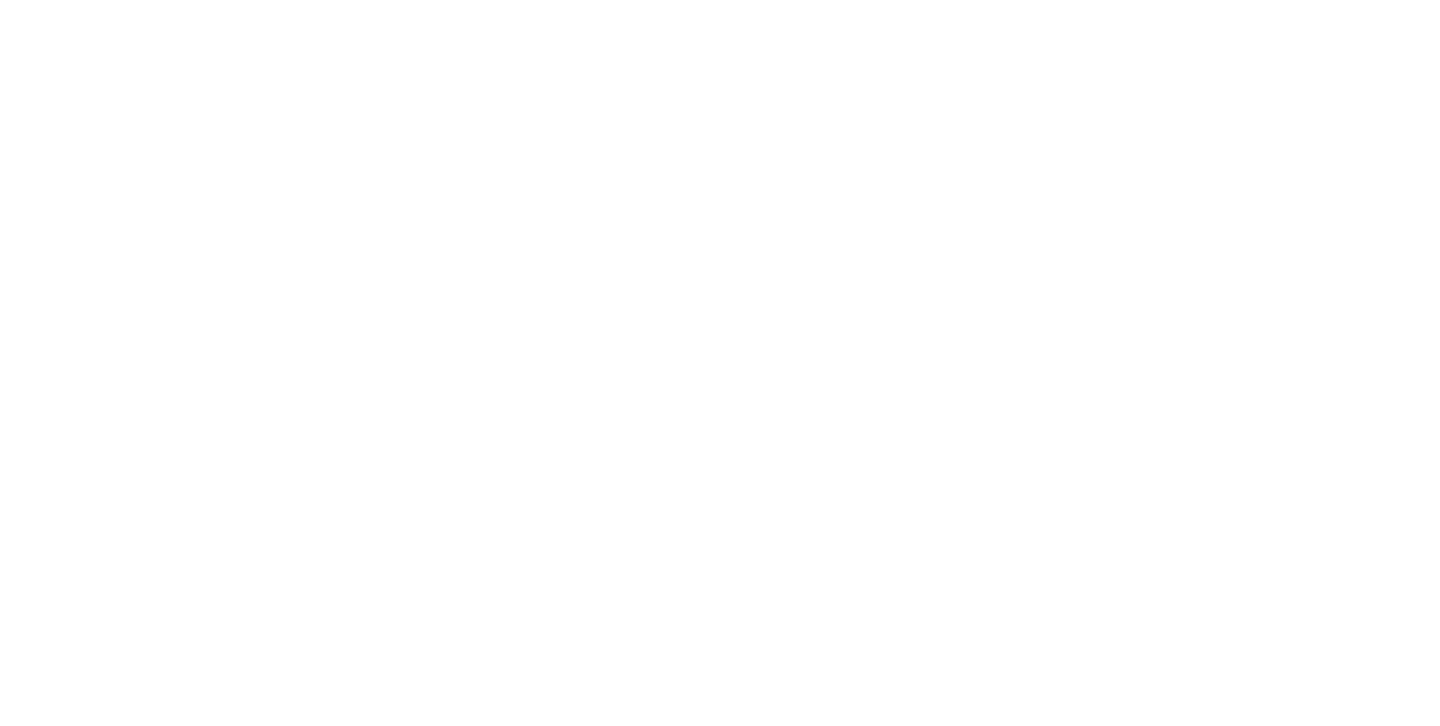 scroll, scrollTop: 0, scrollLeft: 0, axis: both 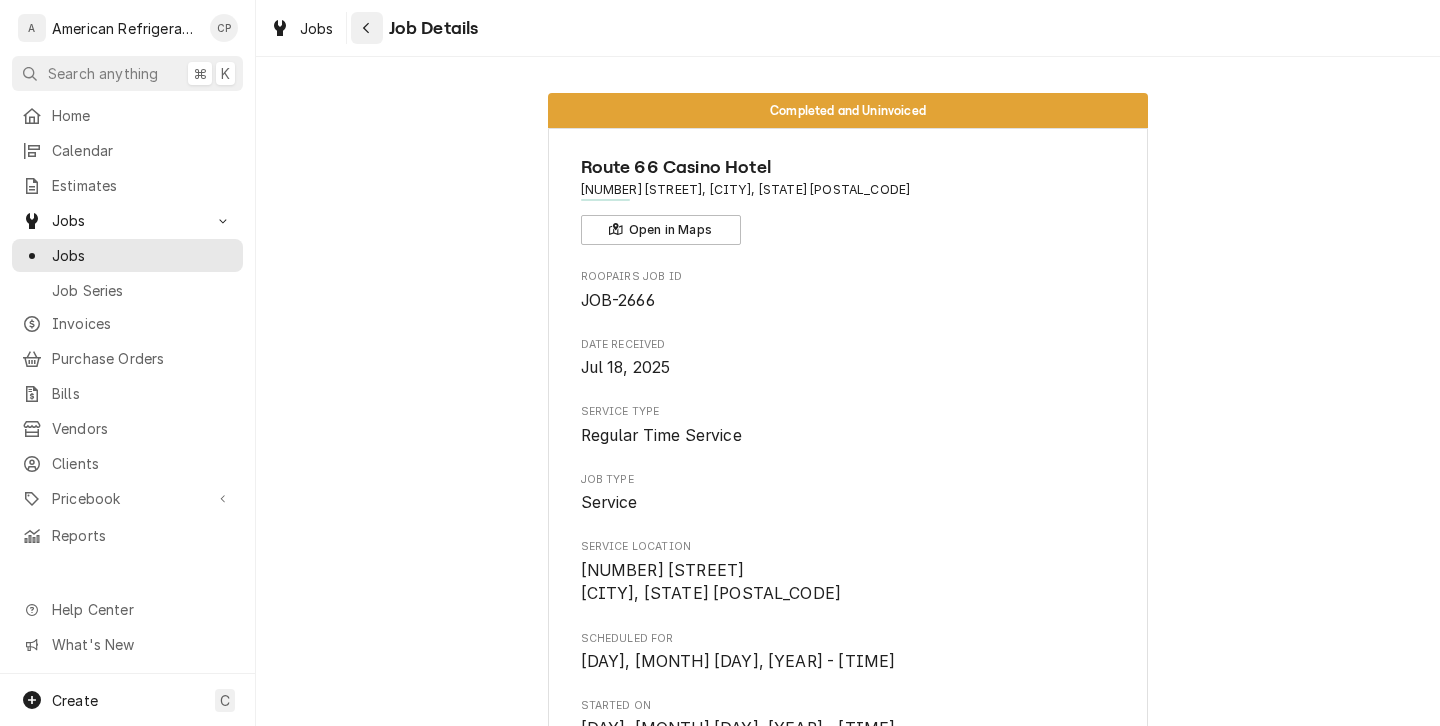 click at bounding box center (367, 28) 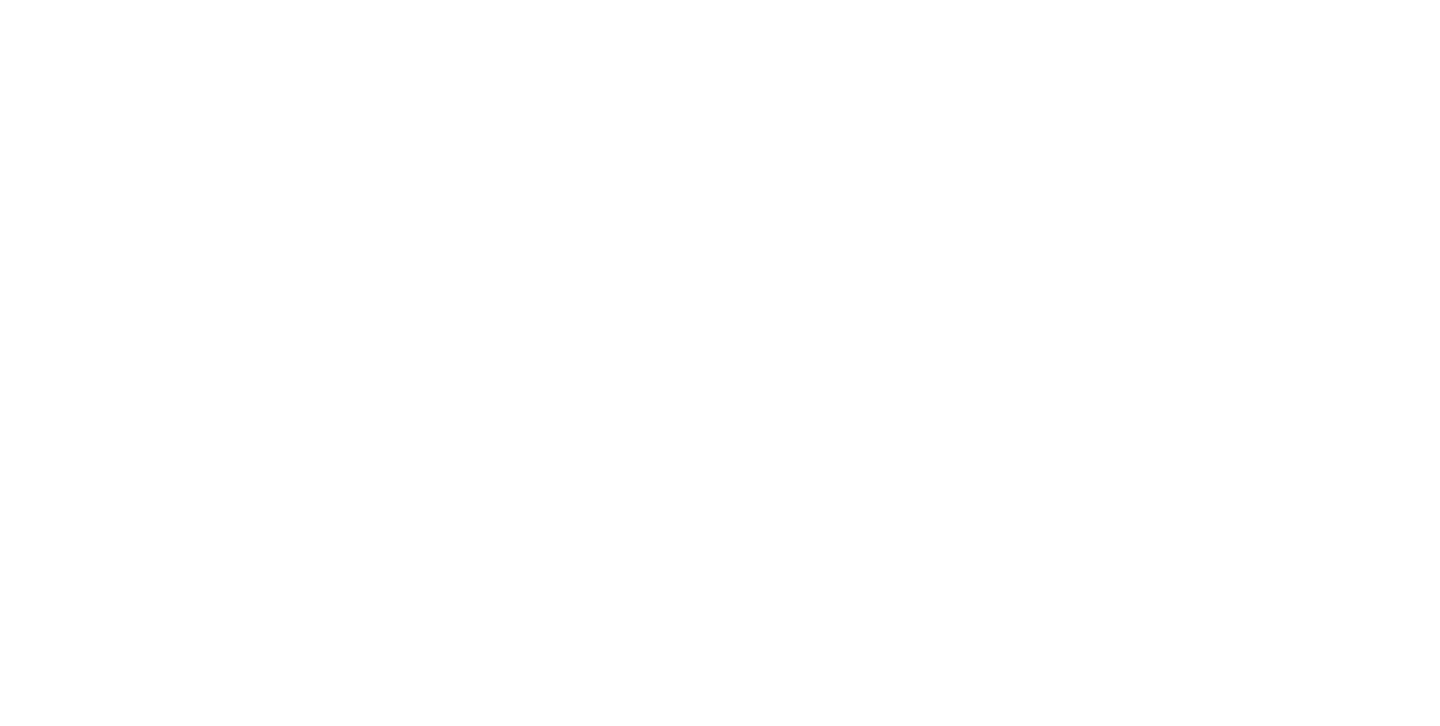 scroll, scrollTop: 0, scrollLeft: 0, axis: both 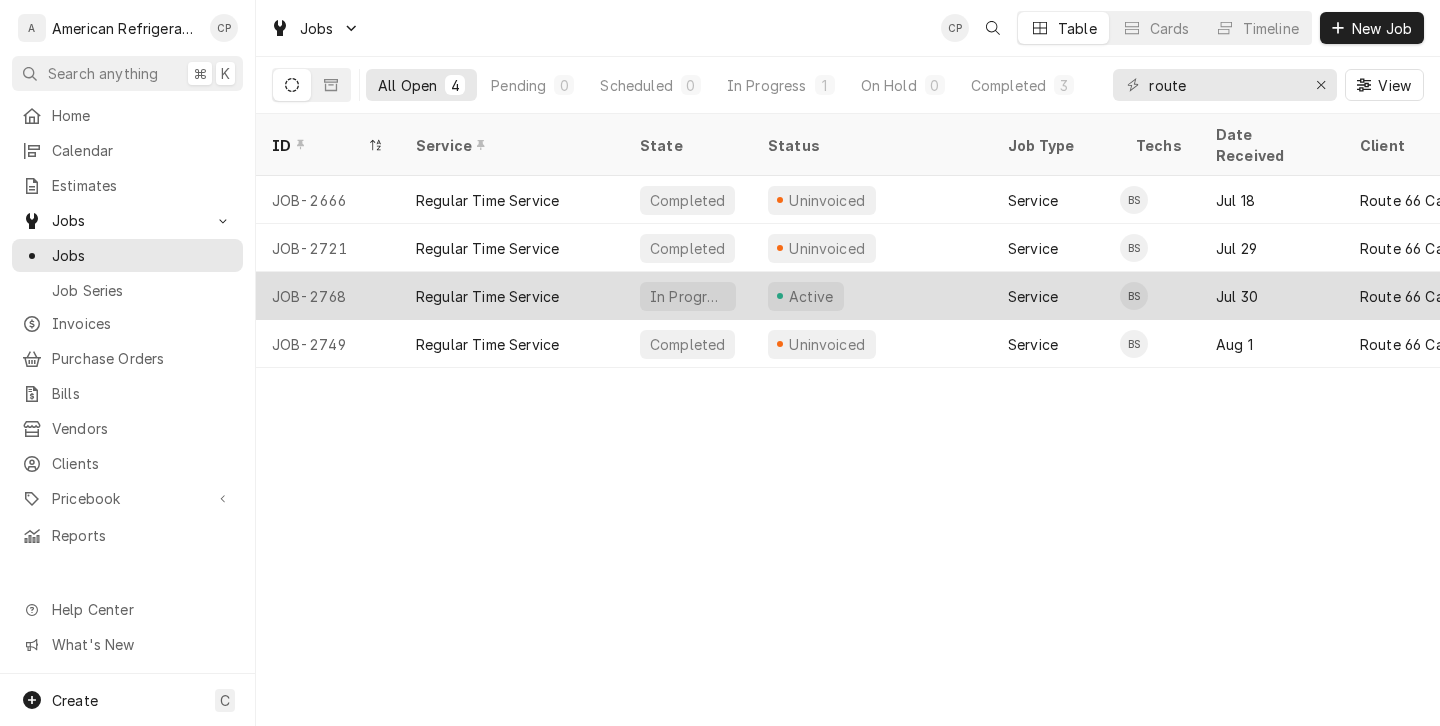 click on "Regular Time Service" at bounding box center [487, 296] 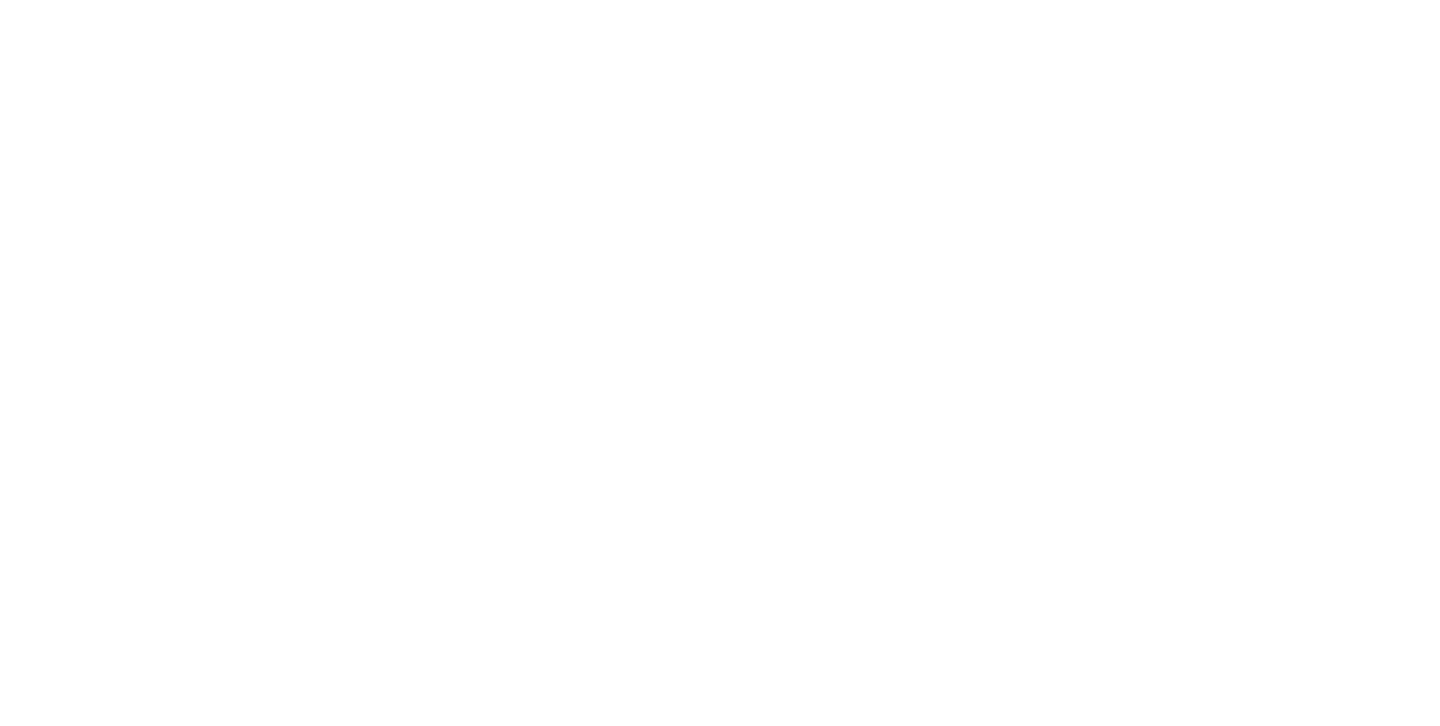 scroll, scrollTop: 0, scrollLeft: 0, axis: both 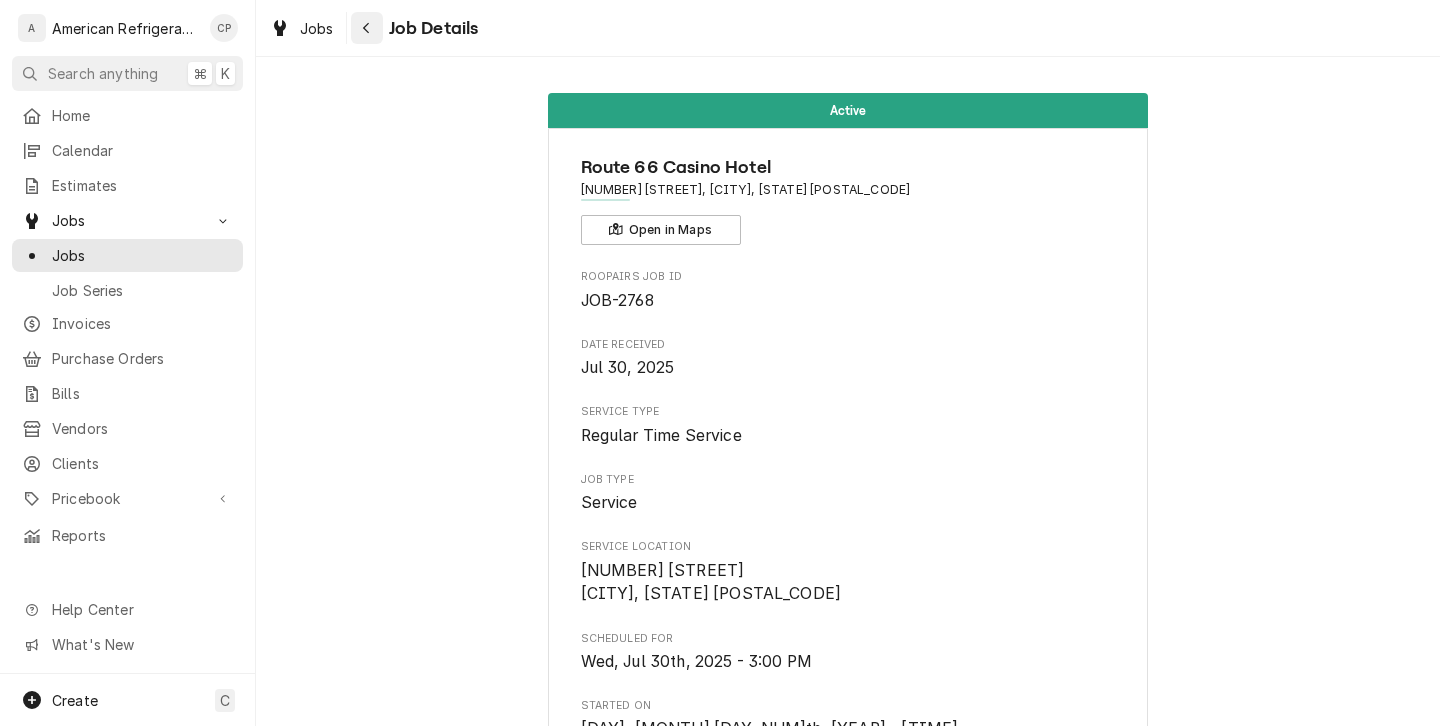 click at bounding box center [367, 28] 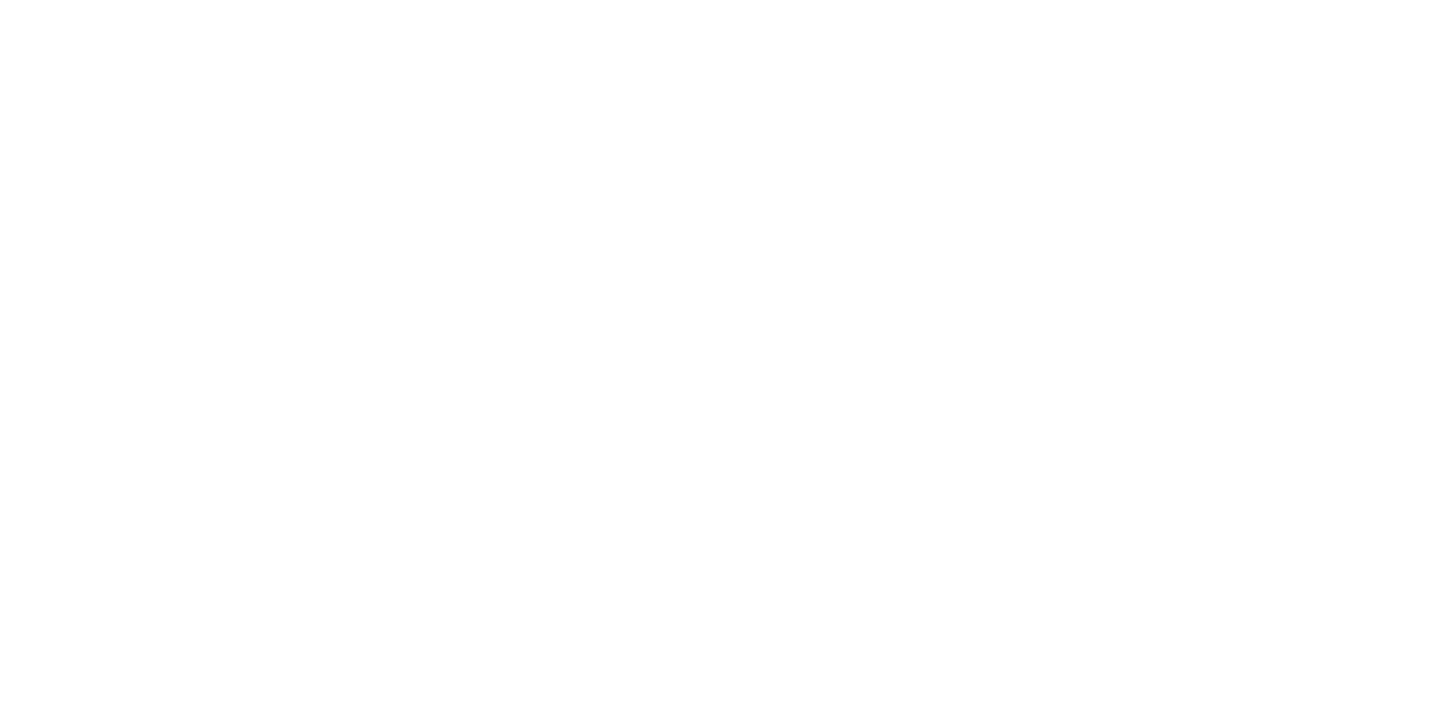 scroll, scrollTop: 0, scrollLeft: 0, axis: both 